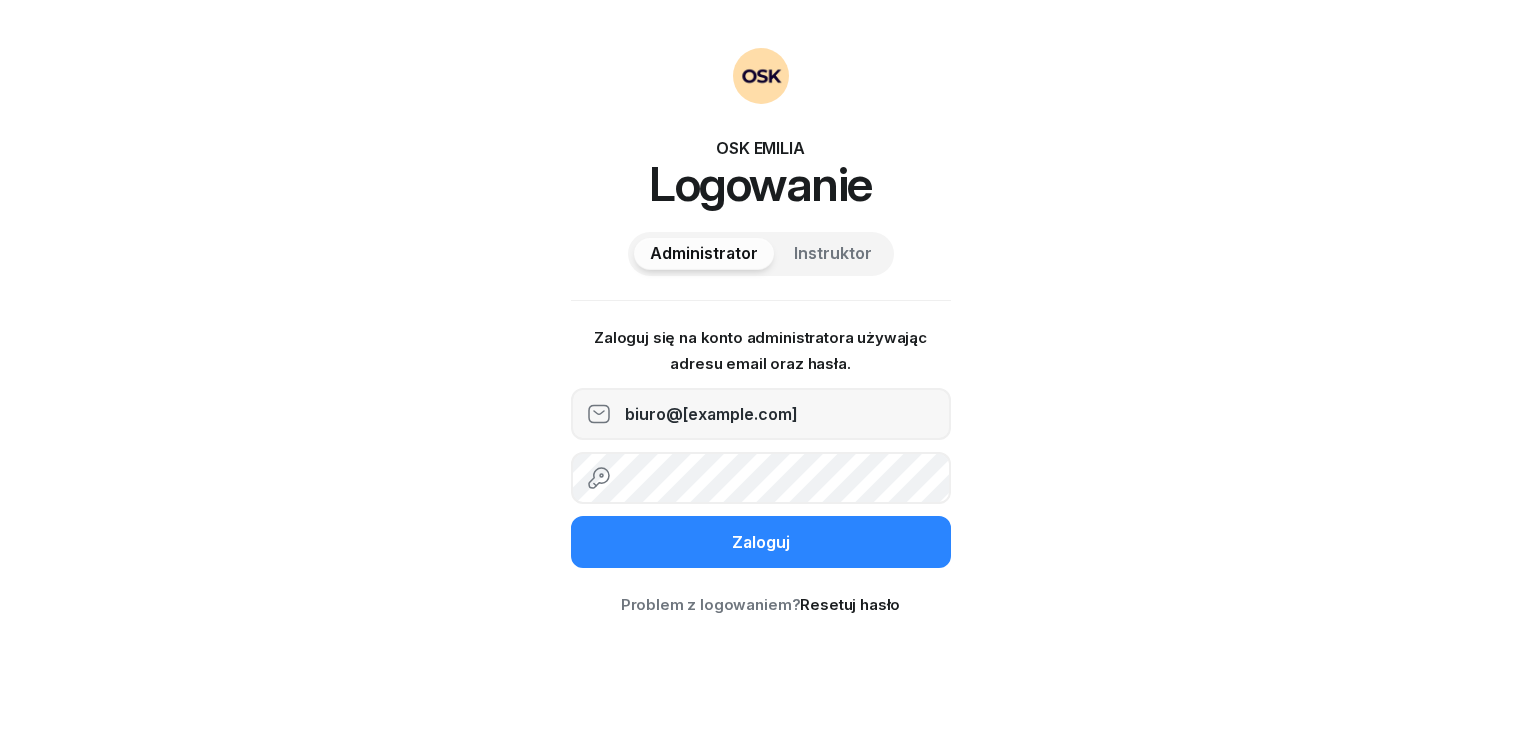 scroll, scrollTop: 0, scrollLeft: 0, axis: both 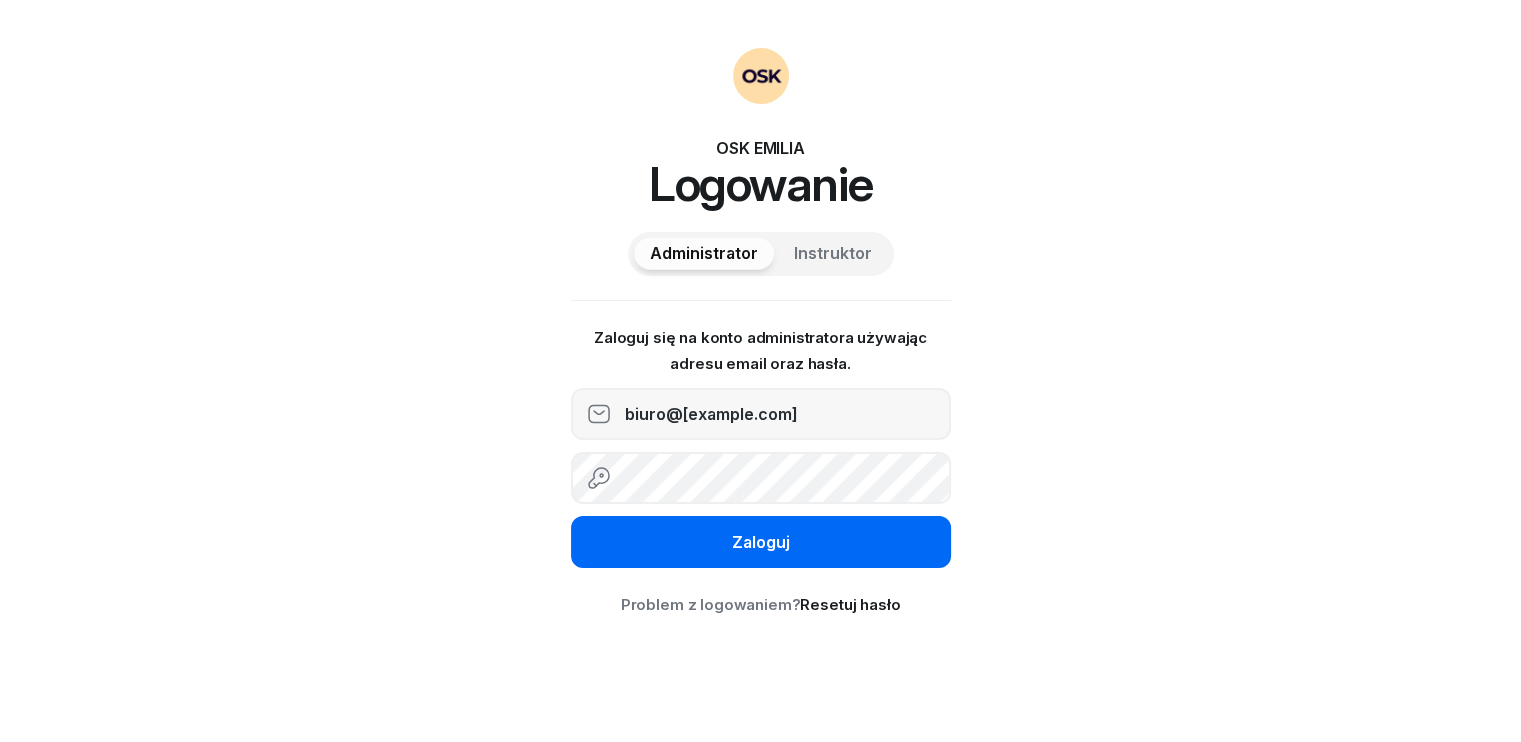 click on "Zaloguj" at bounding box center [761, 542] 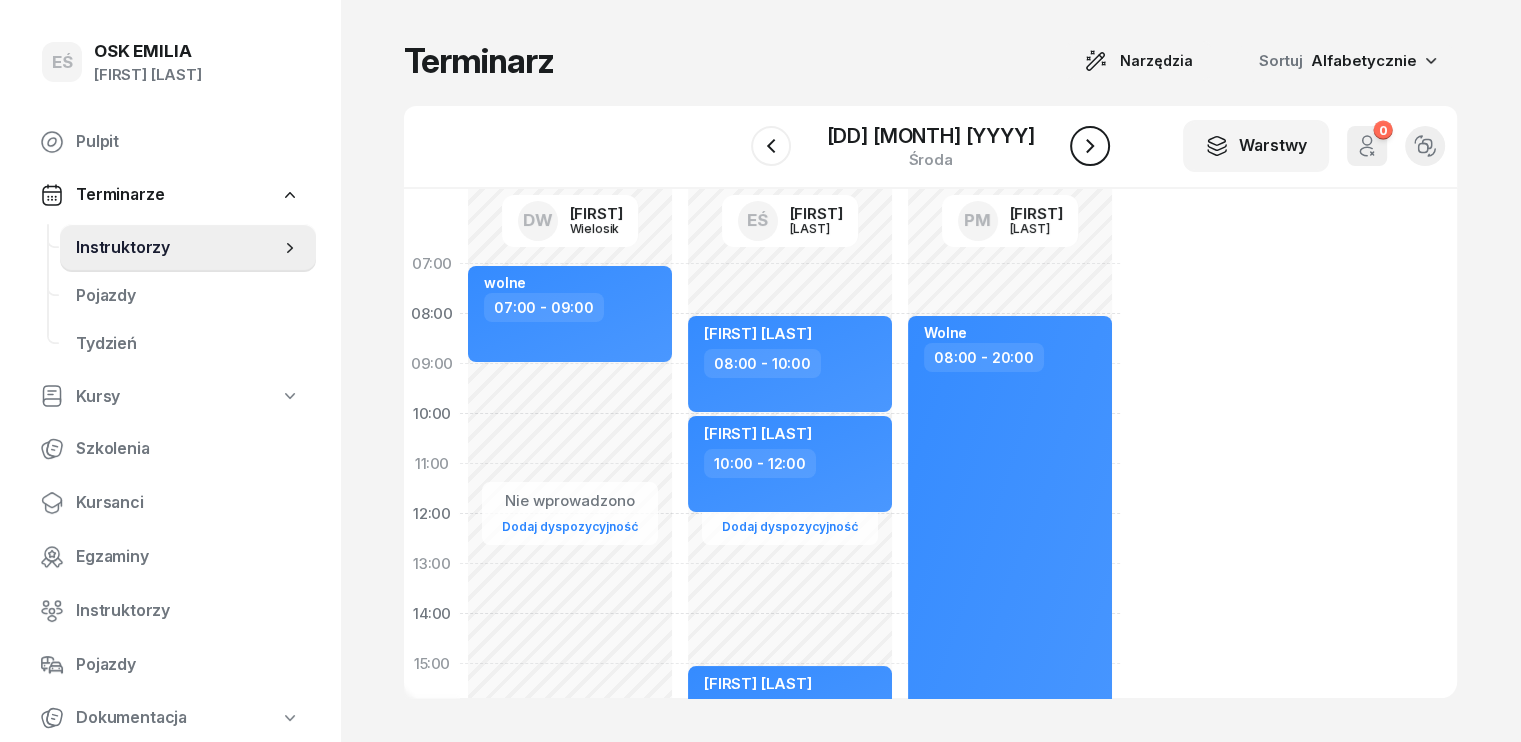 click 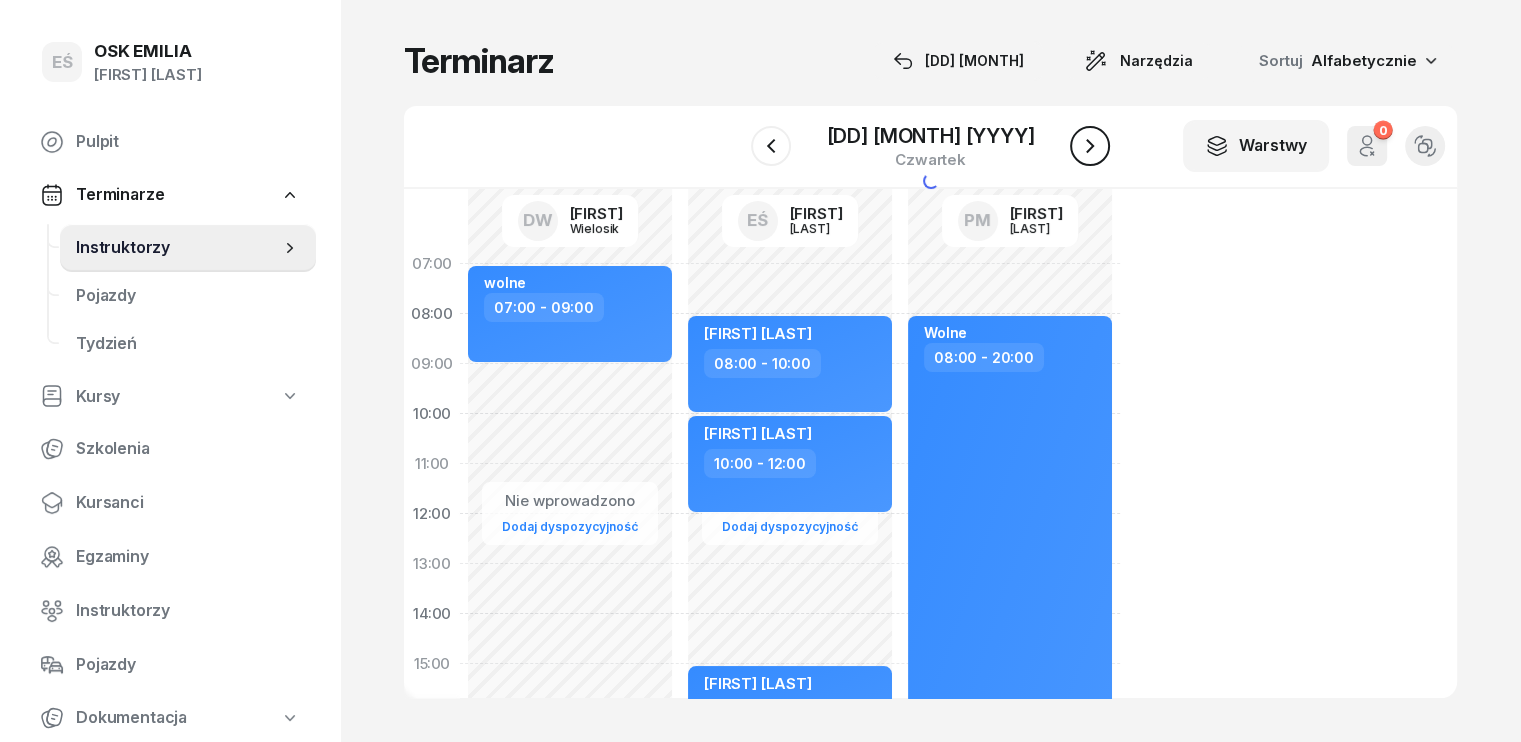 click 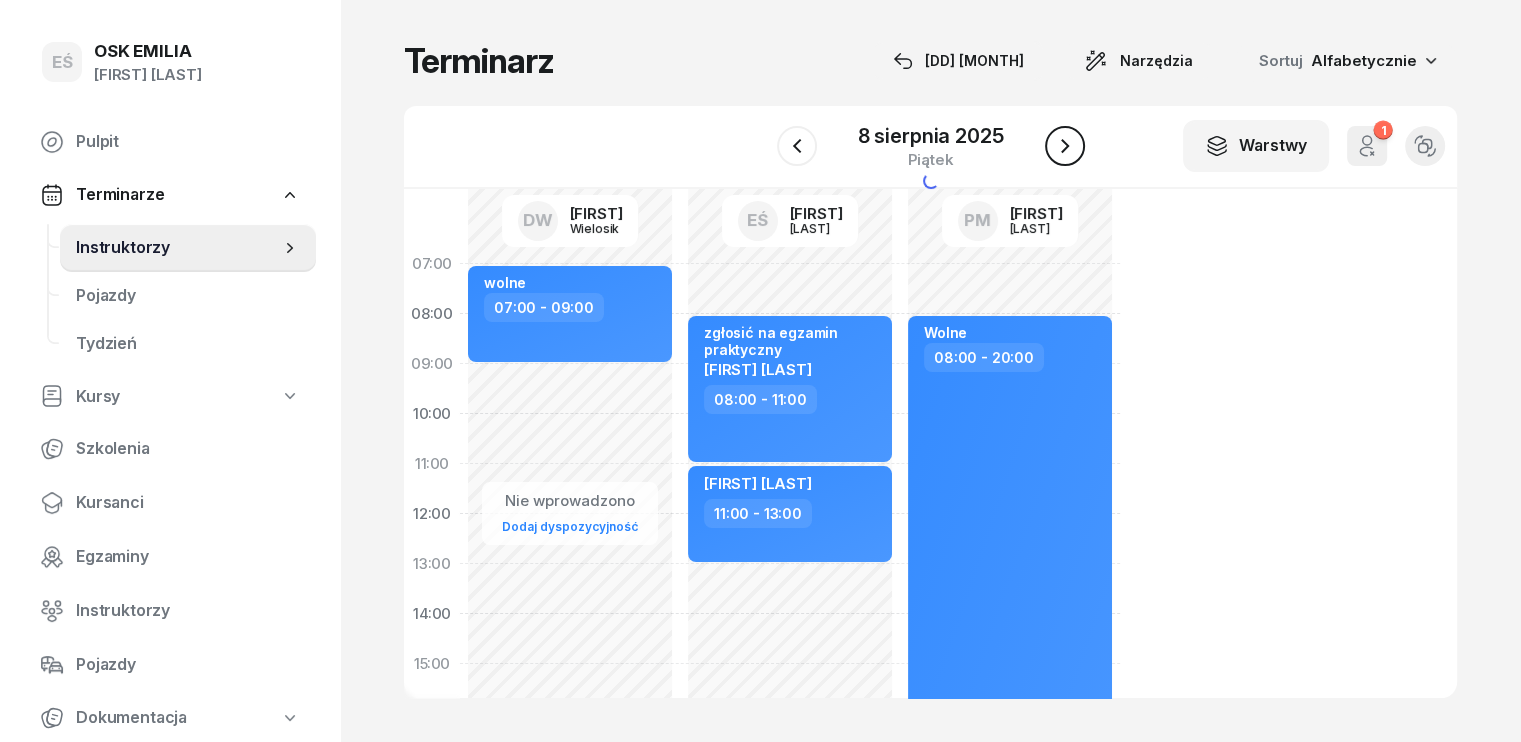 click 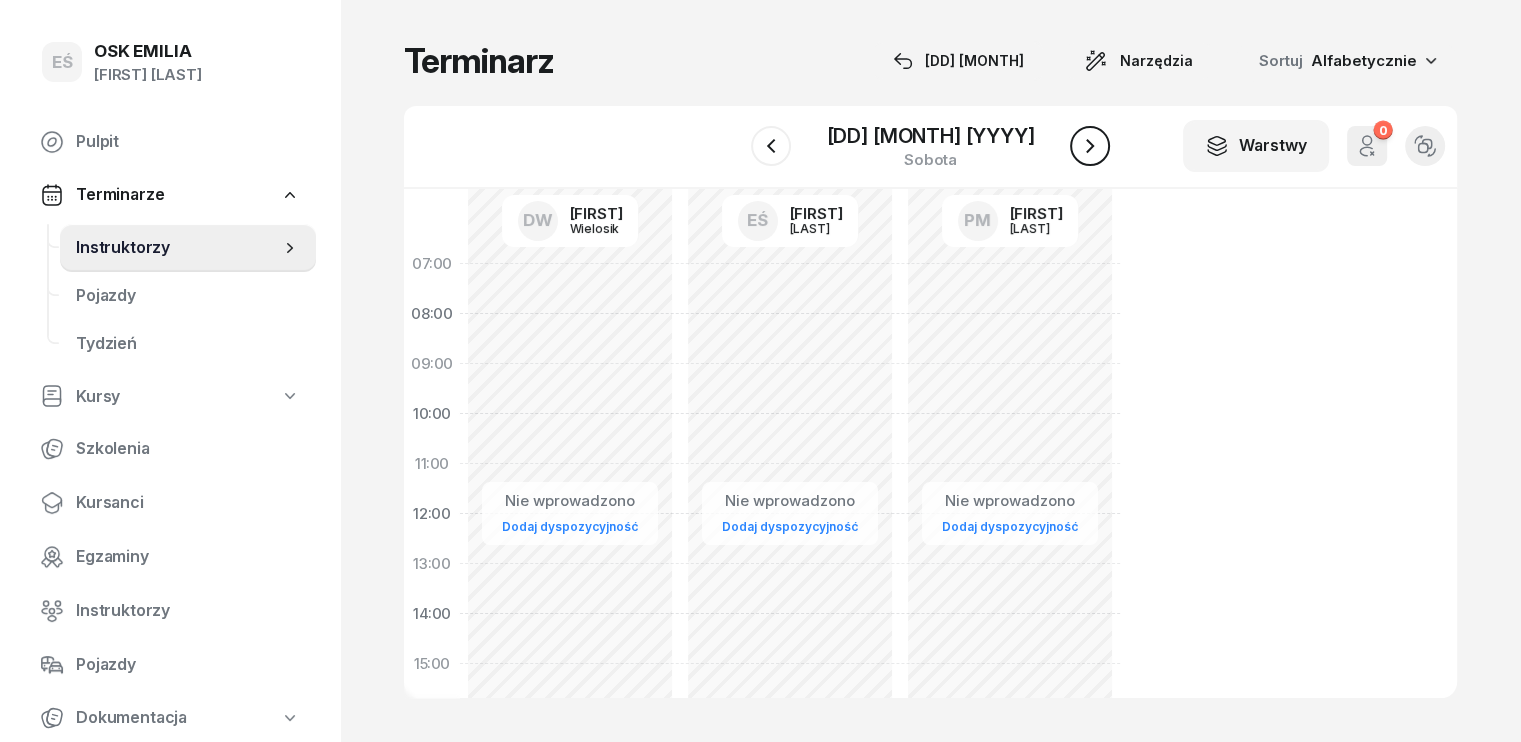 click 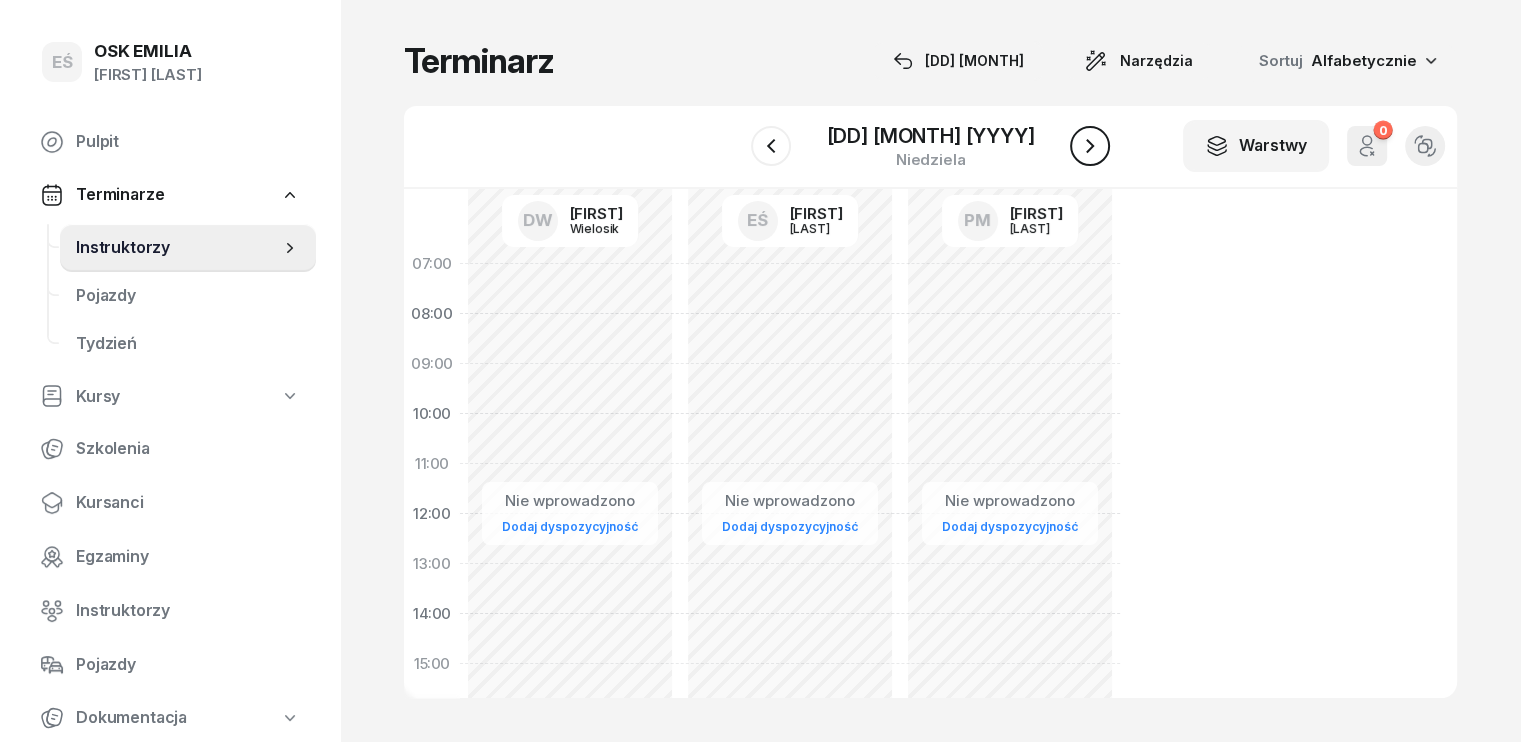 click 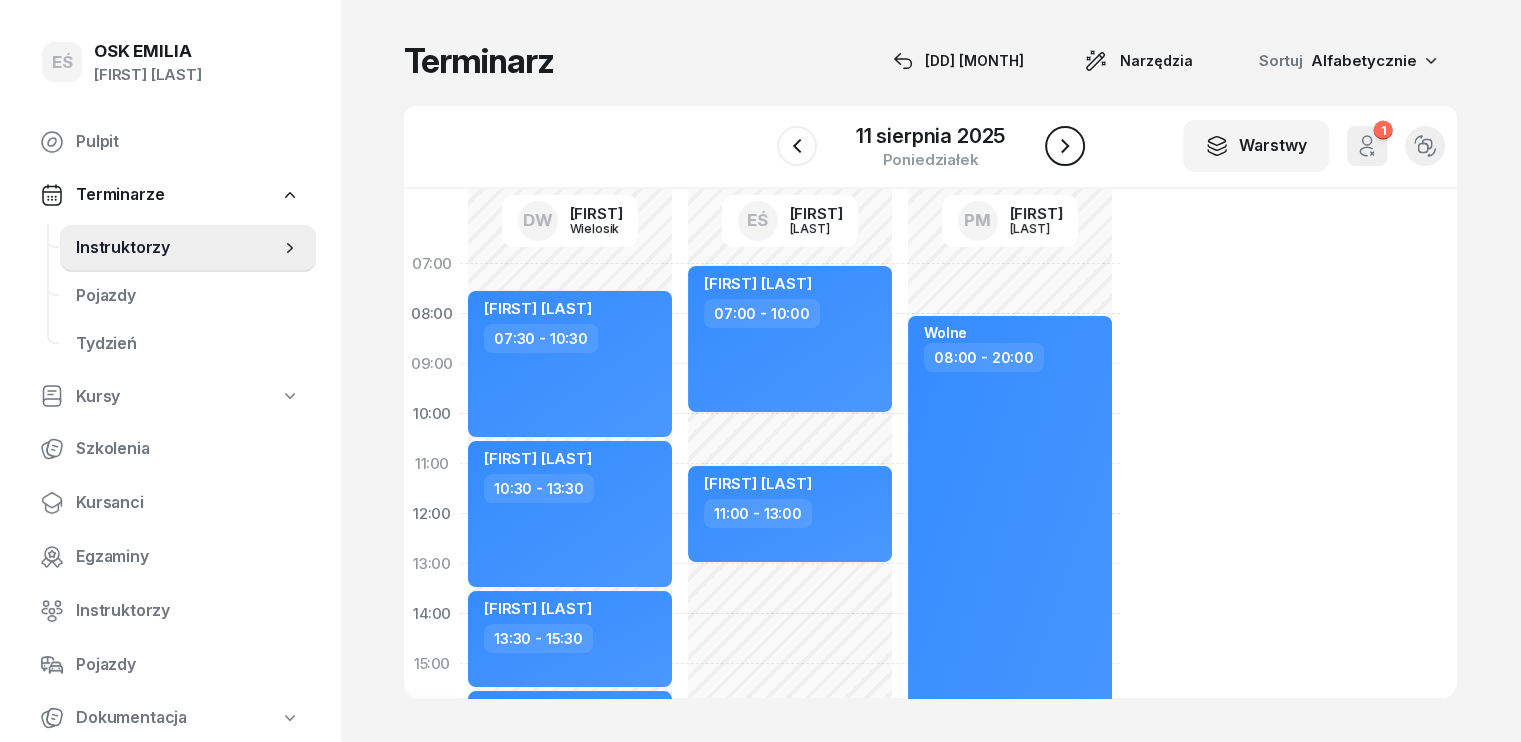 click 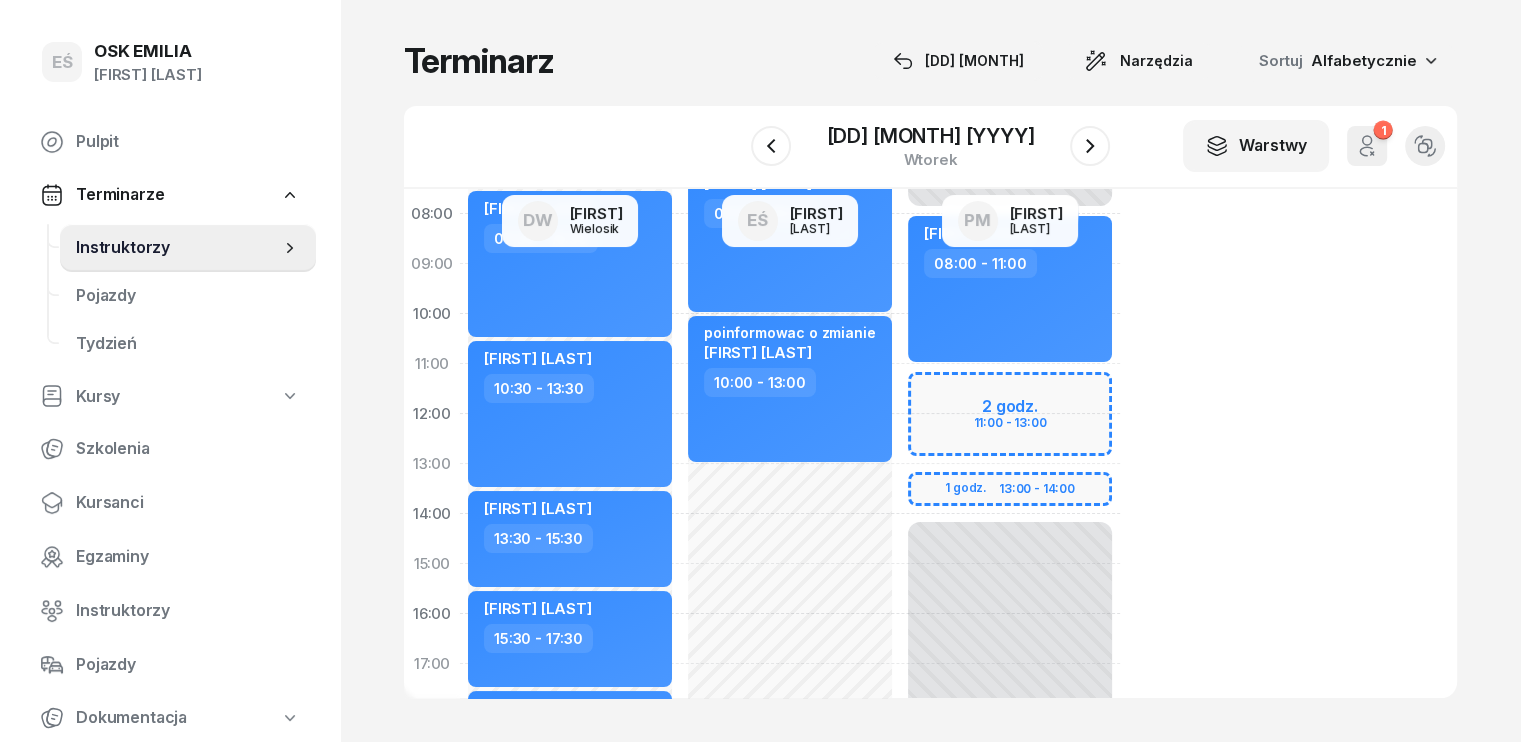 scroll, scrollTop: 0, scrollLeft: 0, axis: both 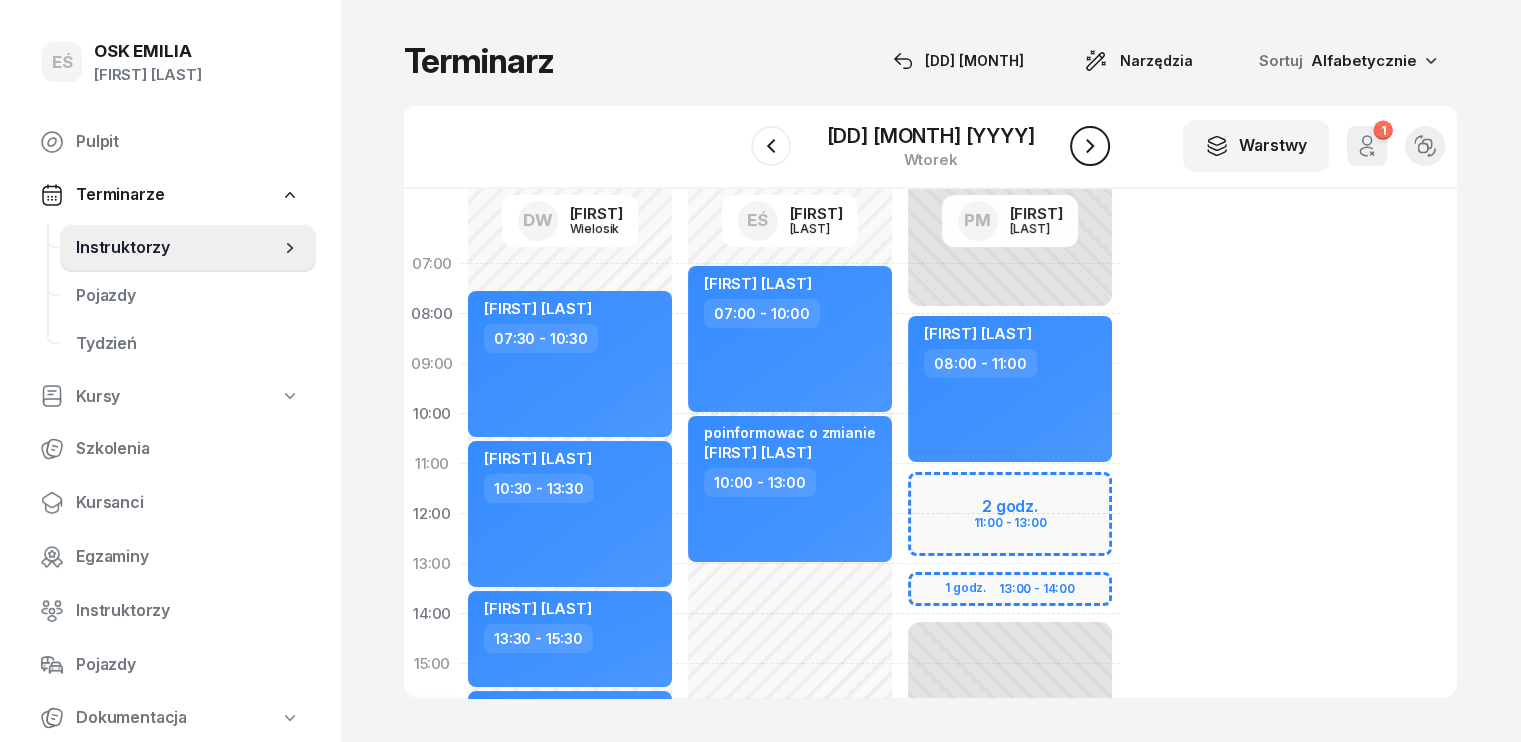 click 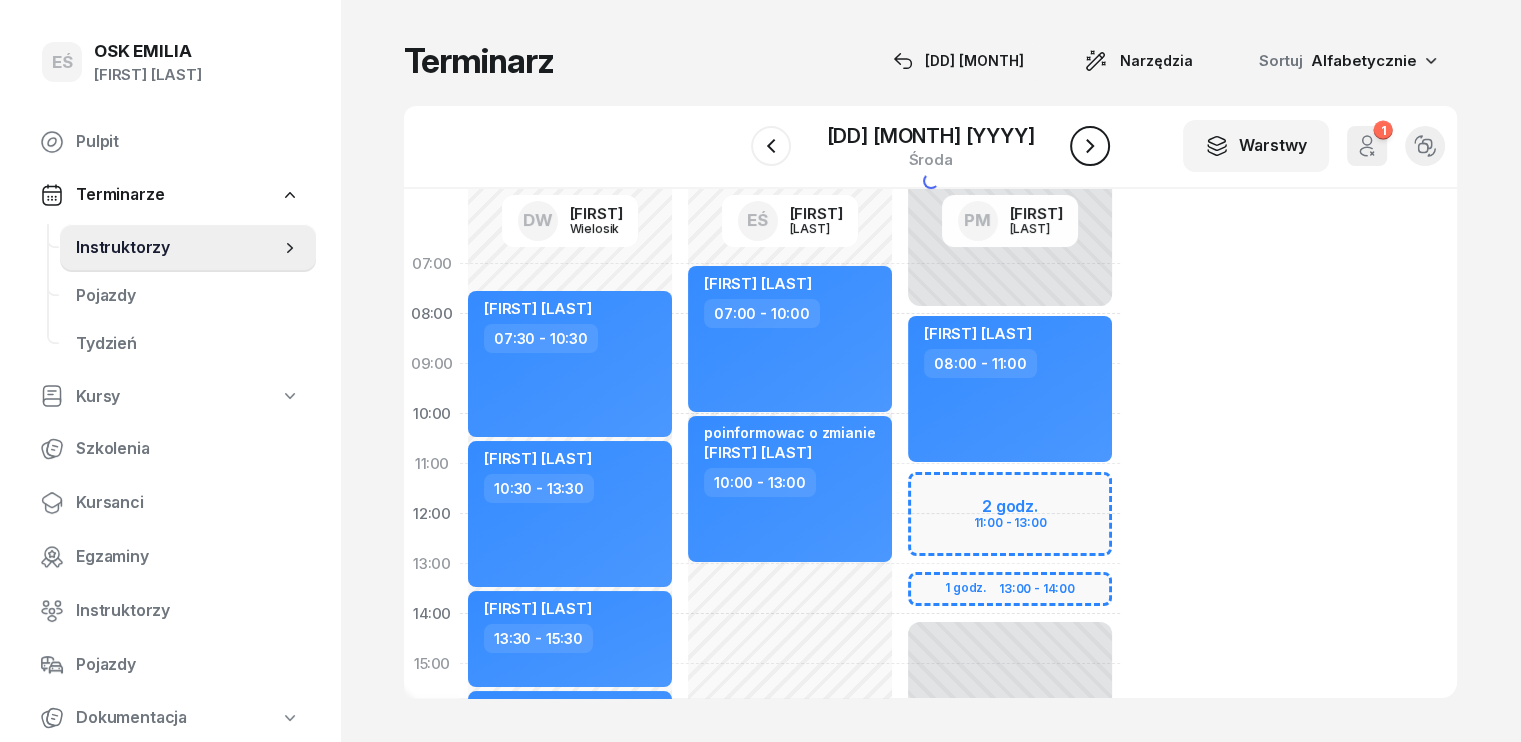 click 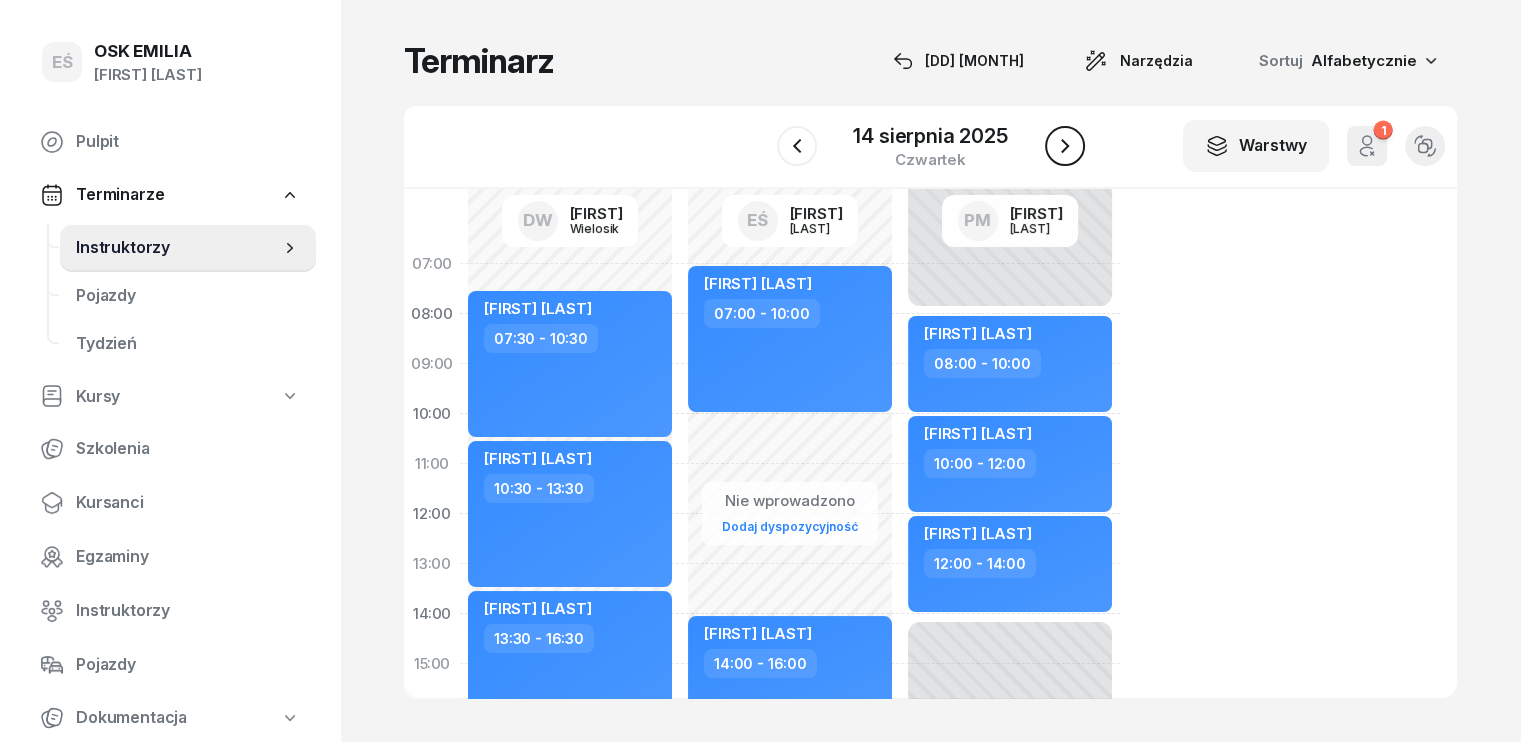 click 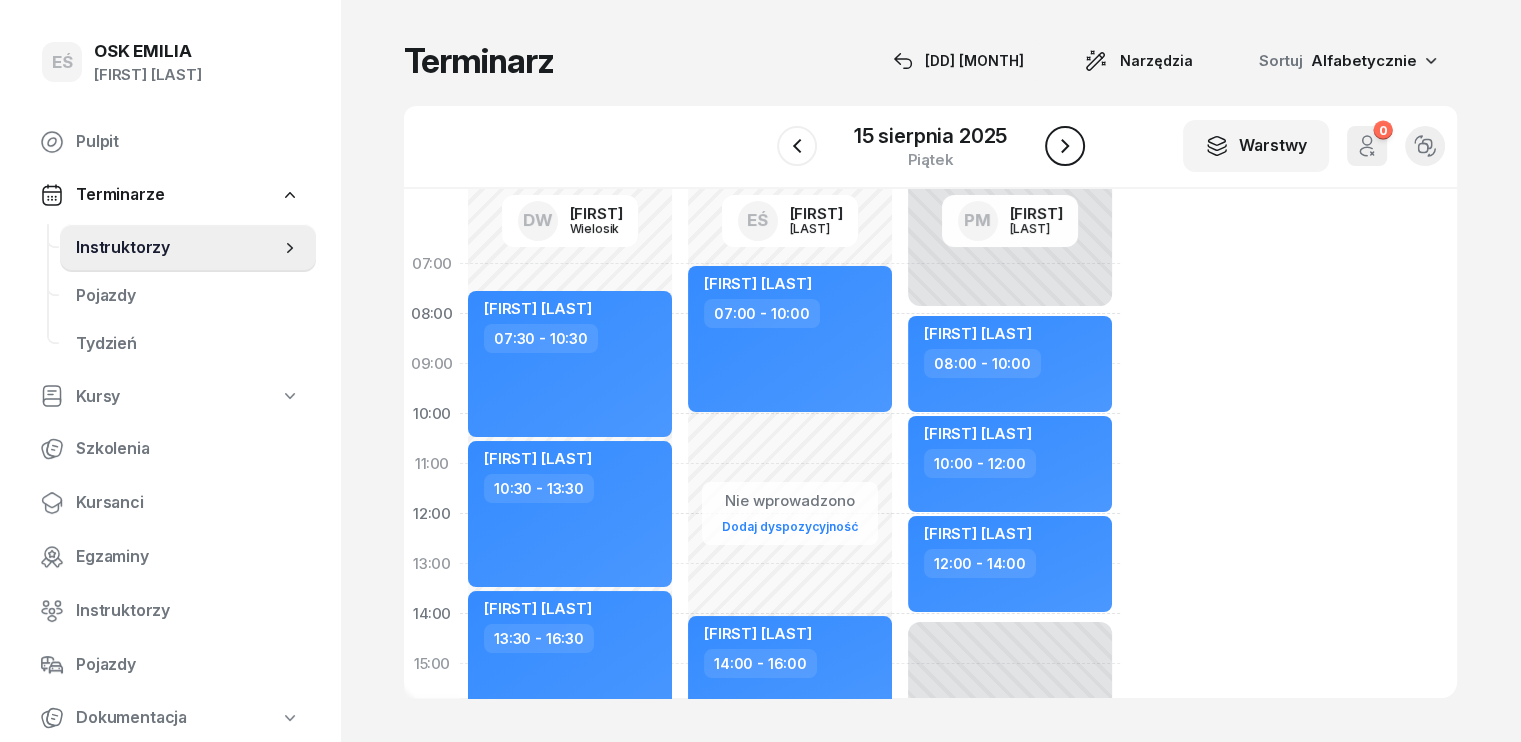 click 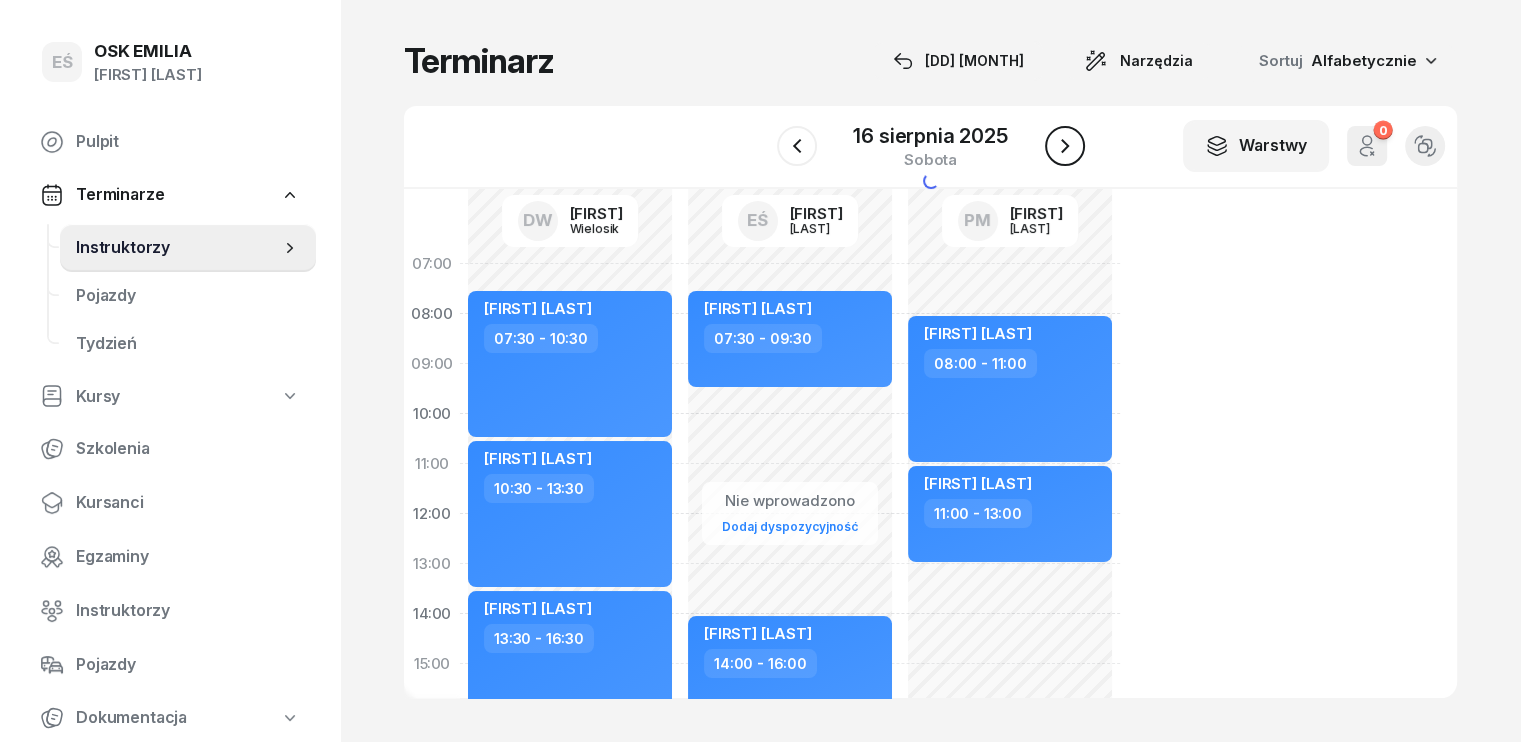 click 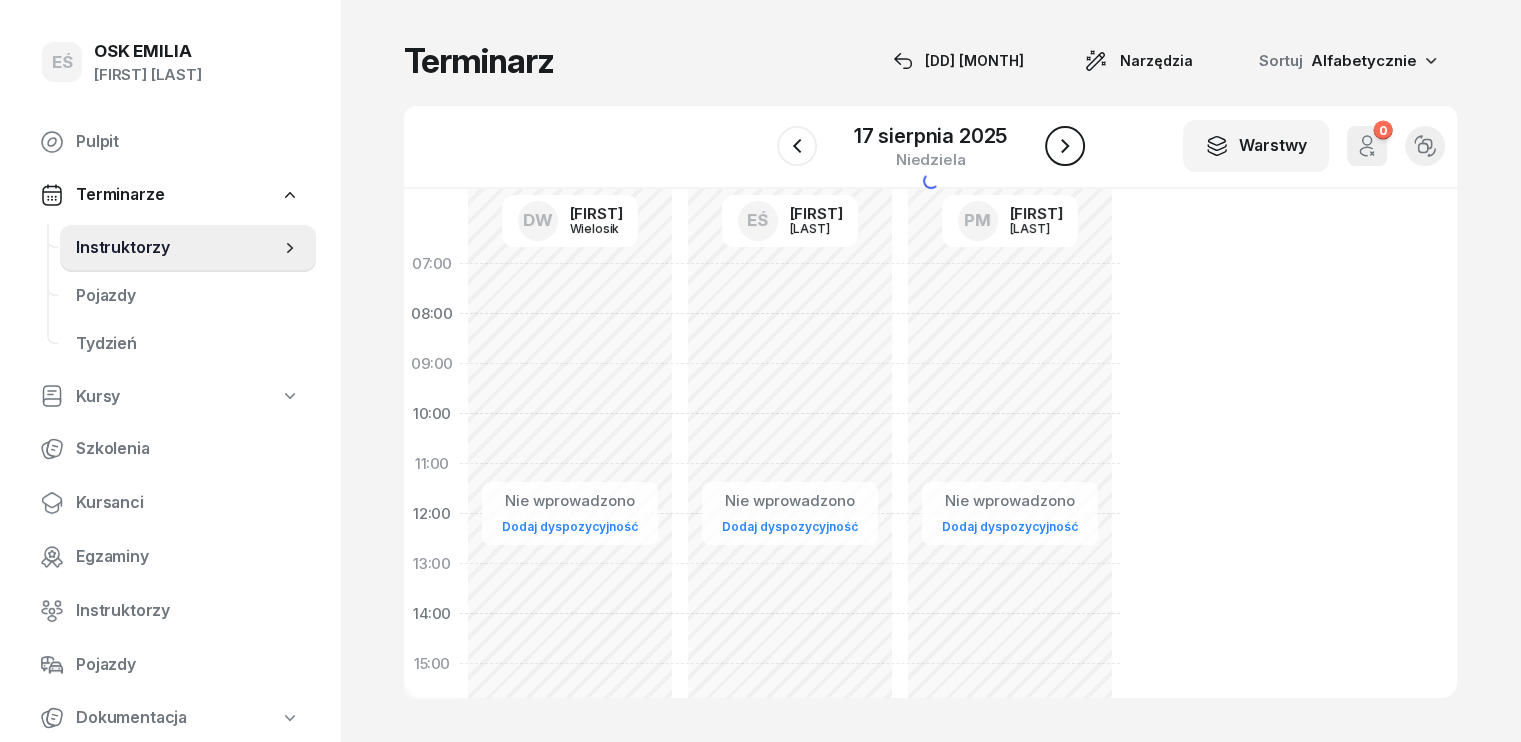 click 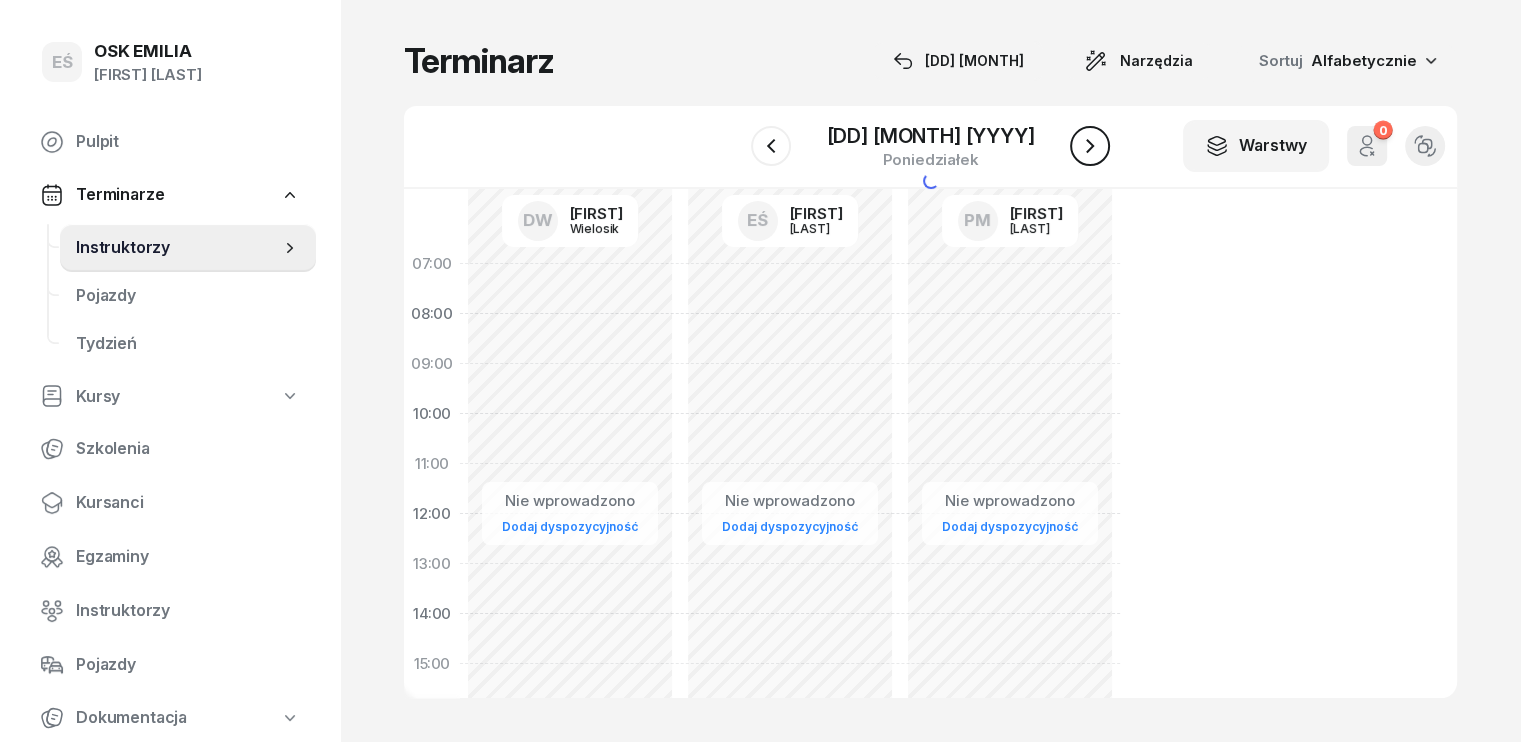 click 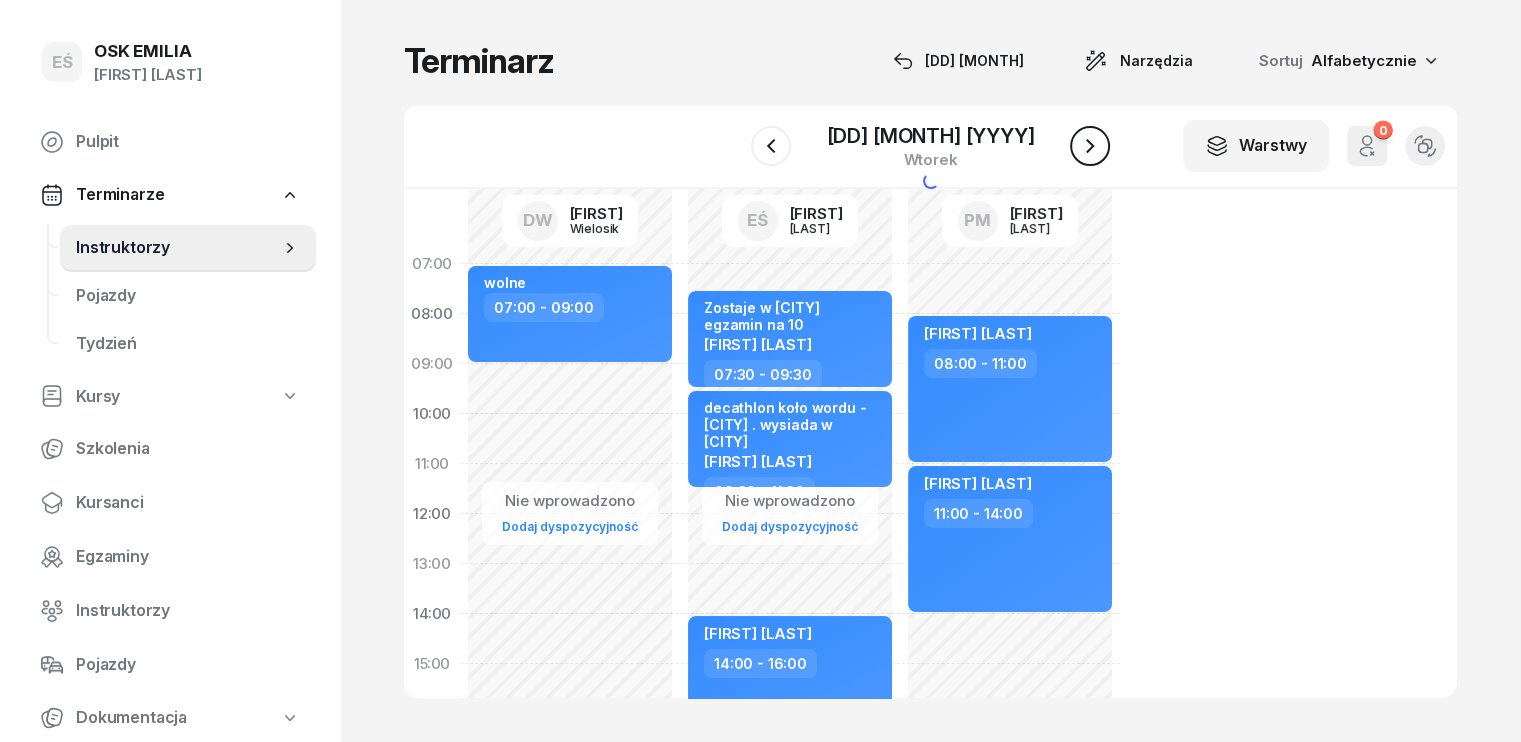 click 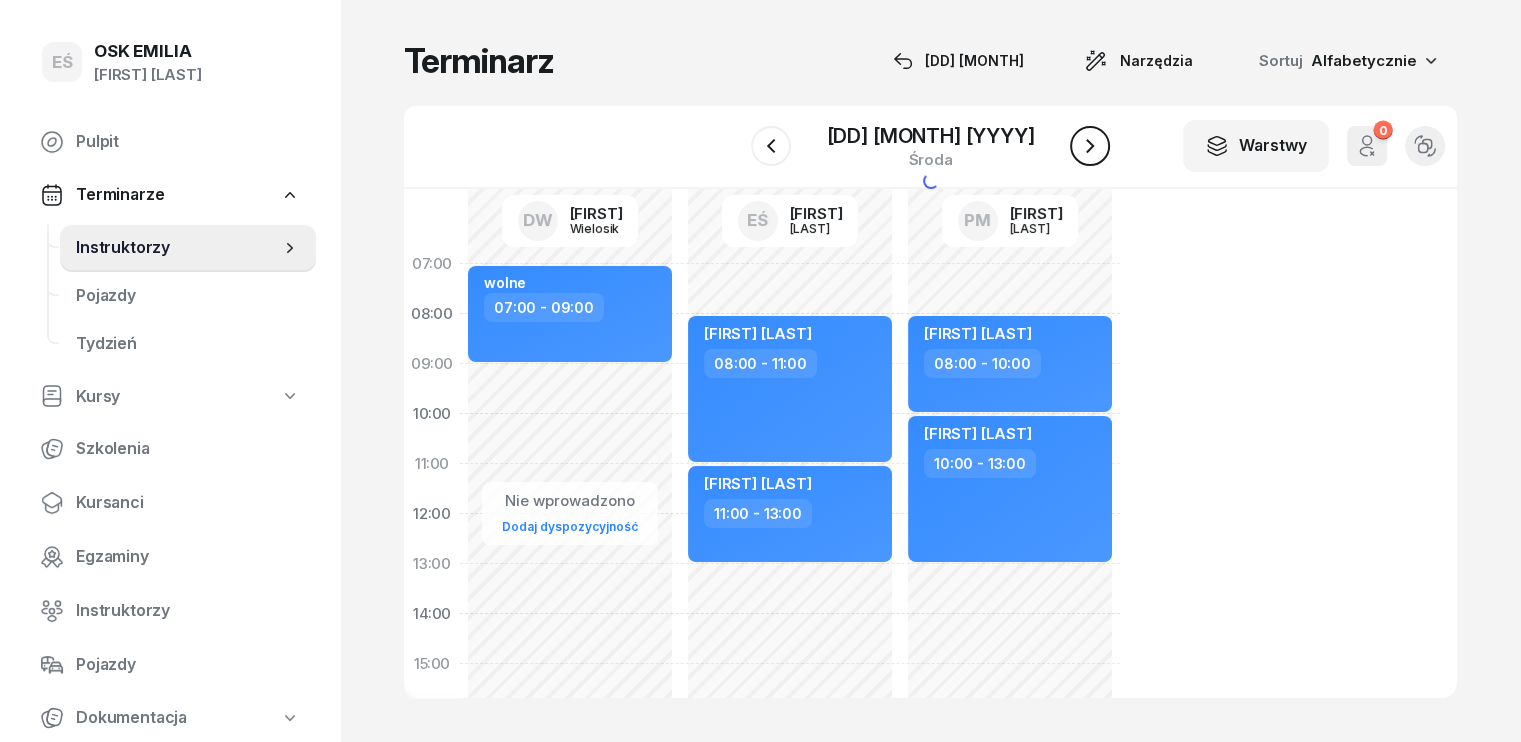 drag, startPoint x: 1067, startPoint y: 147, endPoint x: 1005, endPoint y: 147, distance: 62 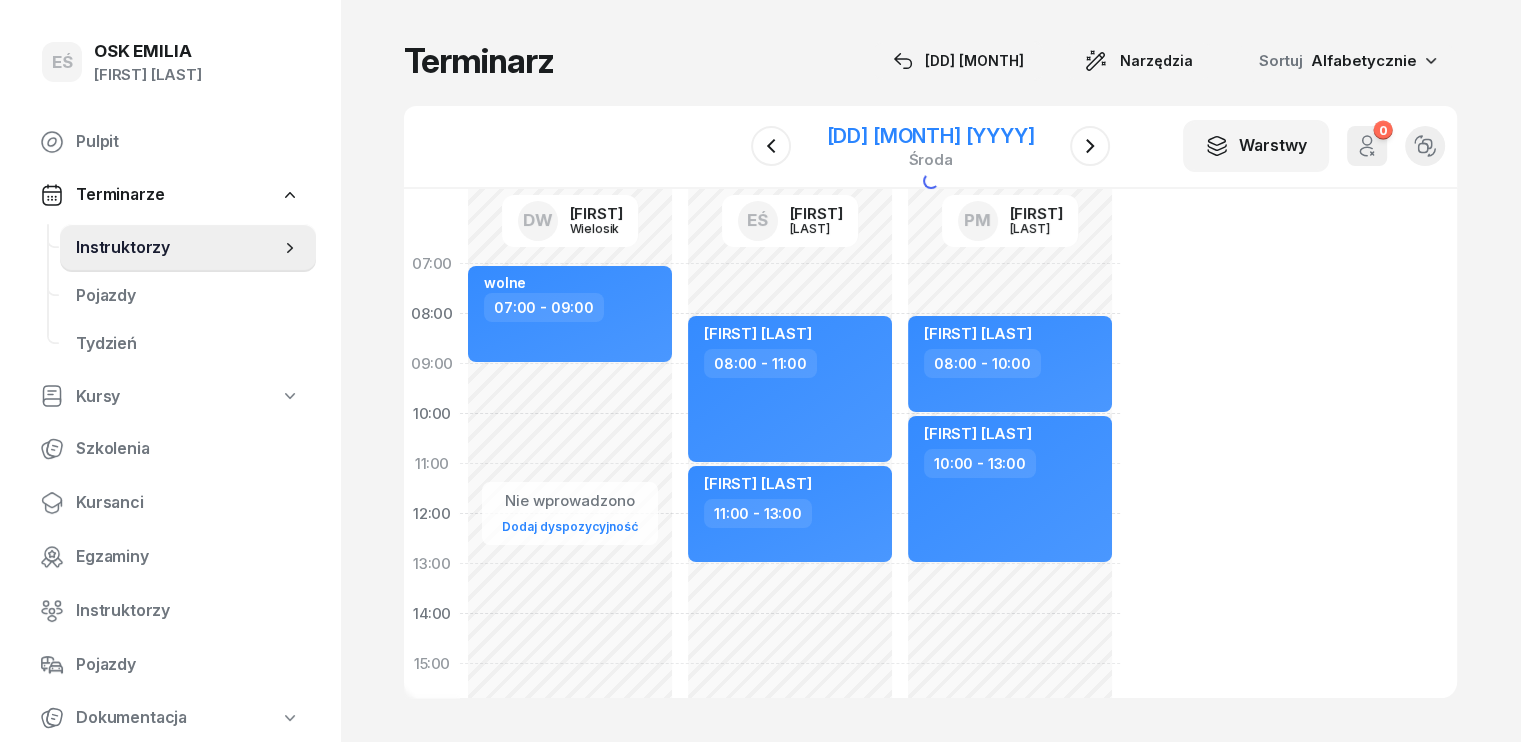 click 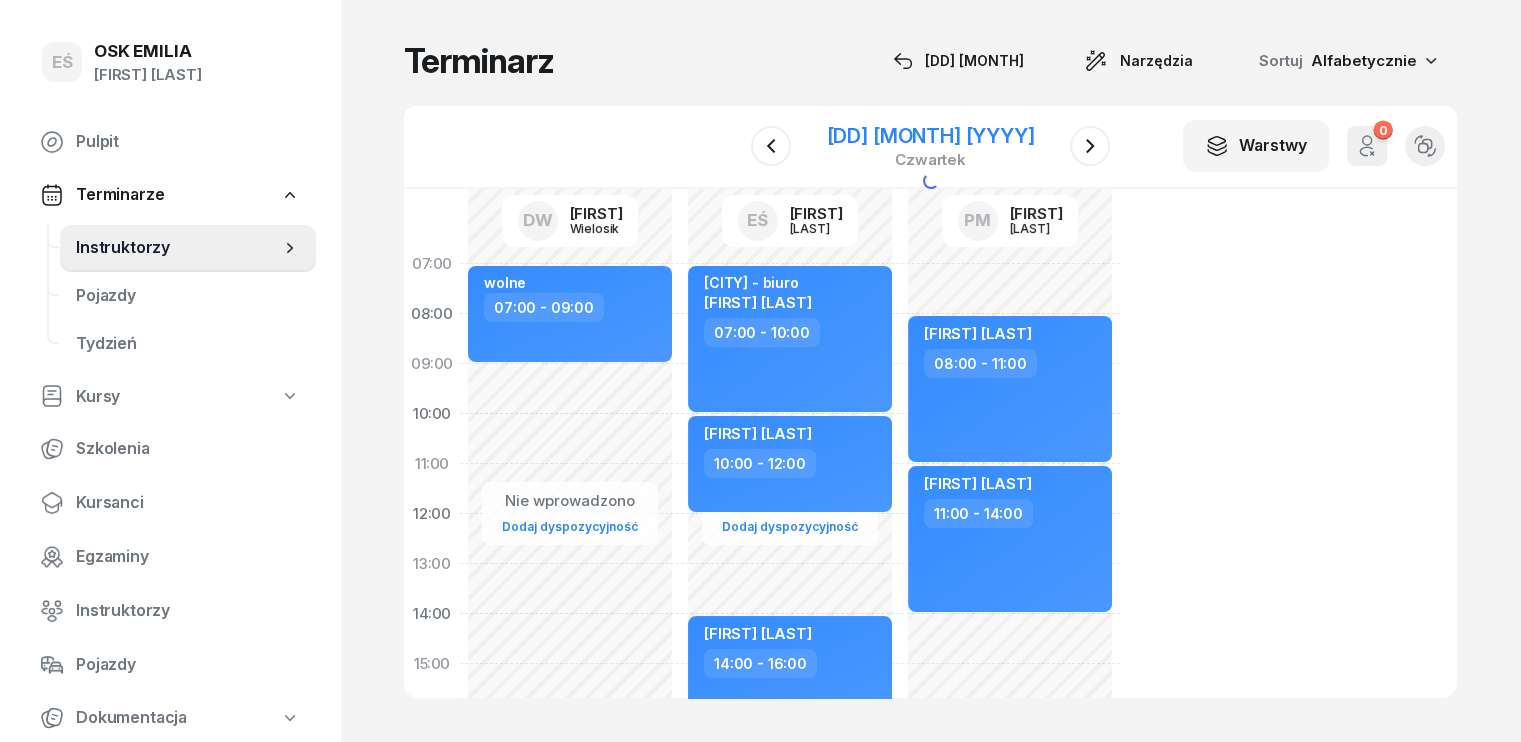 click on "[DAY] [MONTH] [YEAR]" at bounding box center (931, 136) 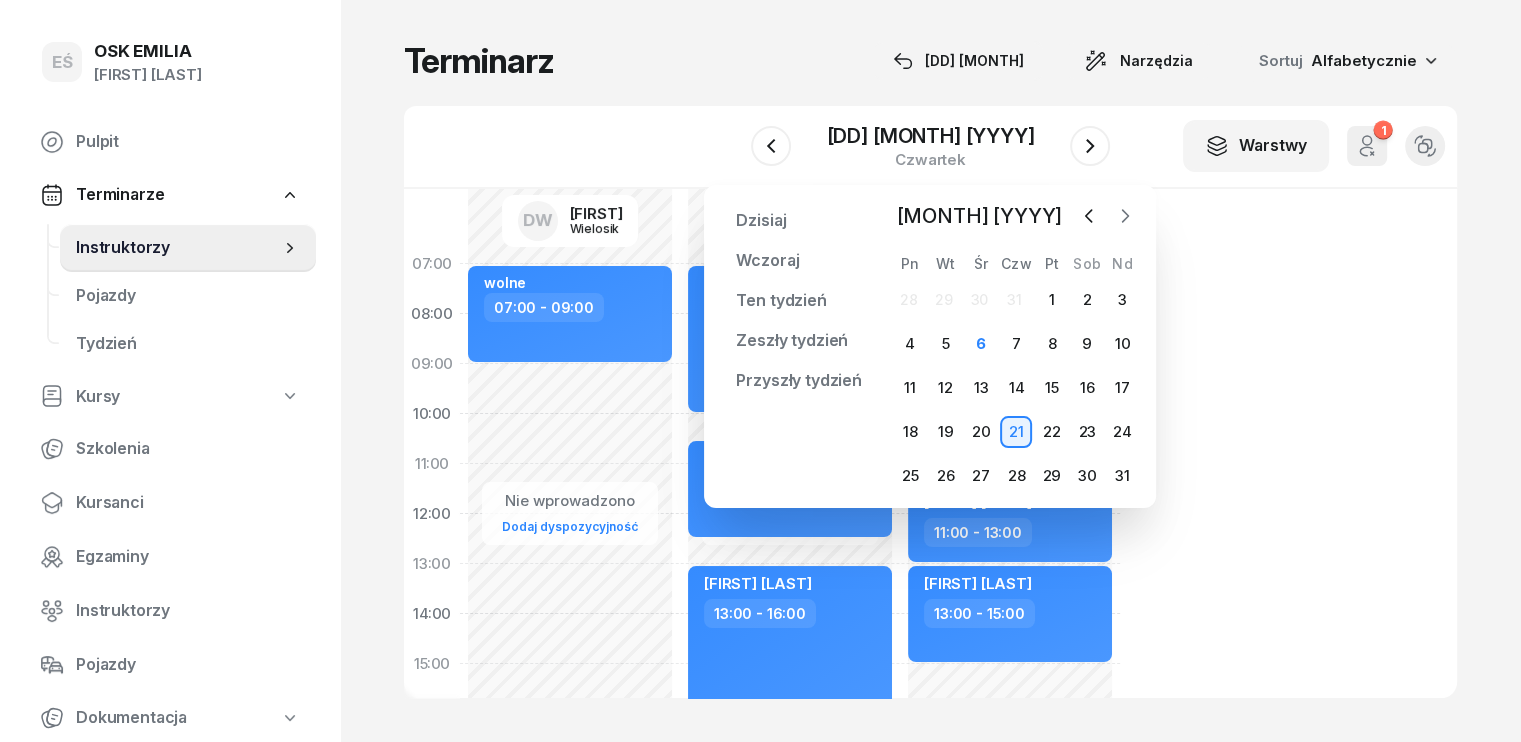 click 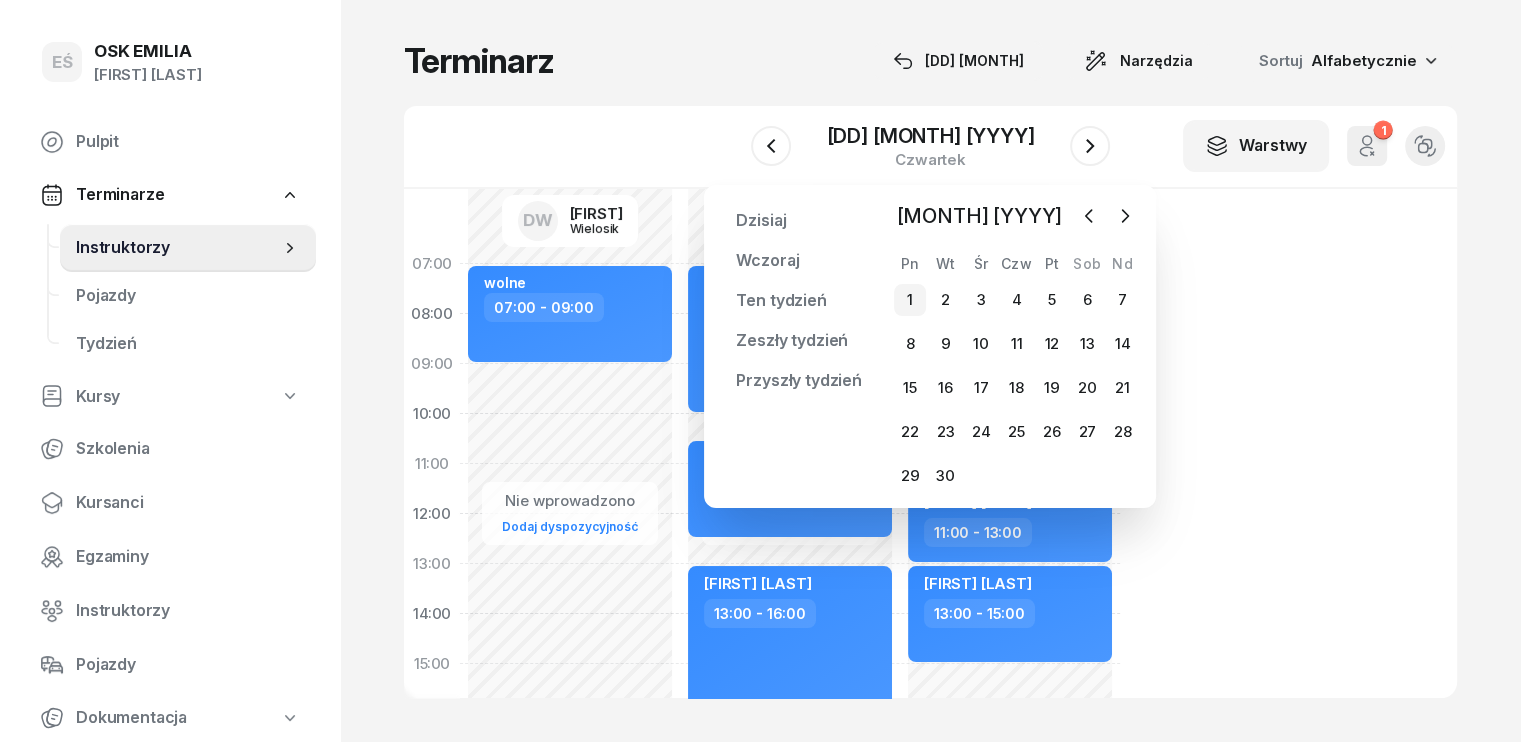 click on "1" at bounding box center [910, 300] 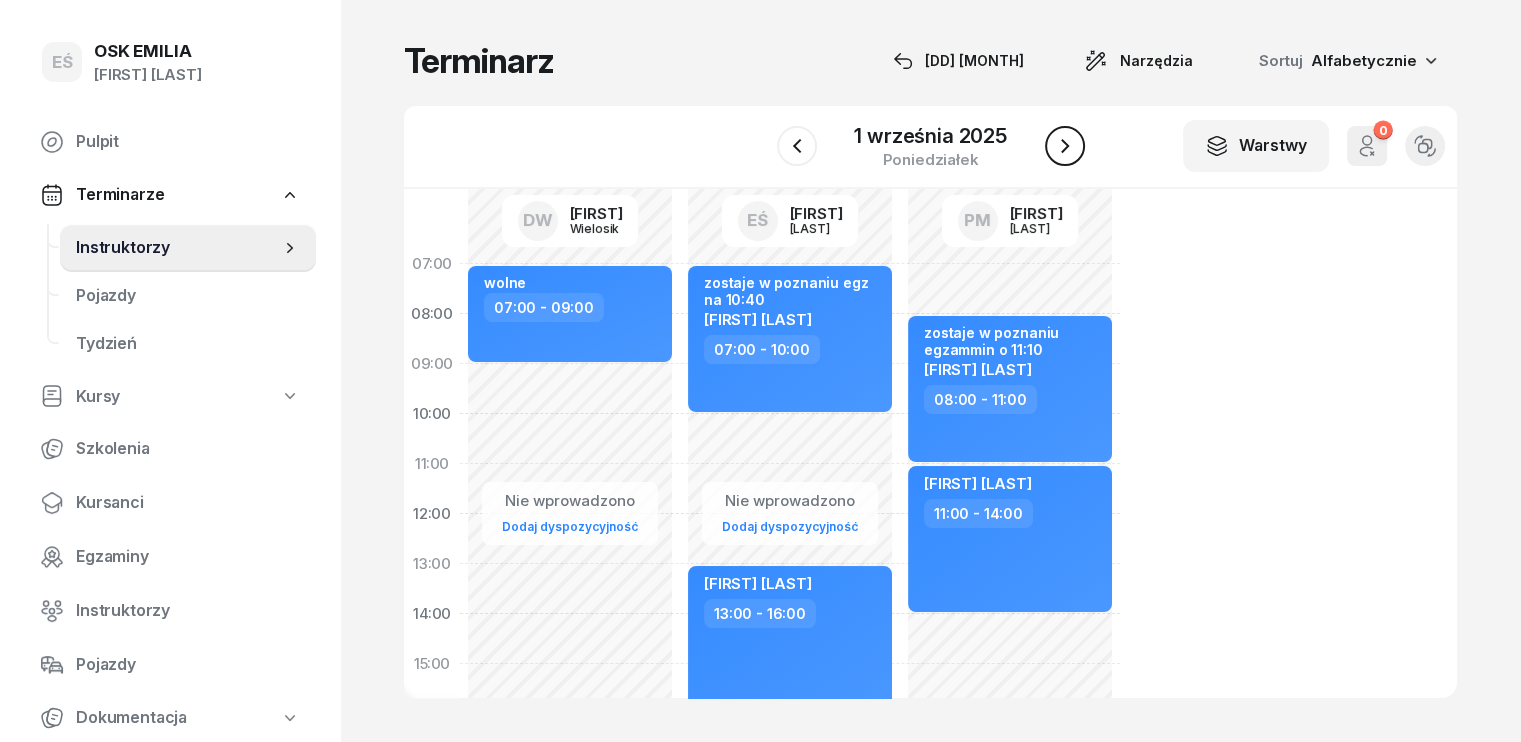 click 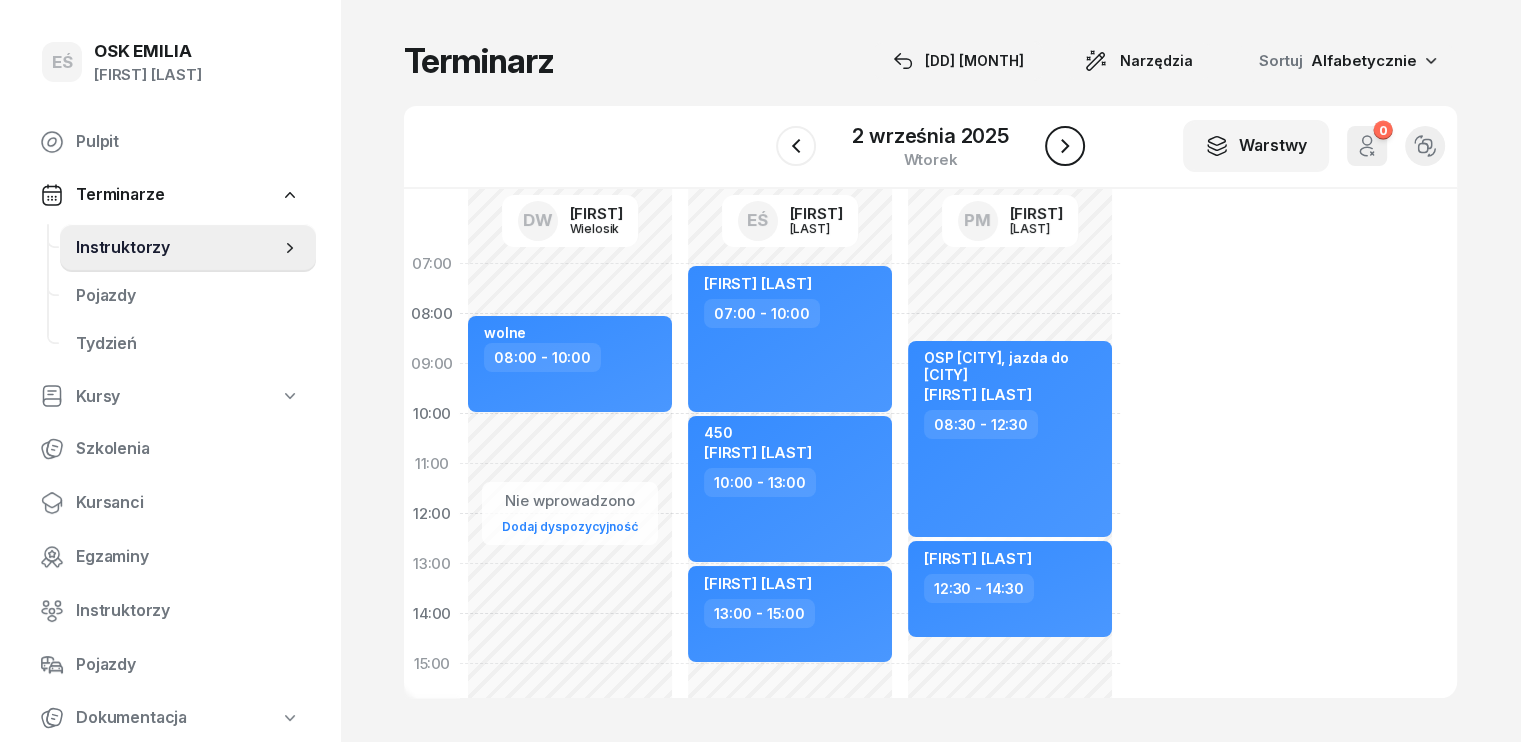 click 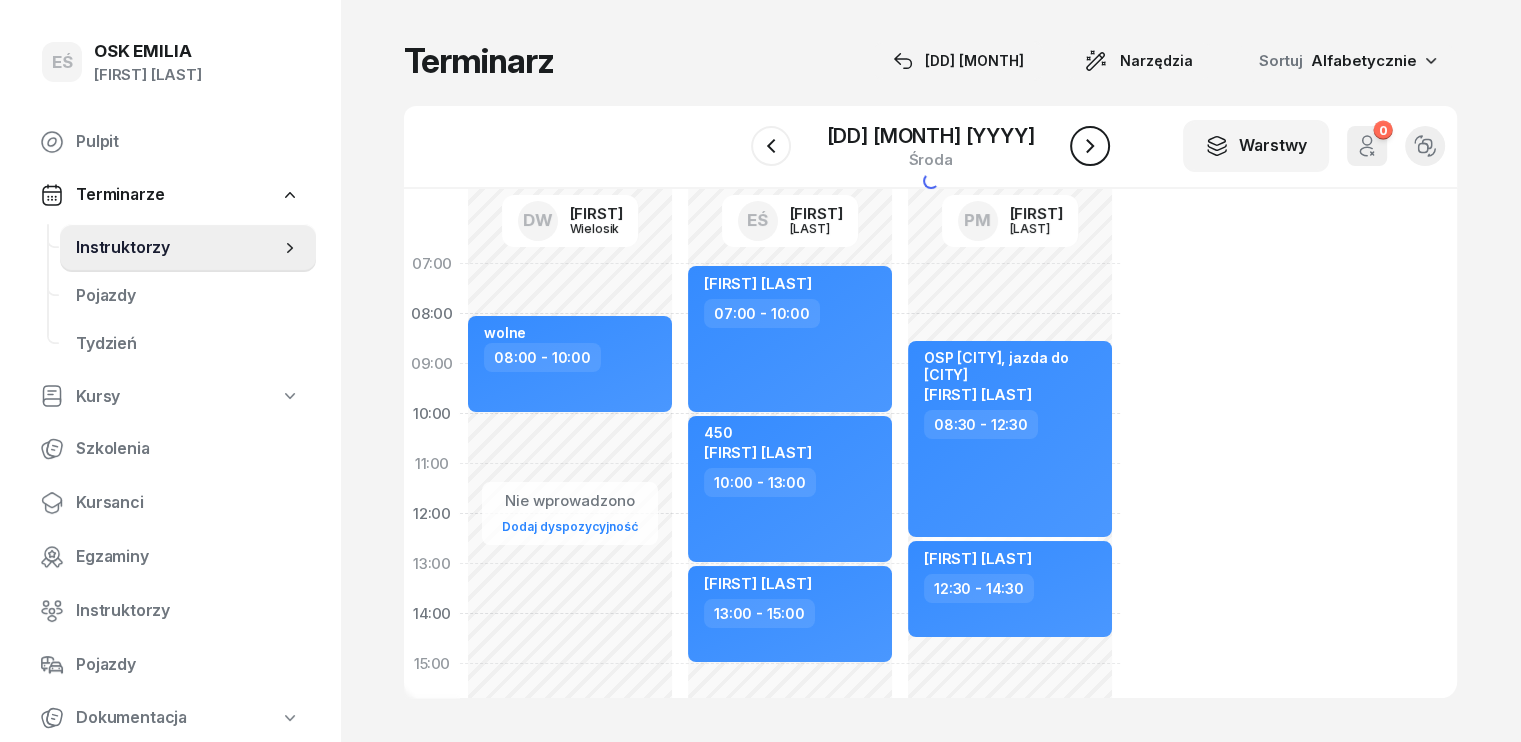 click at bounding box center [1090, 146] 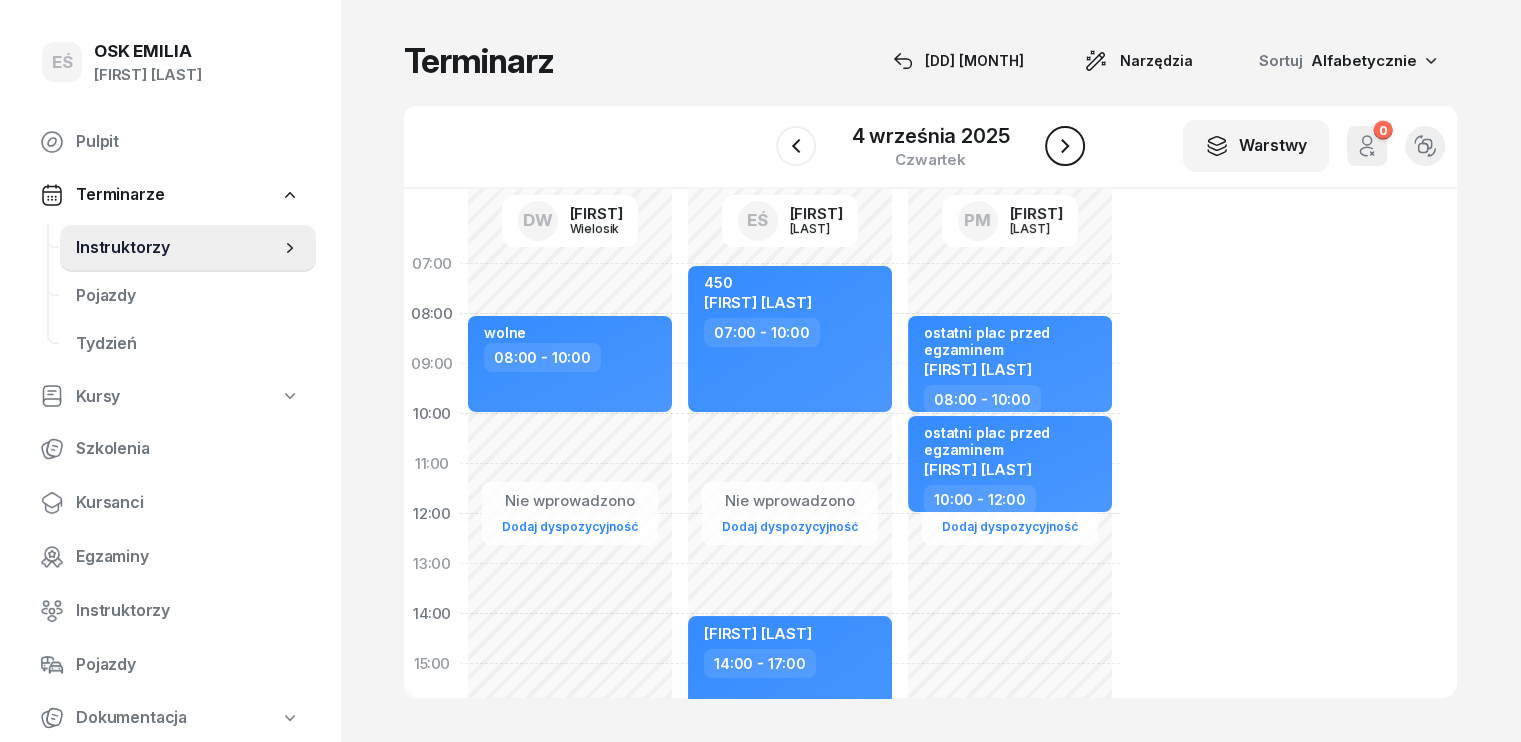 click 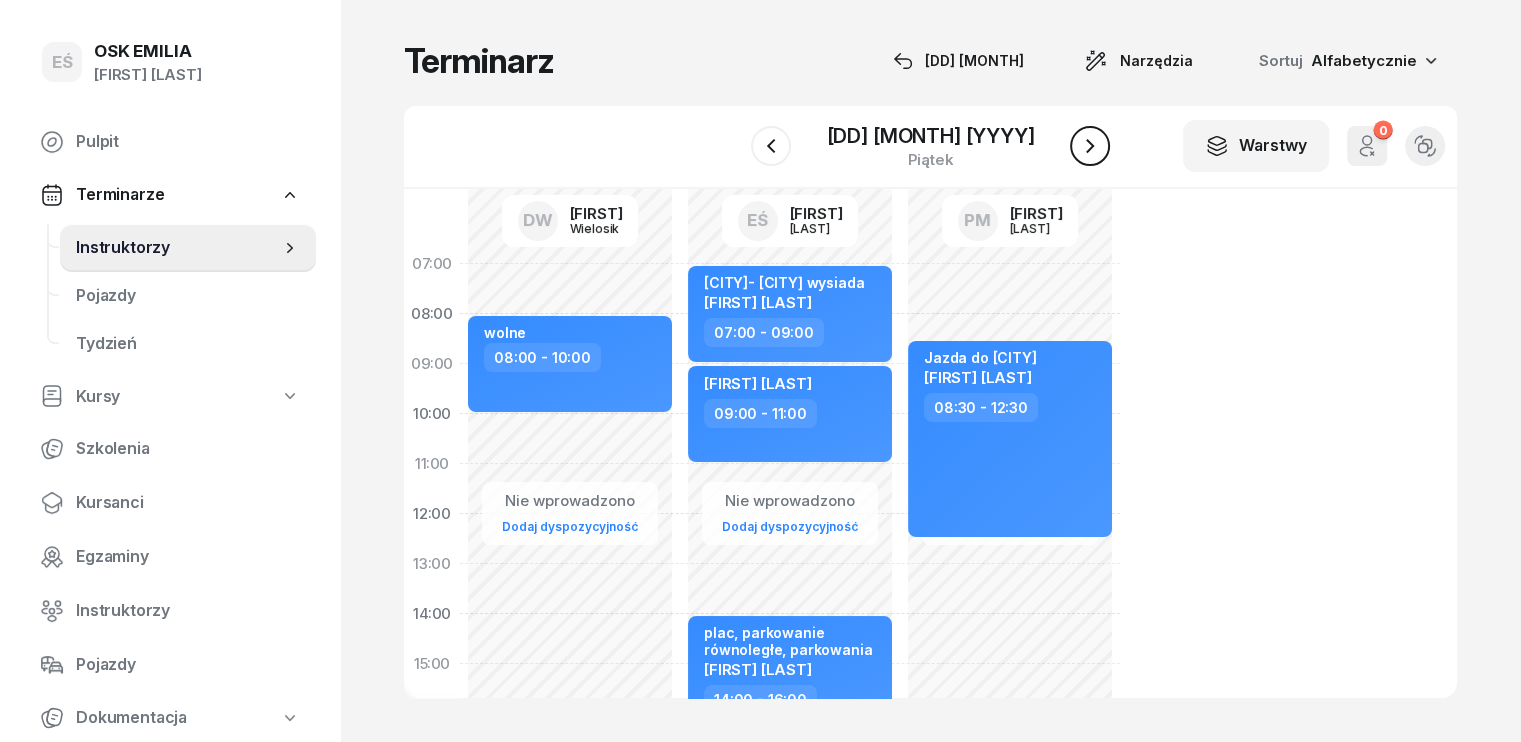 click 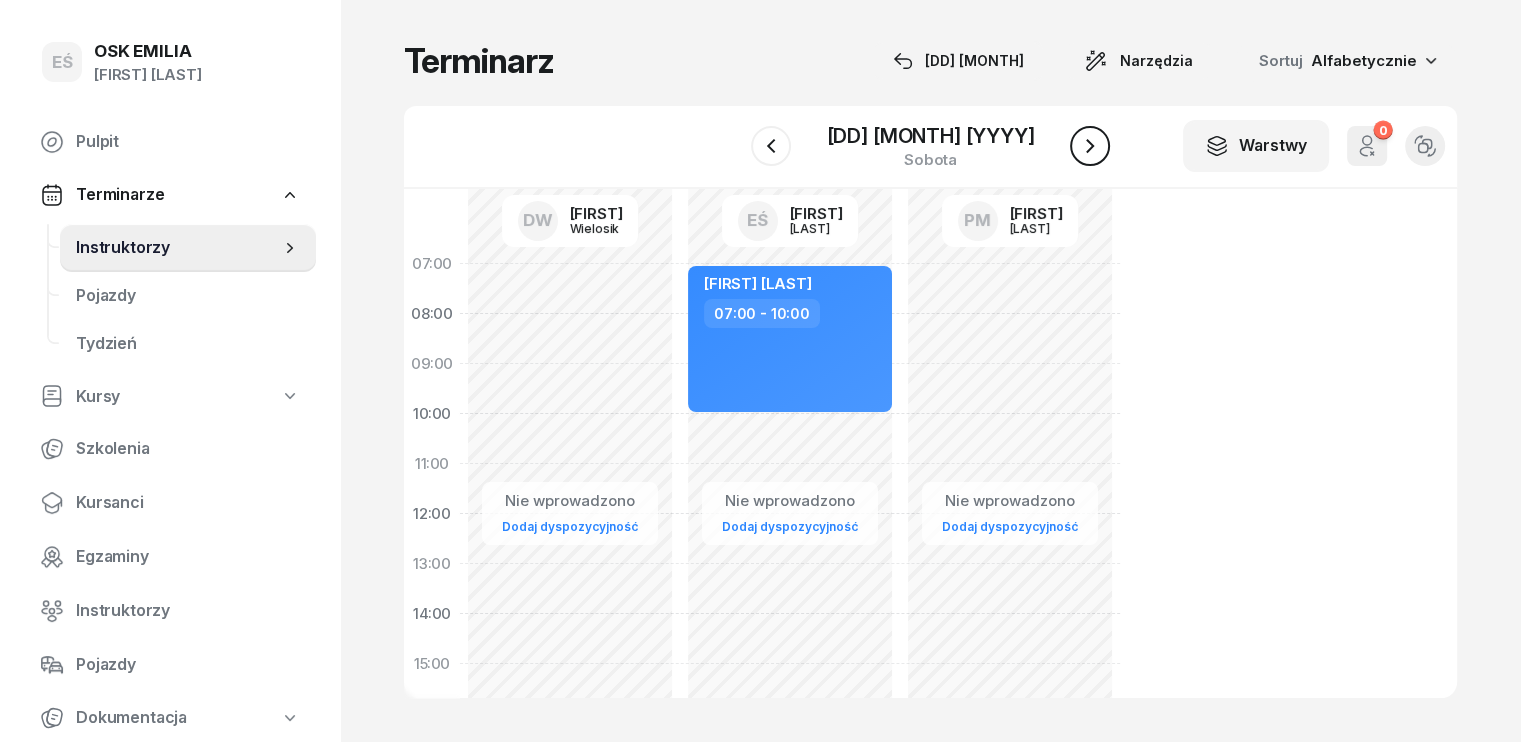 click 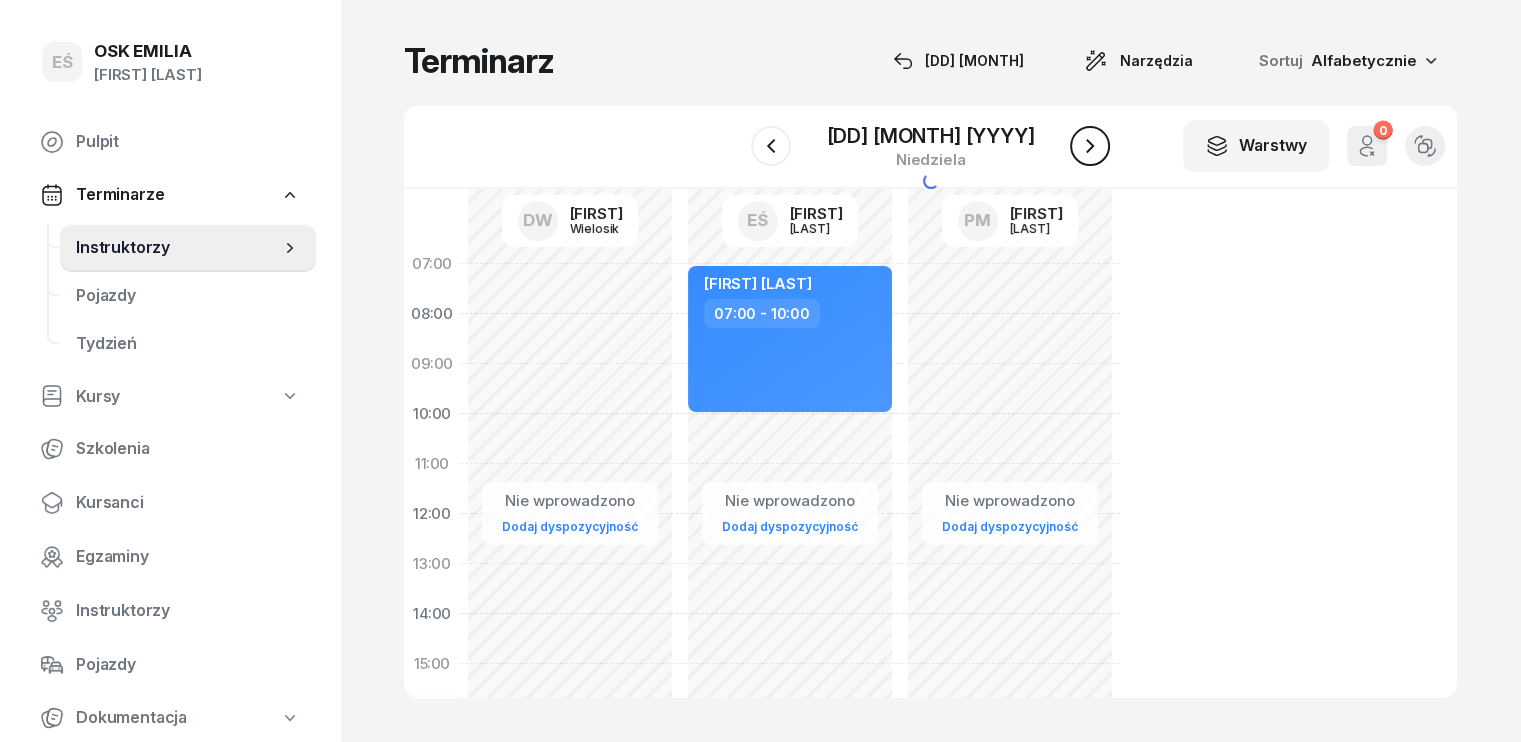 click 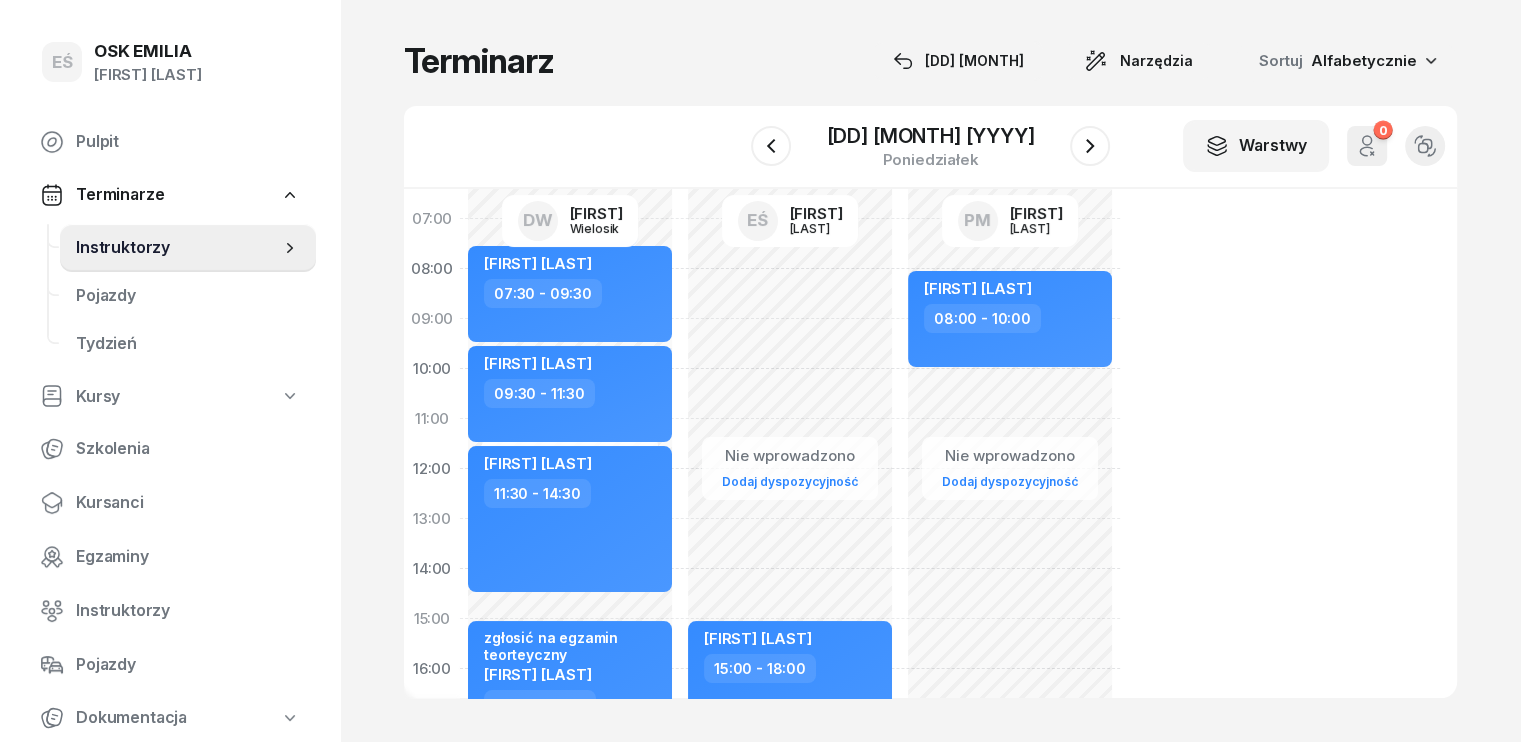 scroll, scrollTop: 0, scrollLeft: 0, axis: both 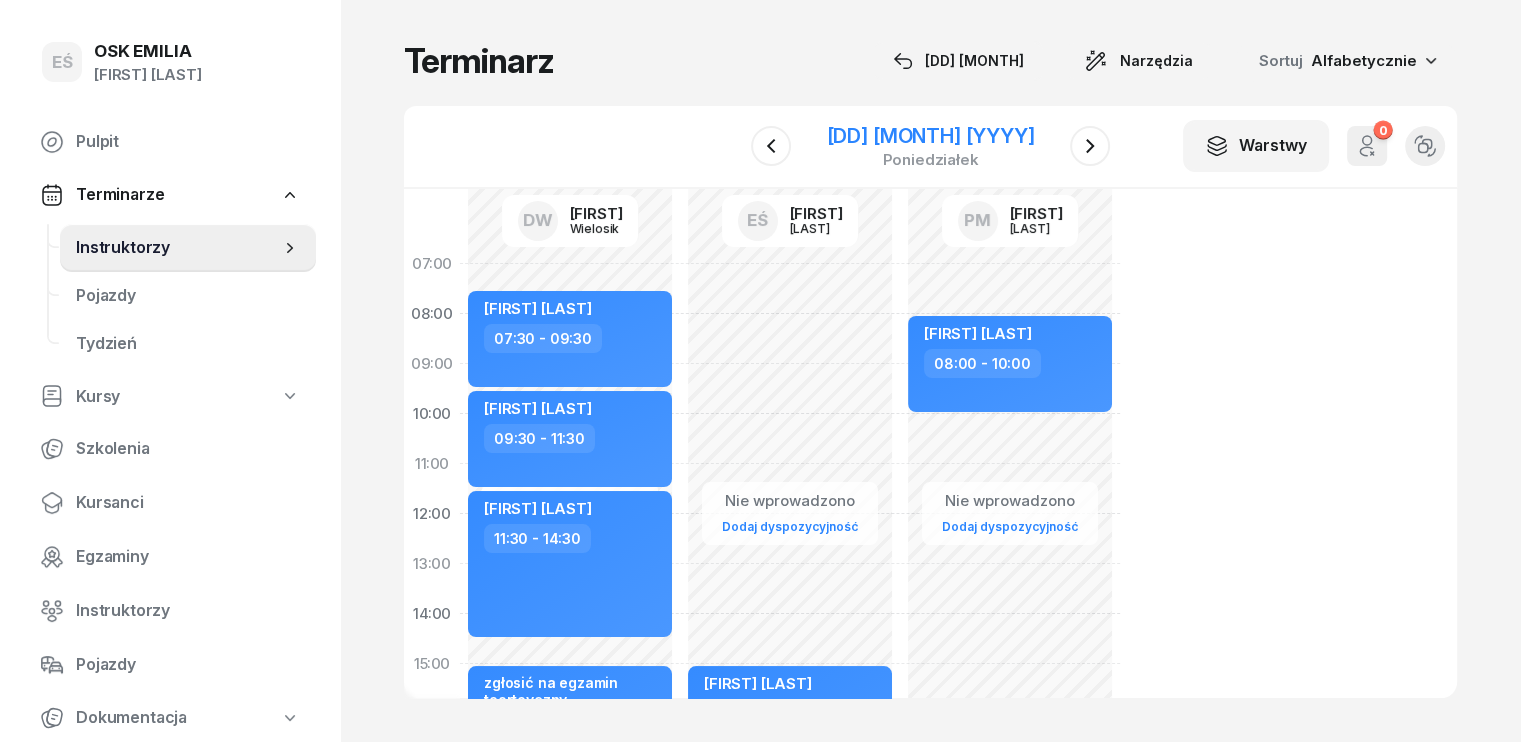 click on "[DAY] [MONTH] [YEAR]" at bounding box center [931, 136] 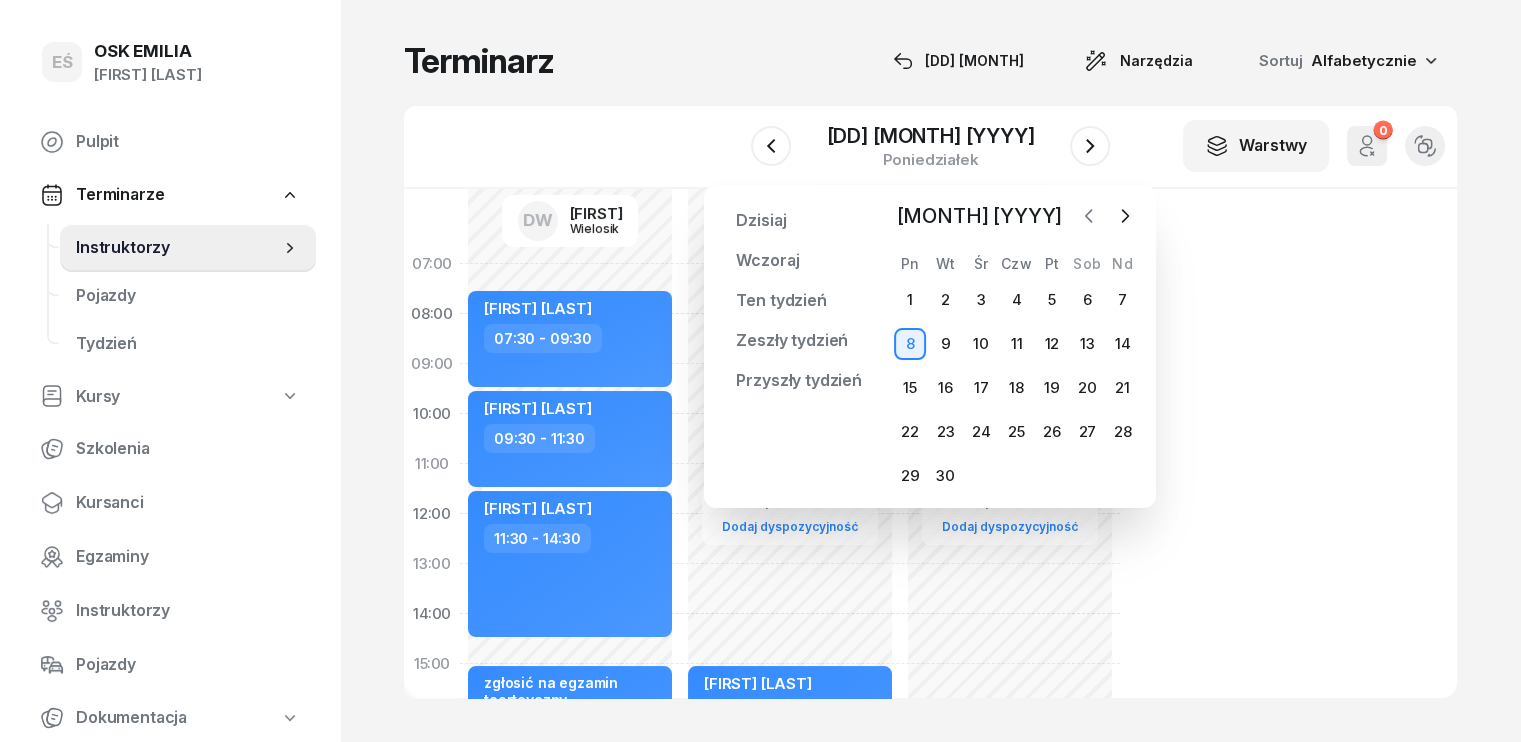 click 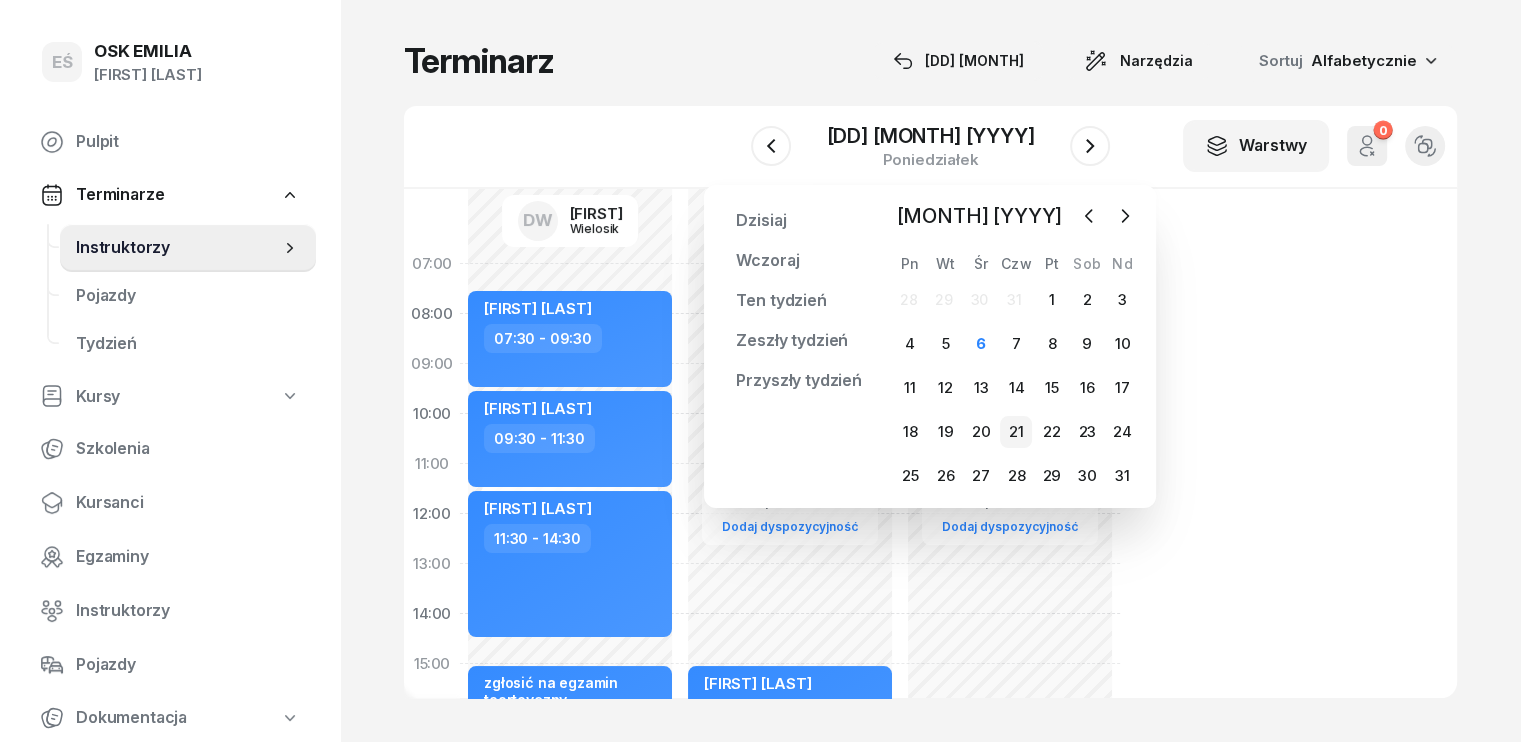 click on "21" at bounding box center (1016, 432) 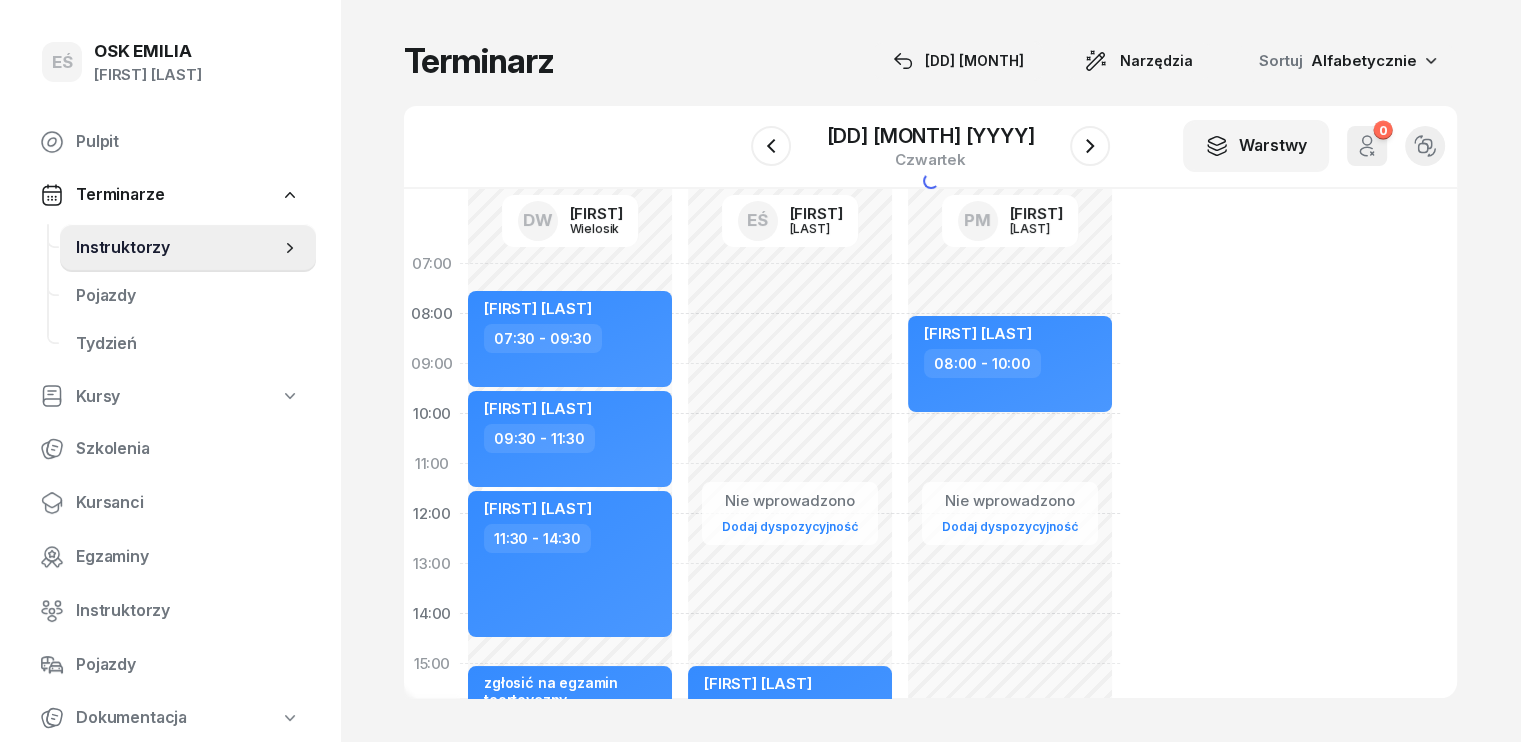 scroll, scrollTop: 200, scrollLeft: 0, axis: vertical 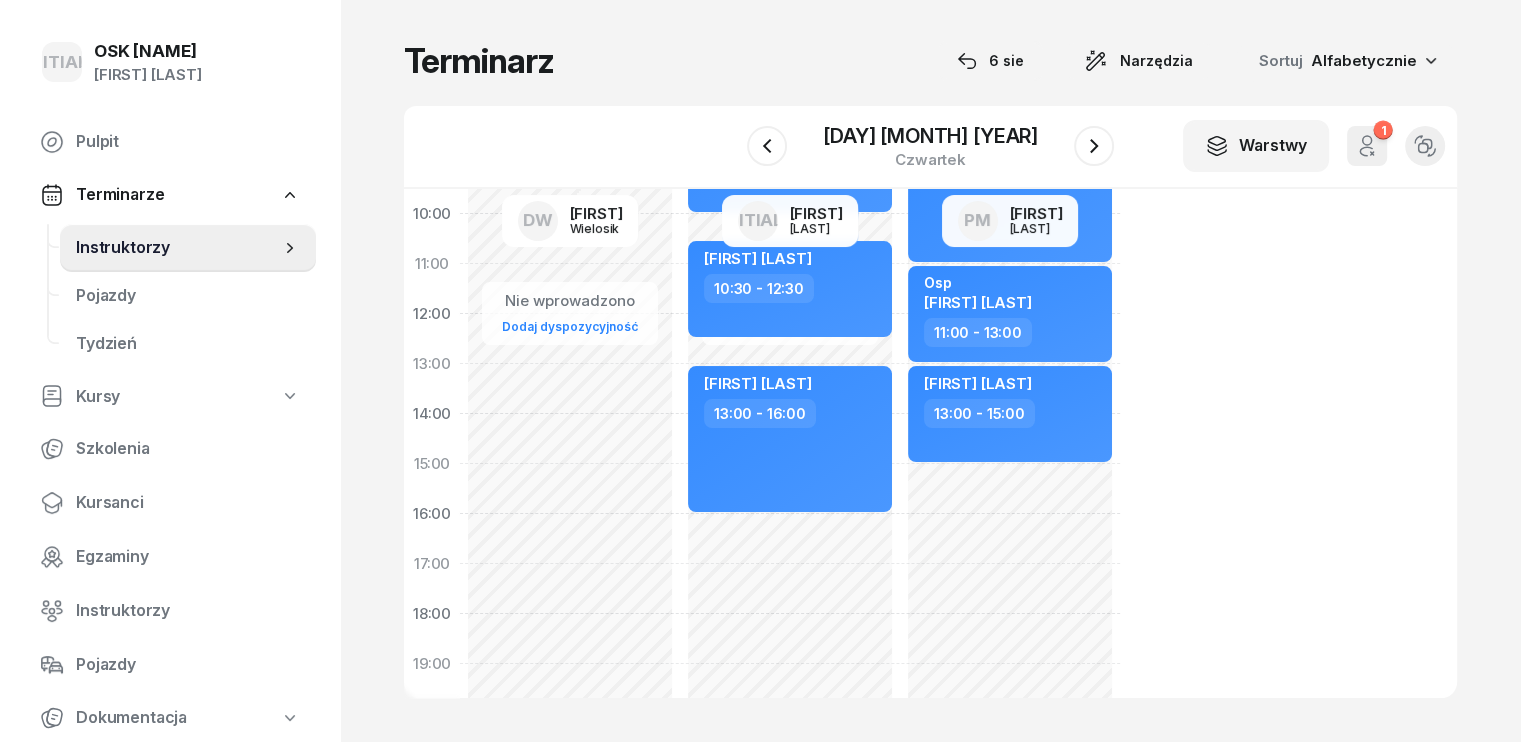 click on "Nie wprowadzono Dodaj dyspozycyjność [FIRST] [LAST] [TIME] - [TIME] [STREET] [FIRST] [LAST] [TIME] - [TIME] [FIRST] [LAST] [TIME] - [TIME]" 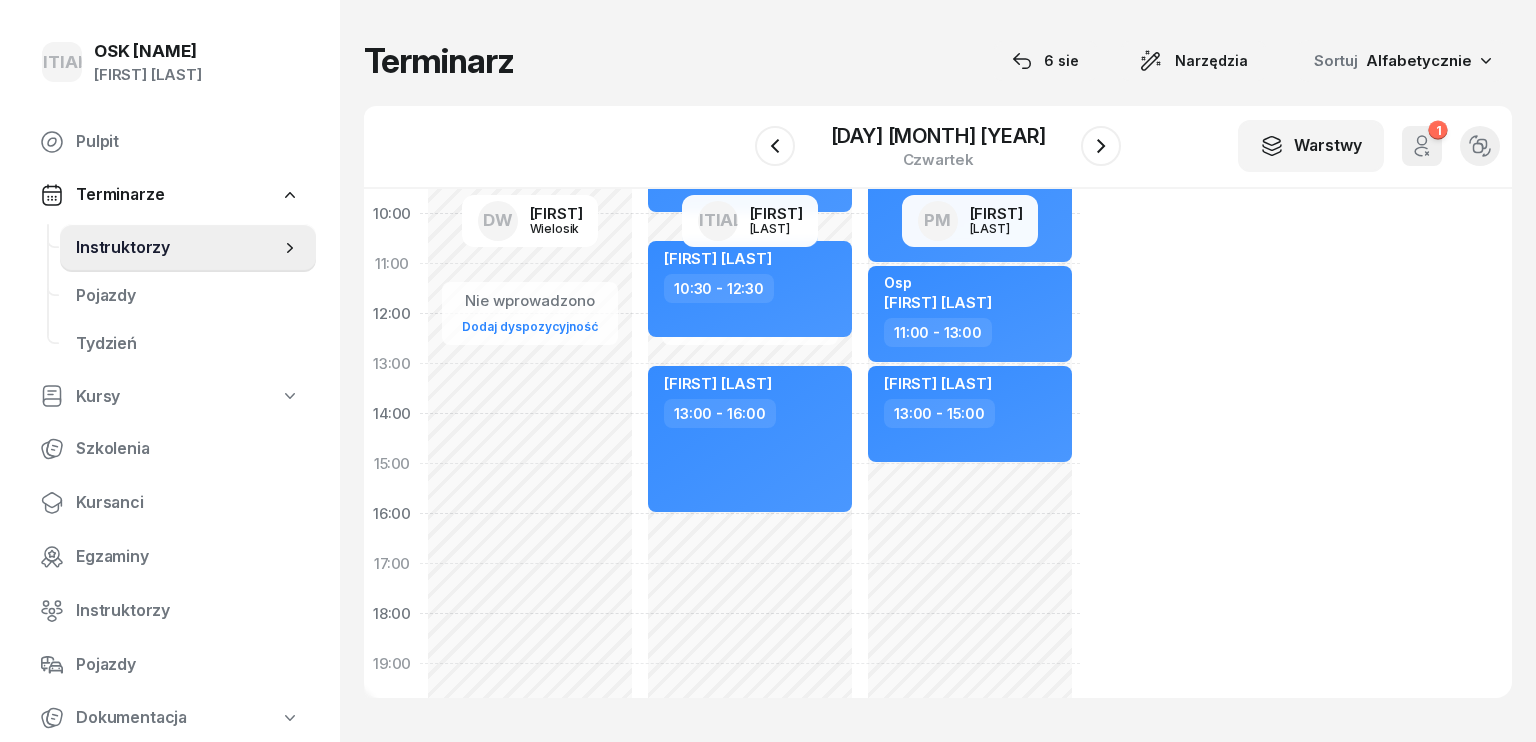 select on "16" 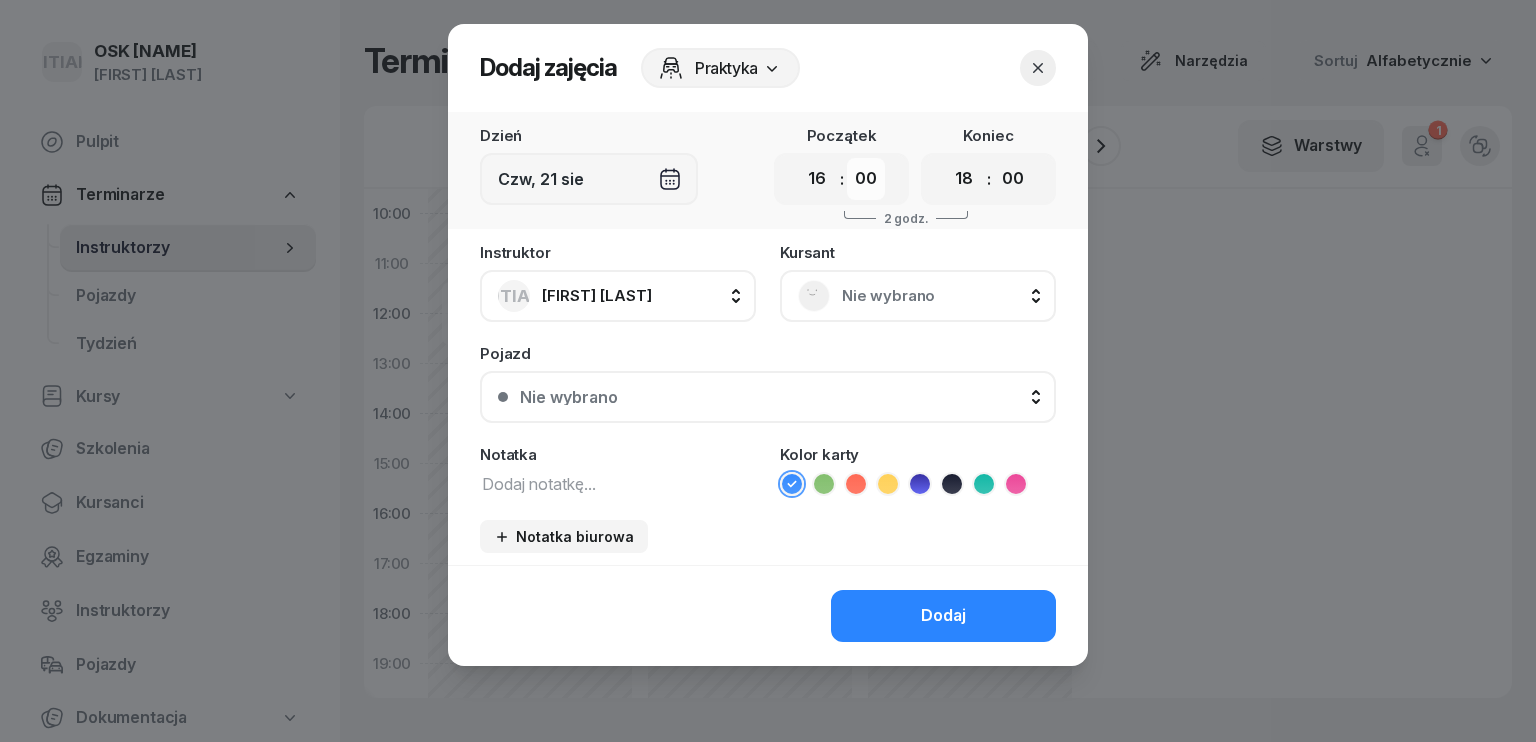 click on "00 05 10 15 20 25 30 35 40 45 50 55" at bounding box center [866, 179] 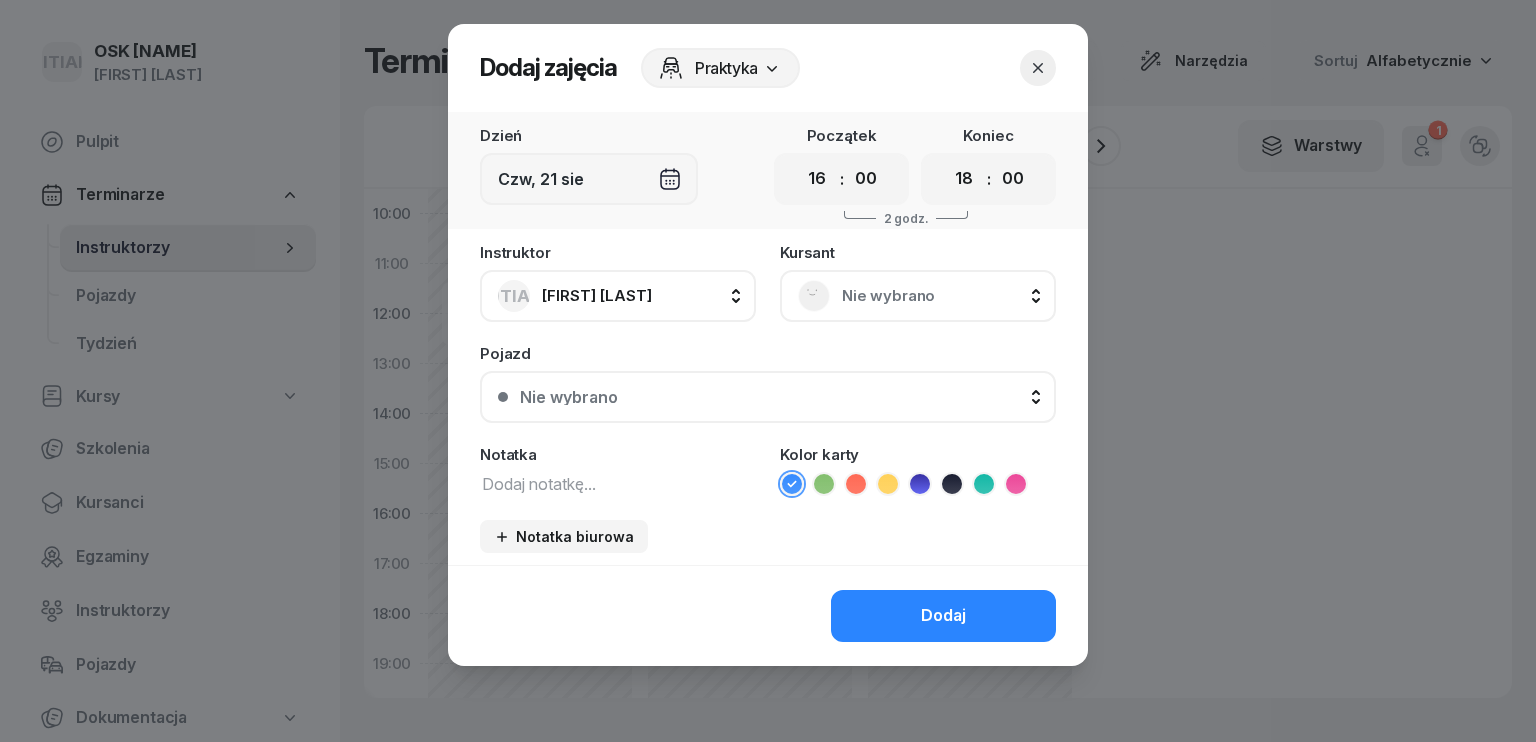 select on "30" 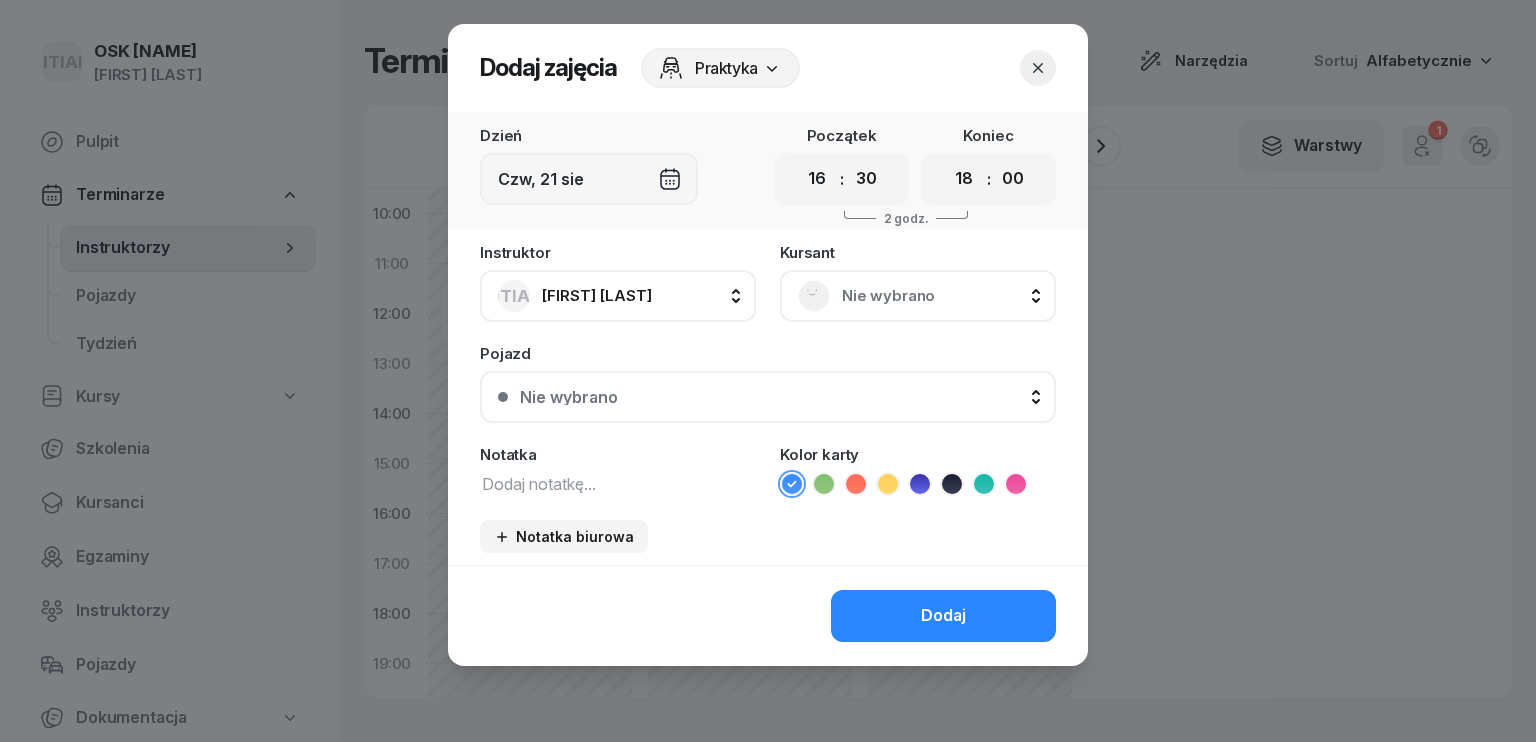 click on "00 05 10 15 20 25 30 35 40 45 50 55" at bounding box center (866, 179) 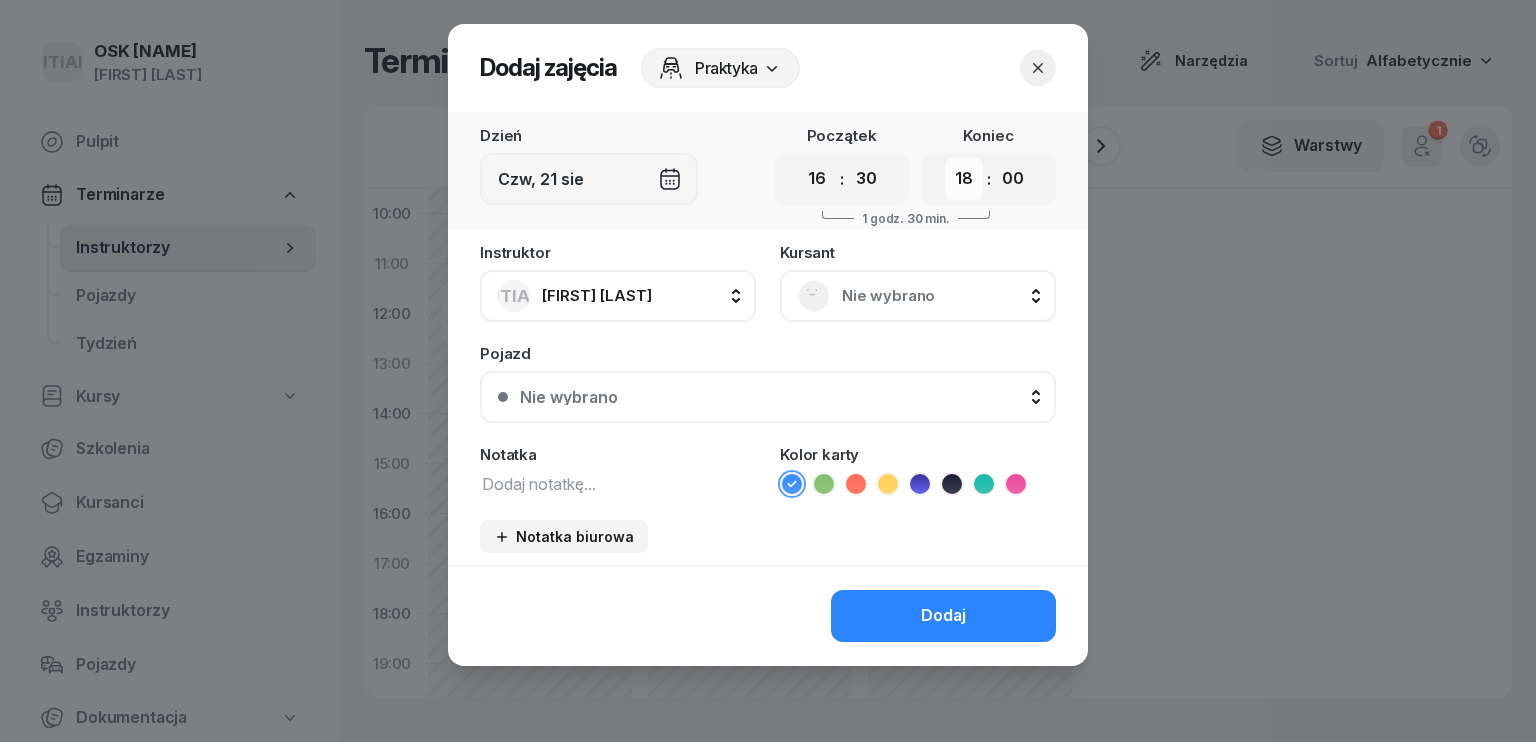 click on "00 01 02 03 04 05 06 07 08 09 10 11 12 13 14 15 16 17 18 19 20 21 22 23" at bounding box center [964, 179] 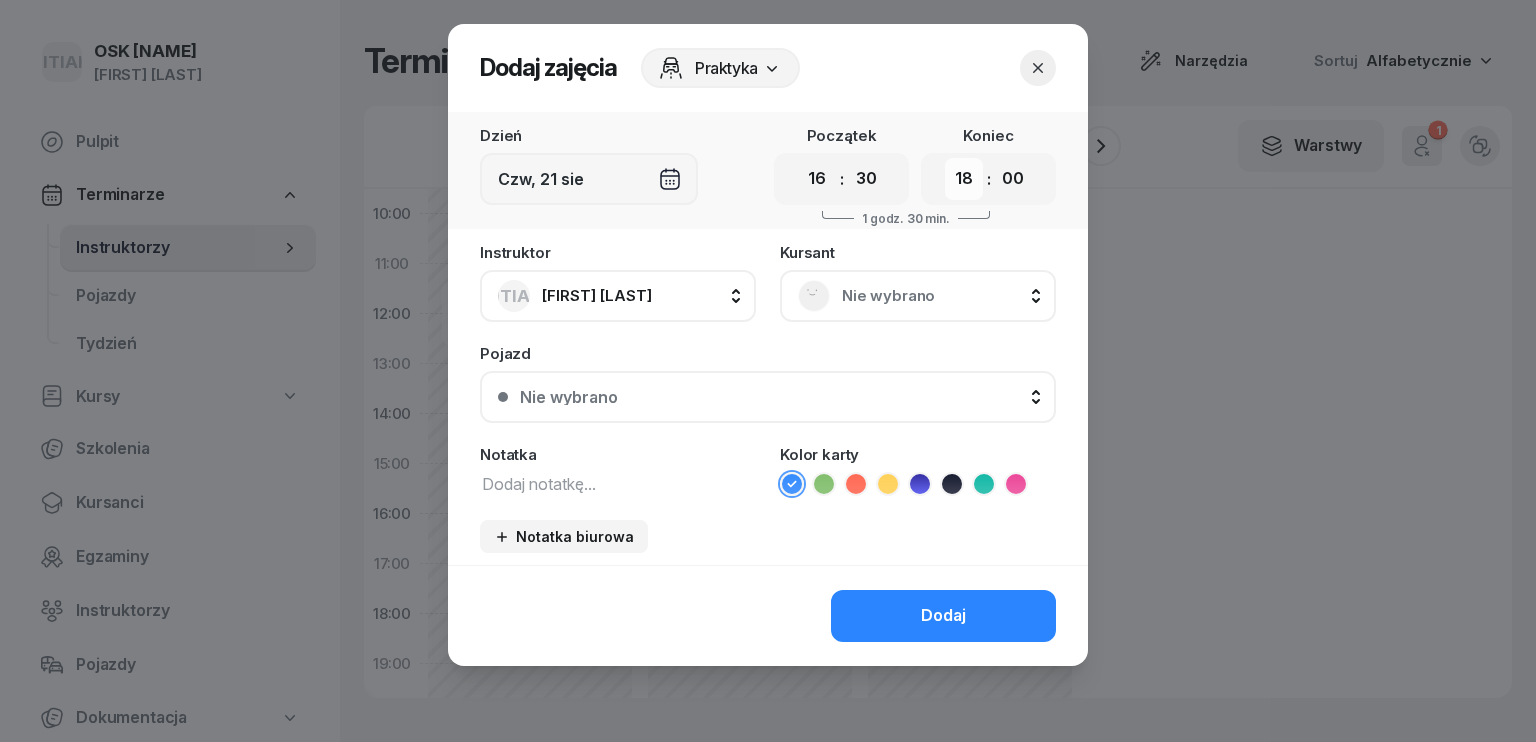 click on "00 01 02 03 04 05 06 07 08 09 10 11 12 13 14 15 16 17 18 19 20 21 22 23" at bounding box center (964, 179) 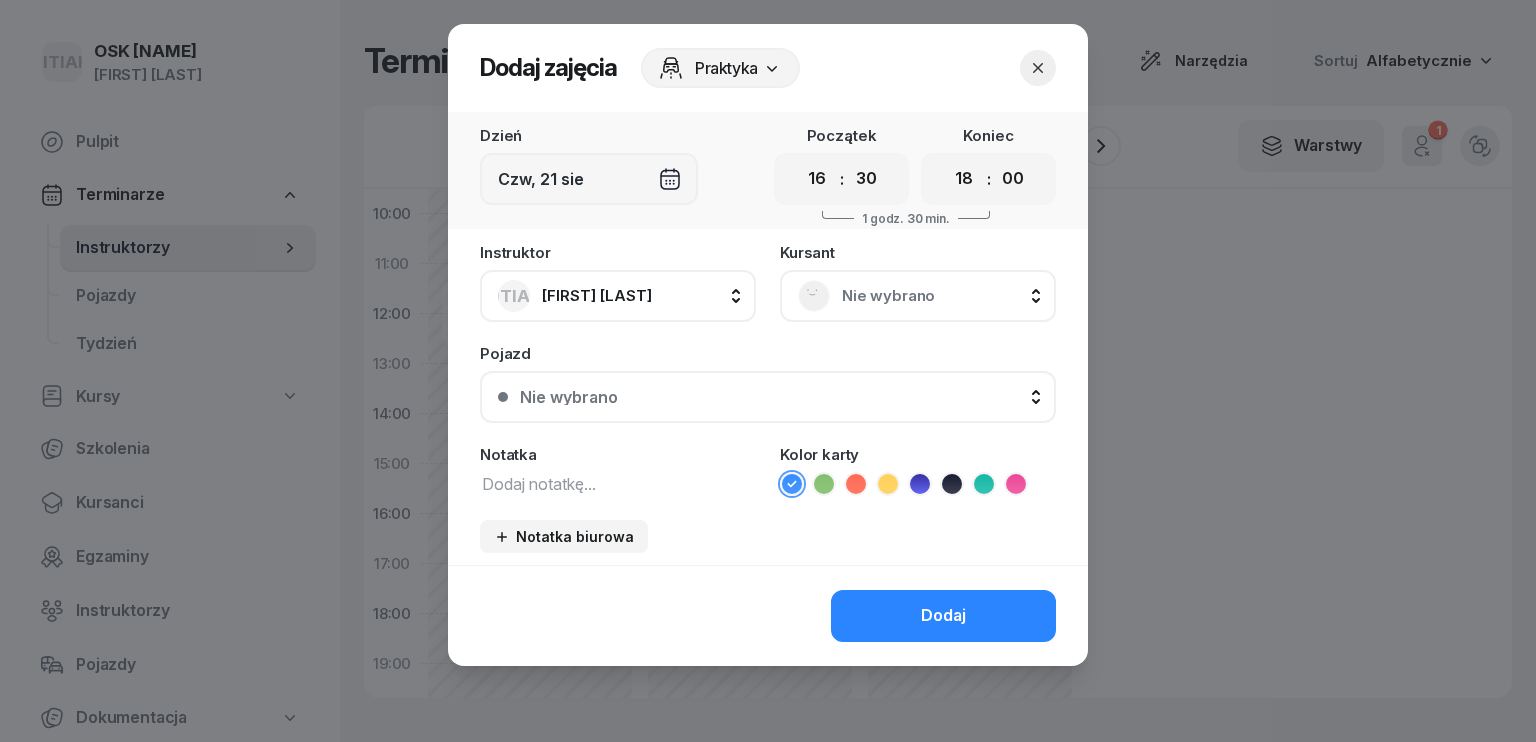 click at bounding box center (618, 483) 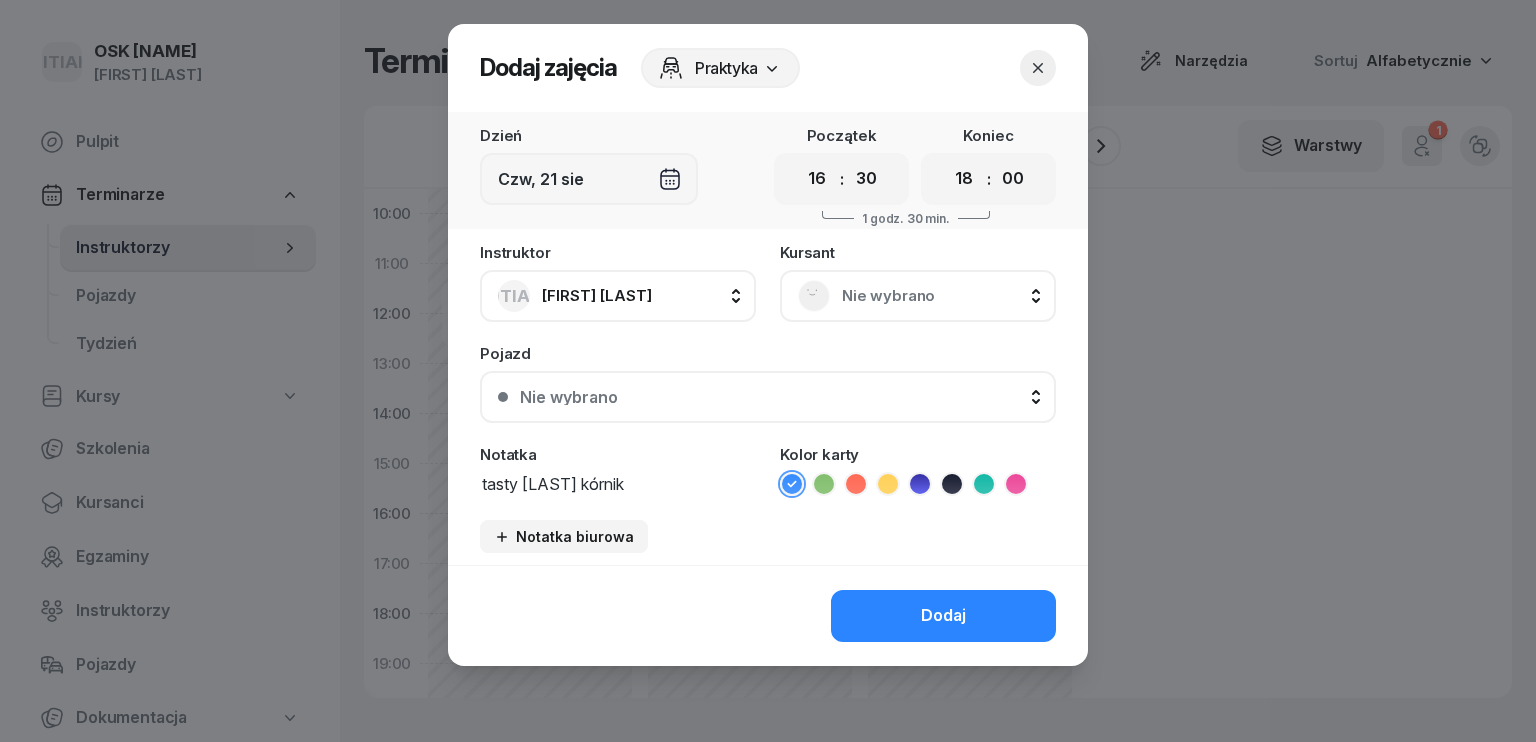 click on "tasty [LAST] kórnik" at bounding box center (618, 483) 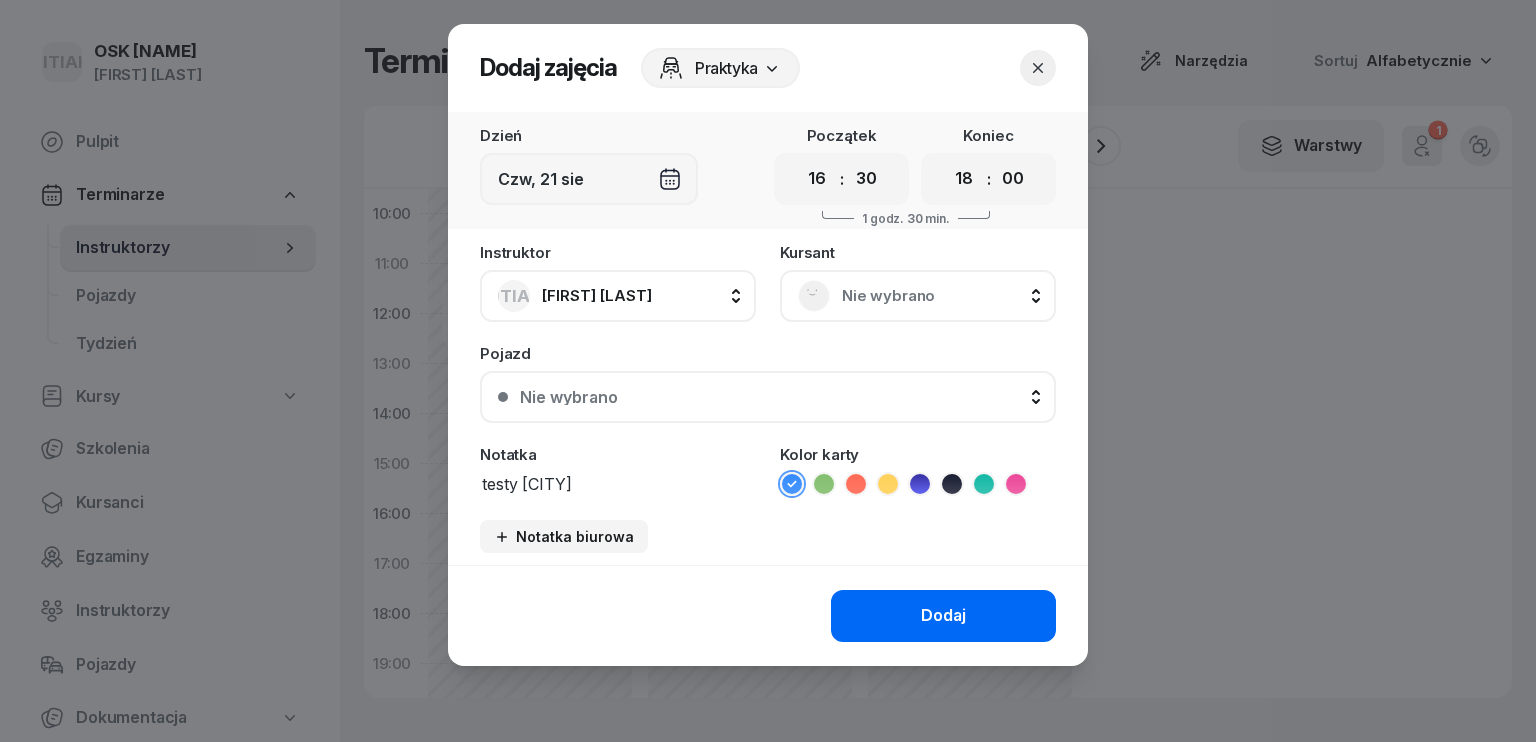 type on "testy [CITY]" 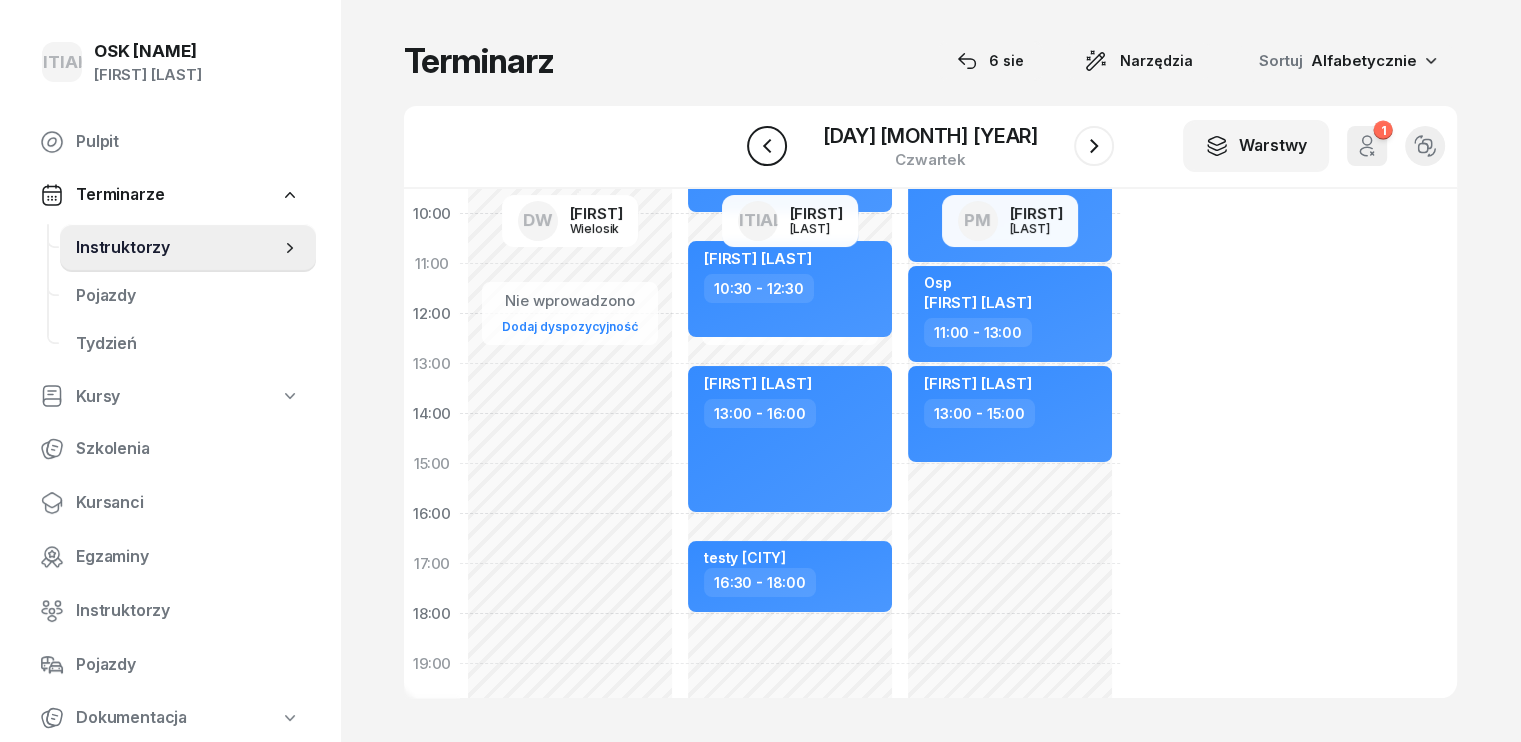 click 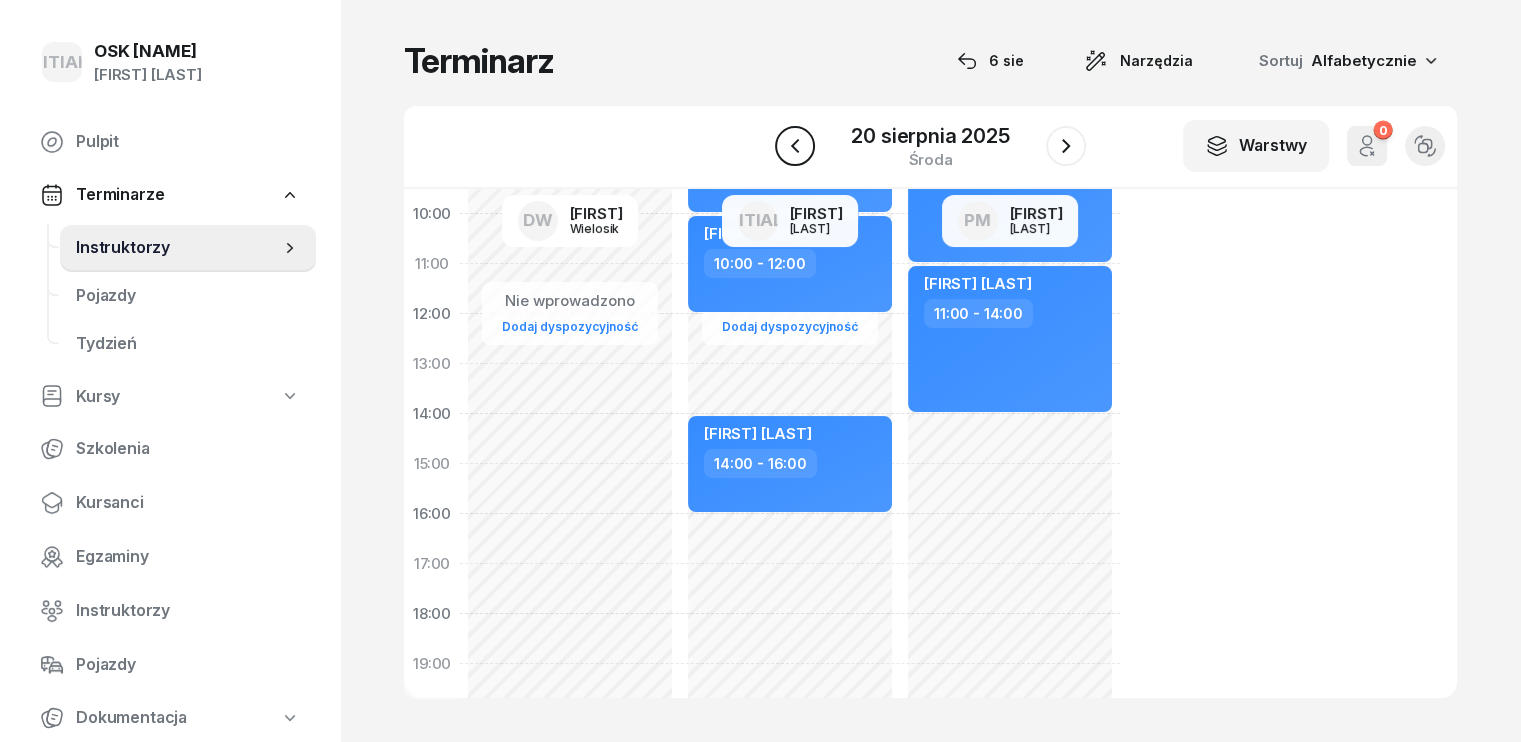 click 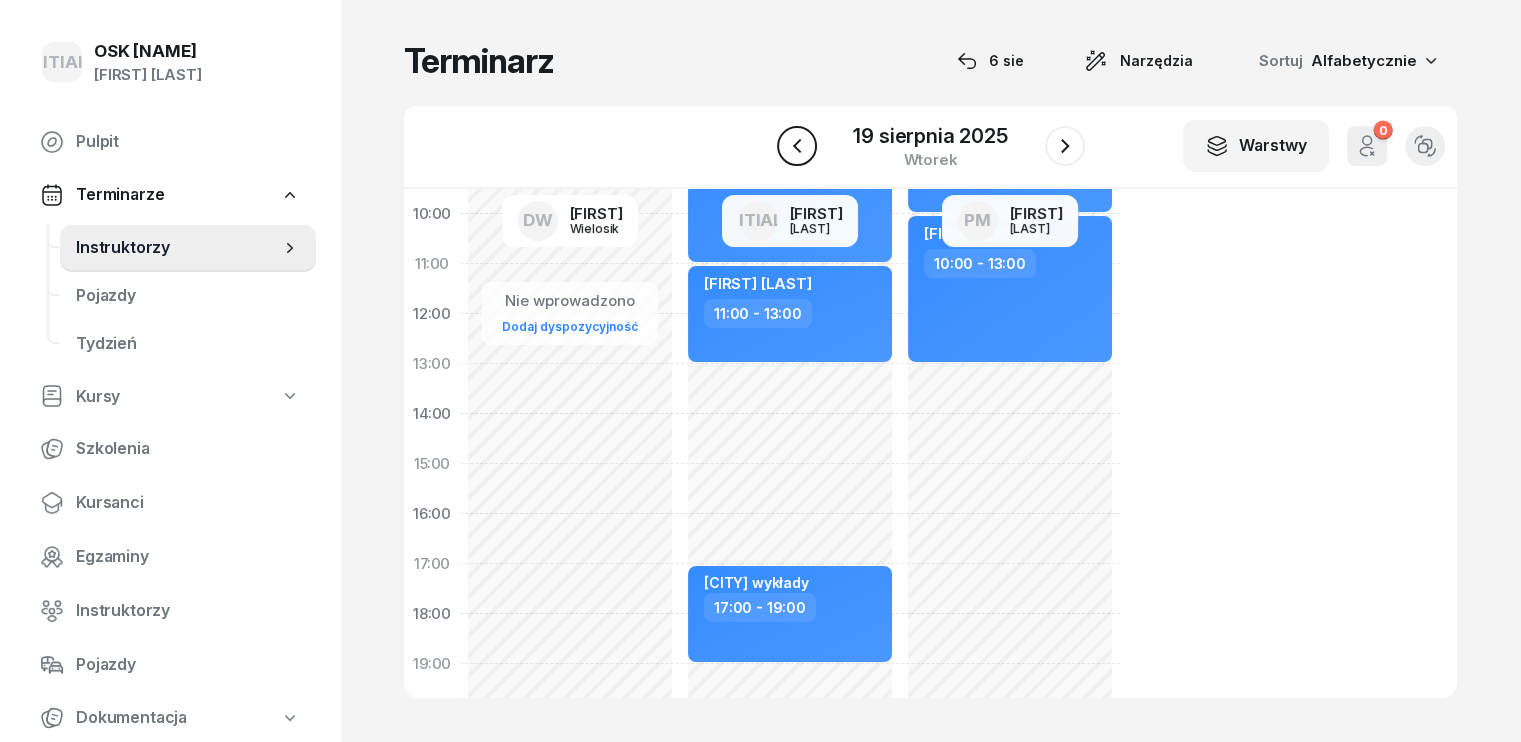 click 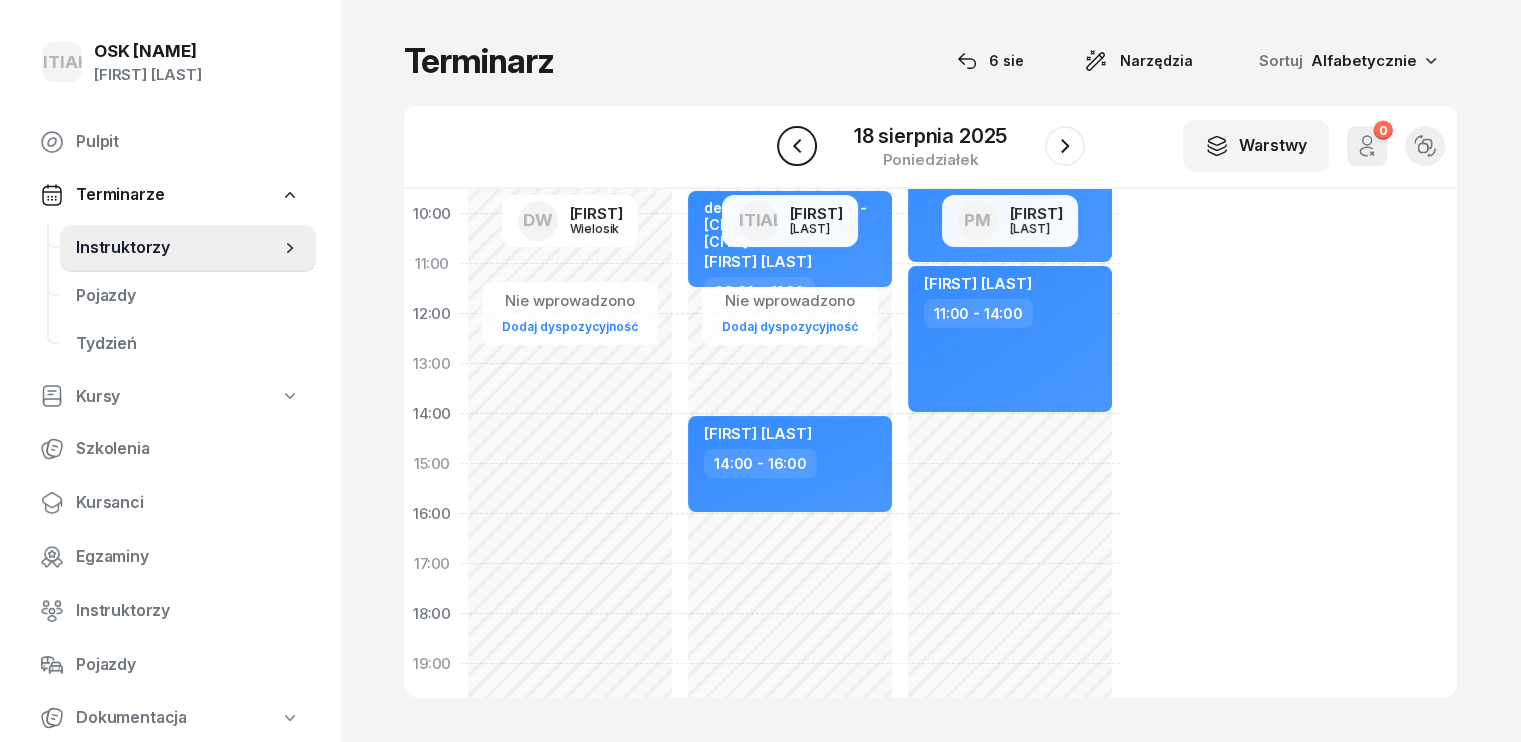 click 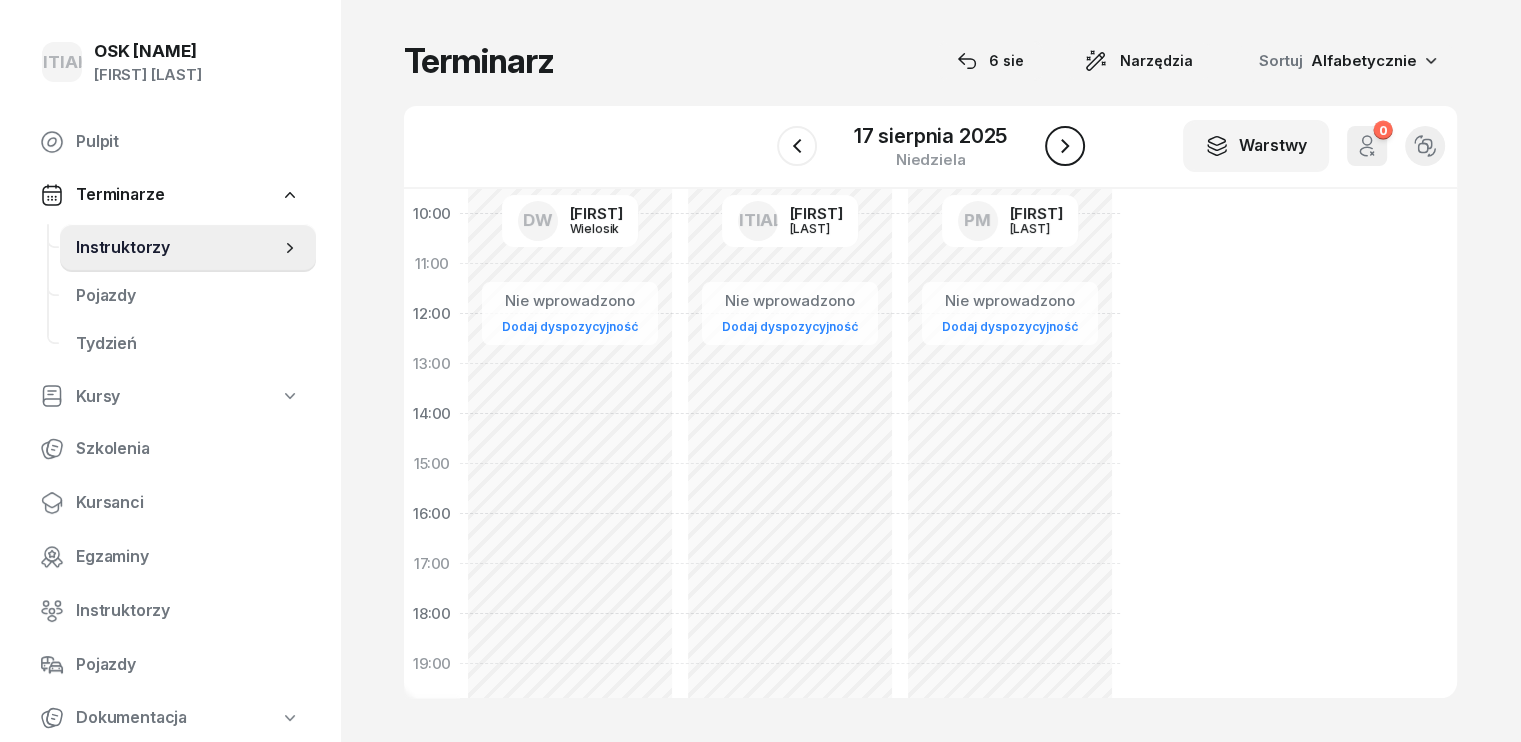 click 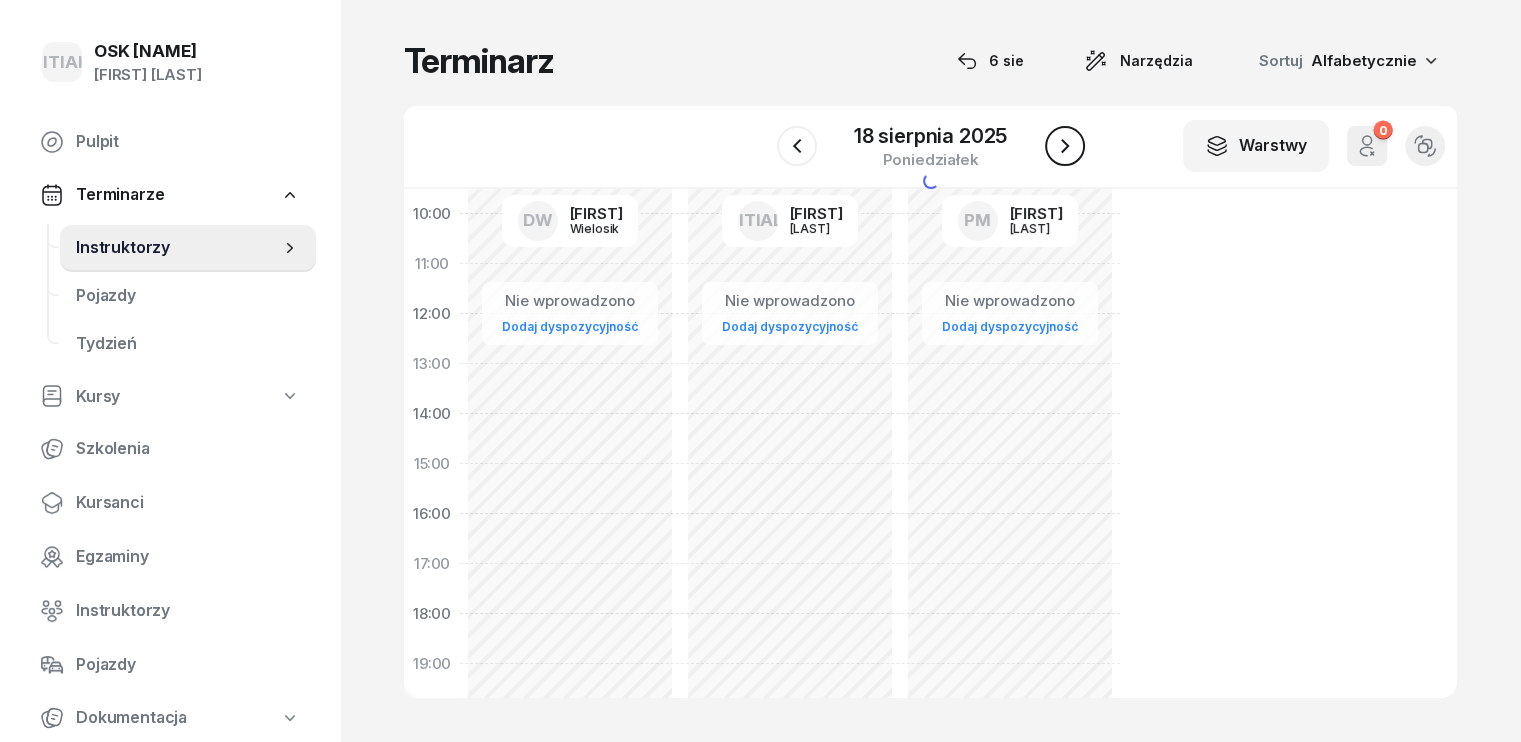 click 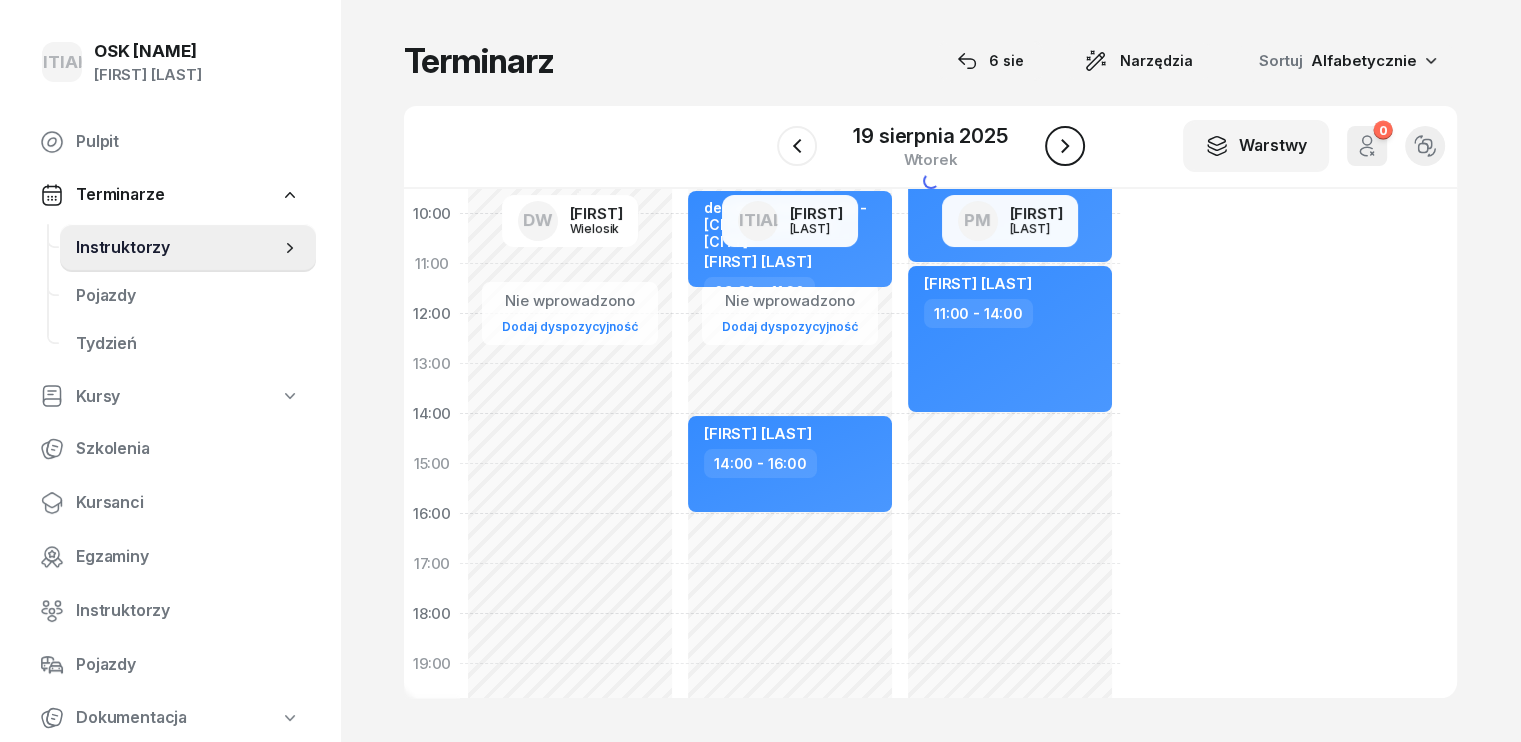 click 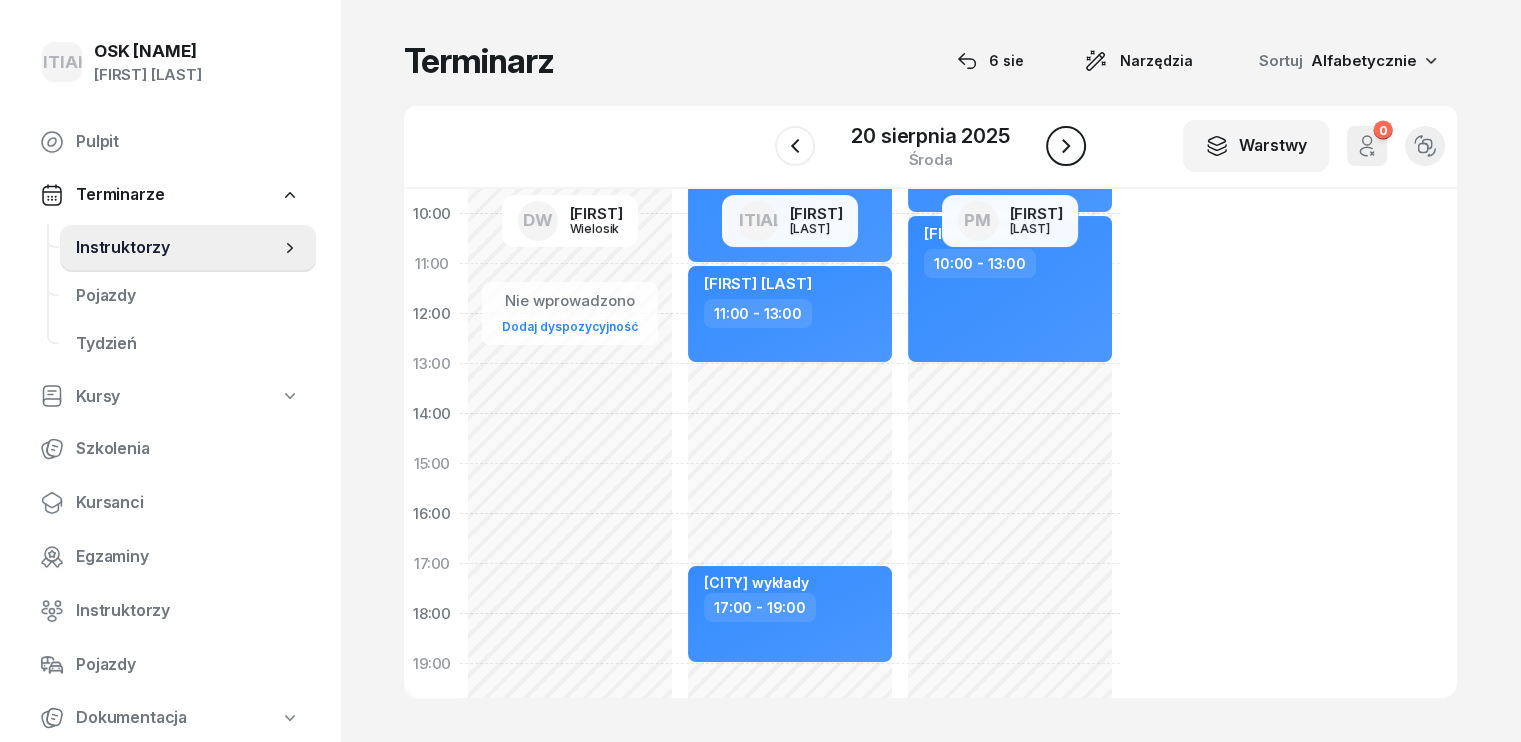 click 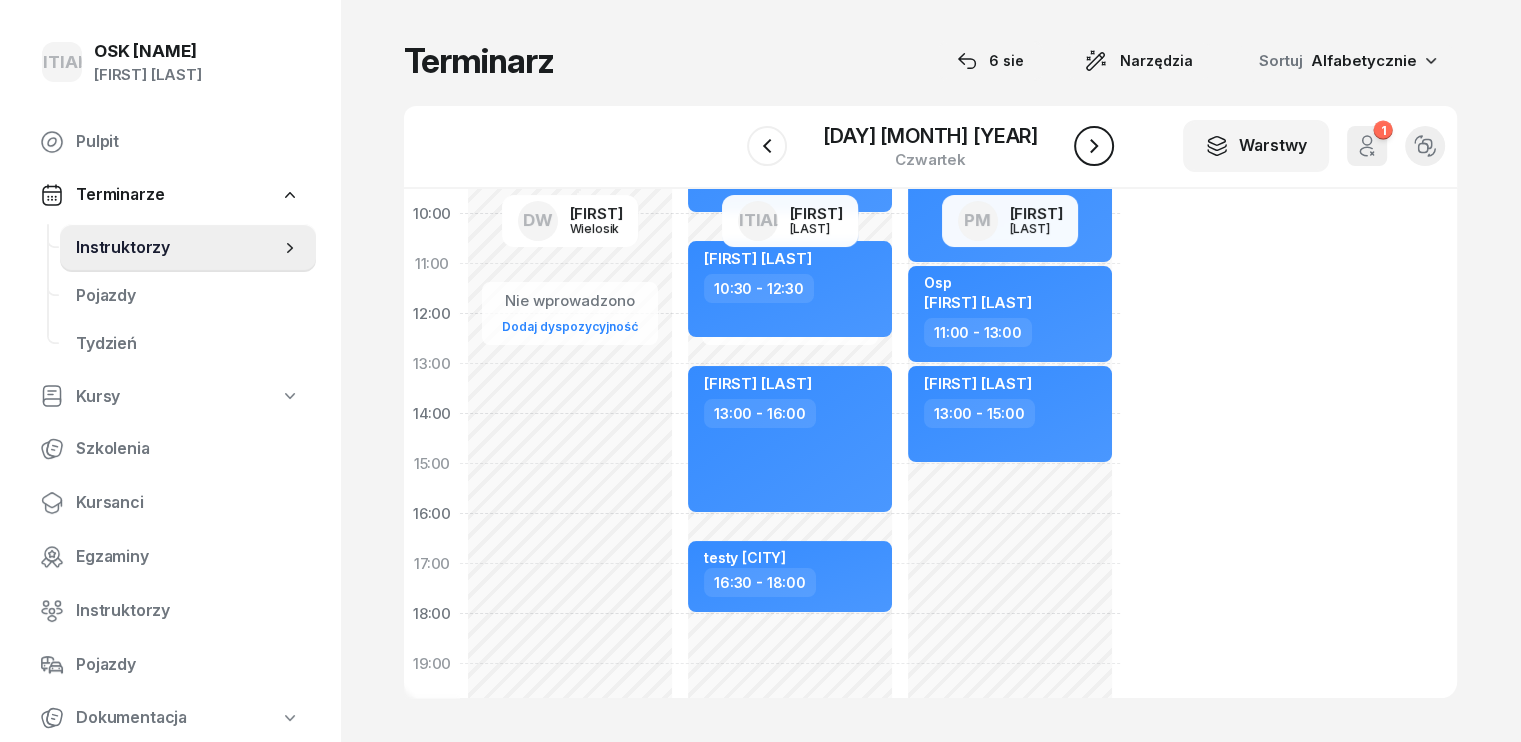 click 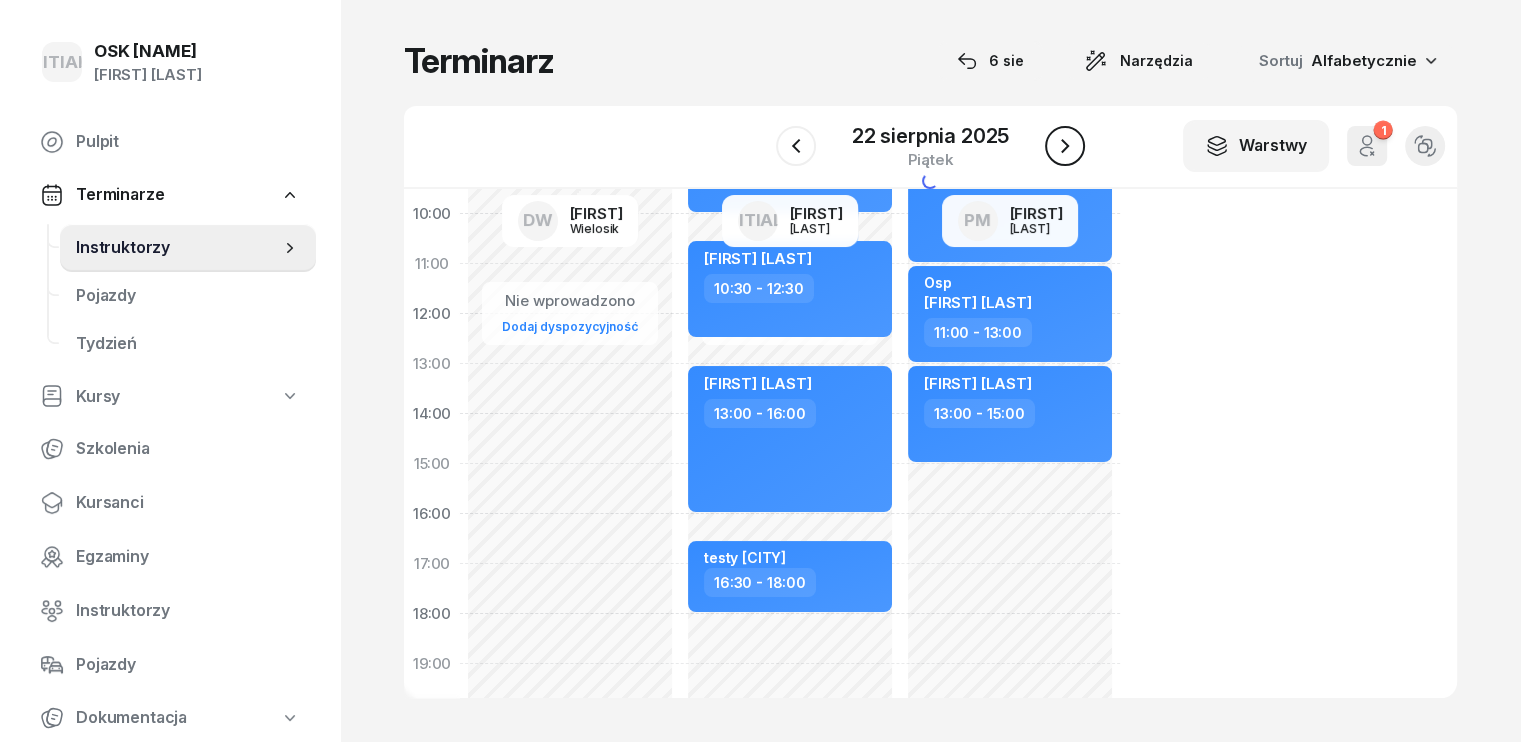 click 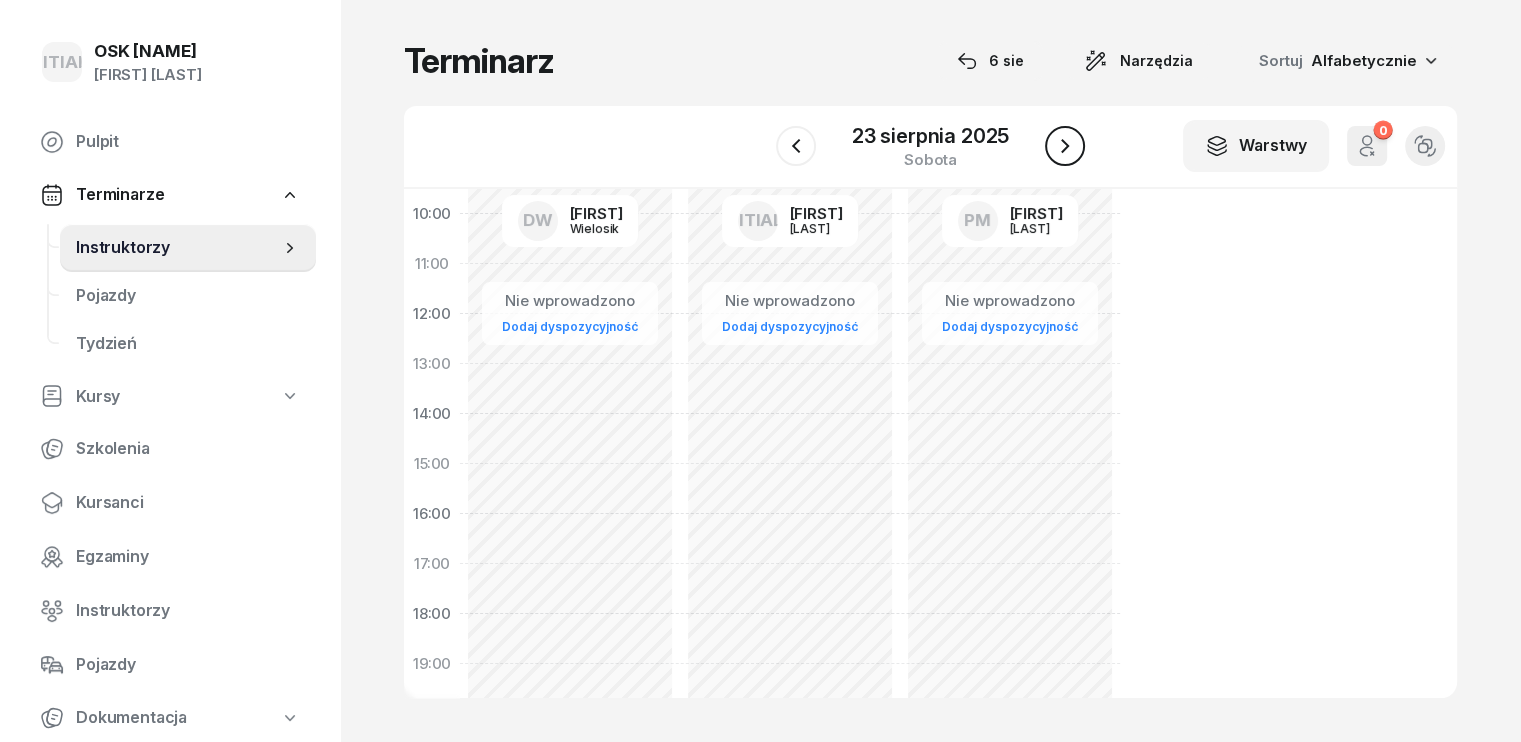 click 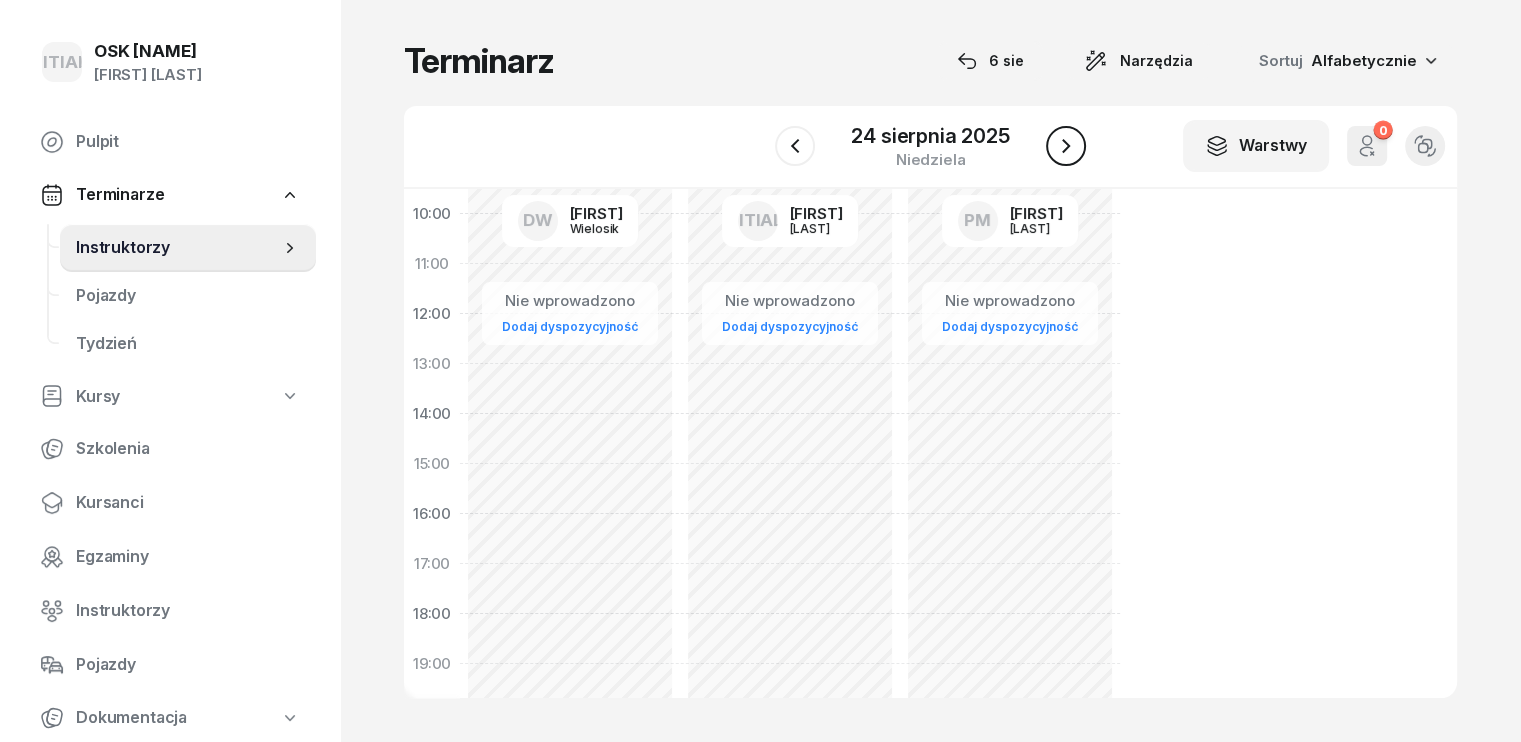 click 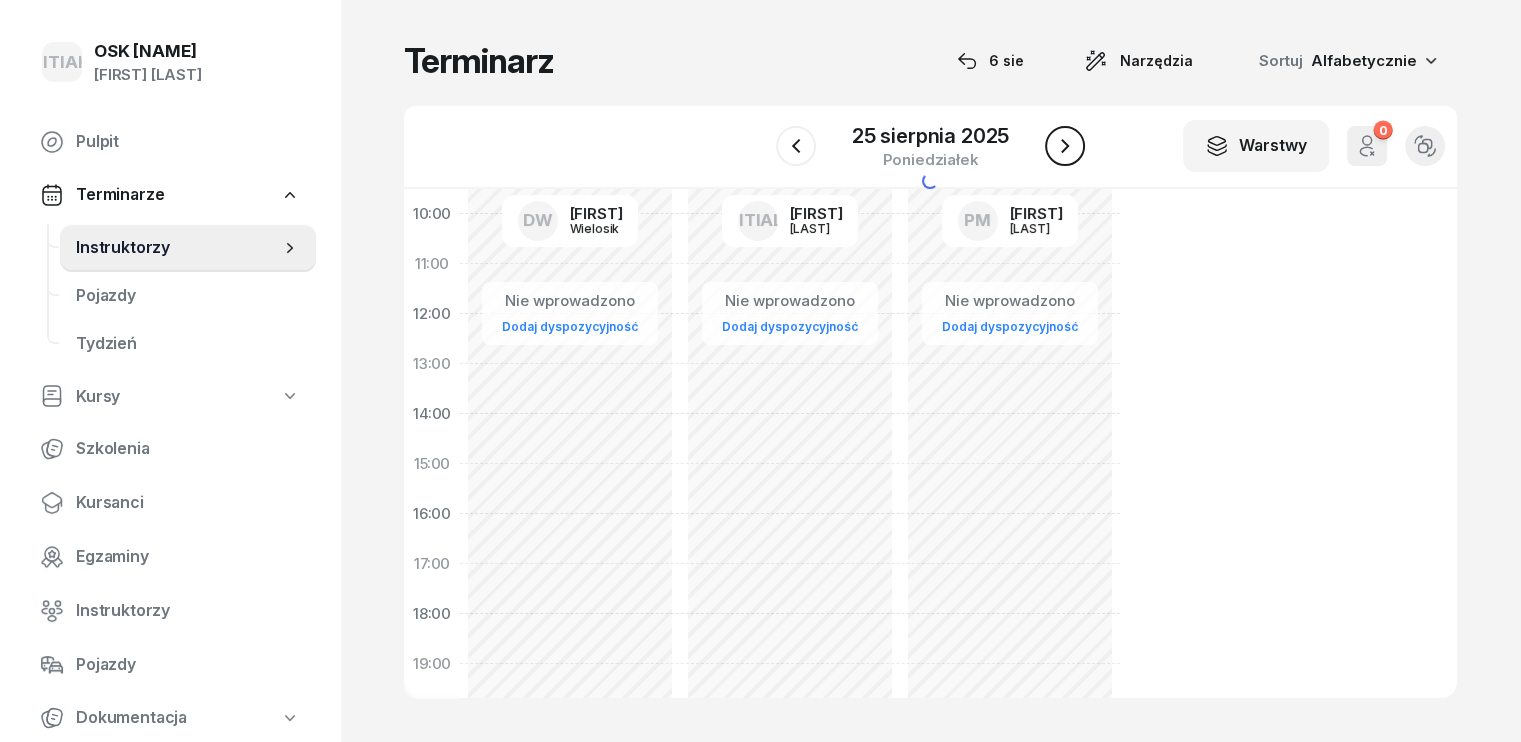 click 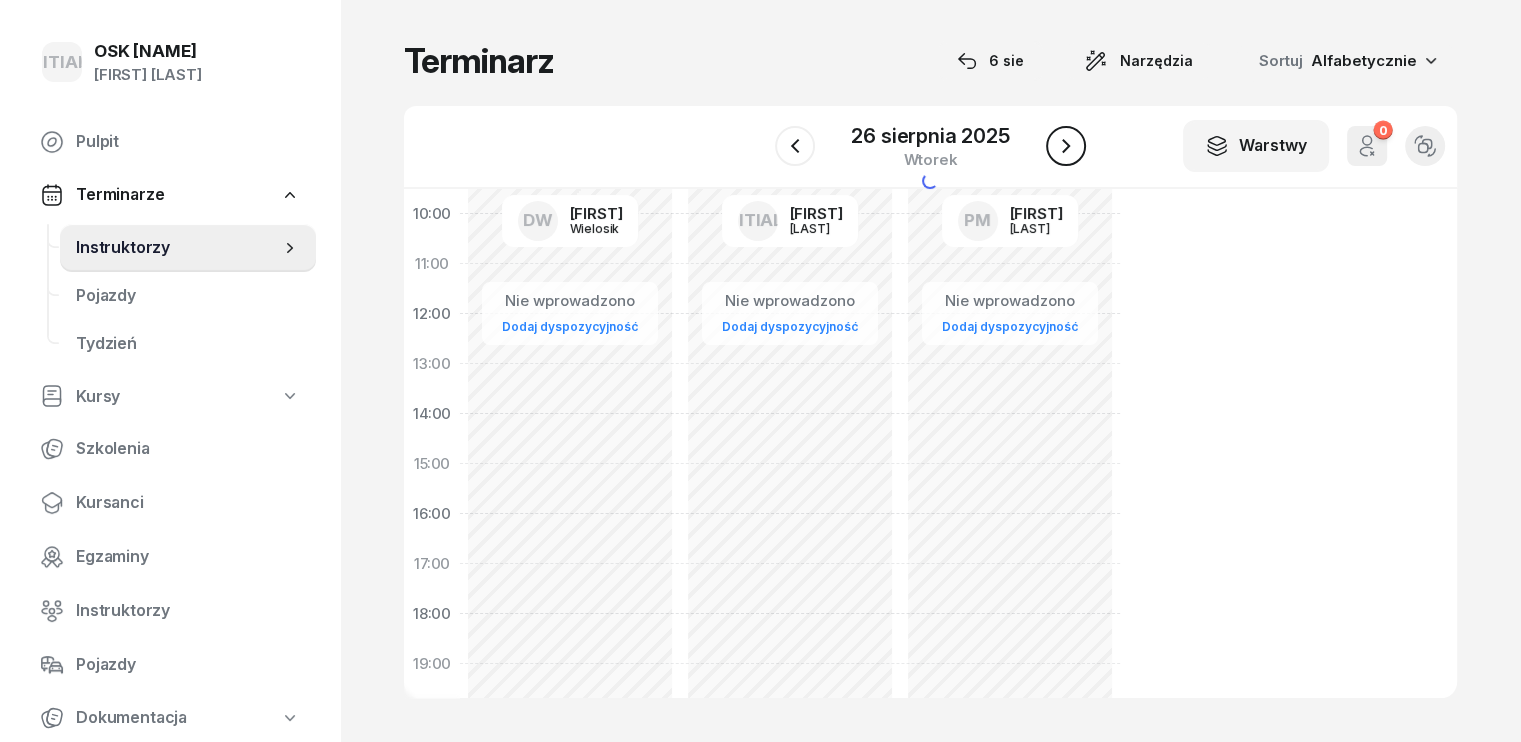 click 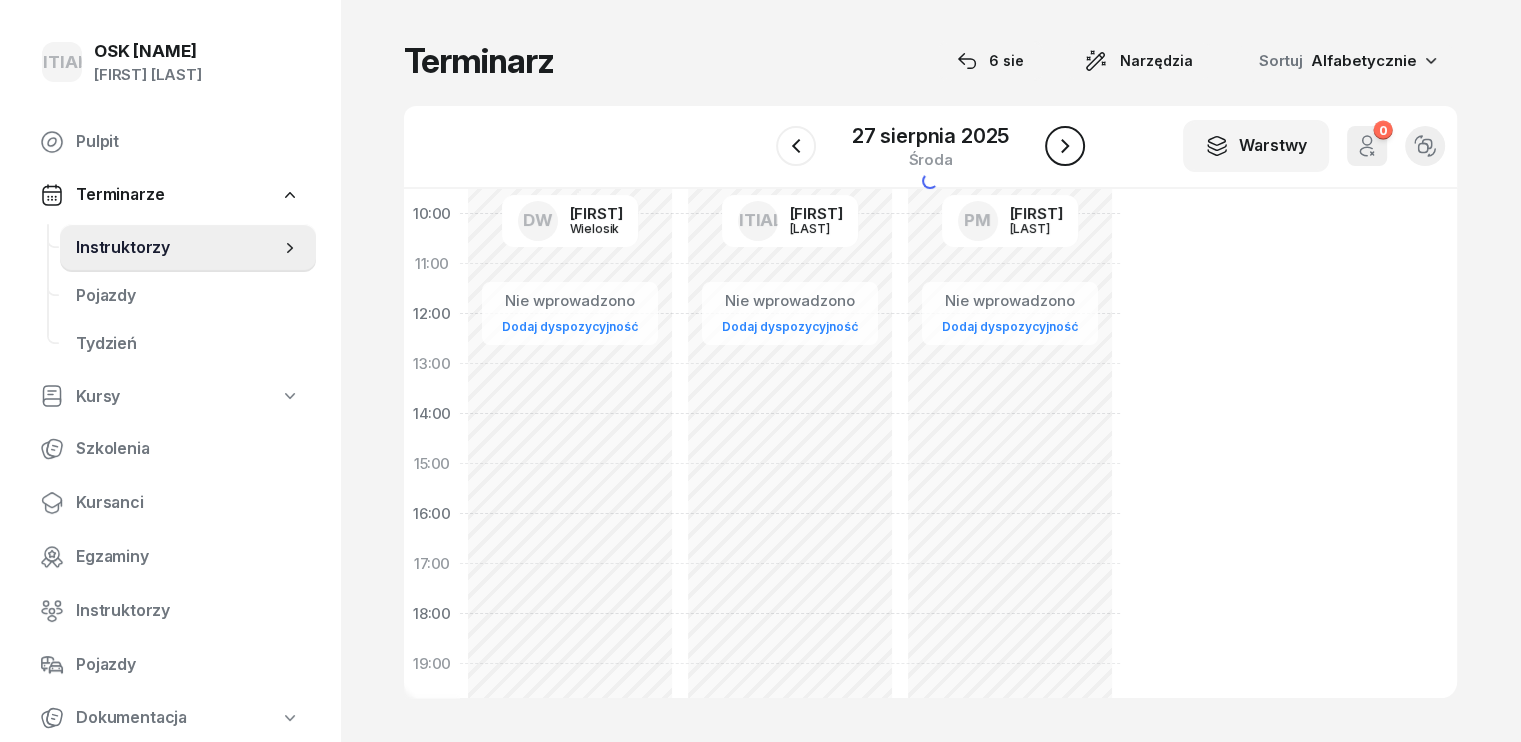 click 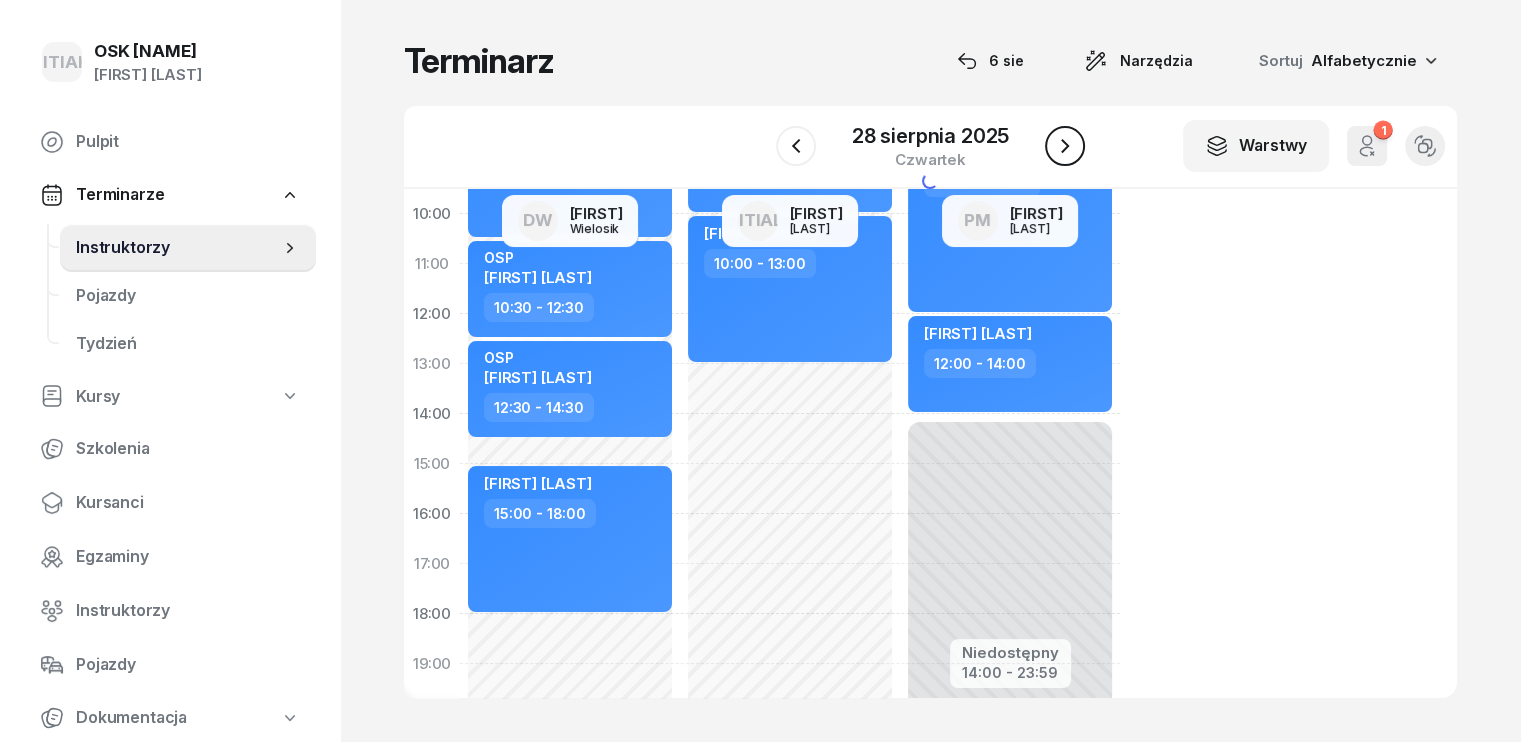 click 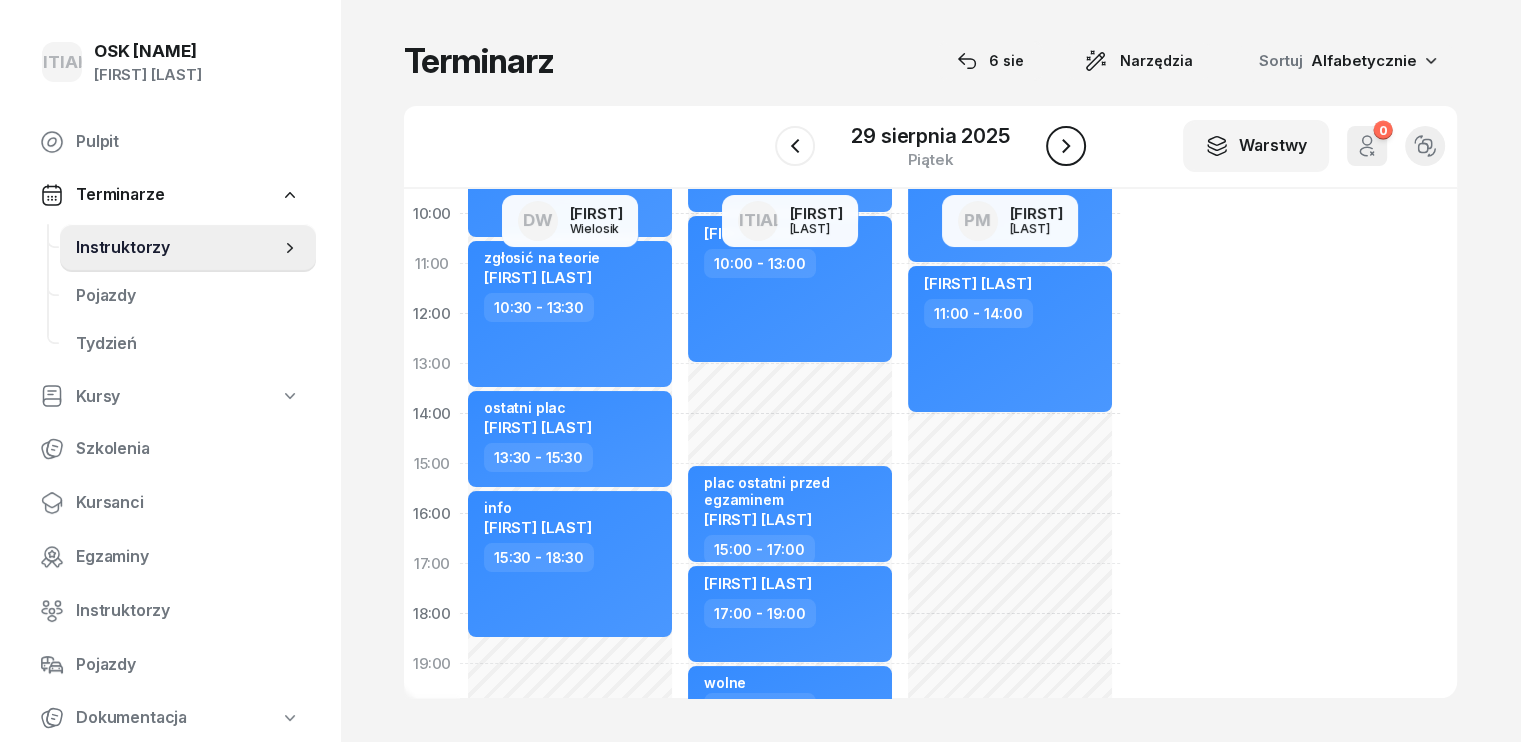 click 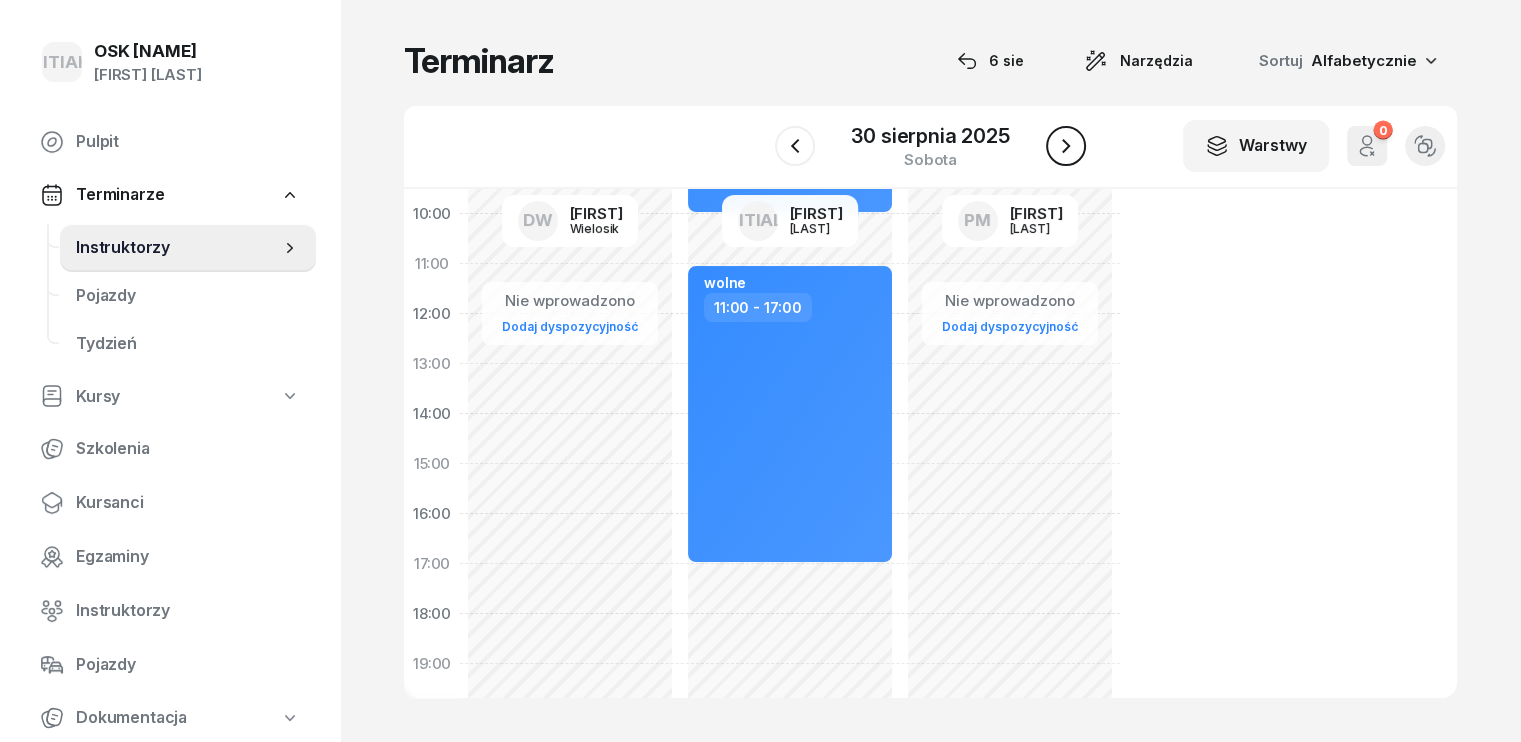 click 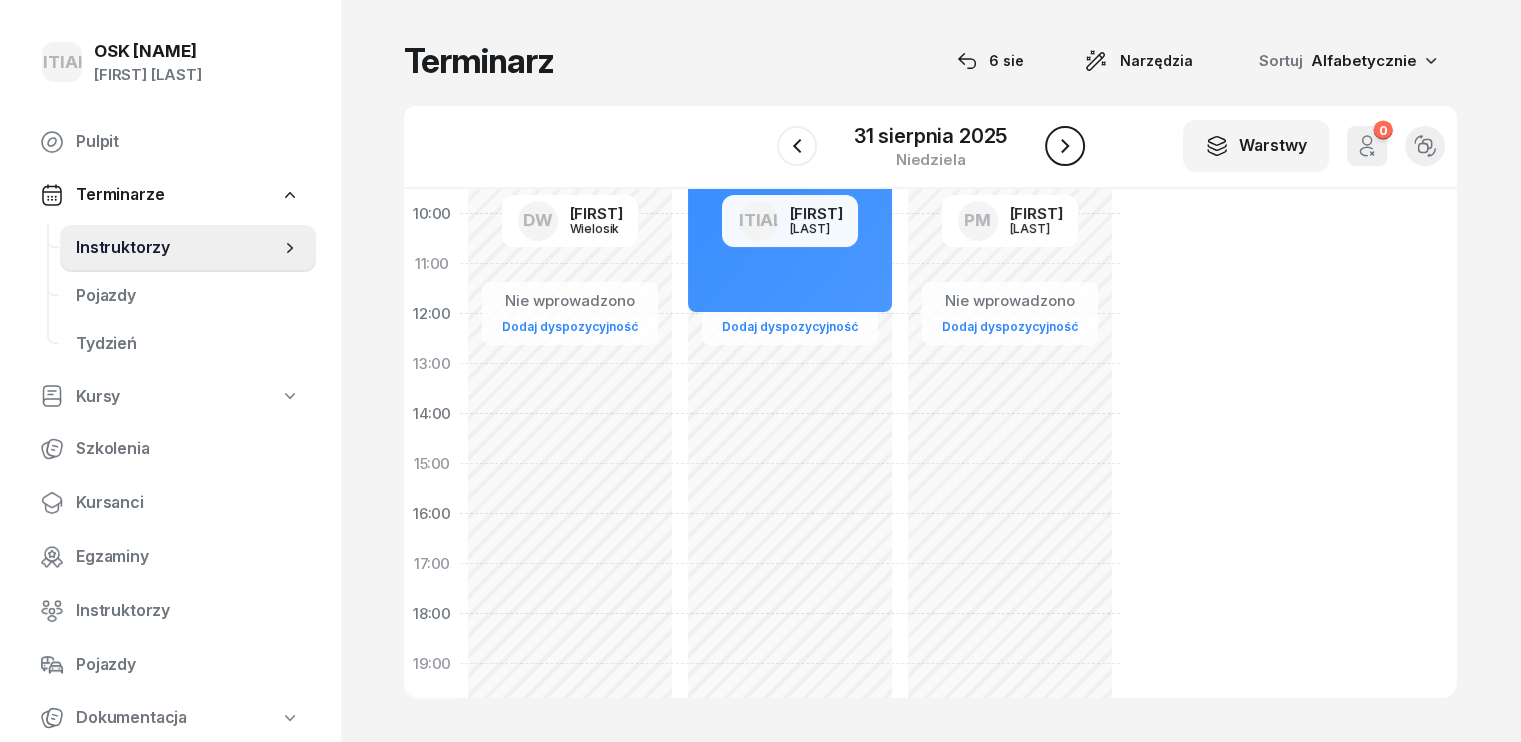 click 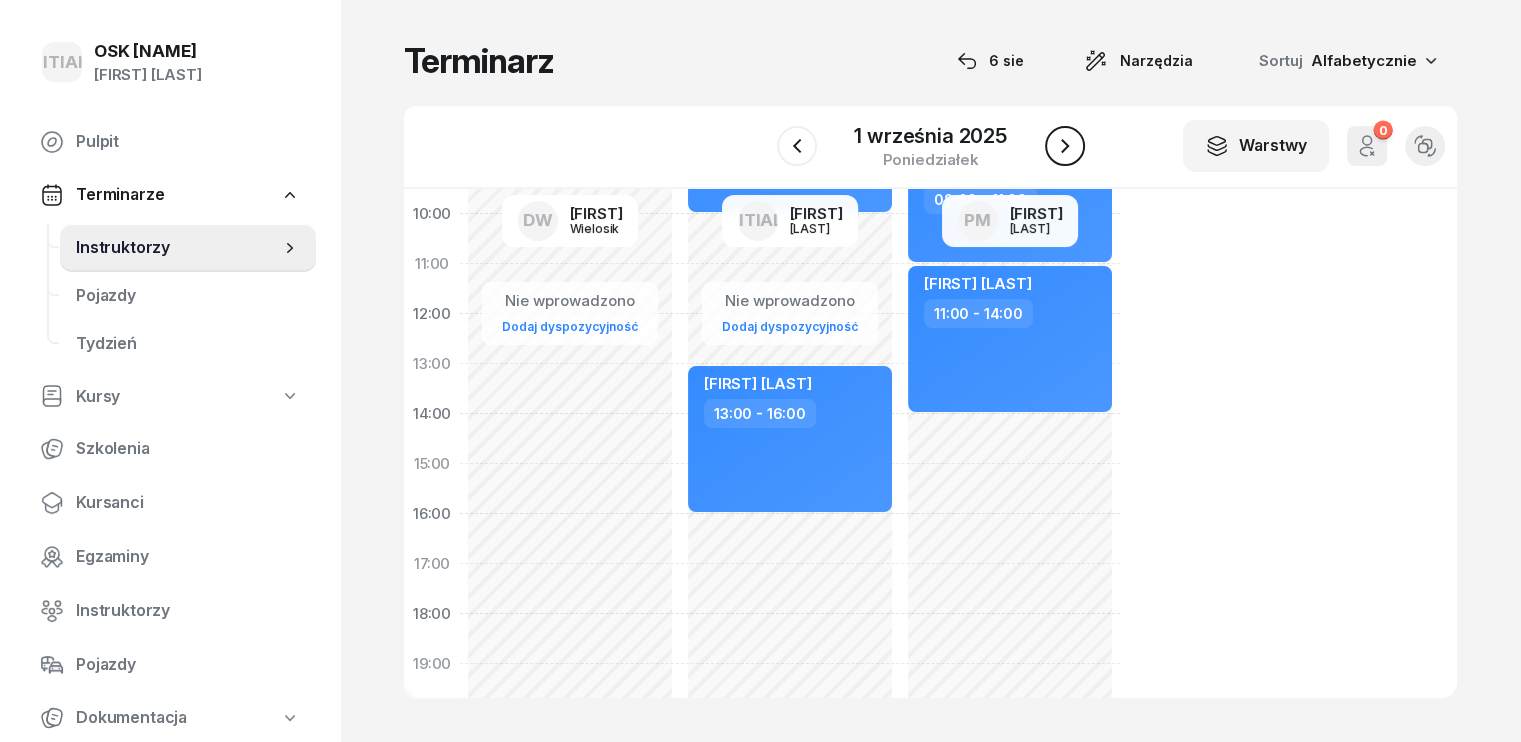 click 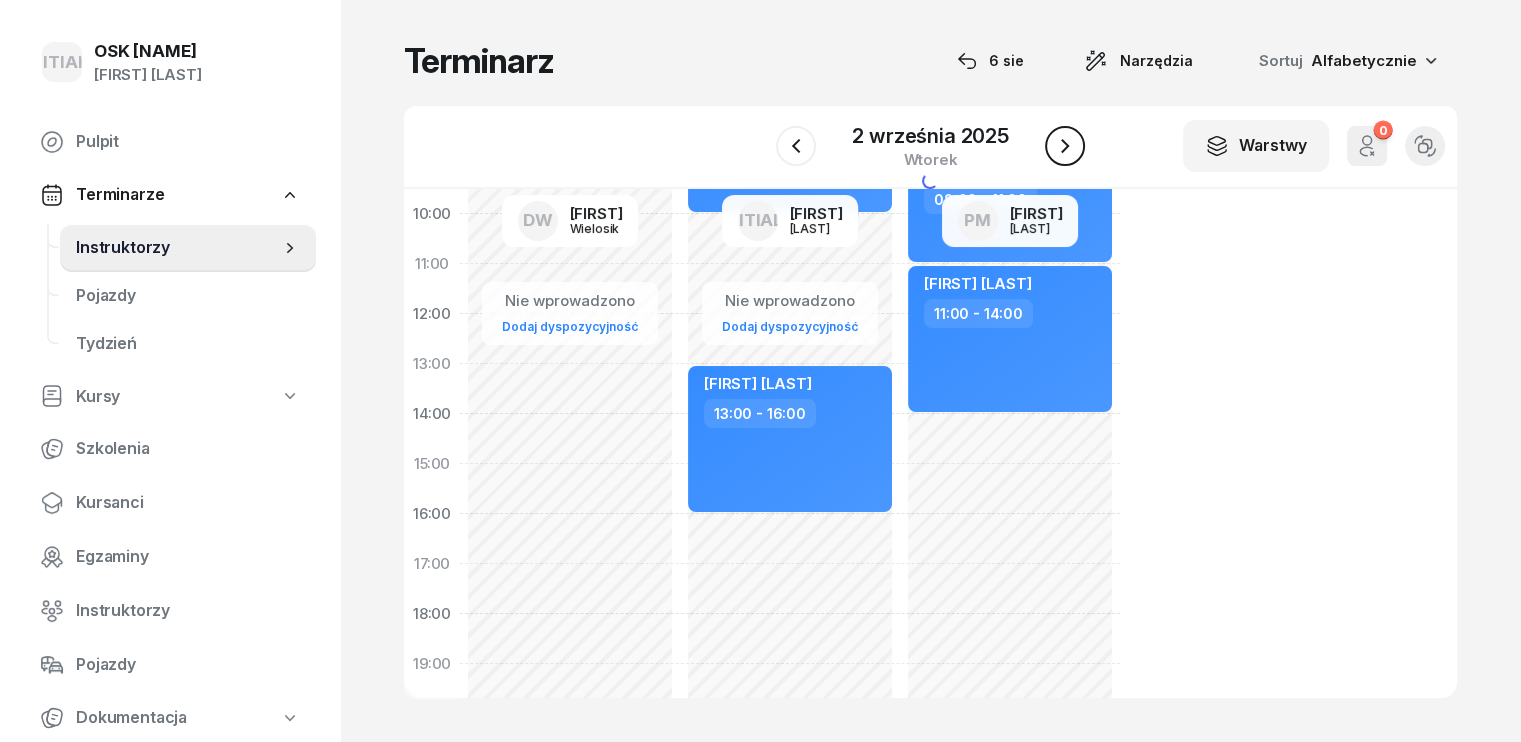 click 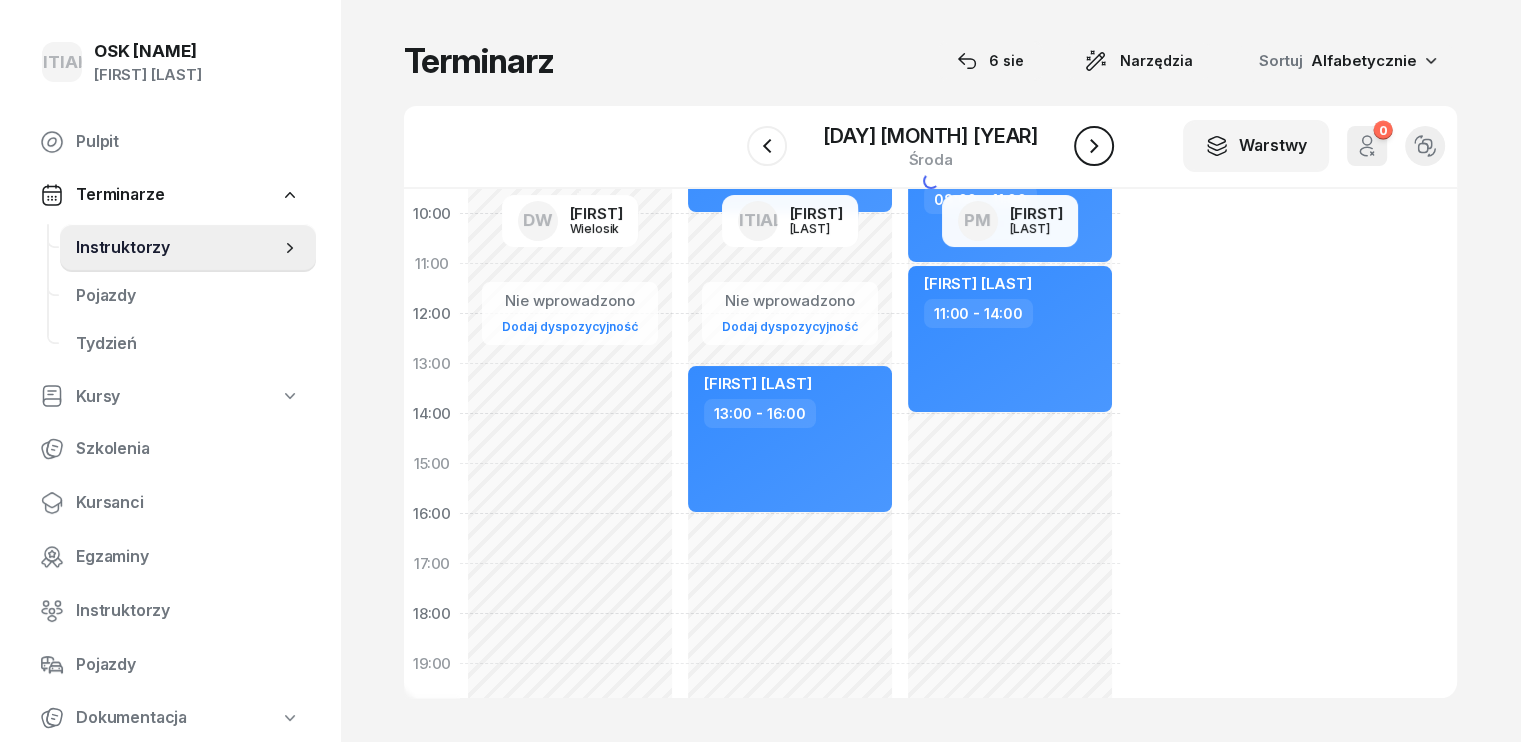 click 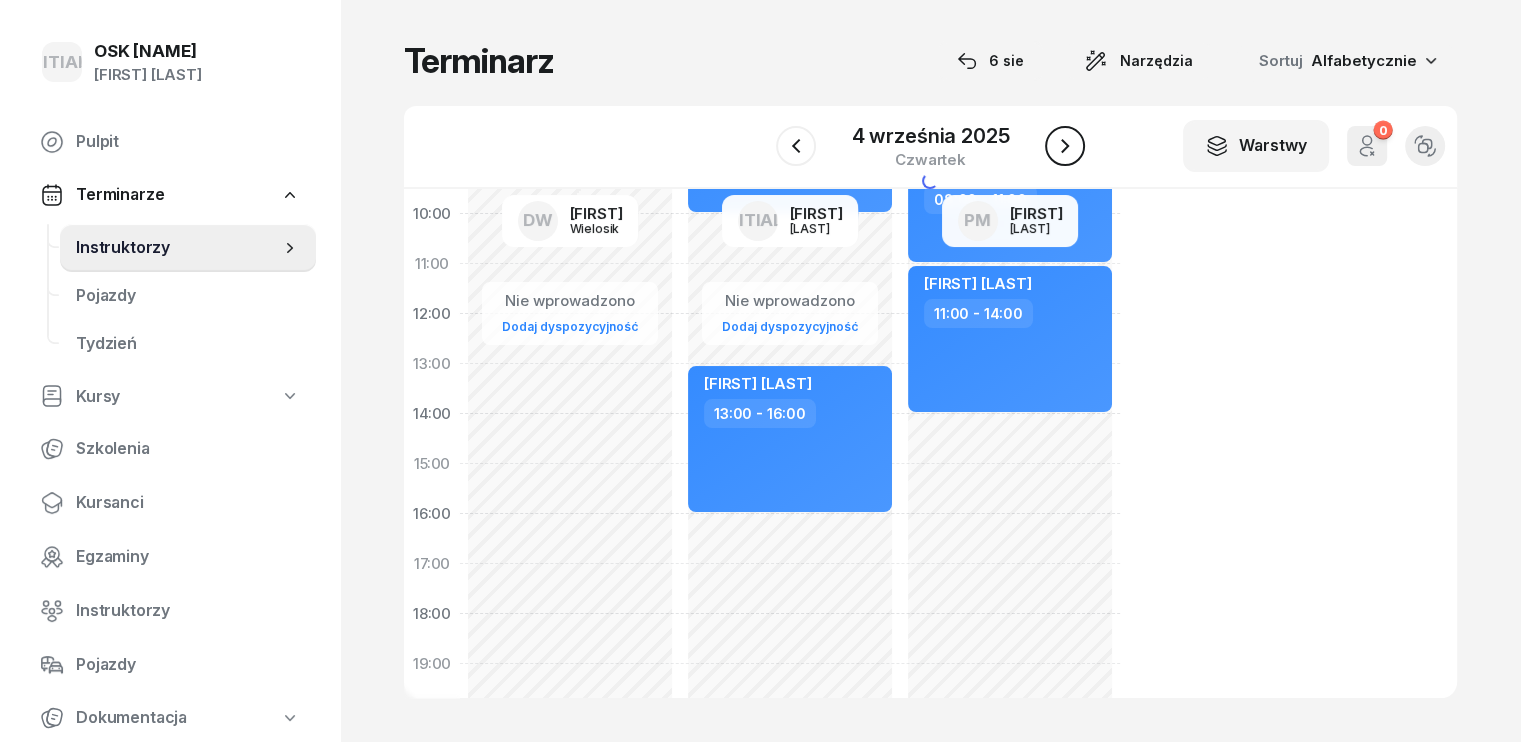 click 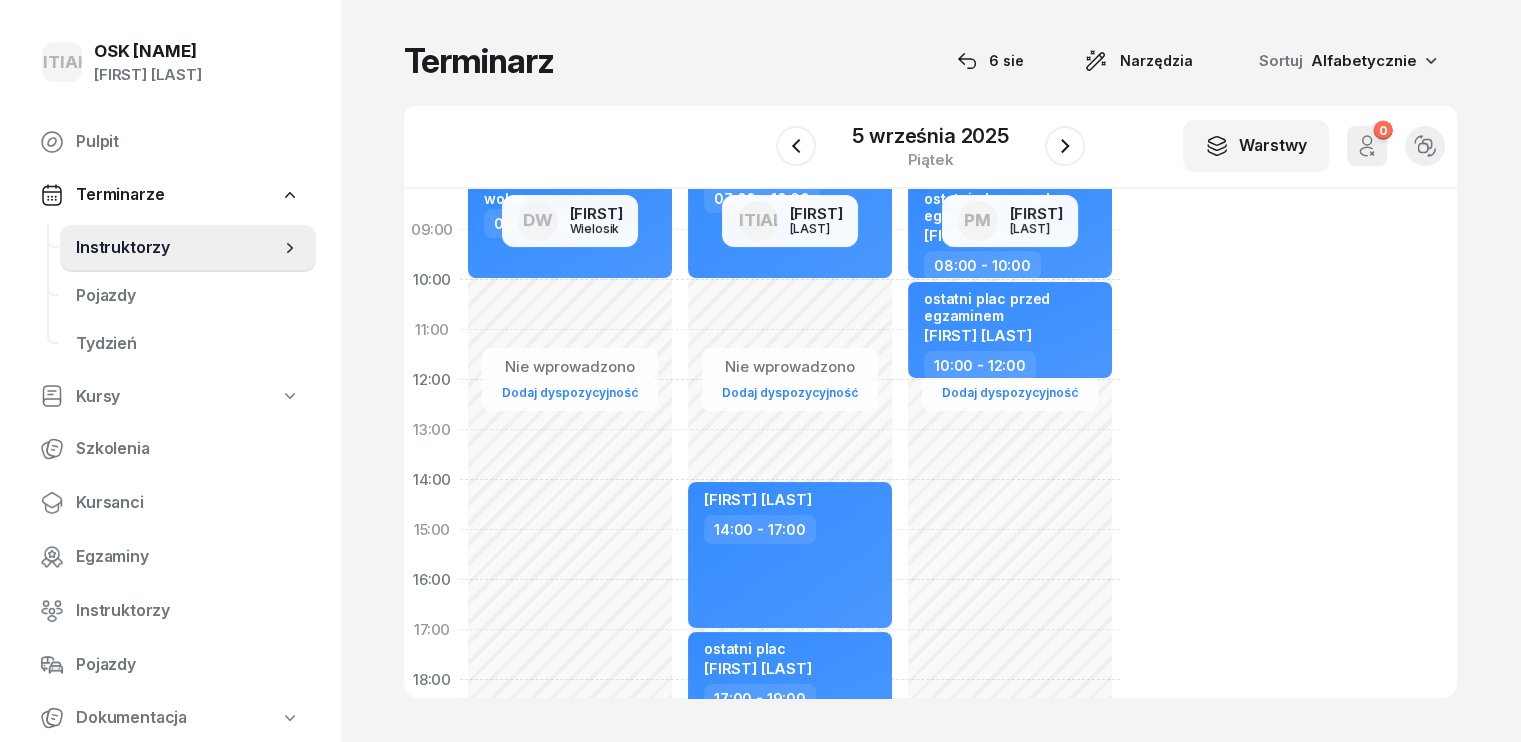 scroll, scrollTop: 100, scrollLeft: 0, axis: vertical 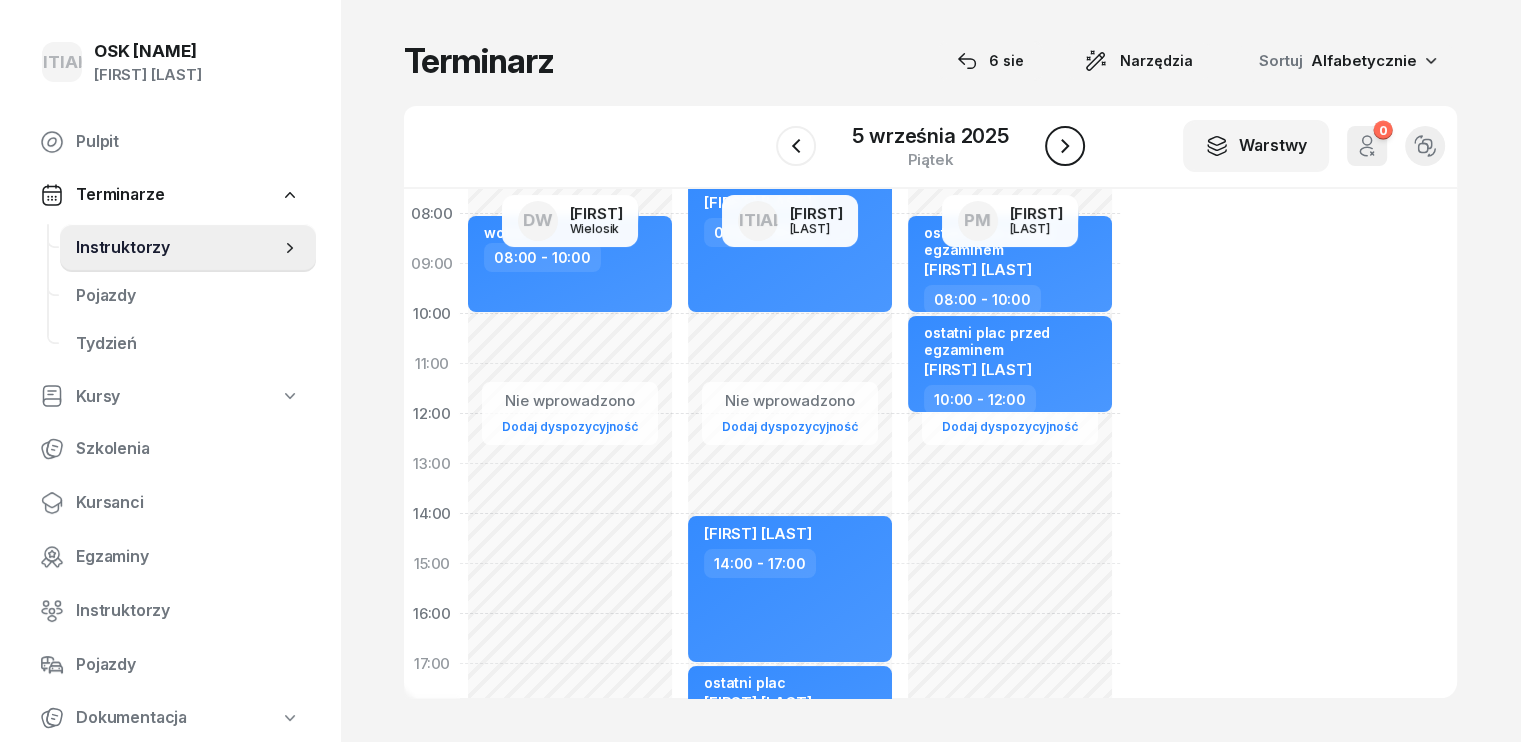click 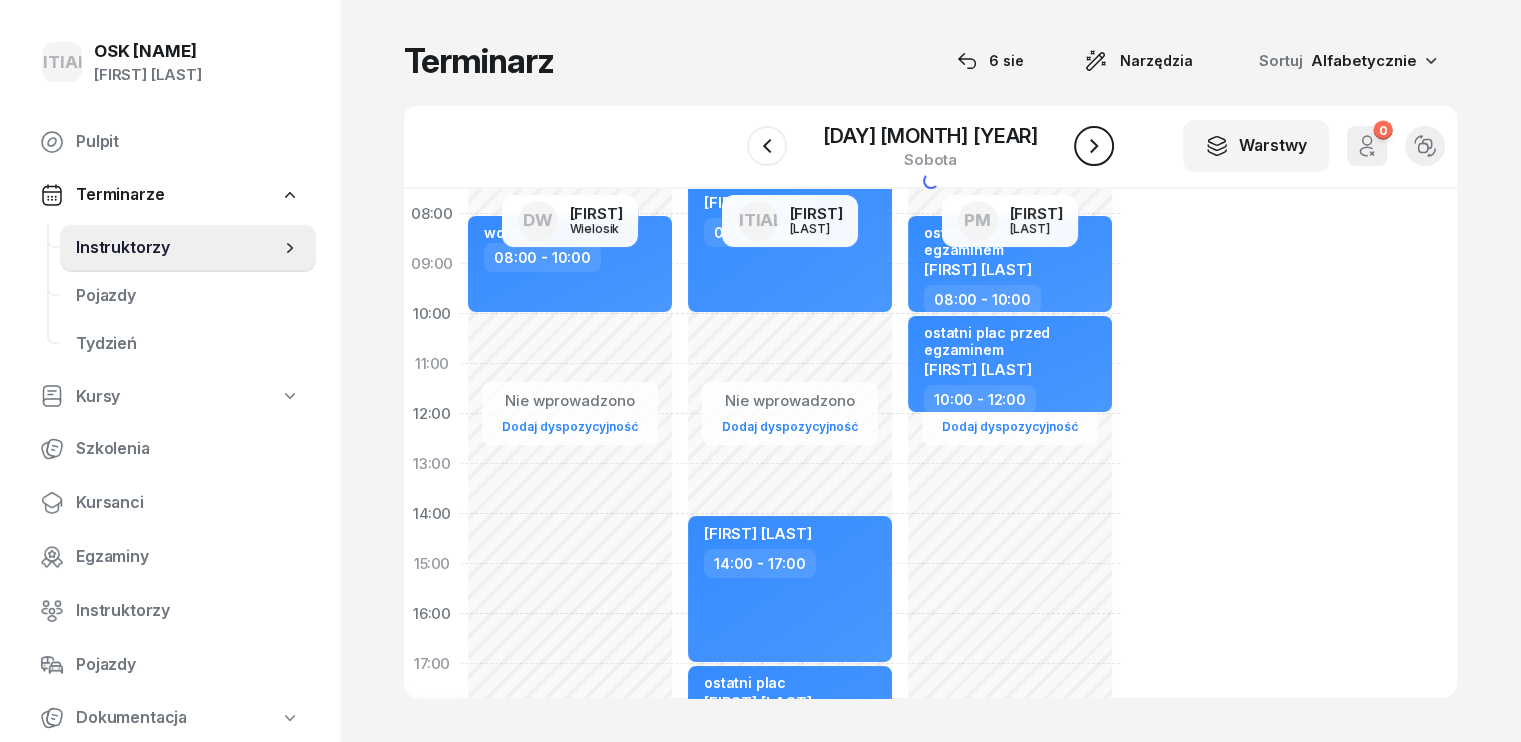 click 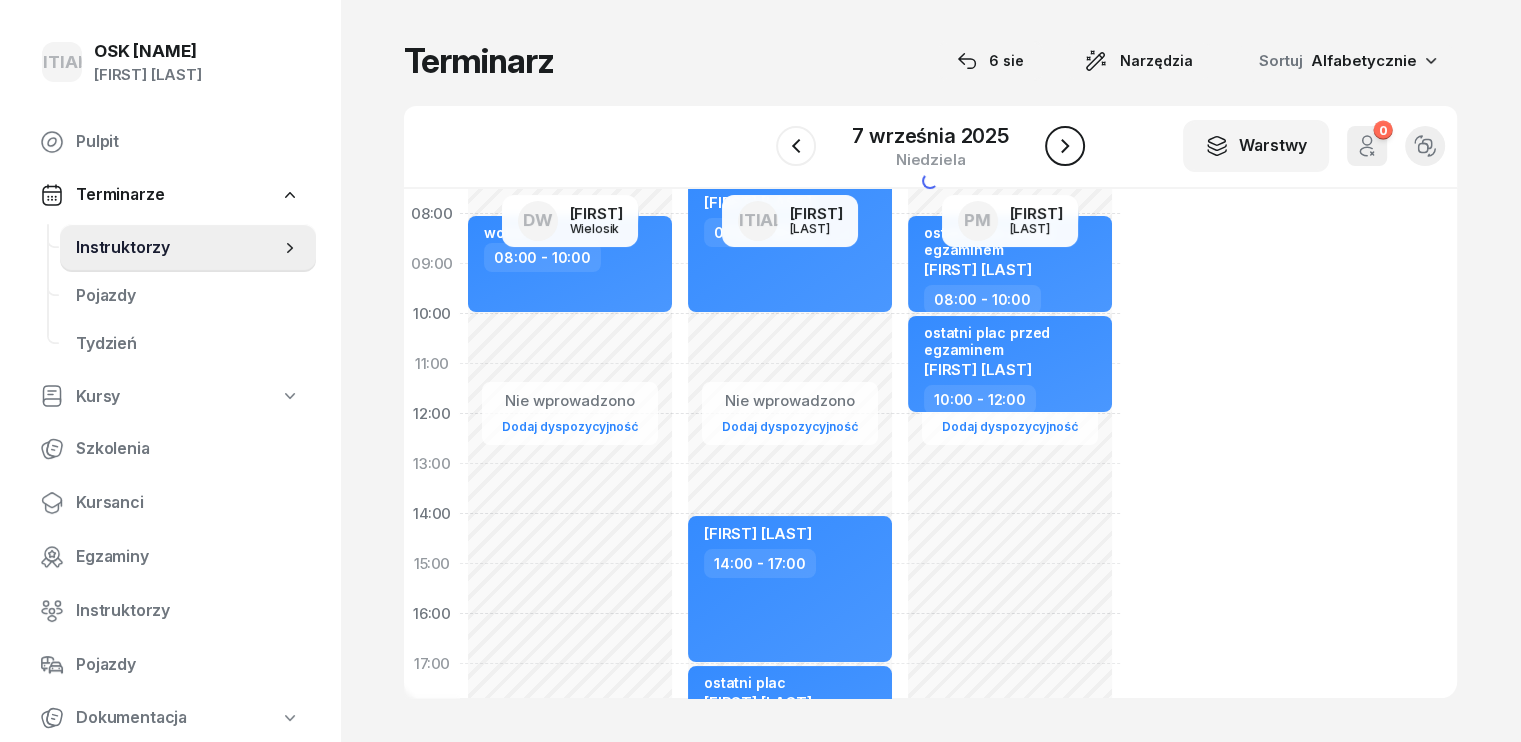 click 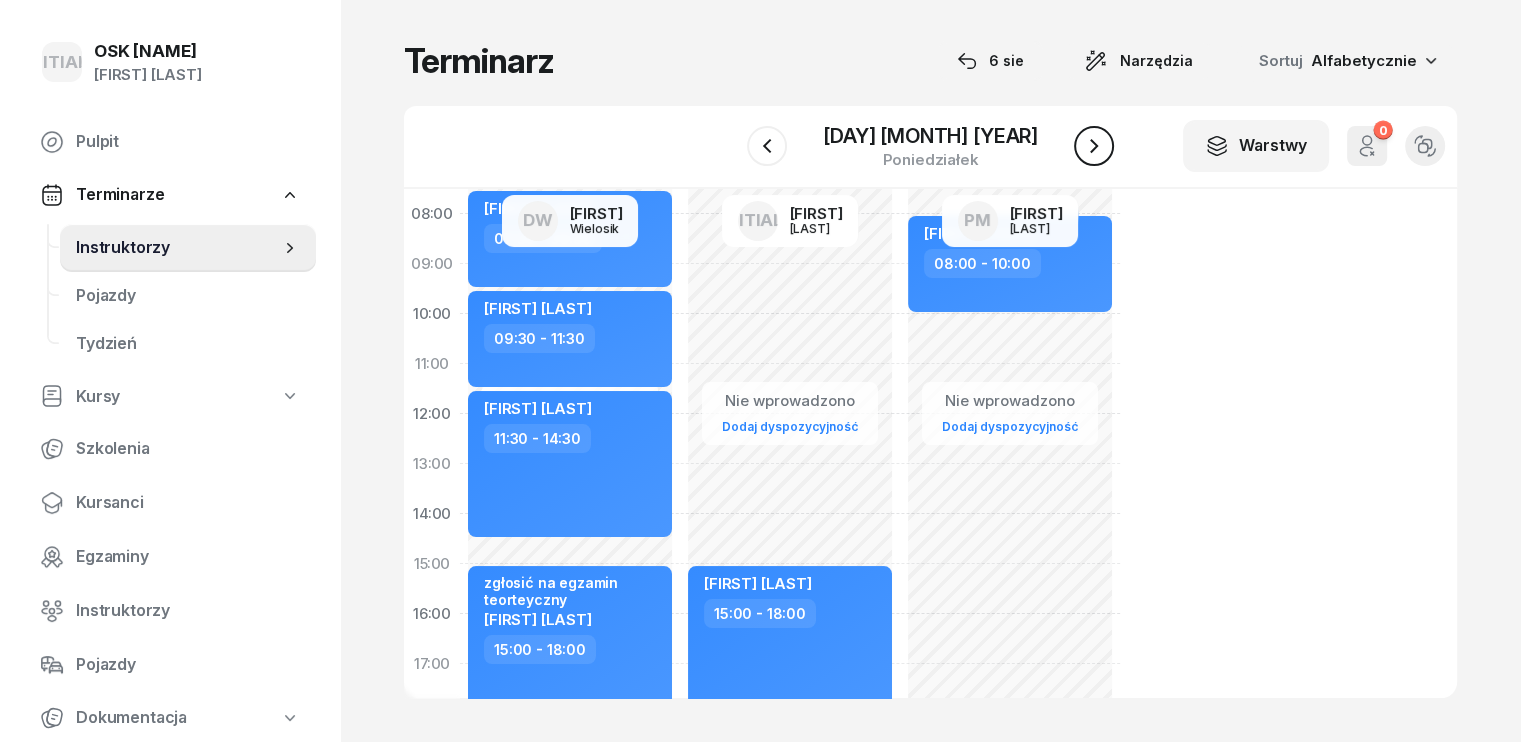 click 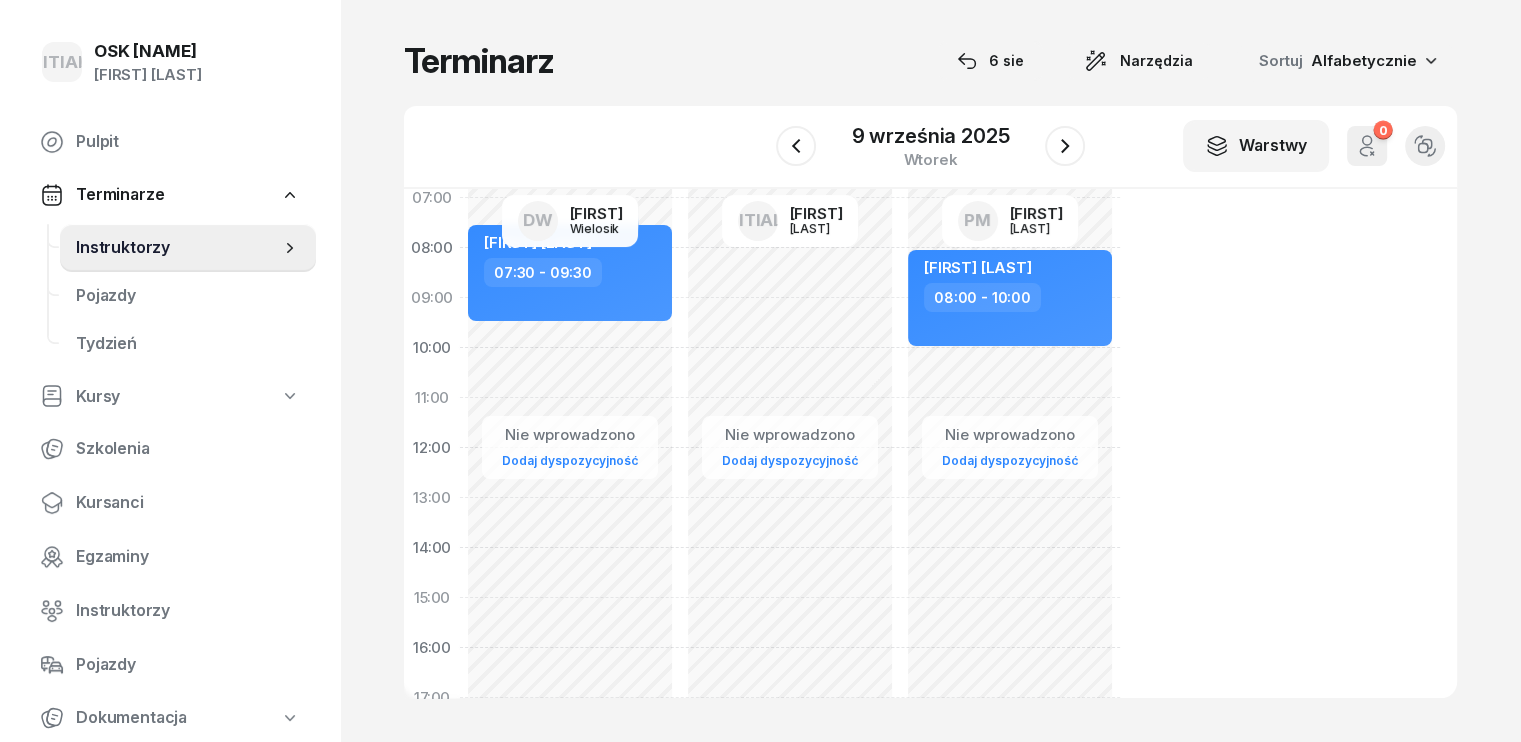 scroll, scrollTop: 100, scrollLeft: 0, axis: vertical 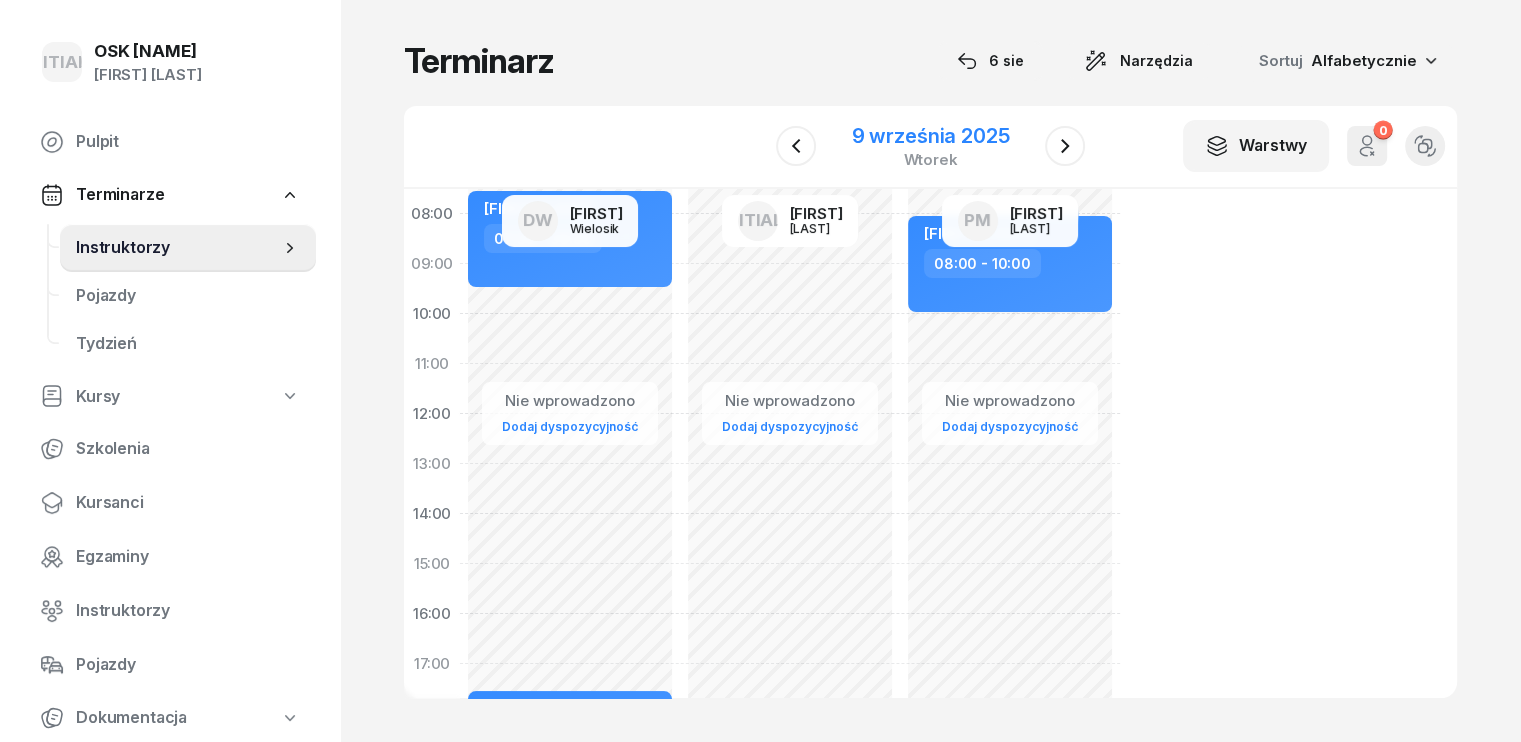 click on "9 września 2025" at bounding box center (931, 136) 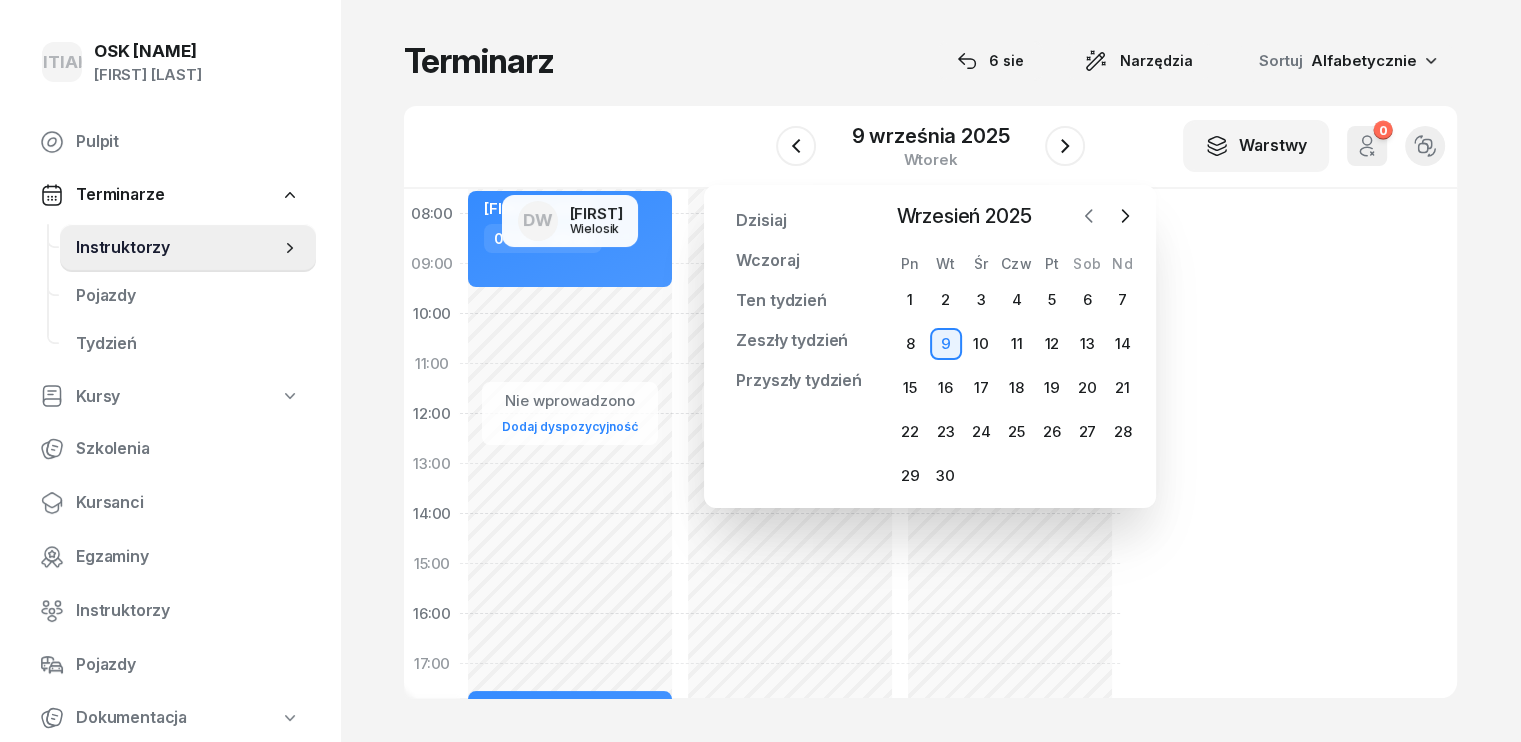 click 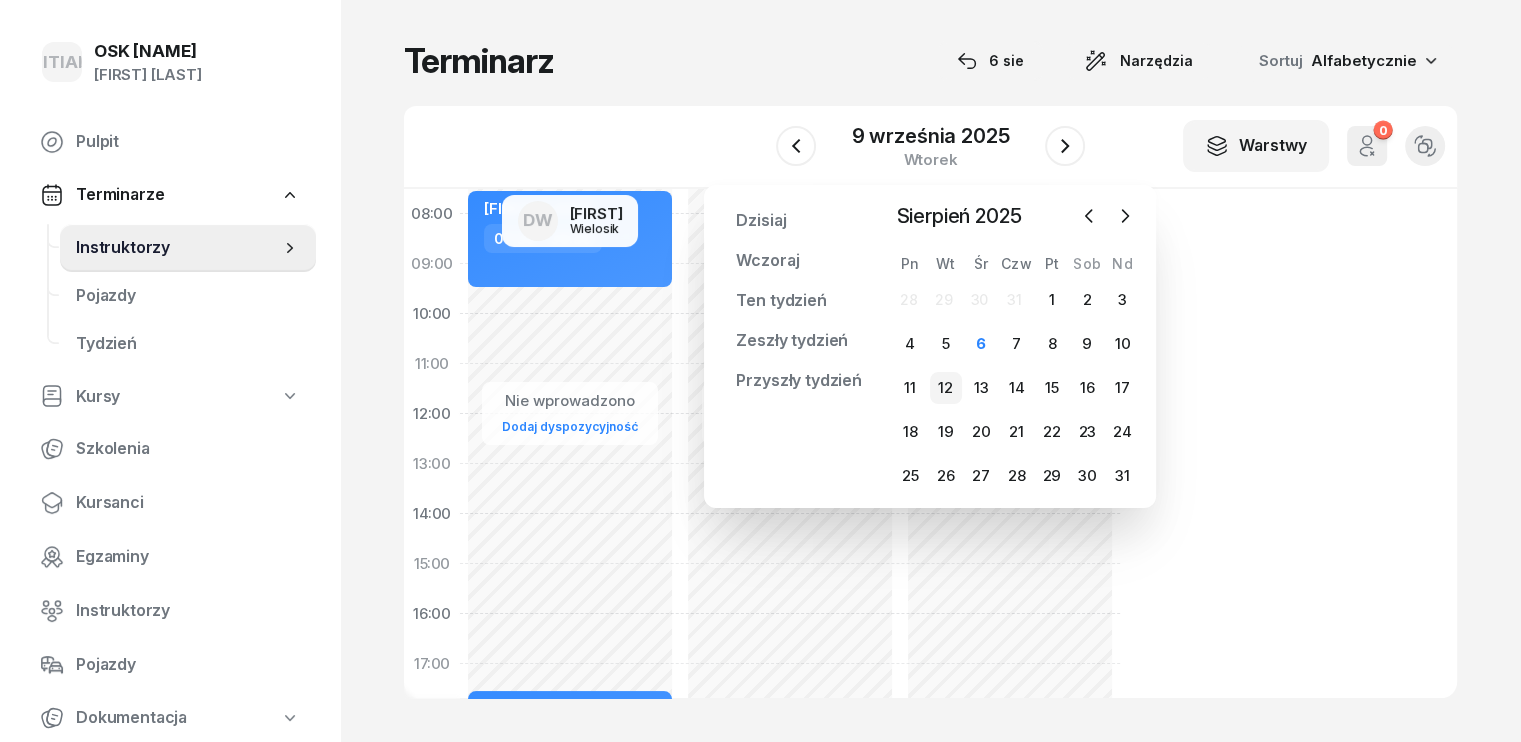 click on "12" at bounding box center (946, 388) 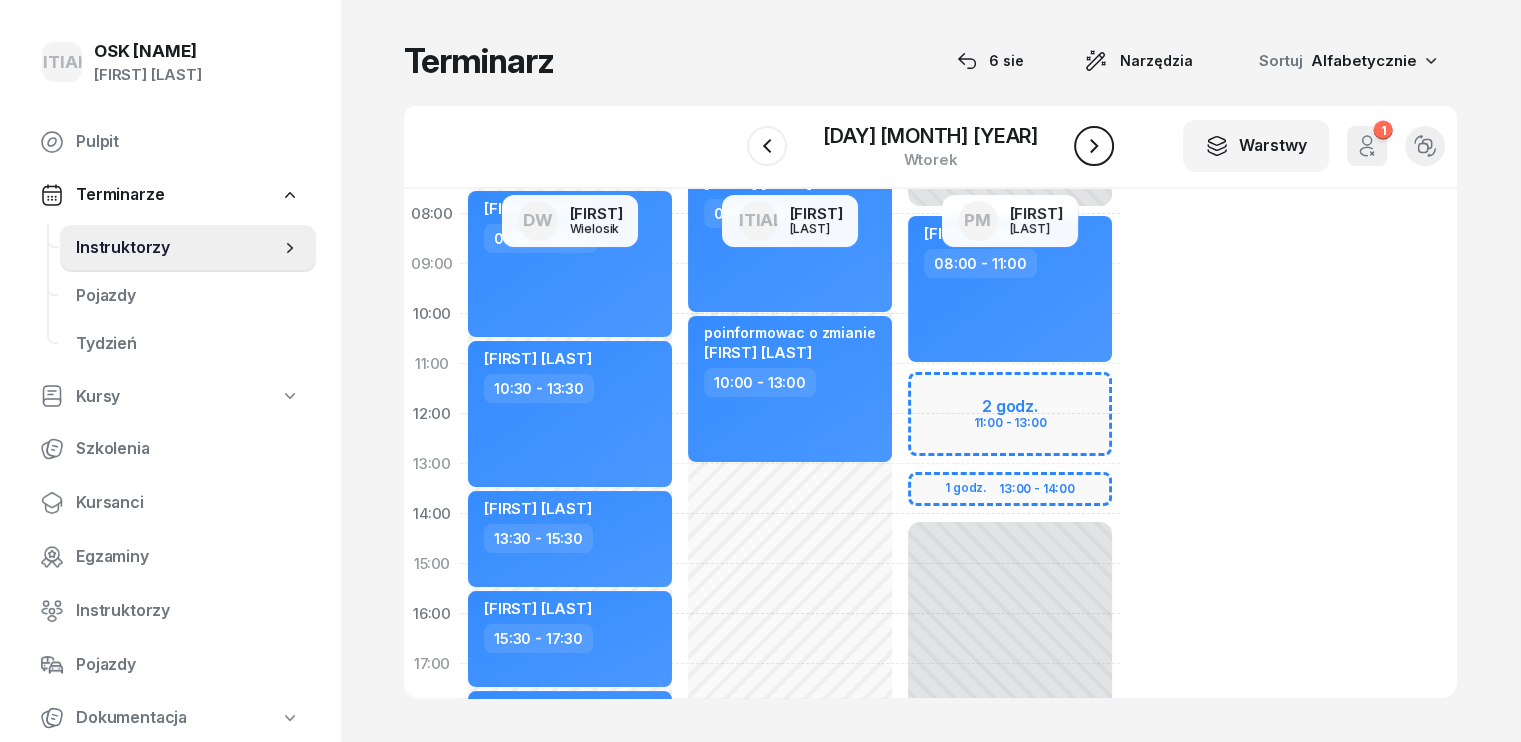 click 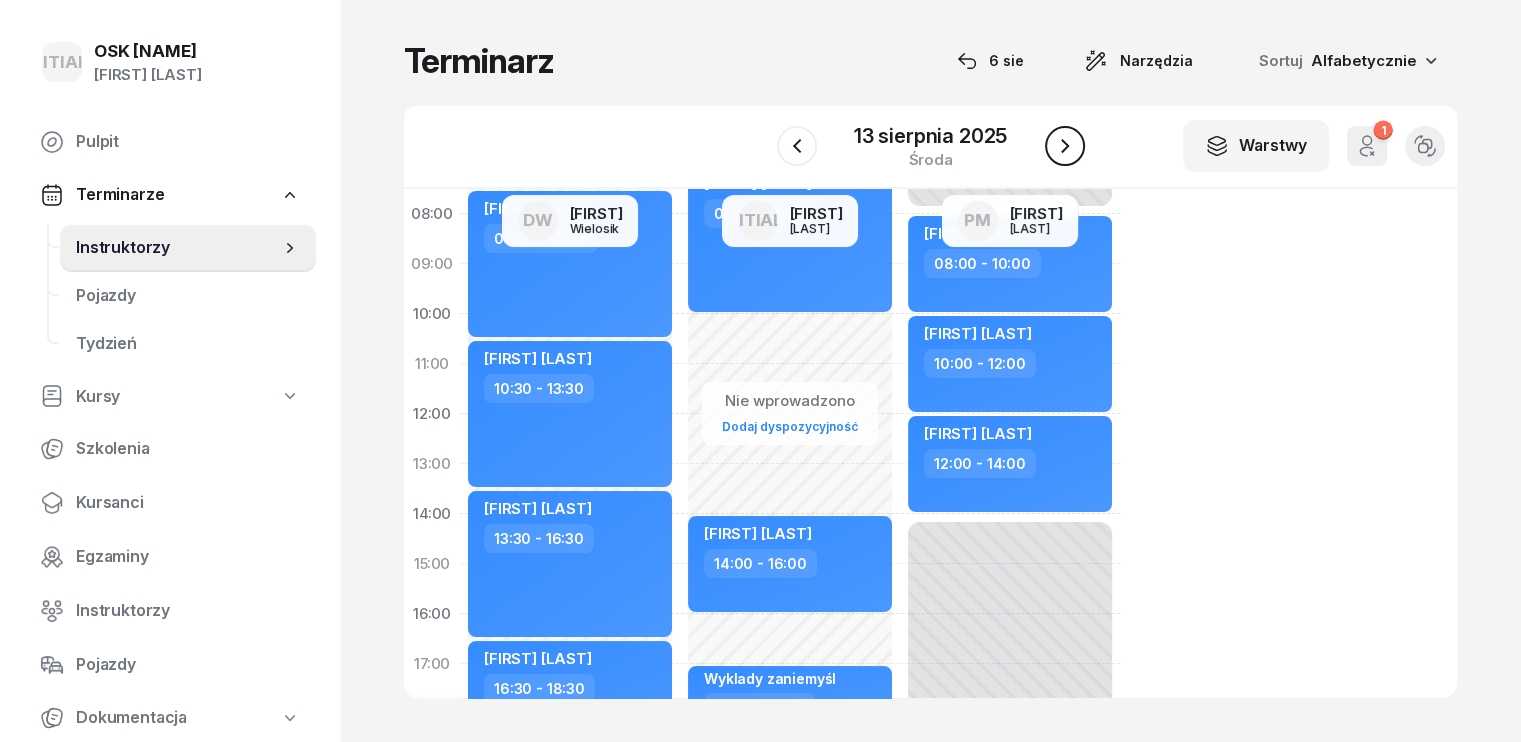 click 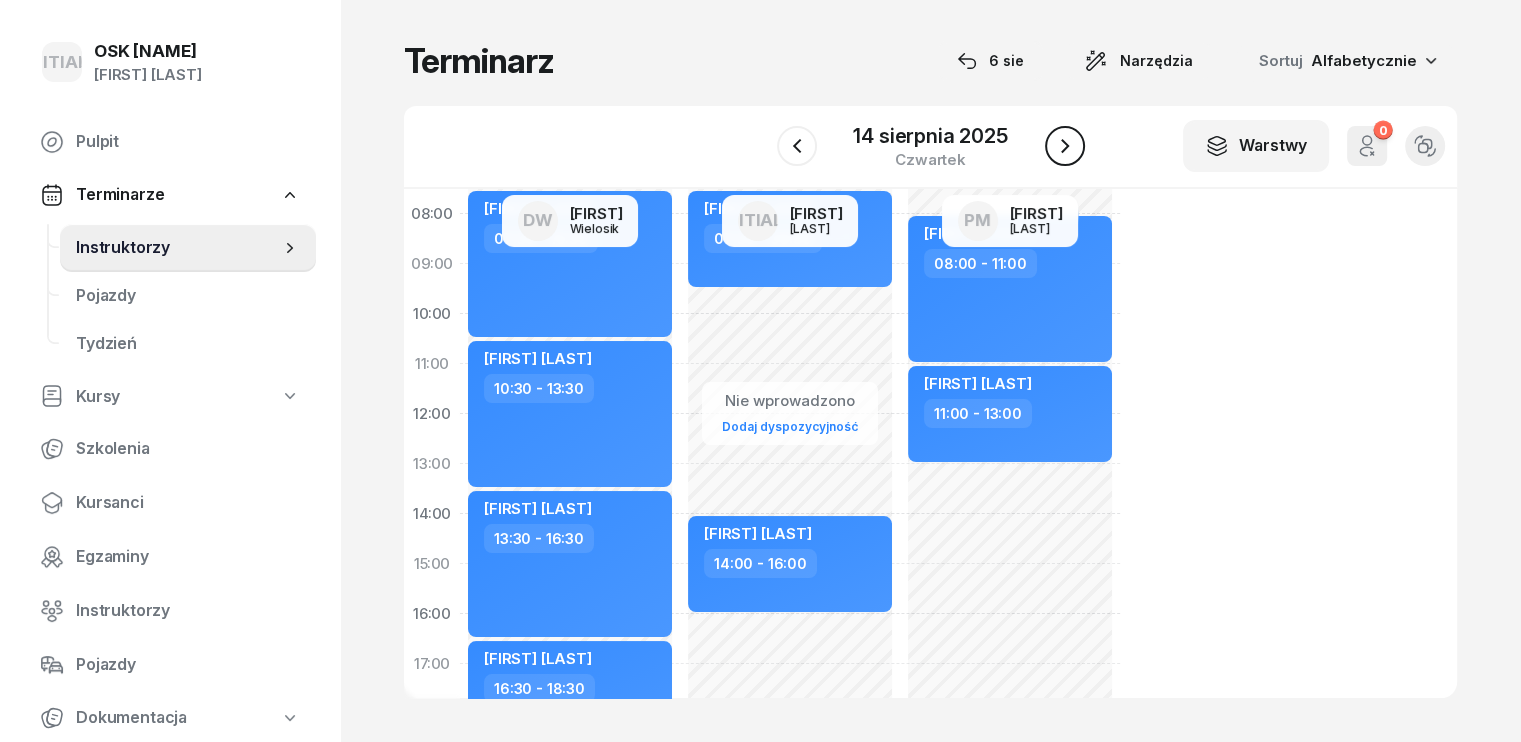 click 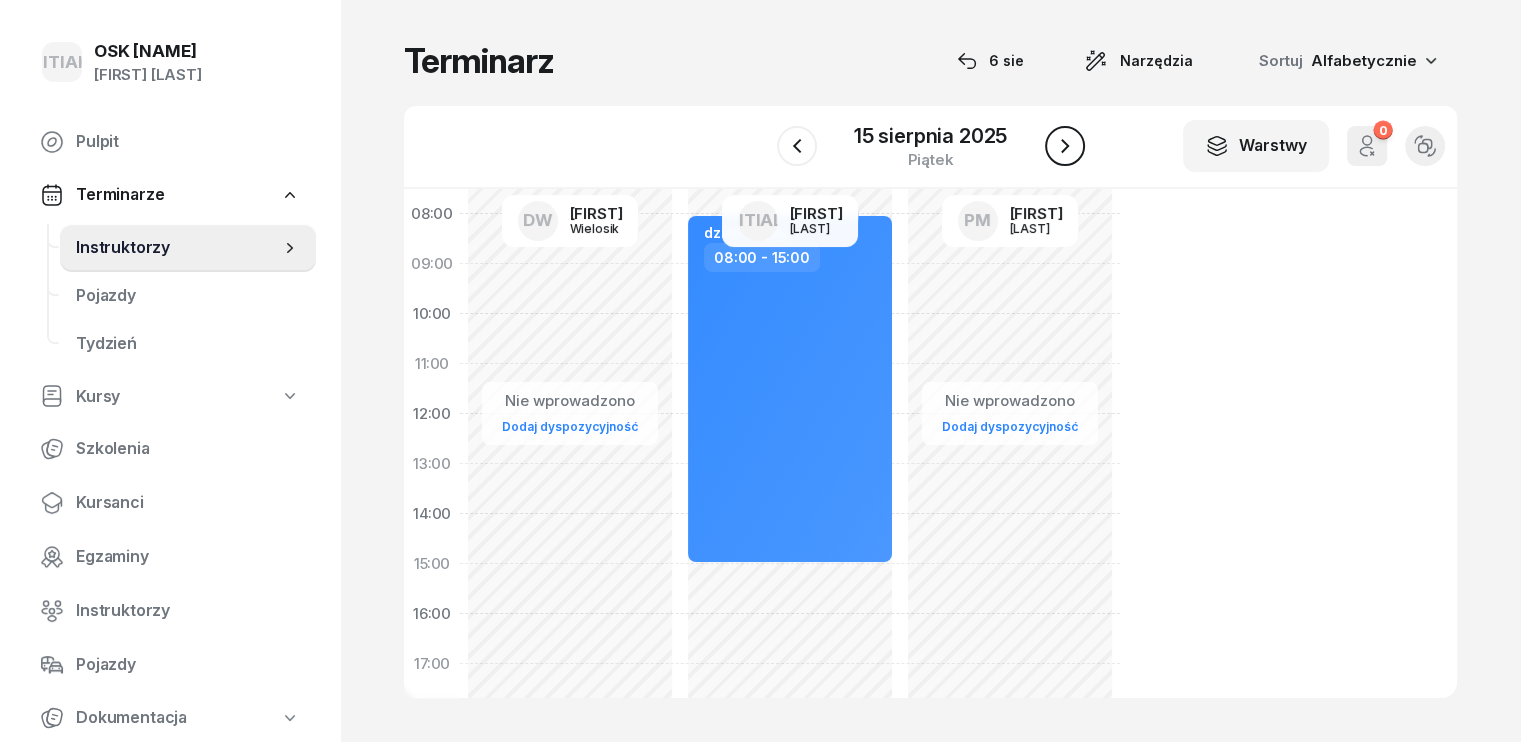 click 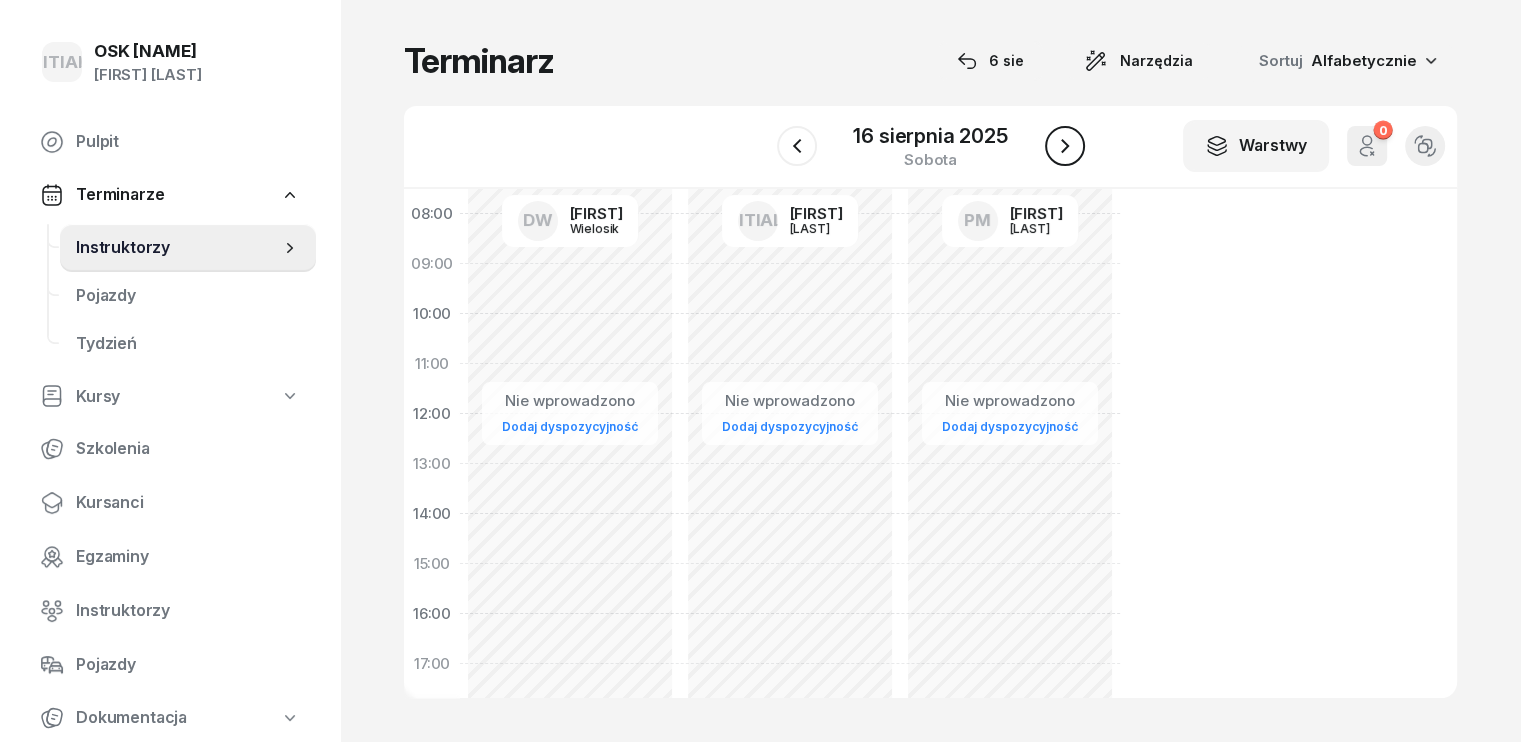 click 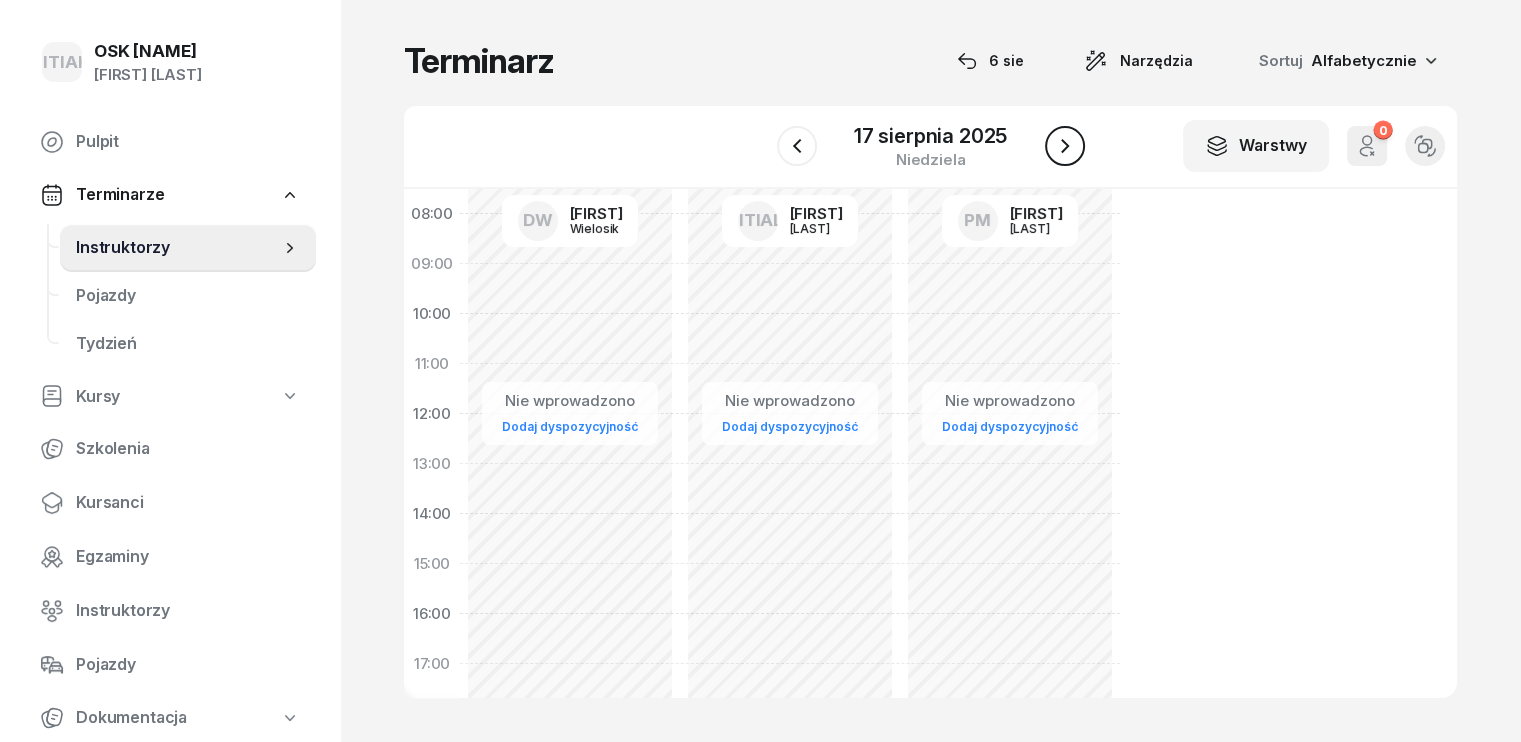 click 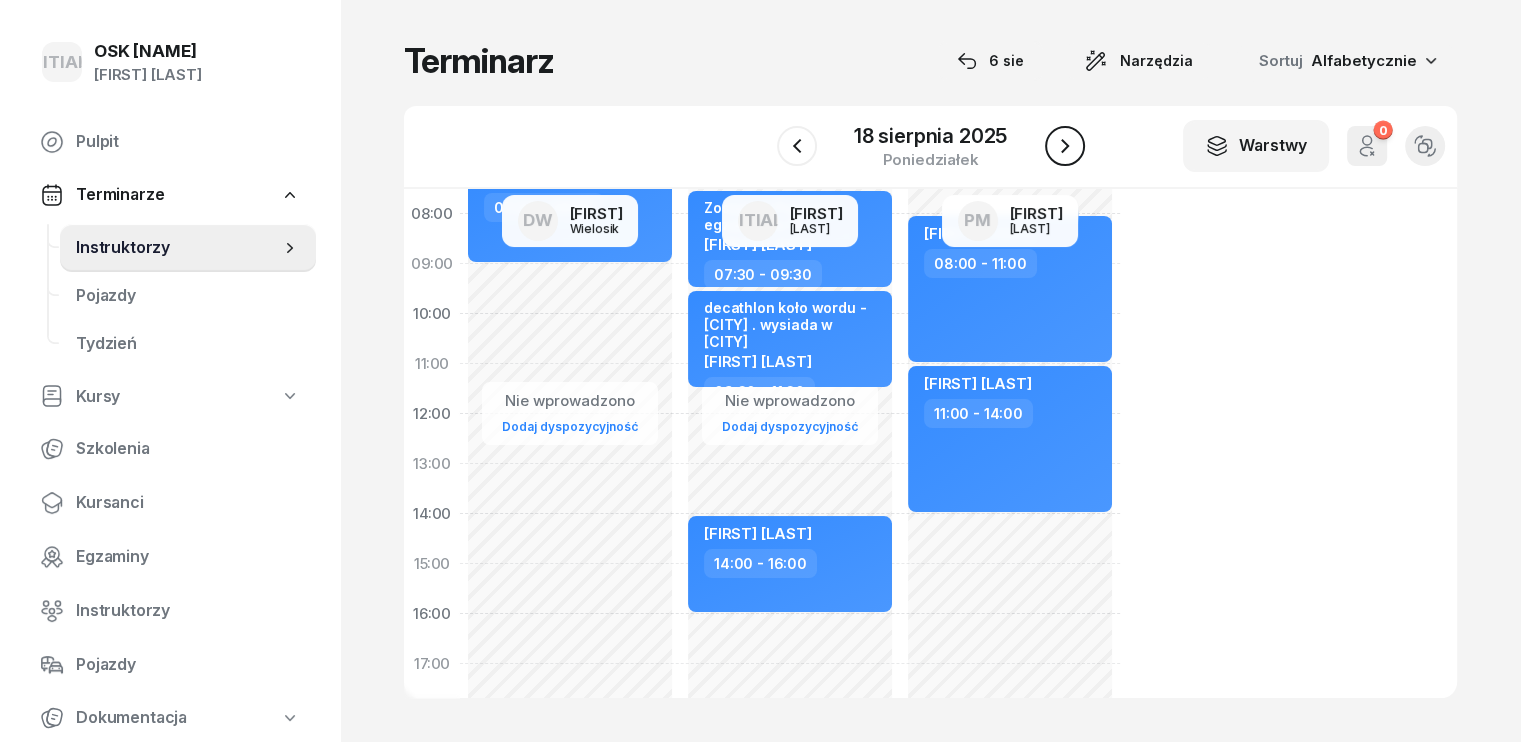 click 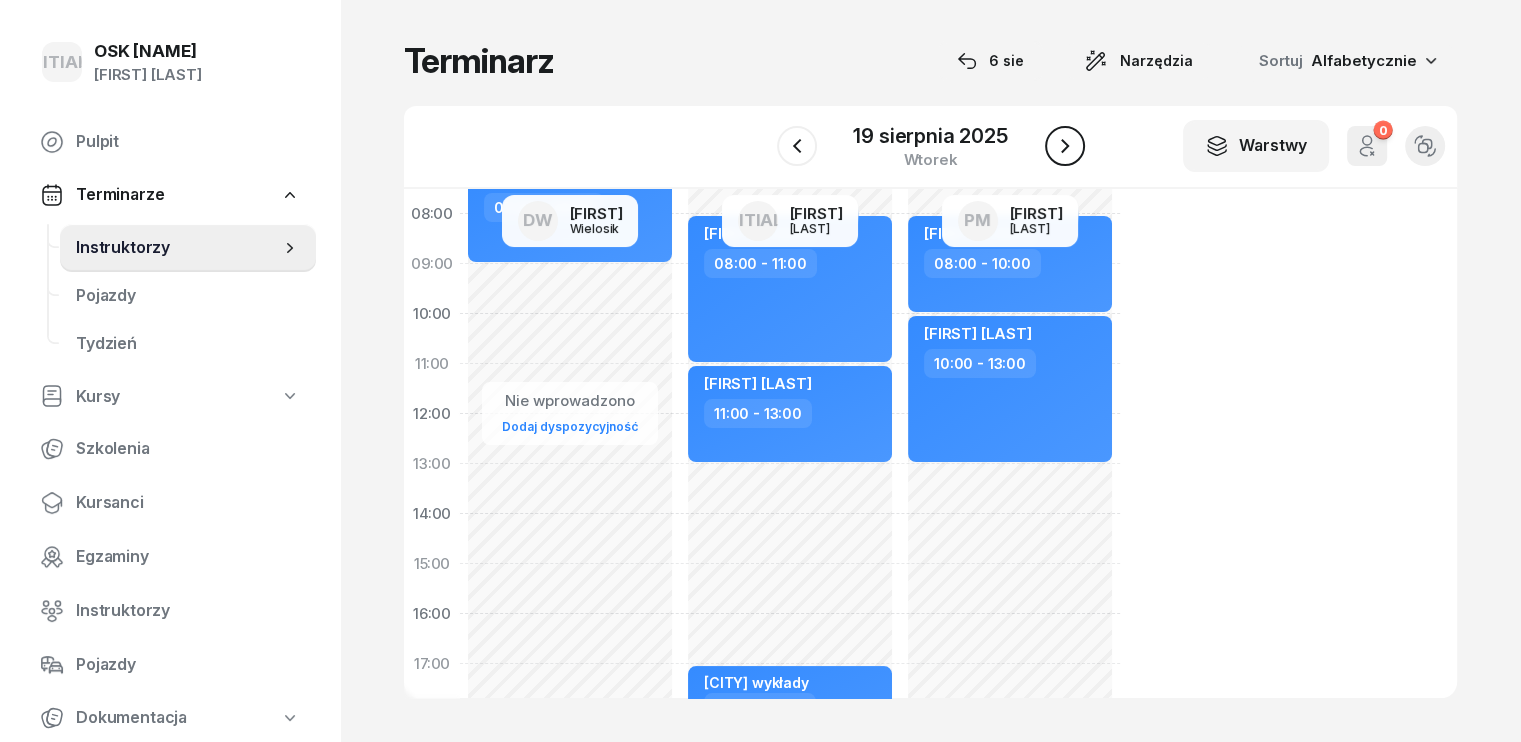 click 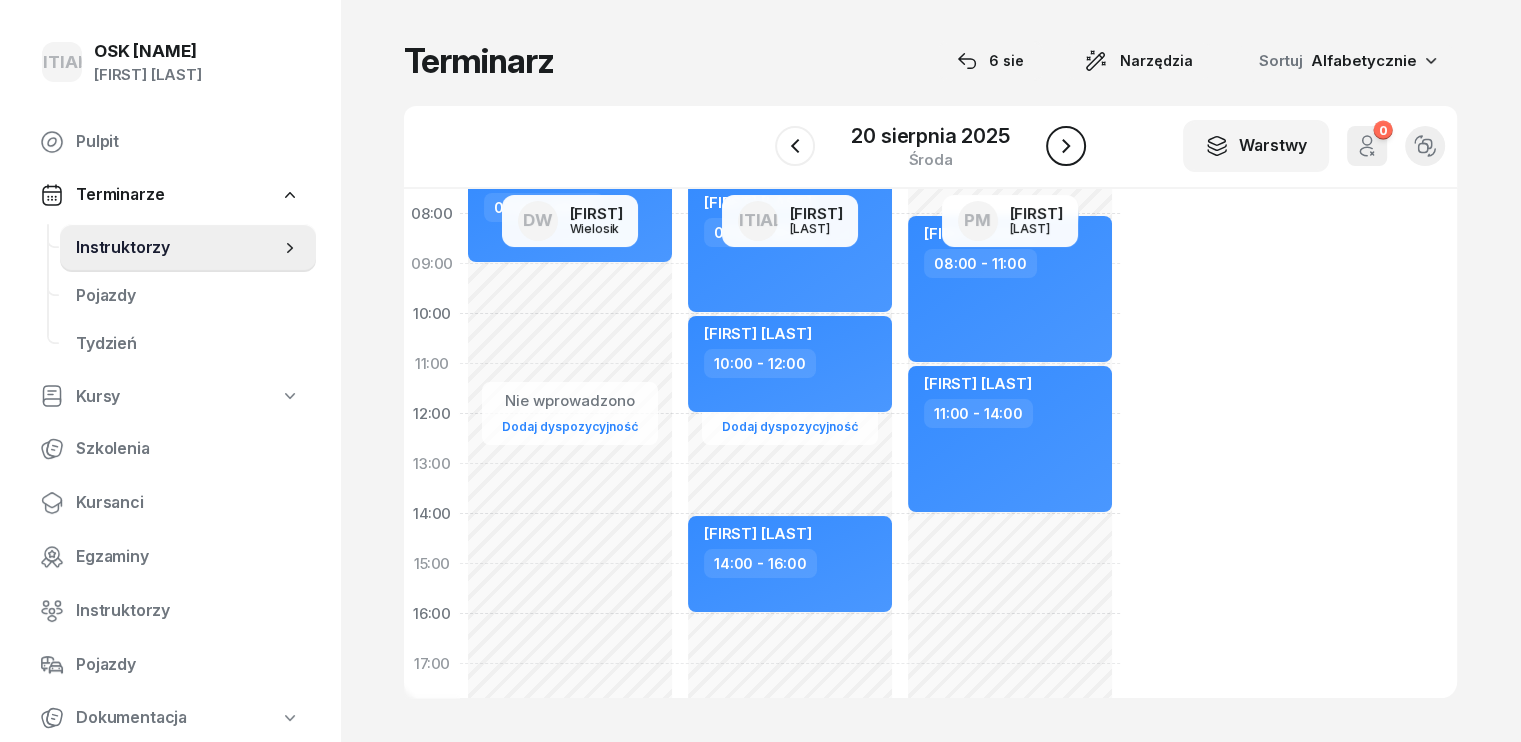 click 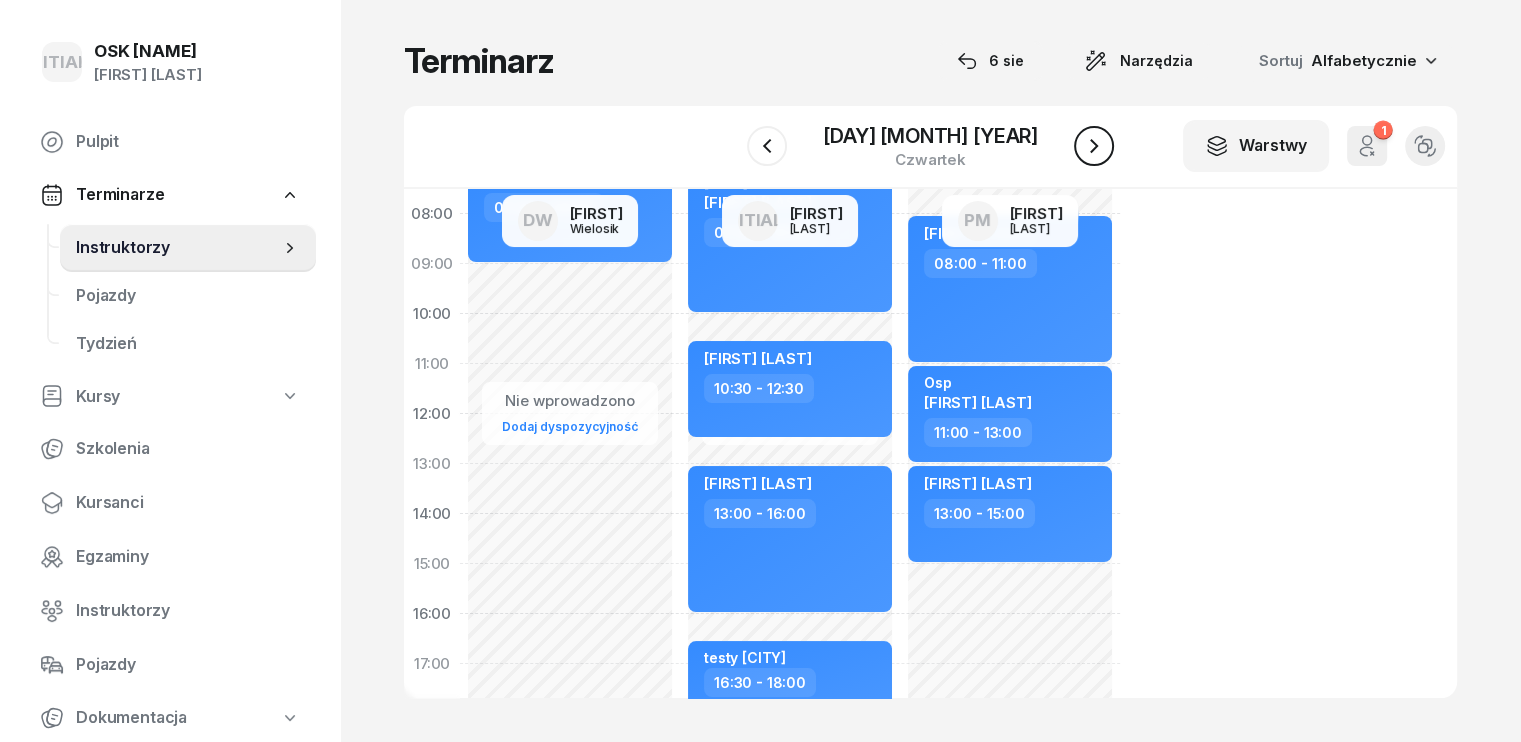 click 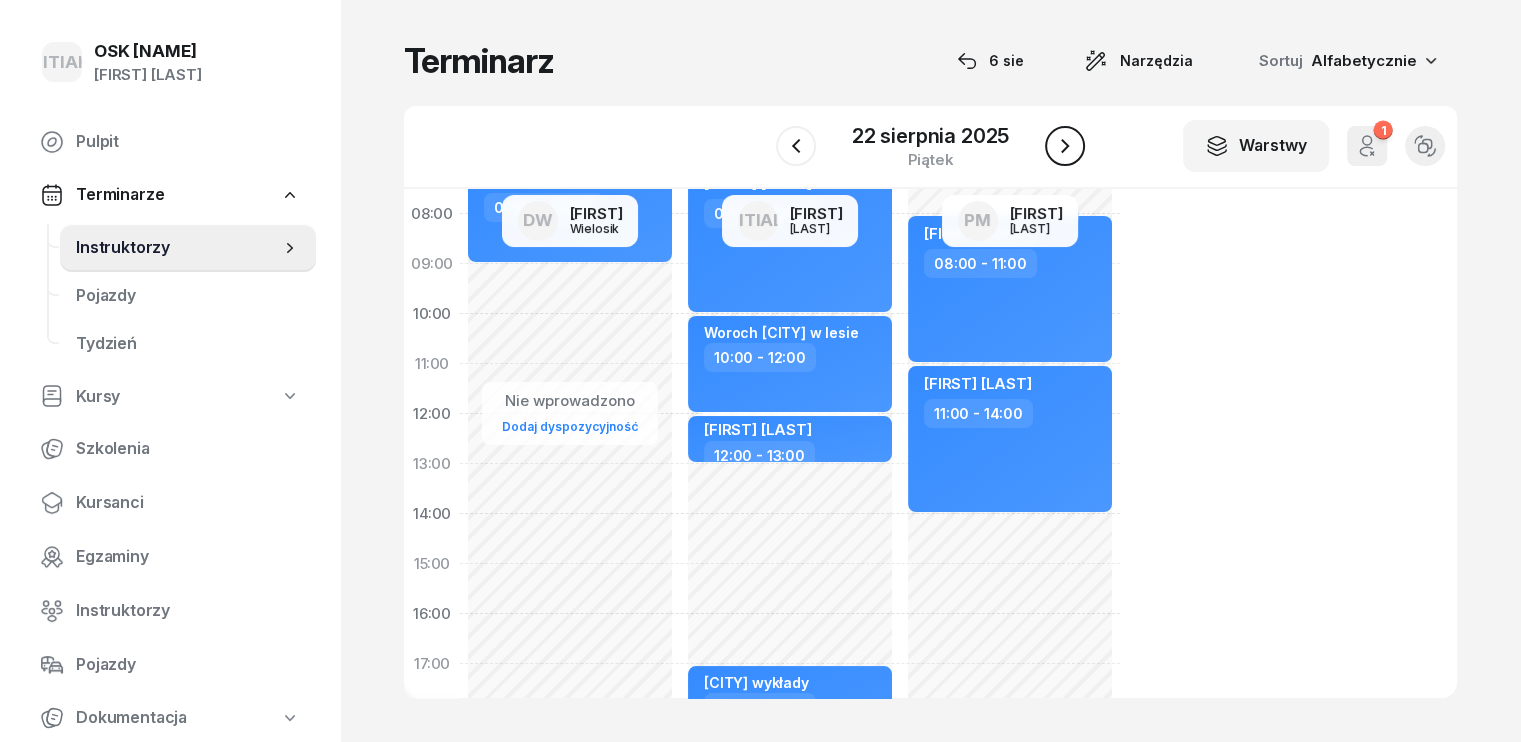 click 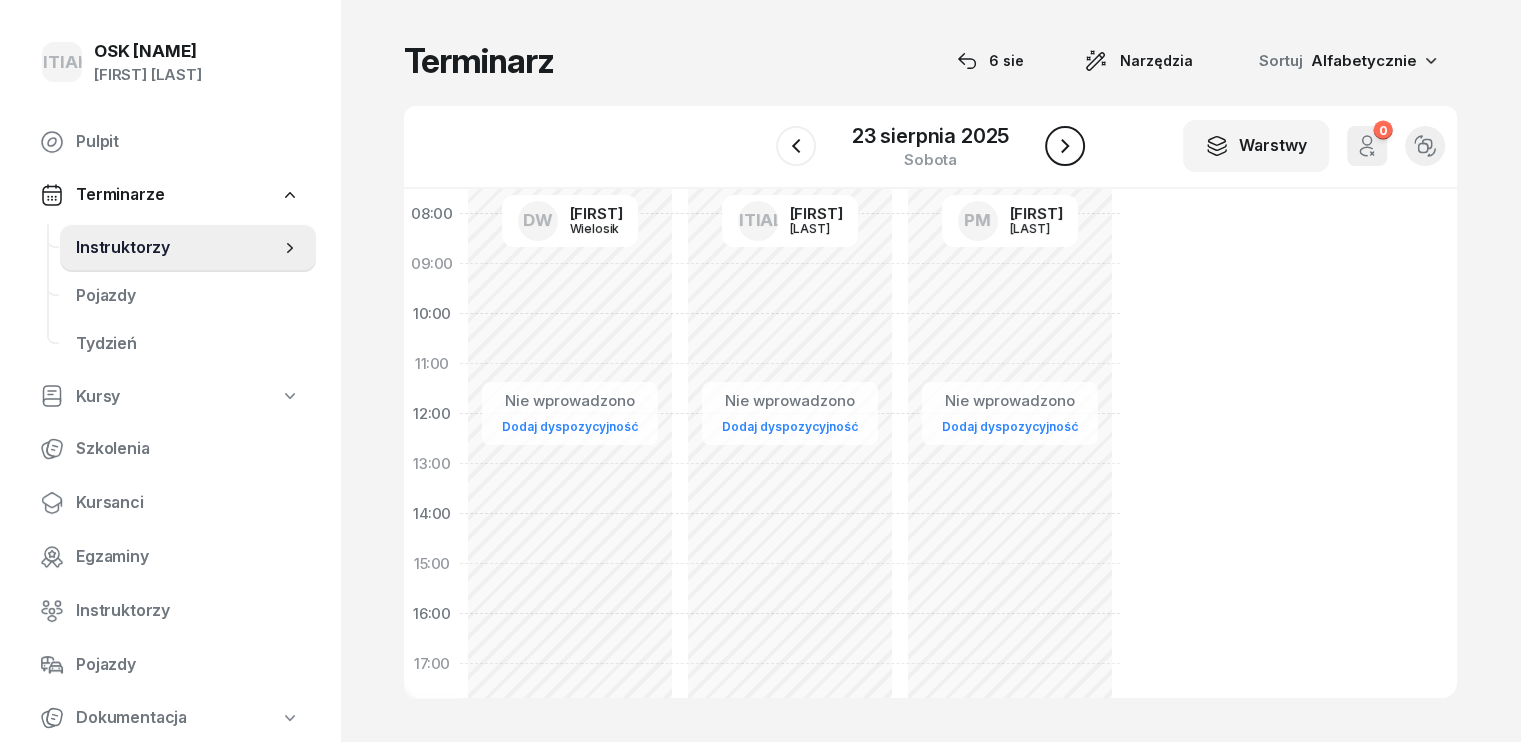 click 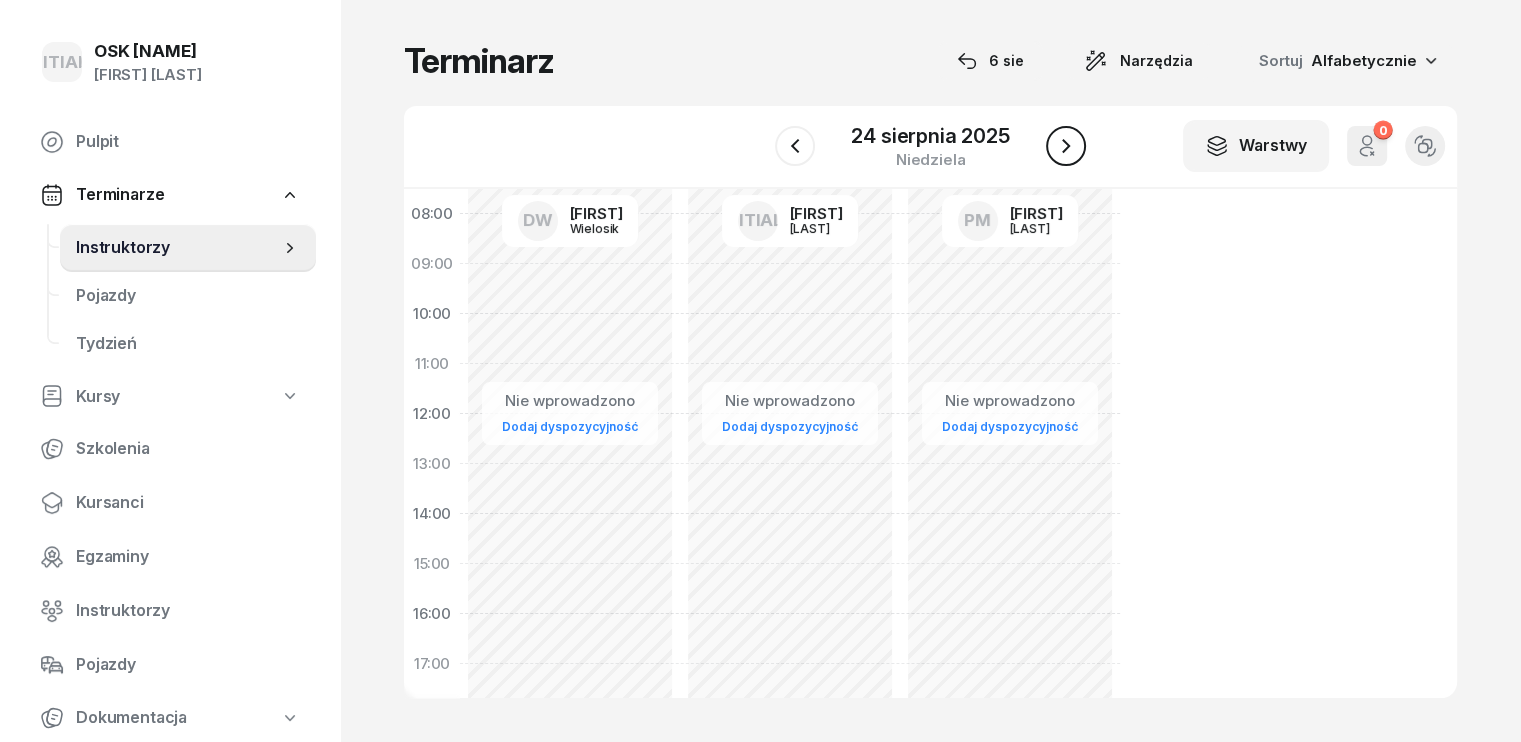 click 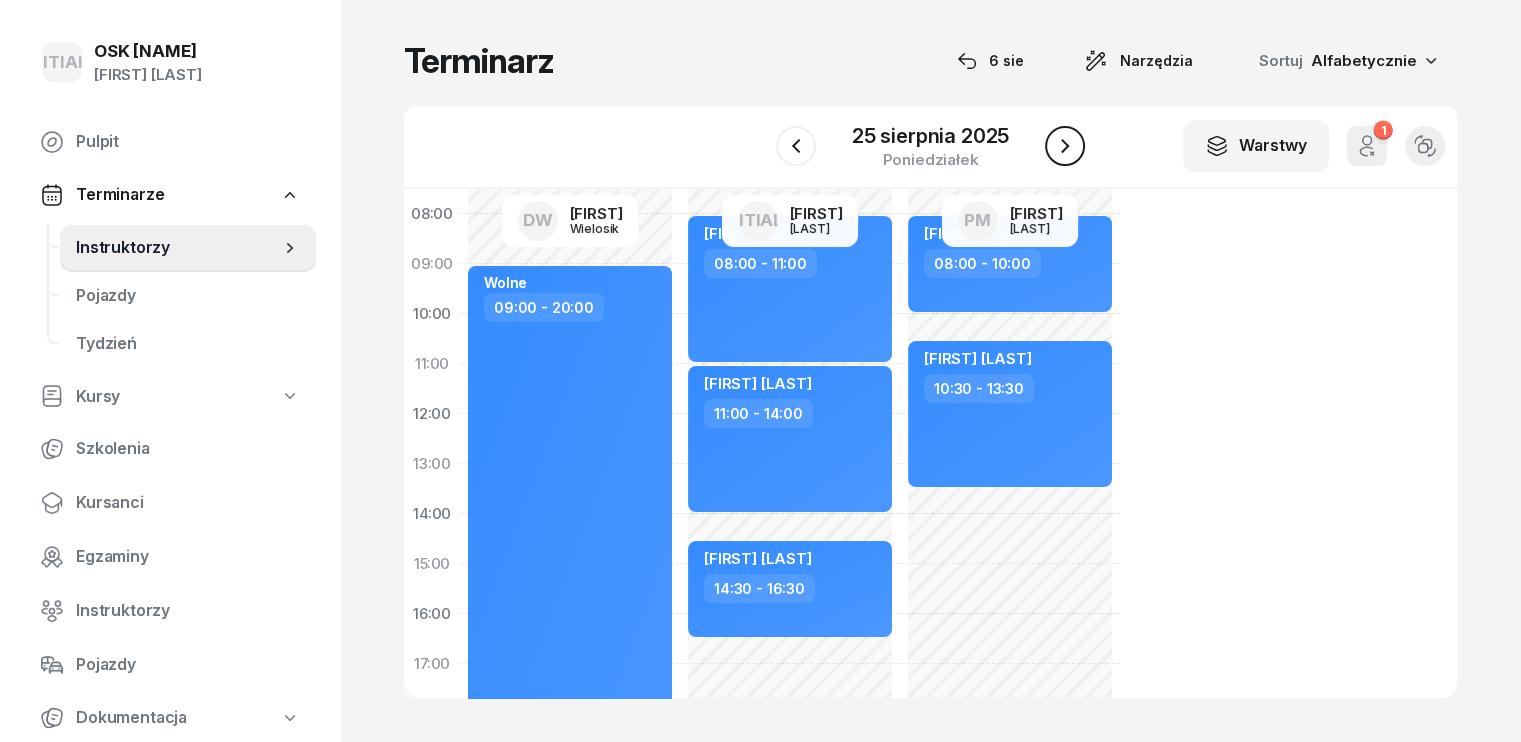 click 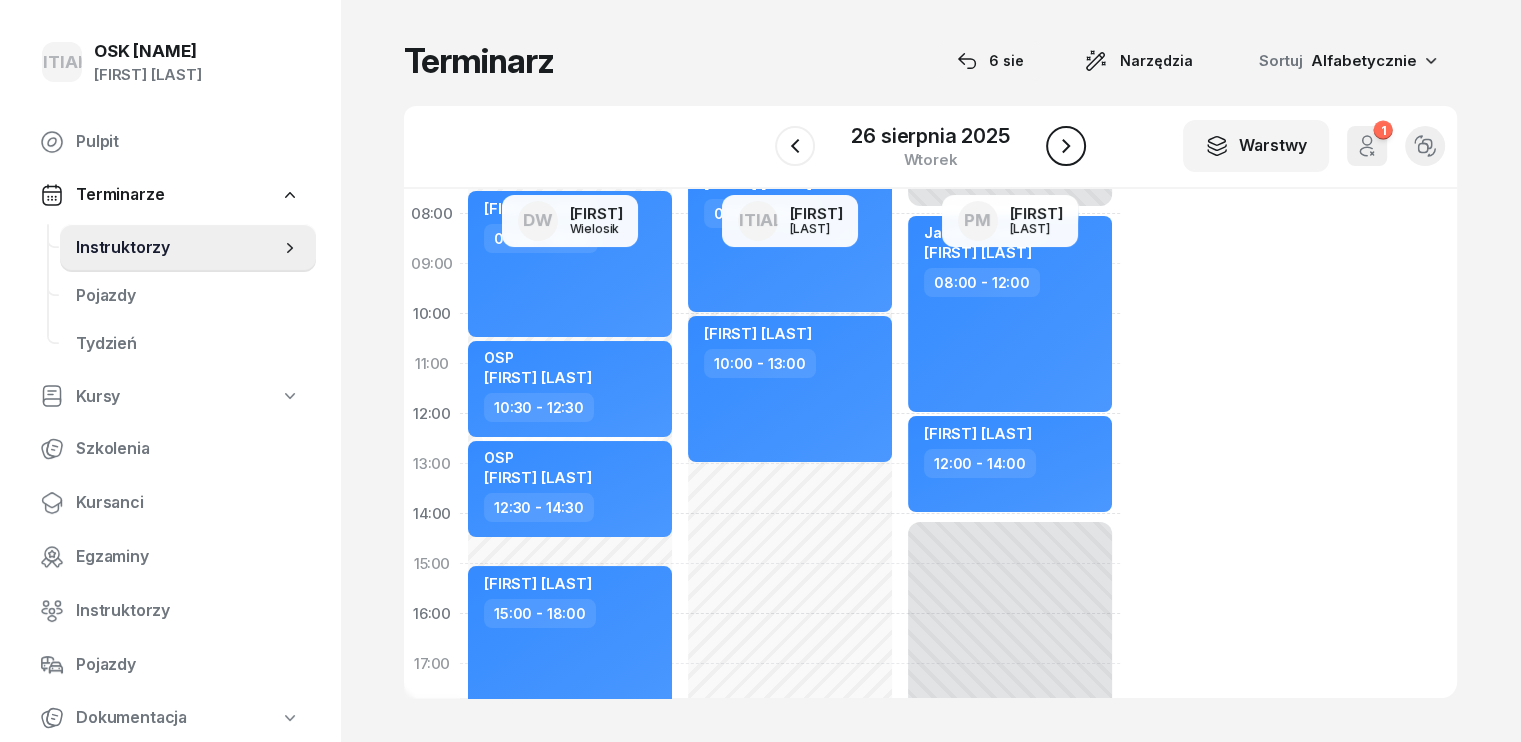 click 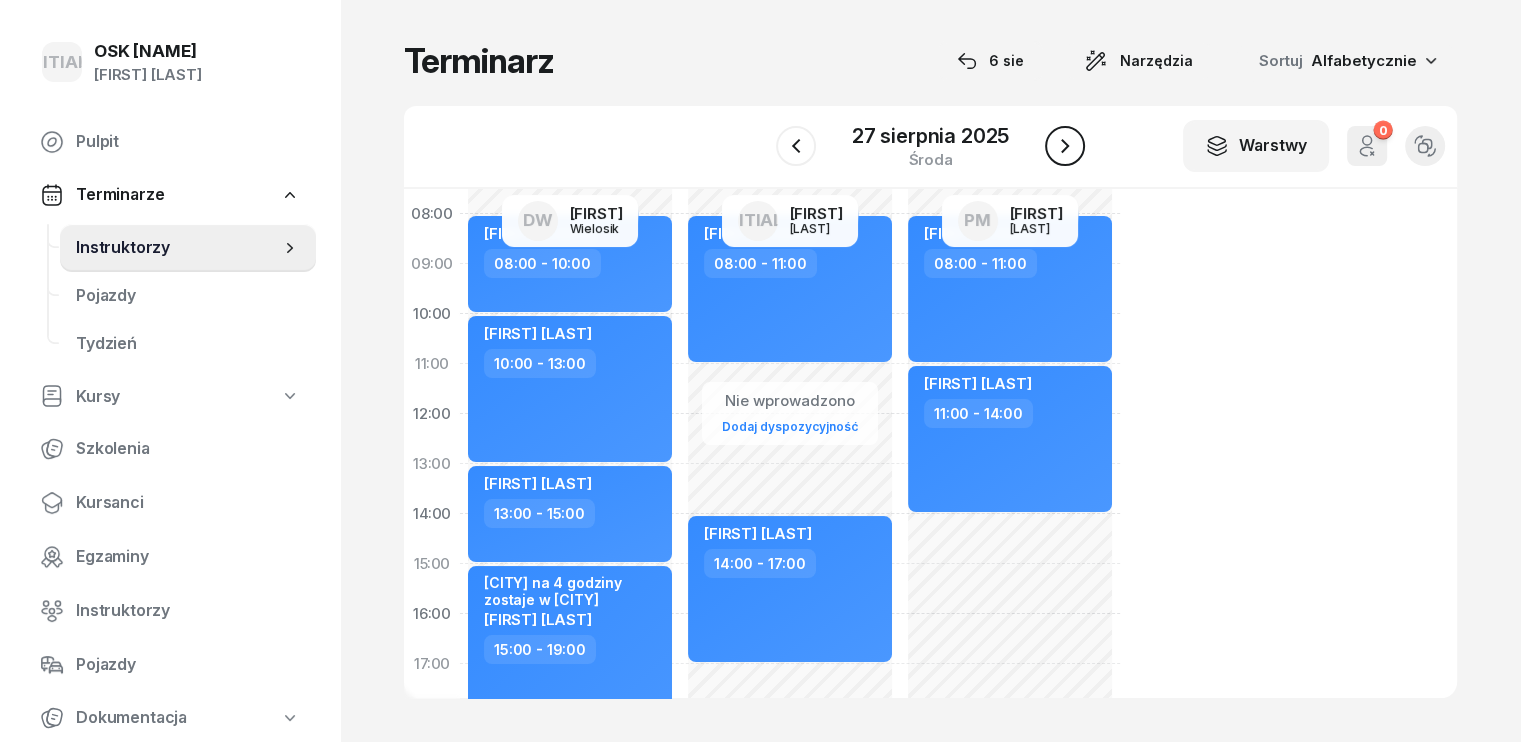 click 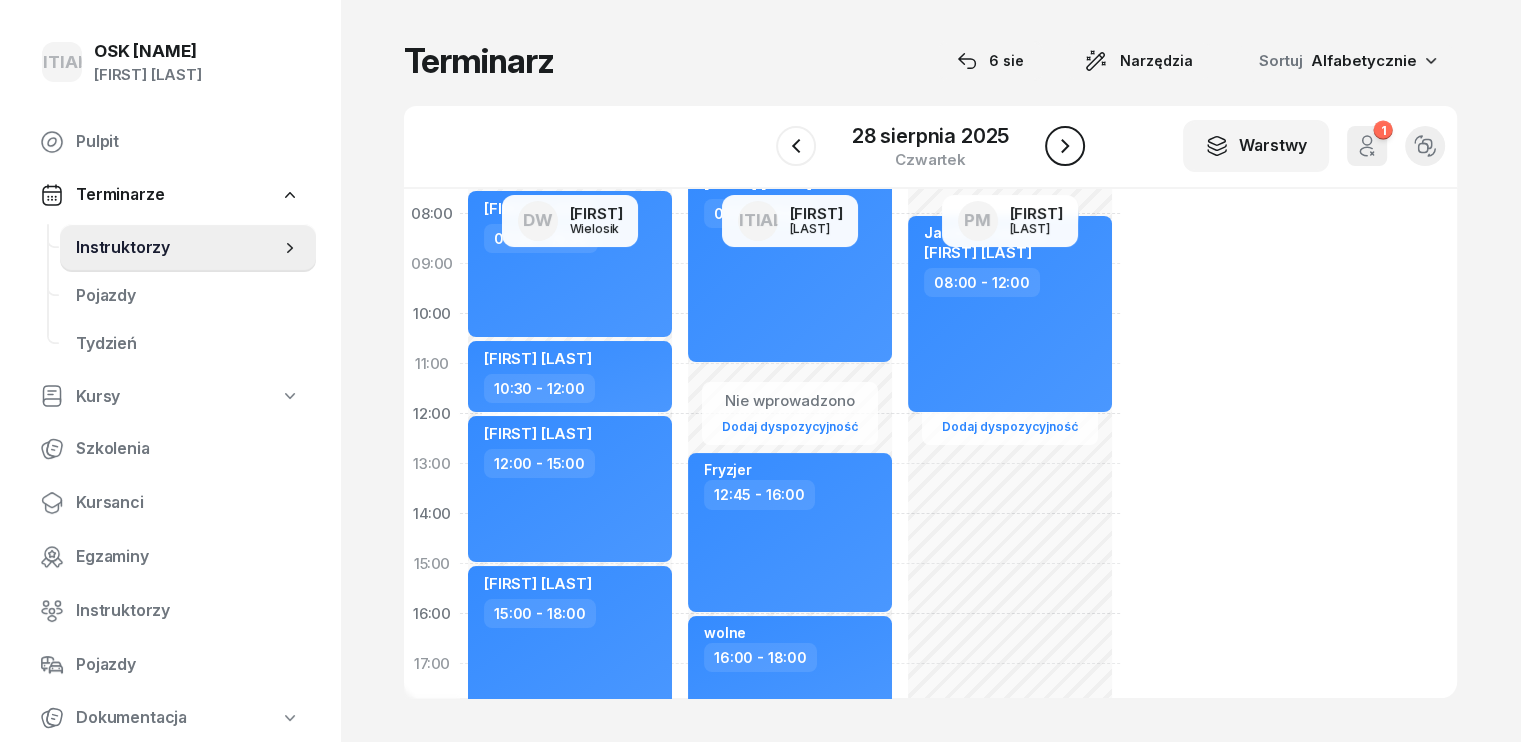 click 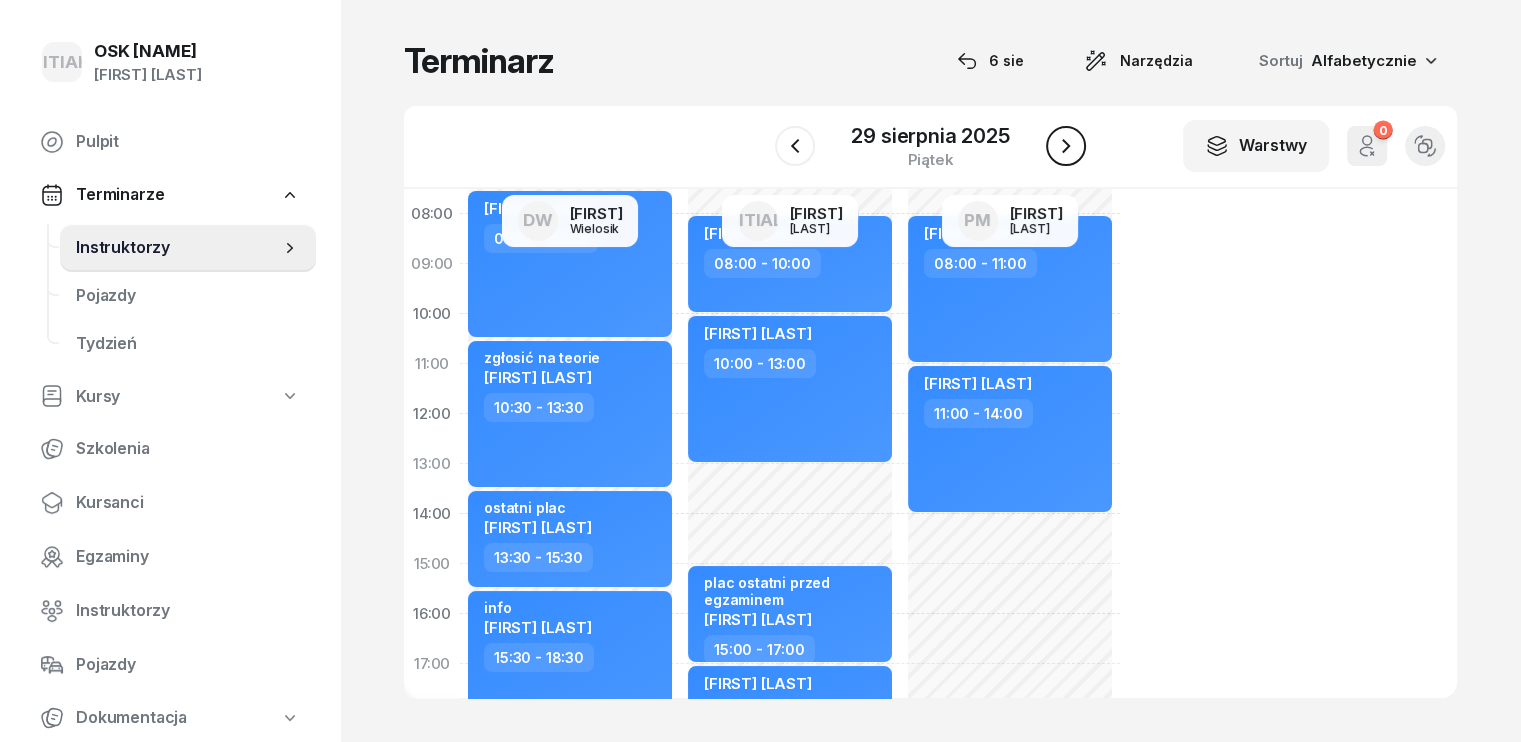 click 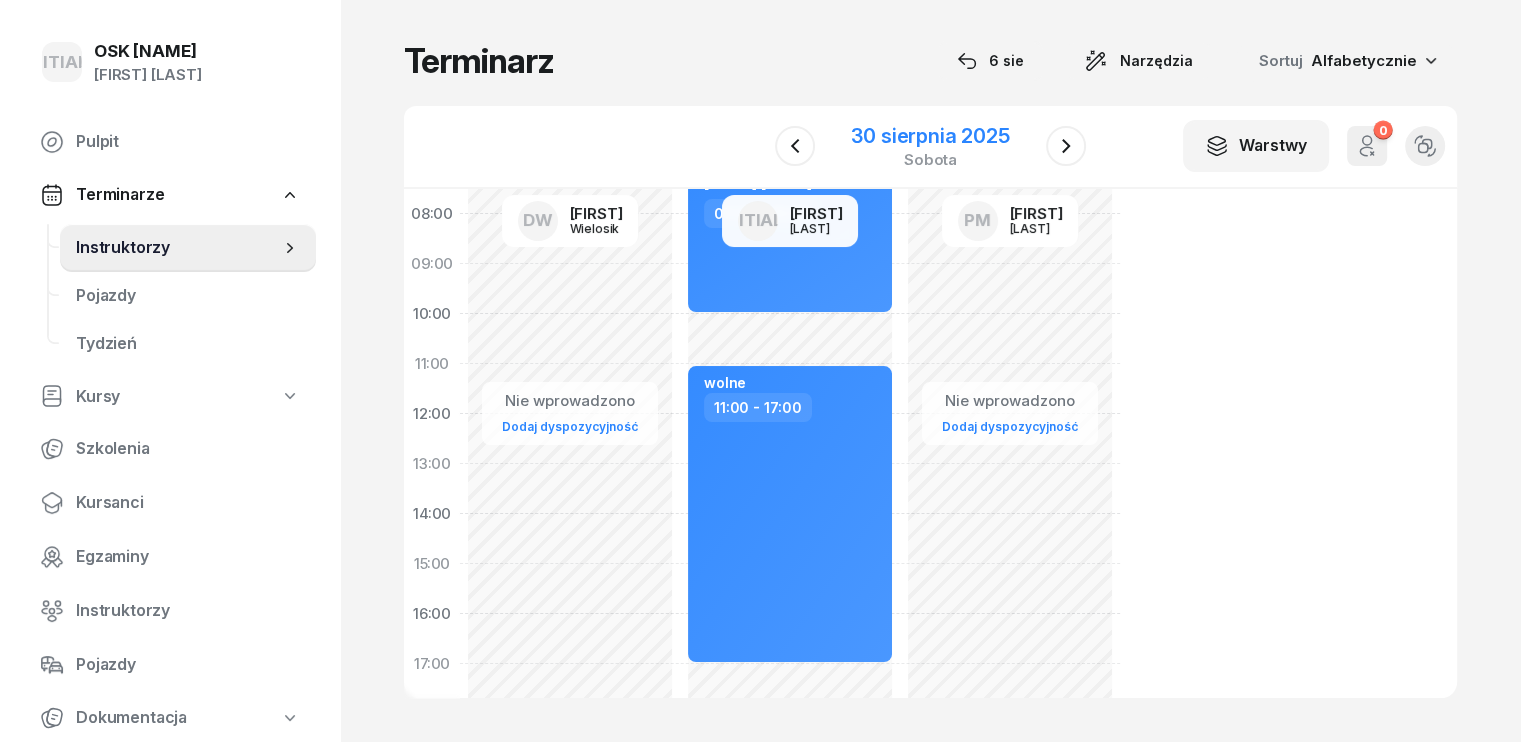 click on "30 sierpnia 2025" at bounding box center (930, 136) 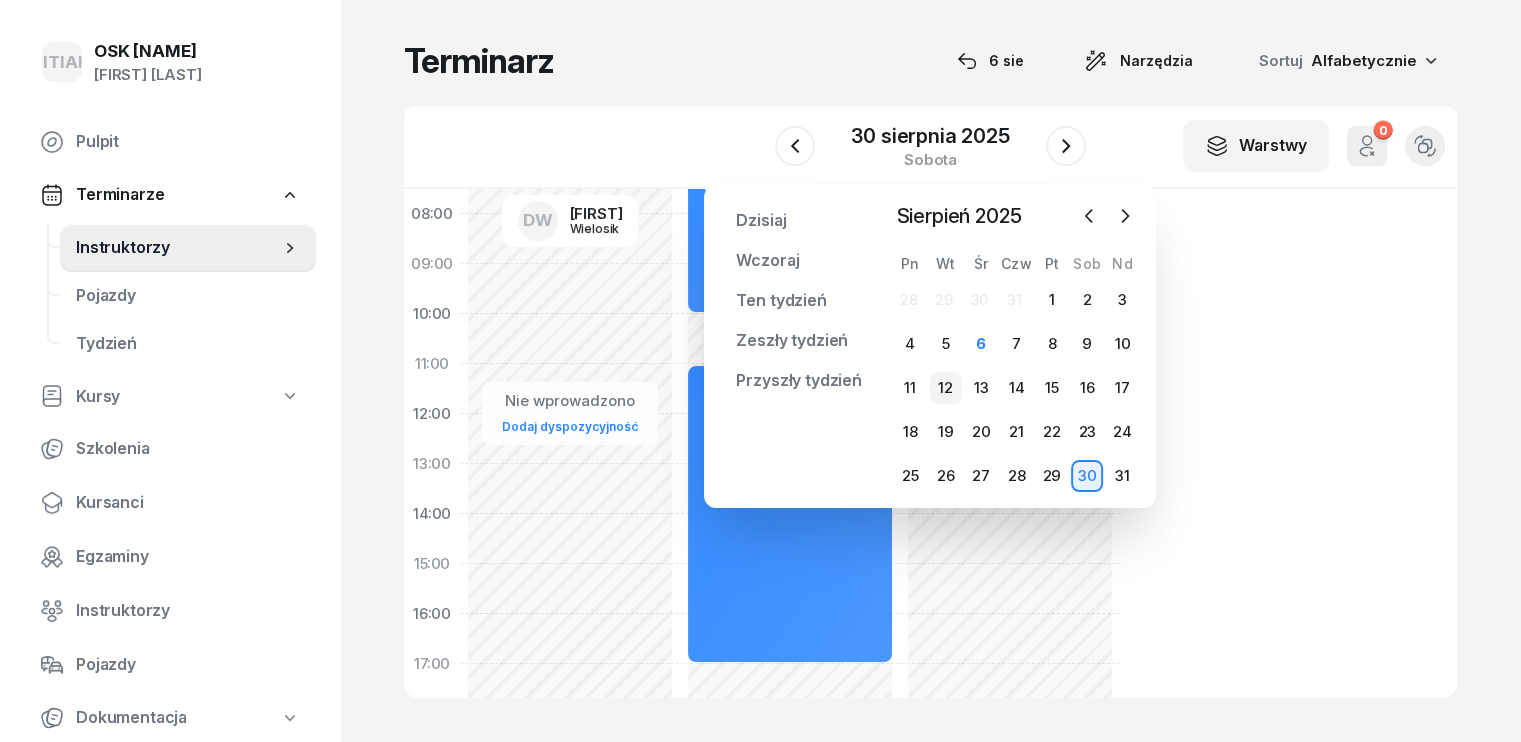 click on "12" at bounding box center [946, 388] 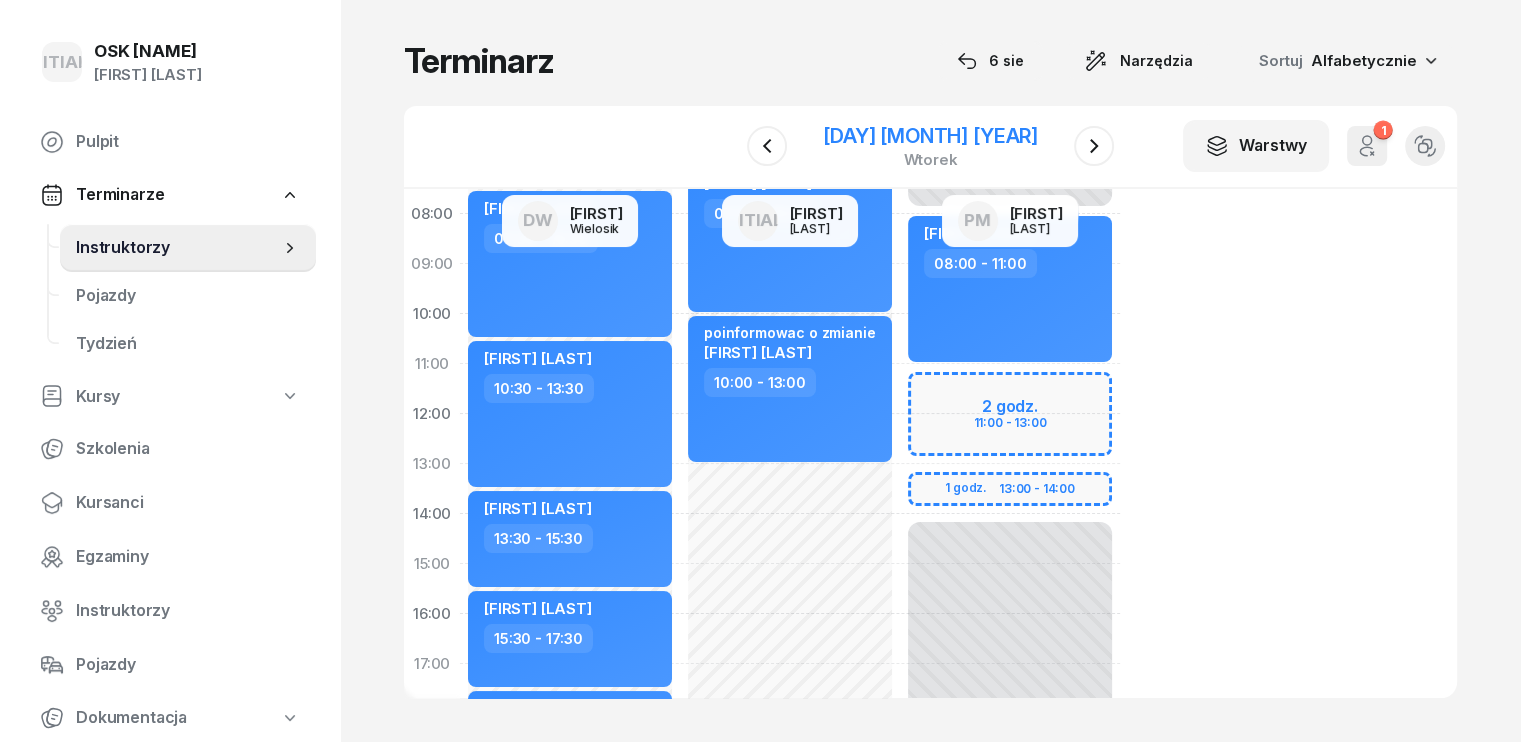 click on "[DAY] [MONTH] [YEAR]" at bounding box center [930, 136] 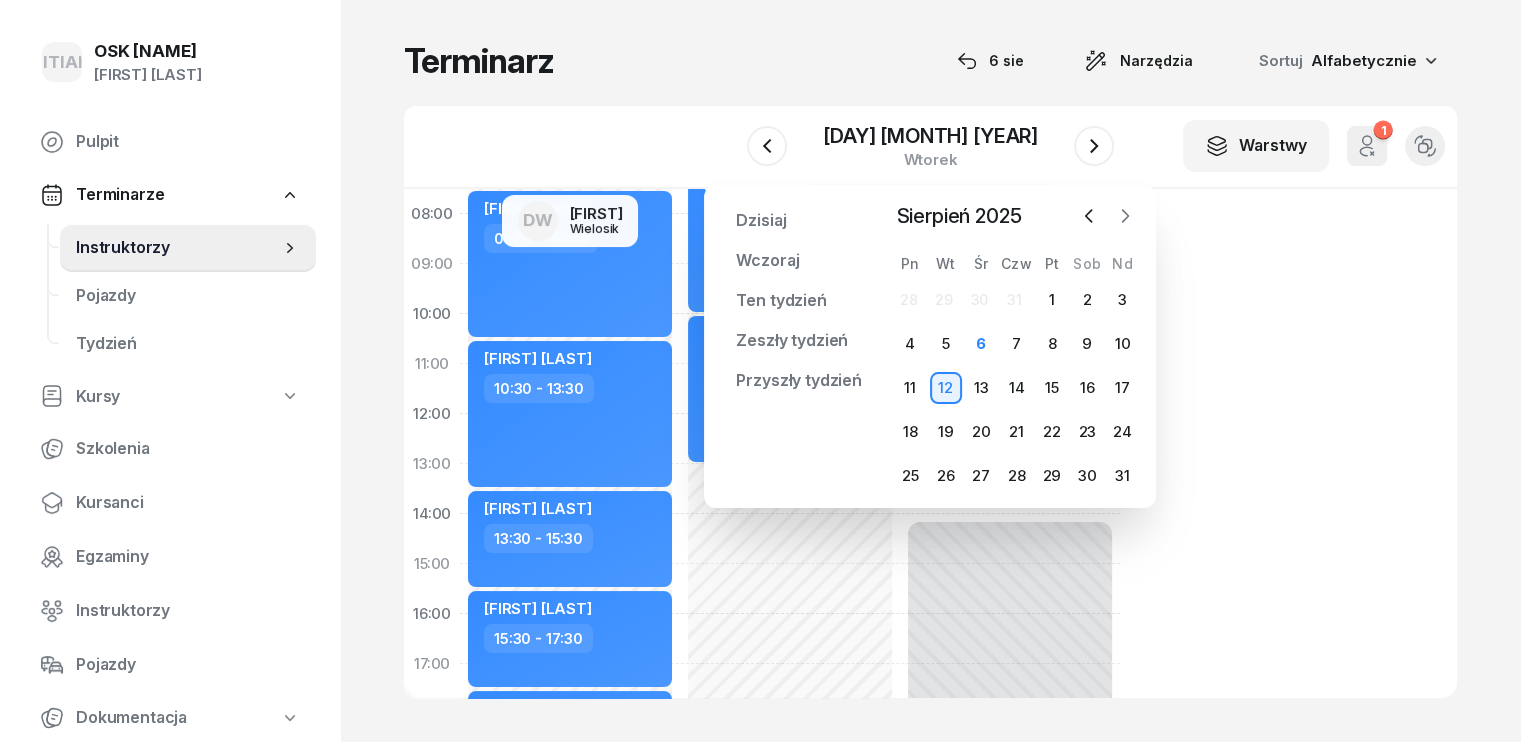 click 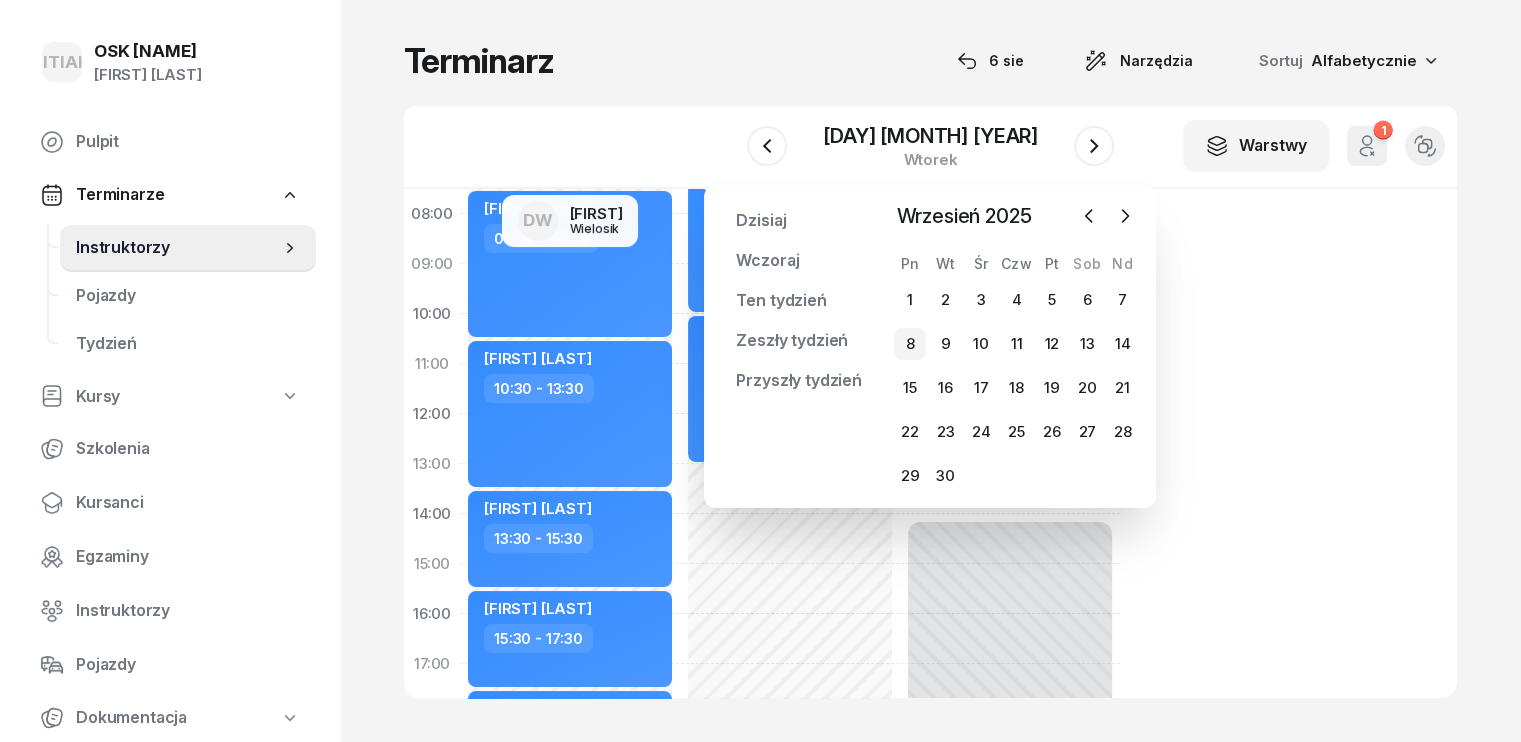 click on "8" at bounding box center [910, 344] 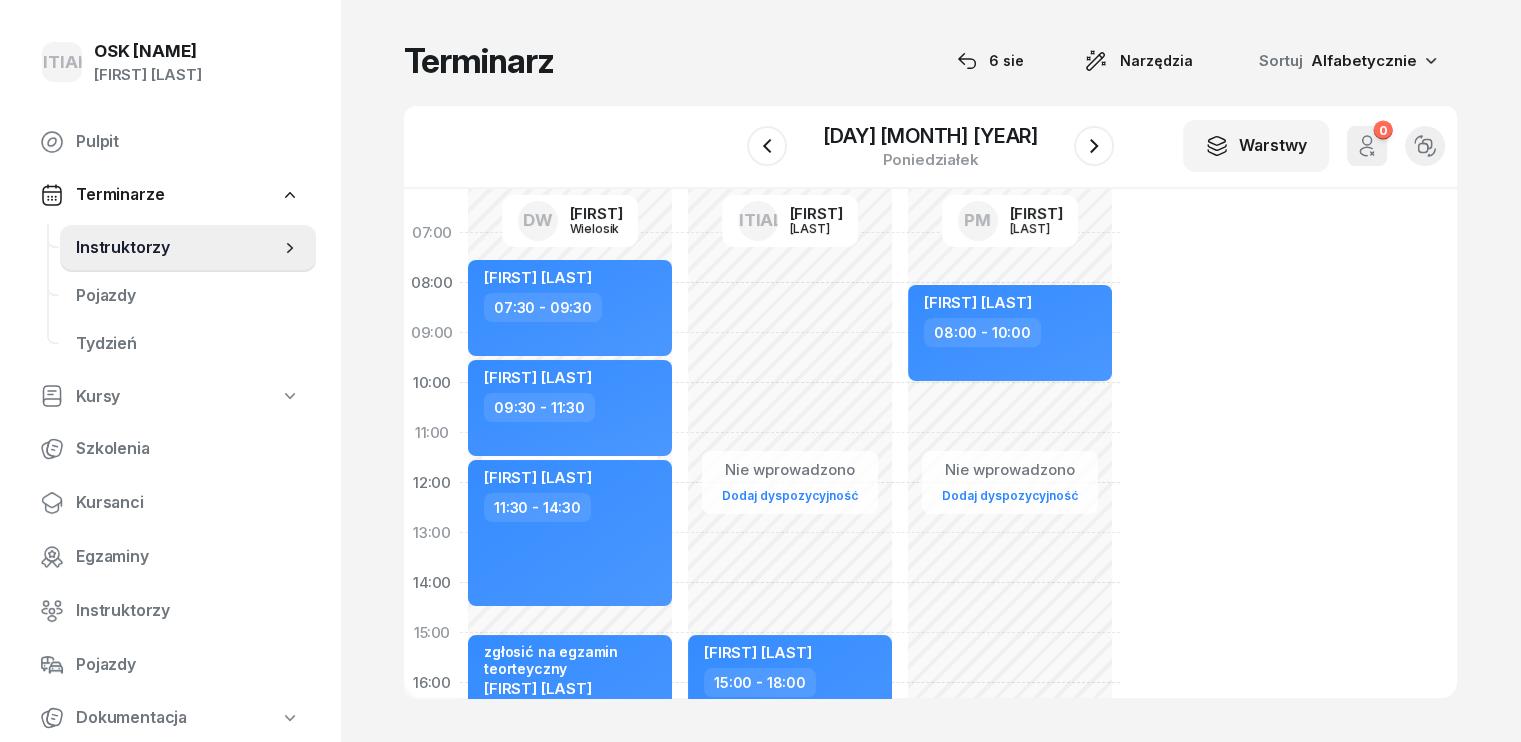 scroll, scrollTop: 0, scrollLeft: 0, axis: both 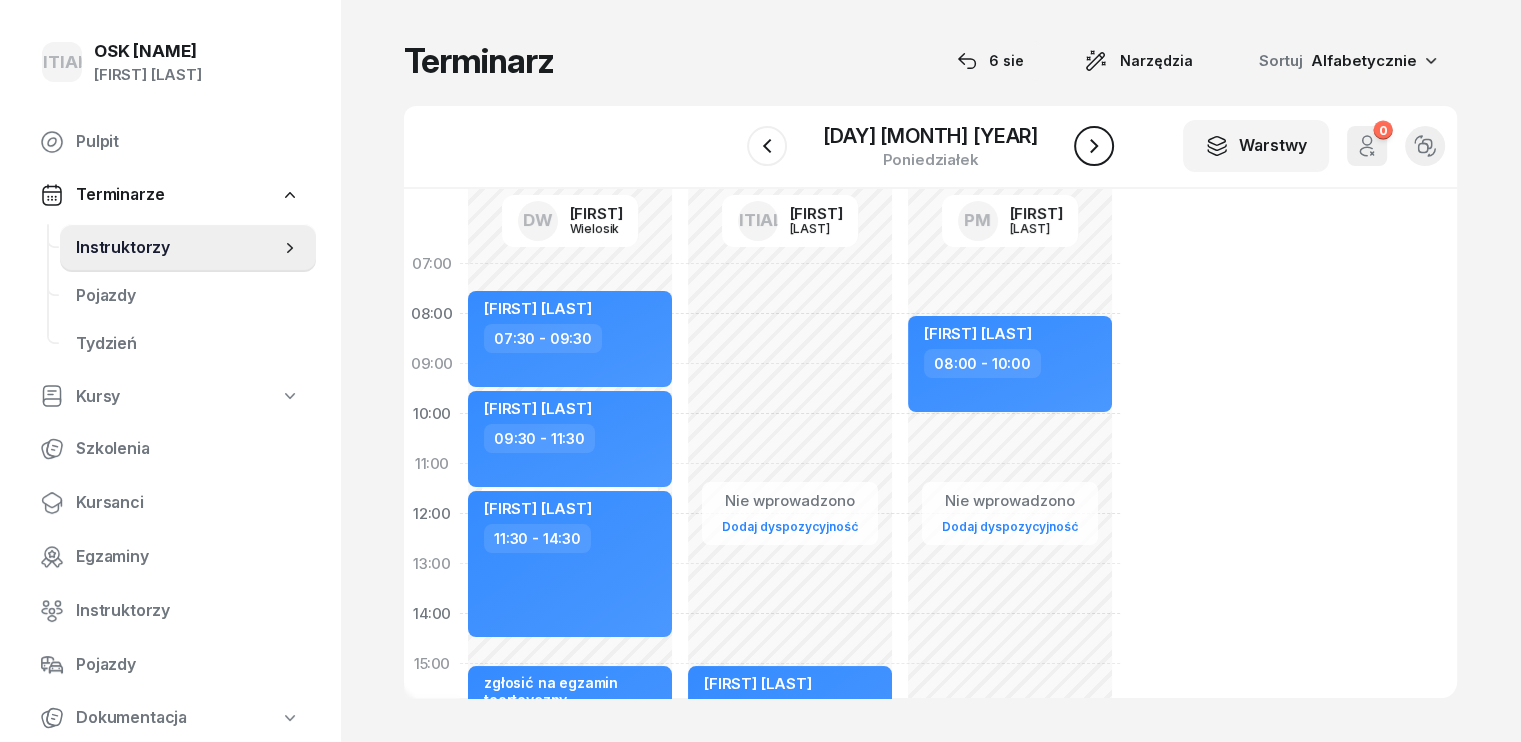 click 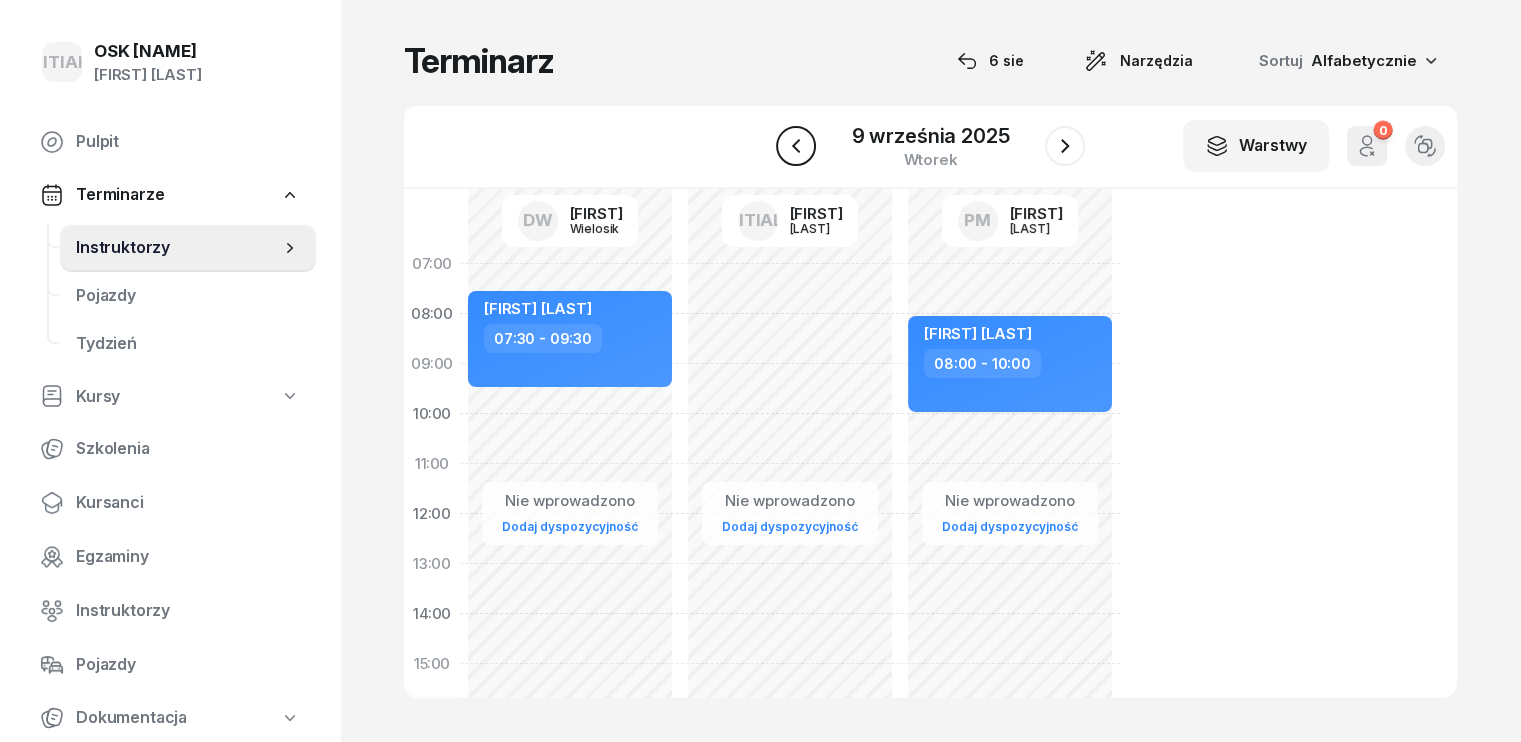 click 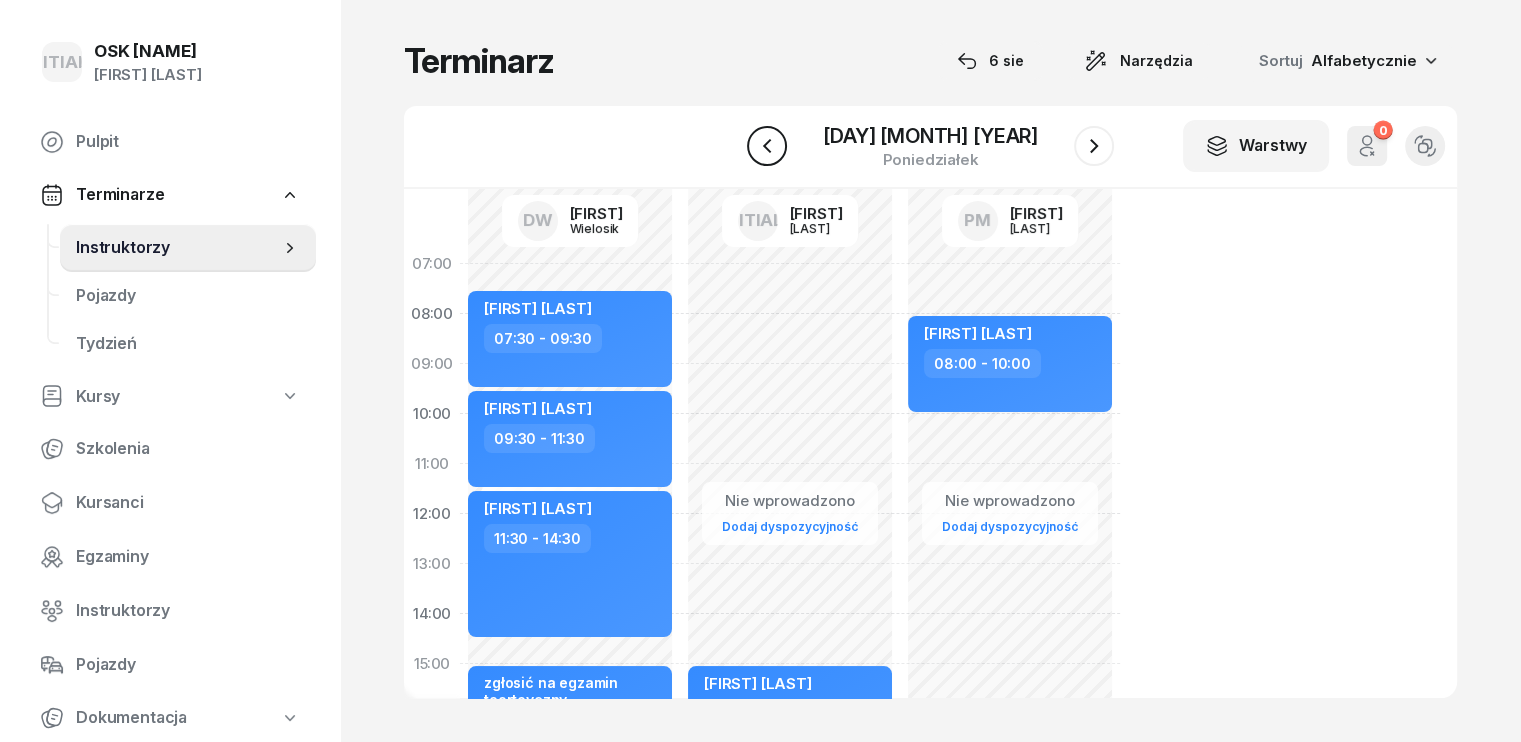 click 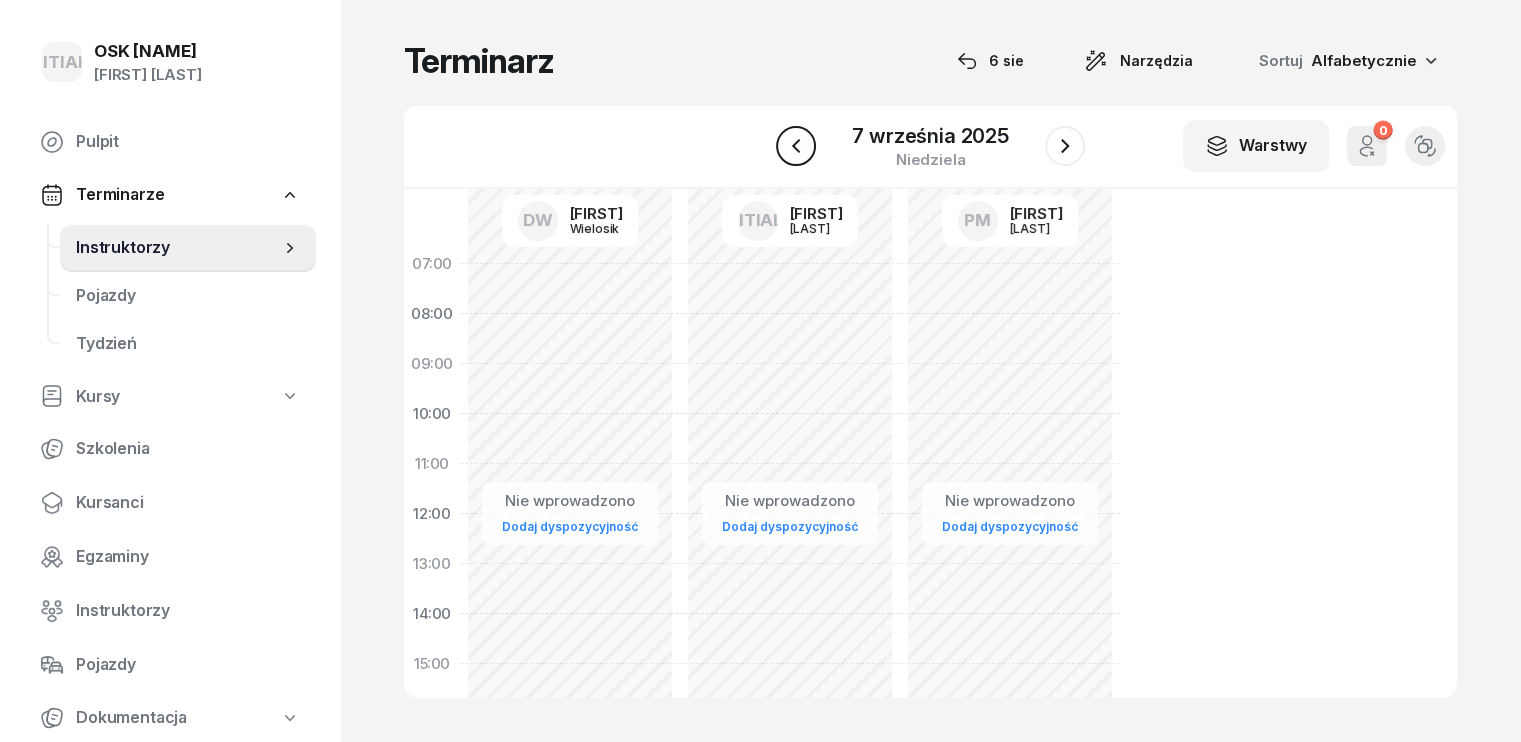 click 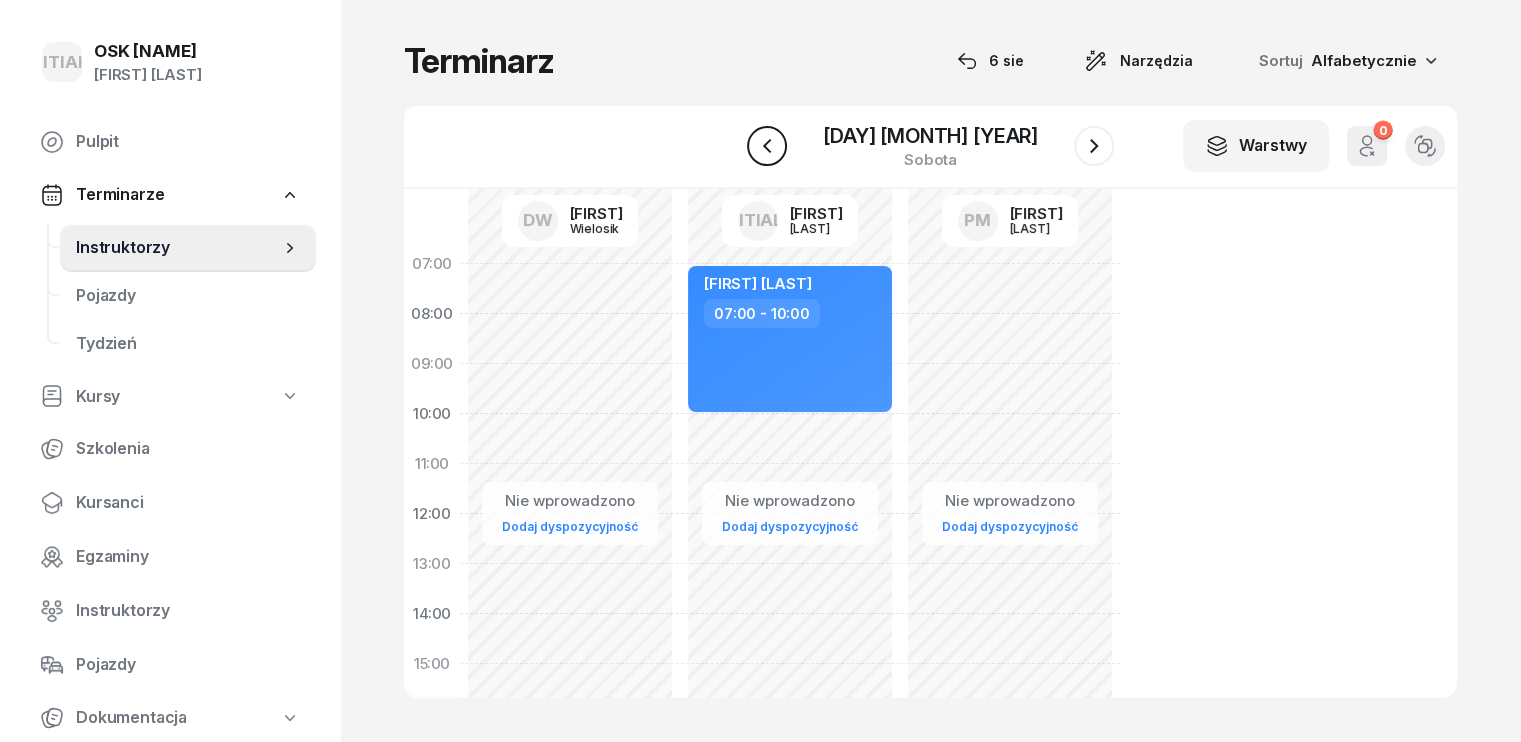 click 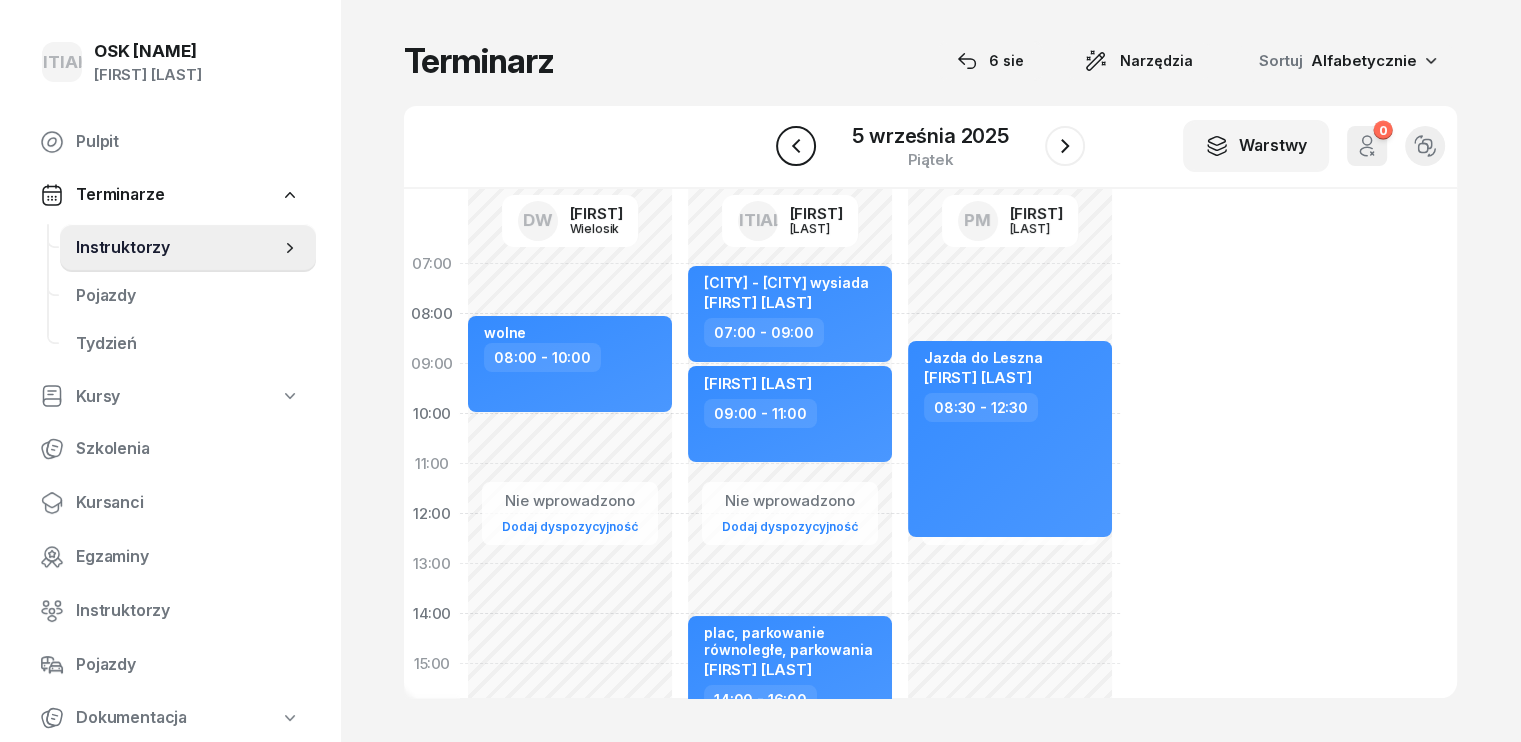 click 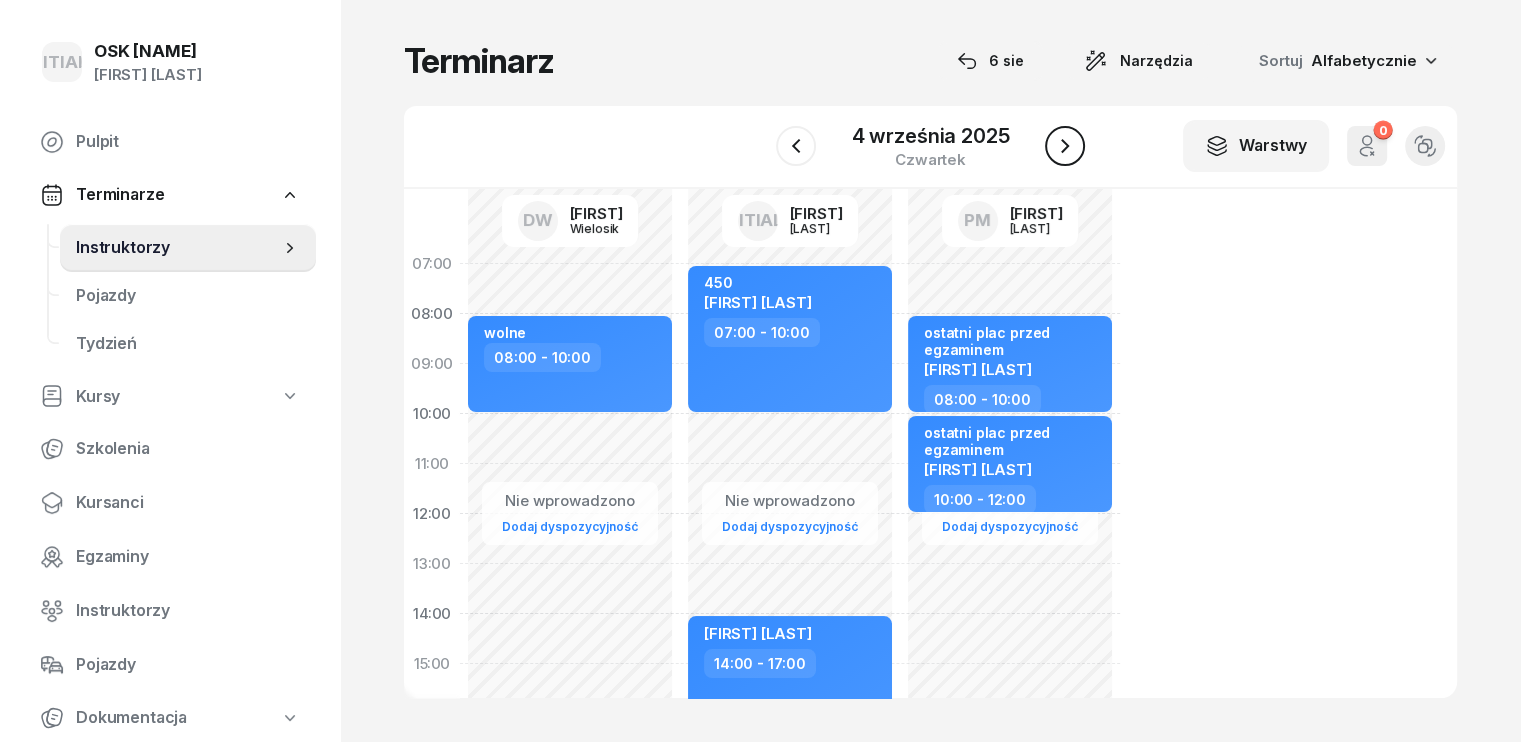 click 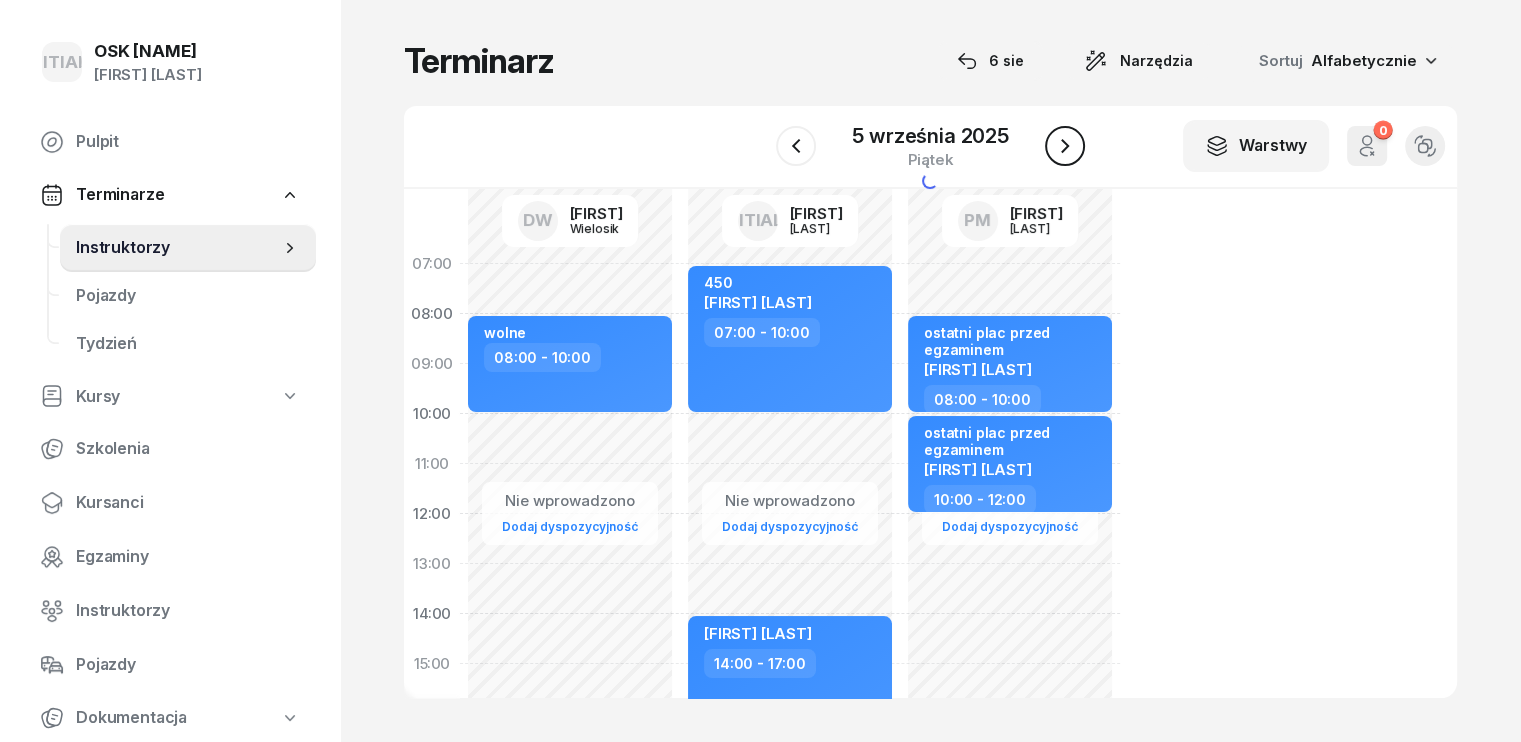 click 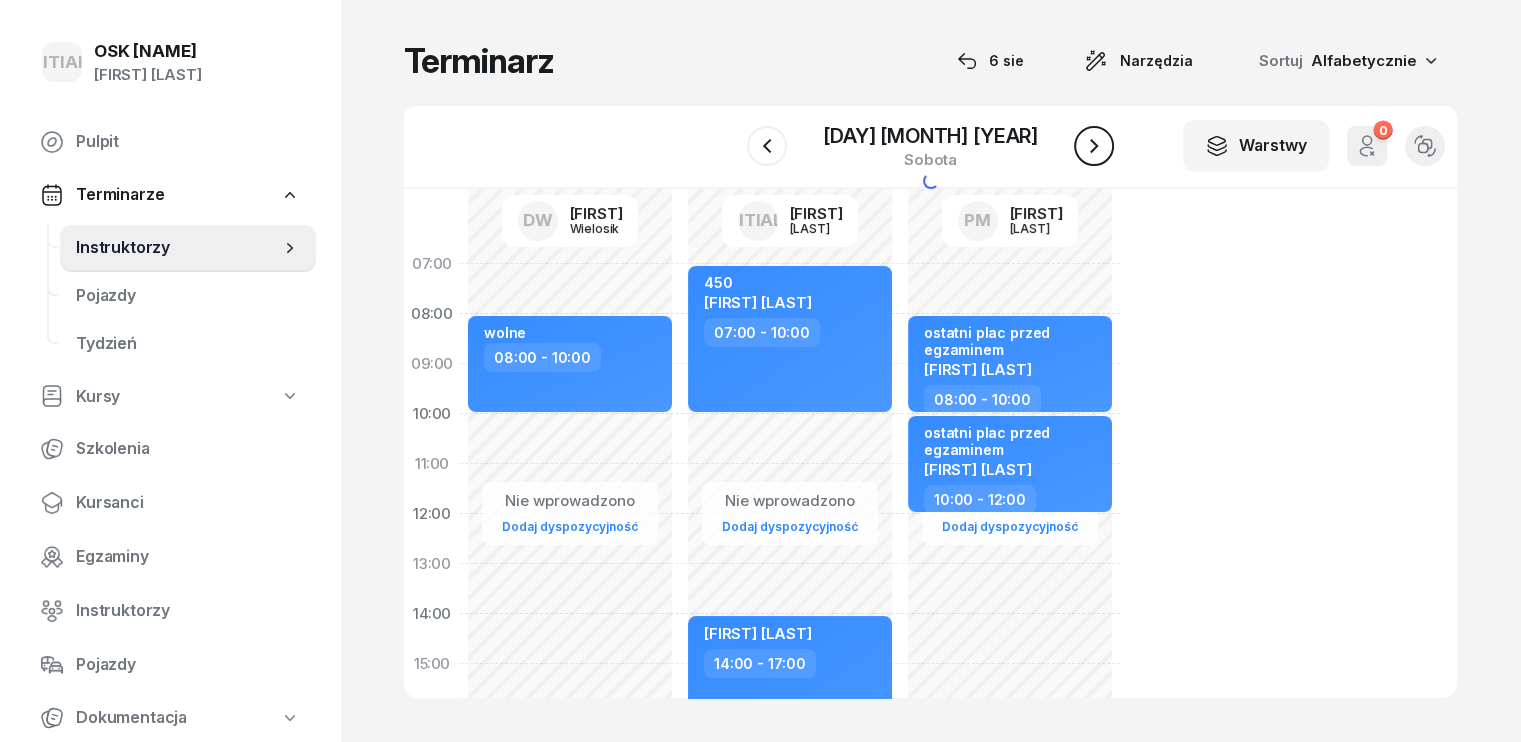 click 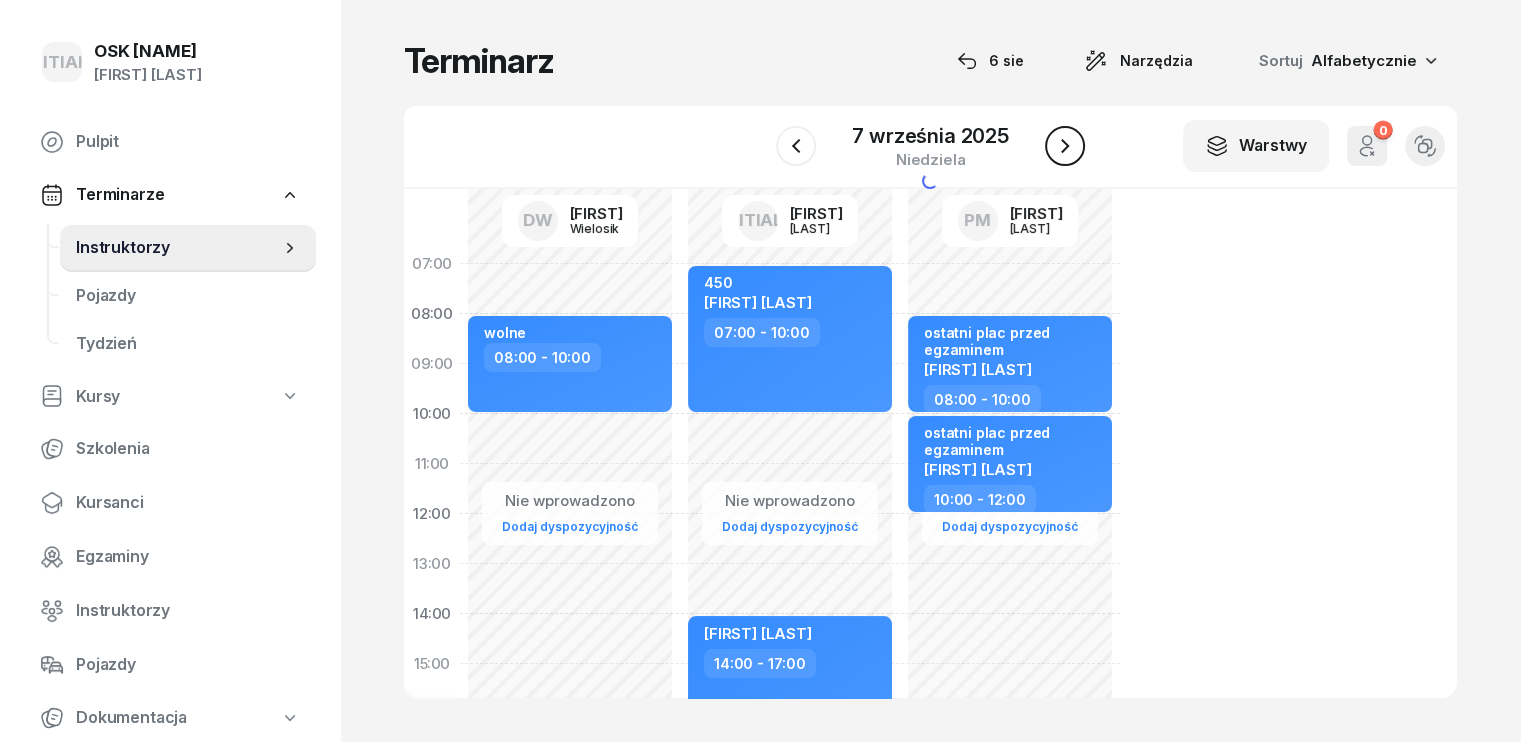 click 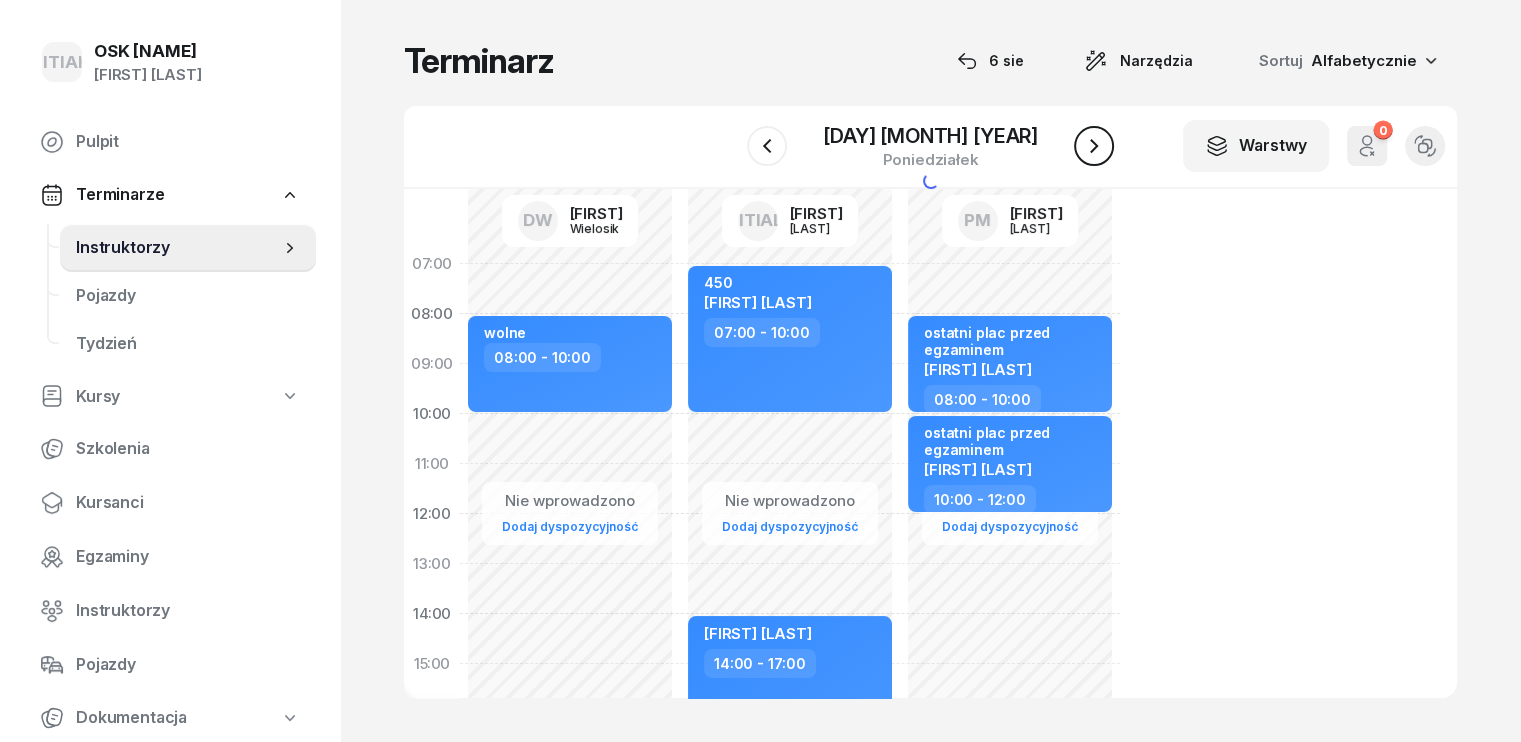 click 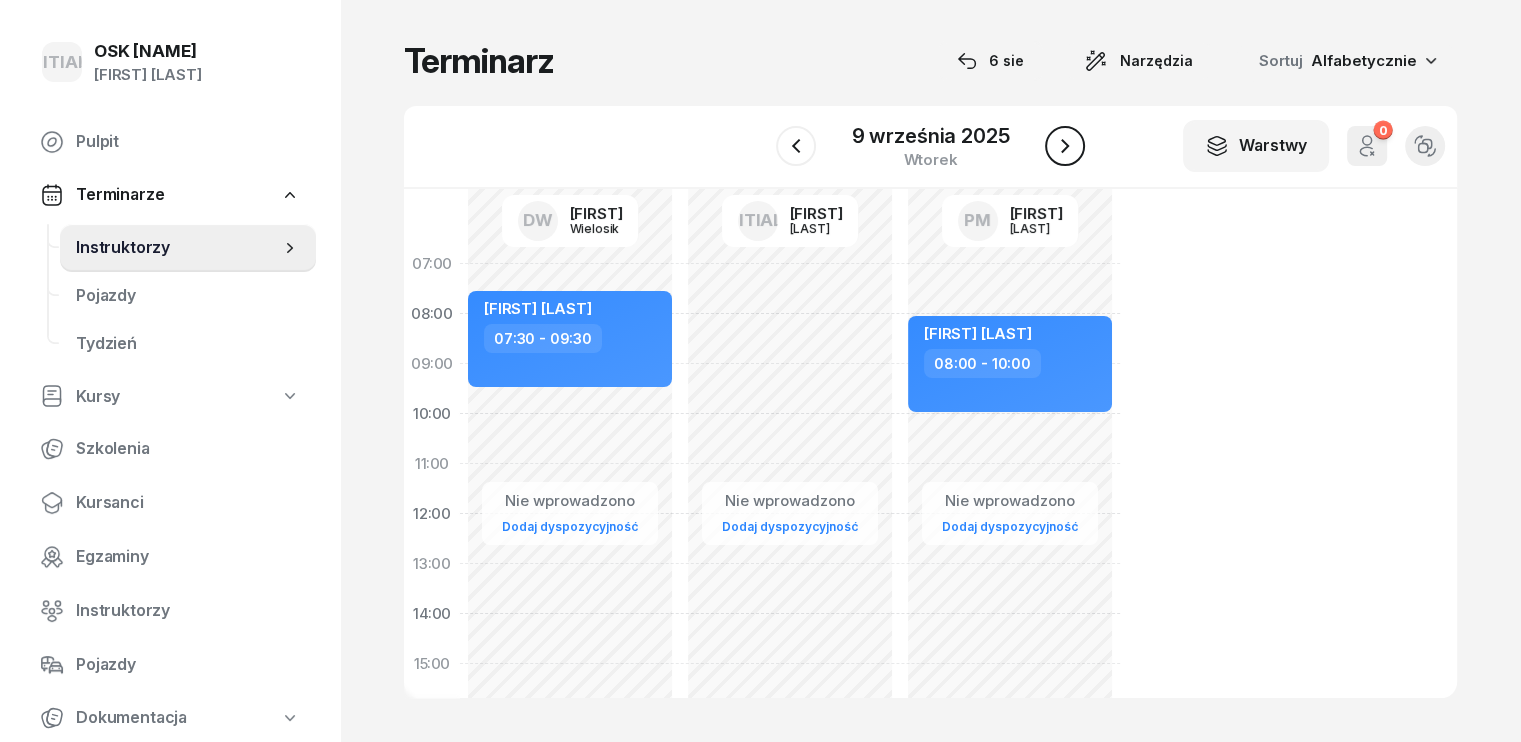 click 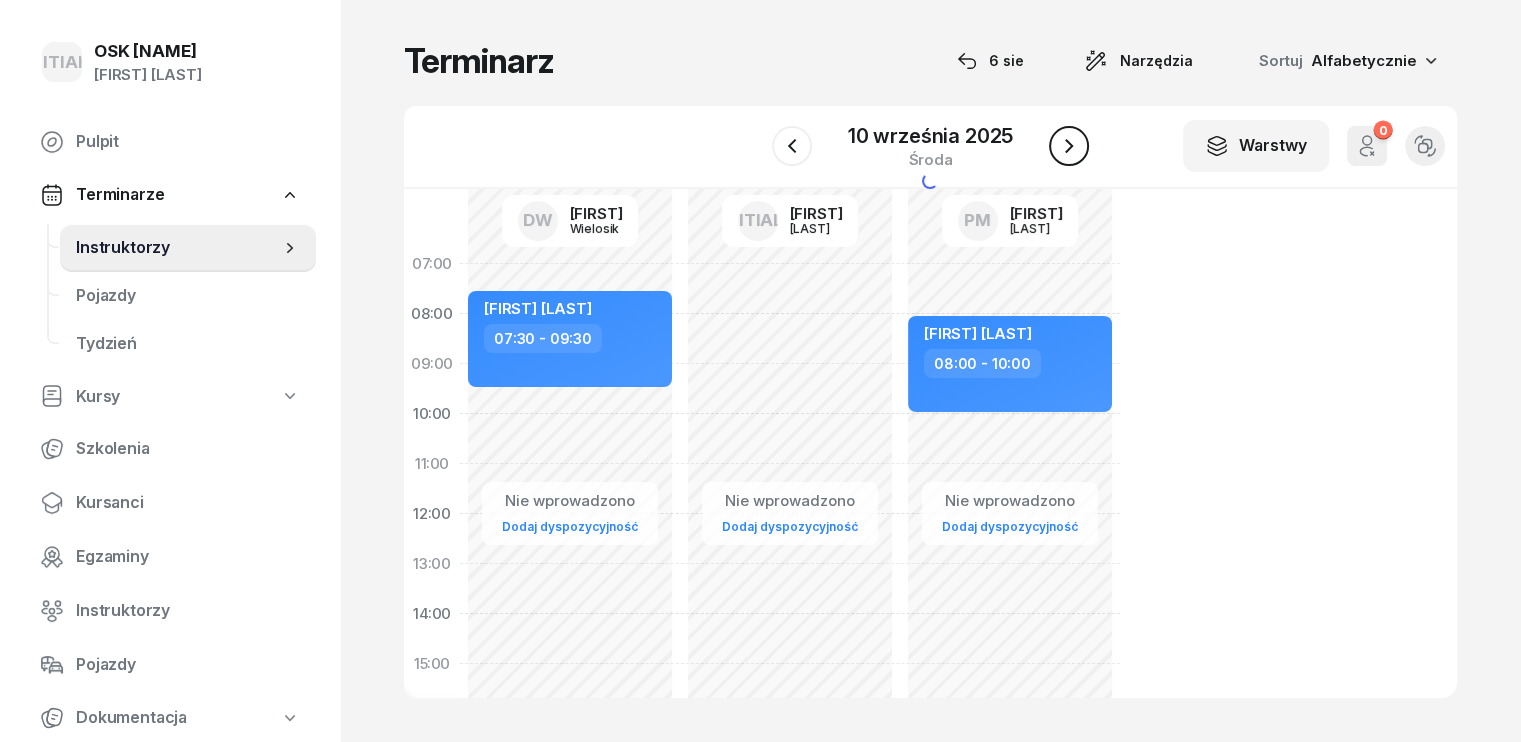 click 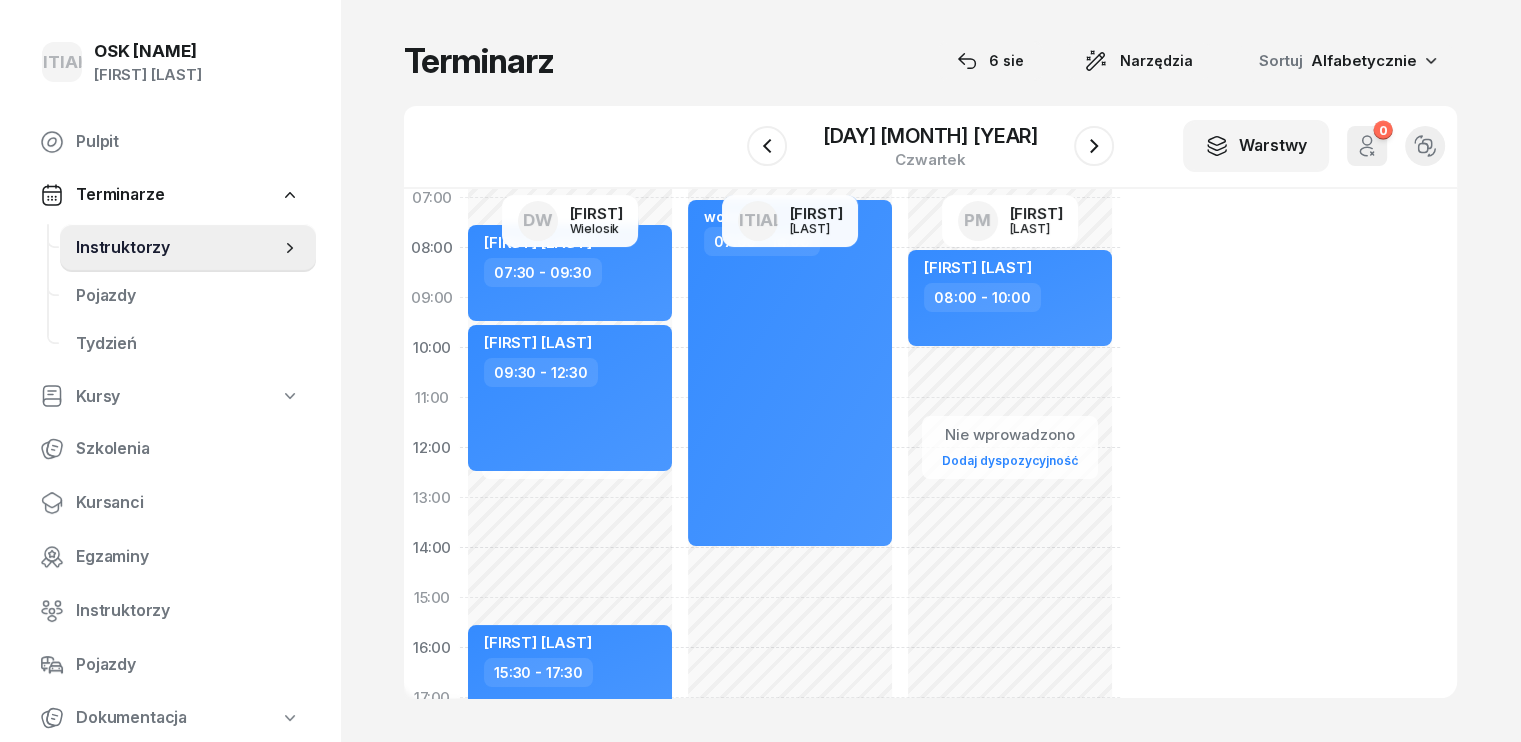 scroll, scrollTop: 100, scrollLeft: 0, axis: vertical 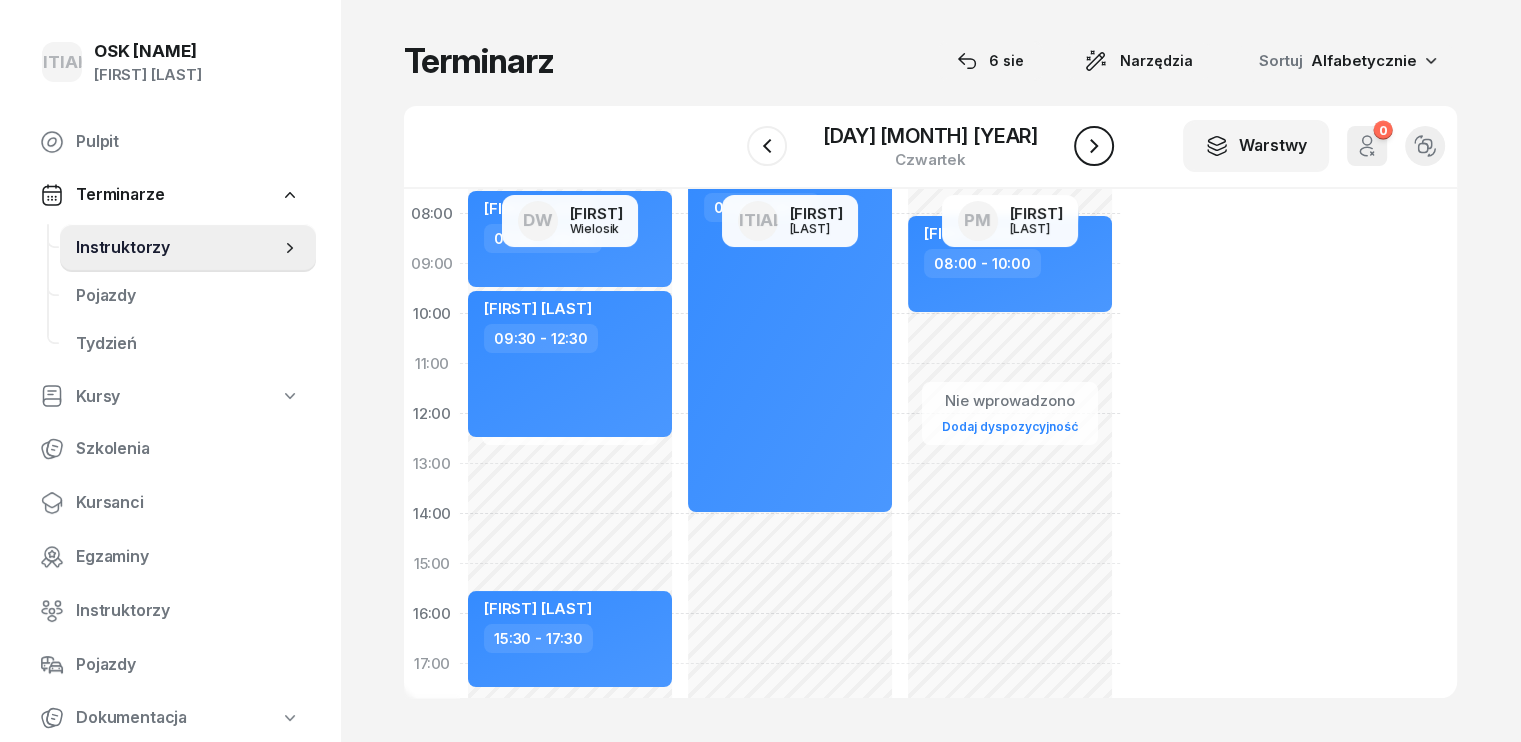click 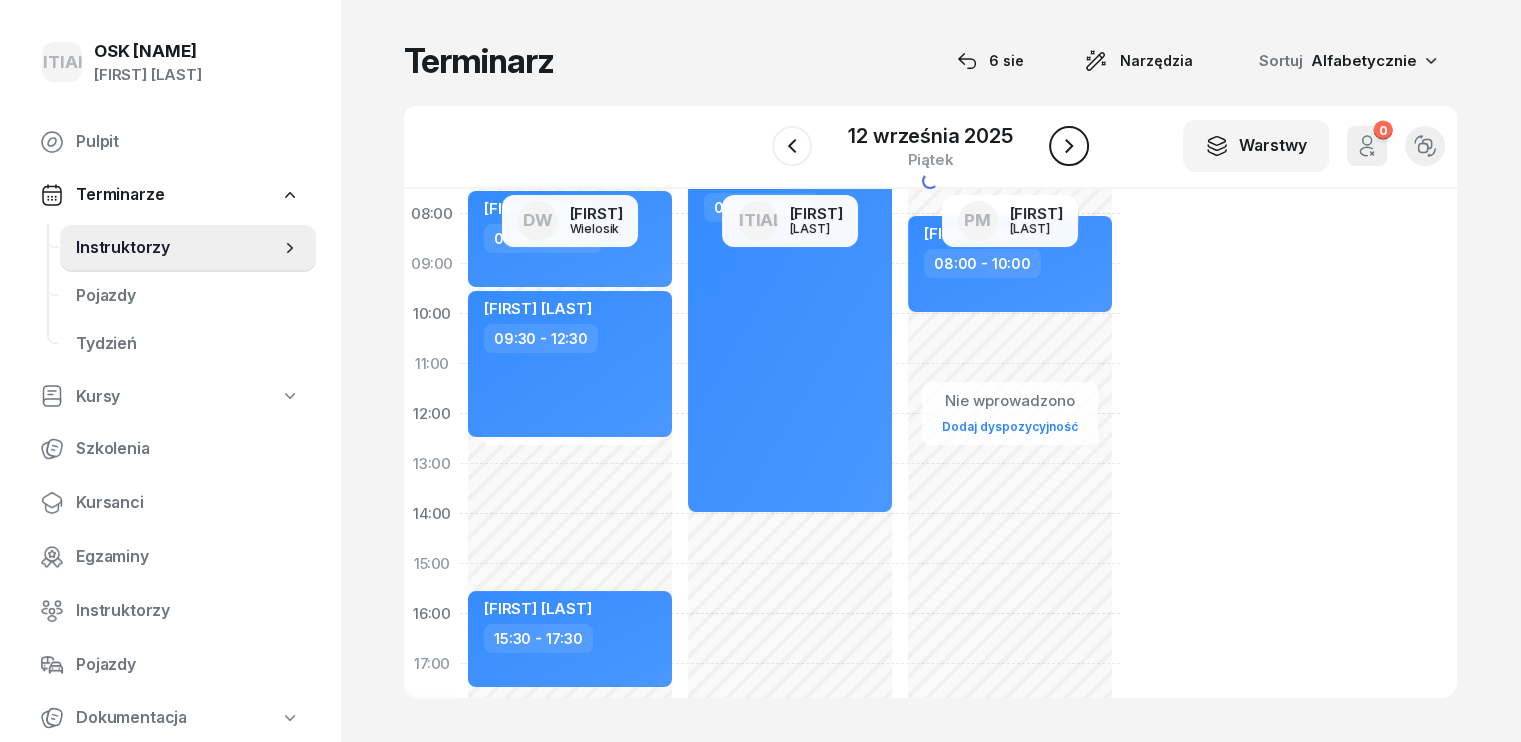 click 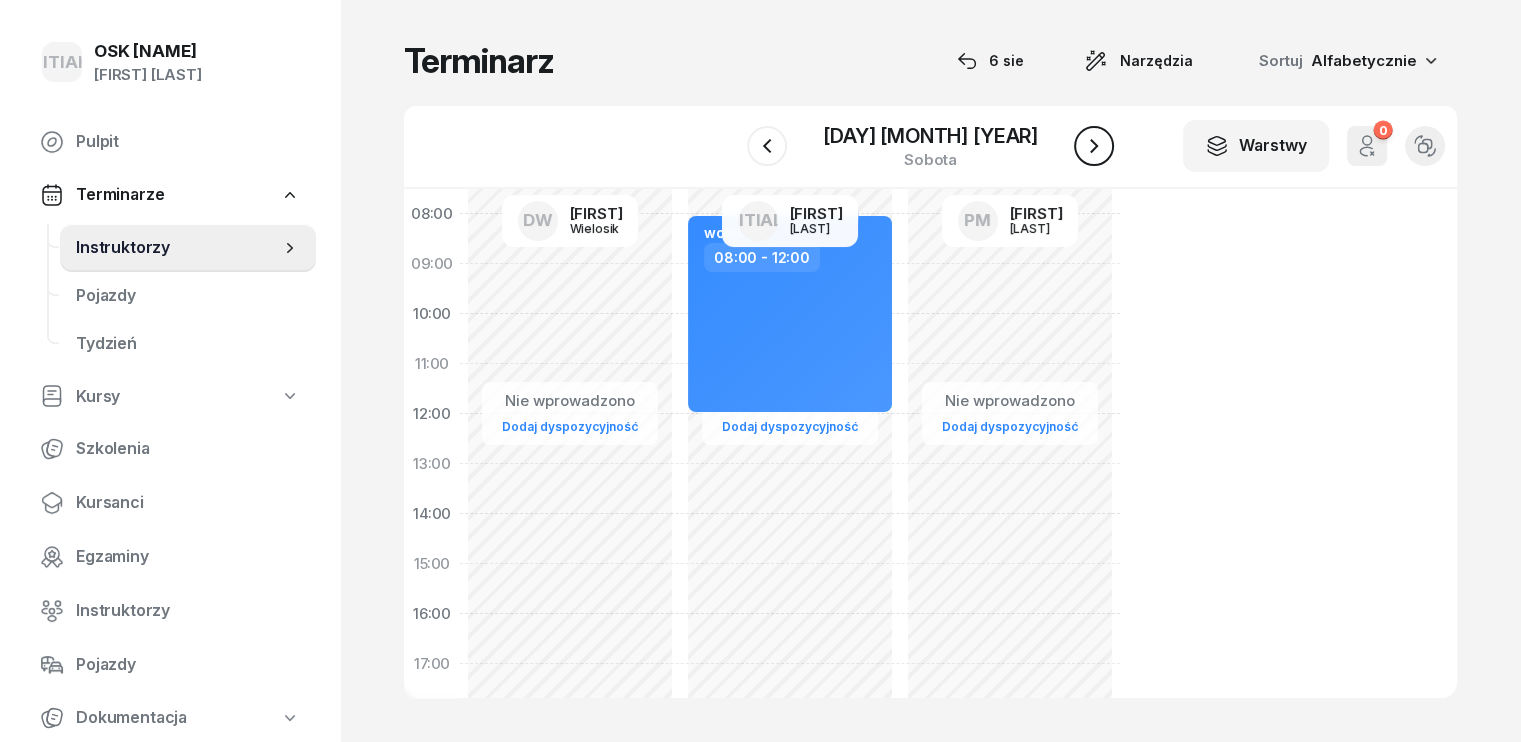 click 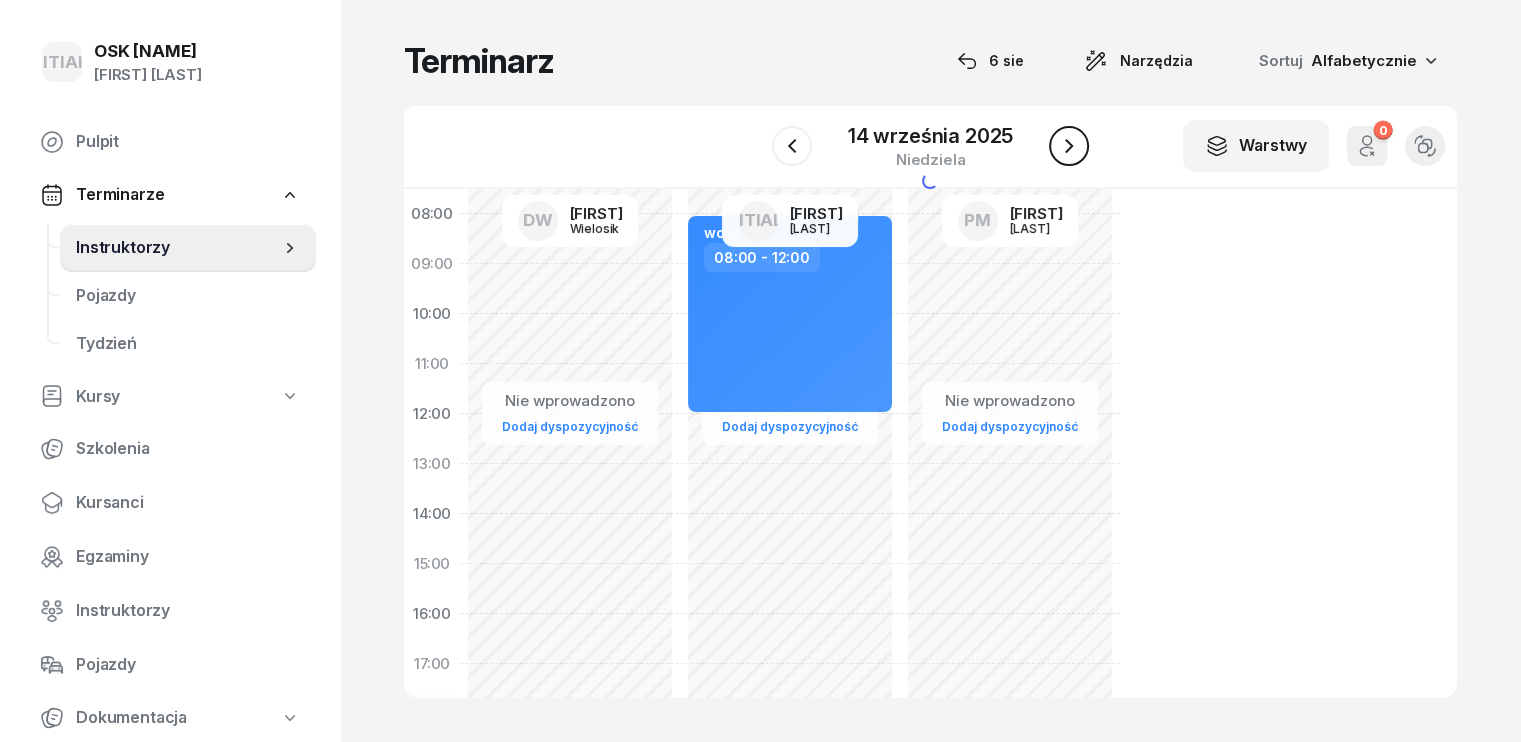 click 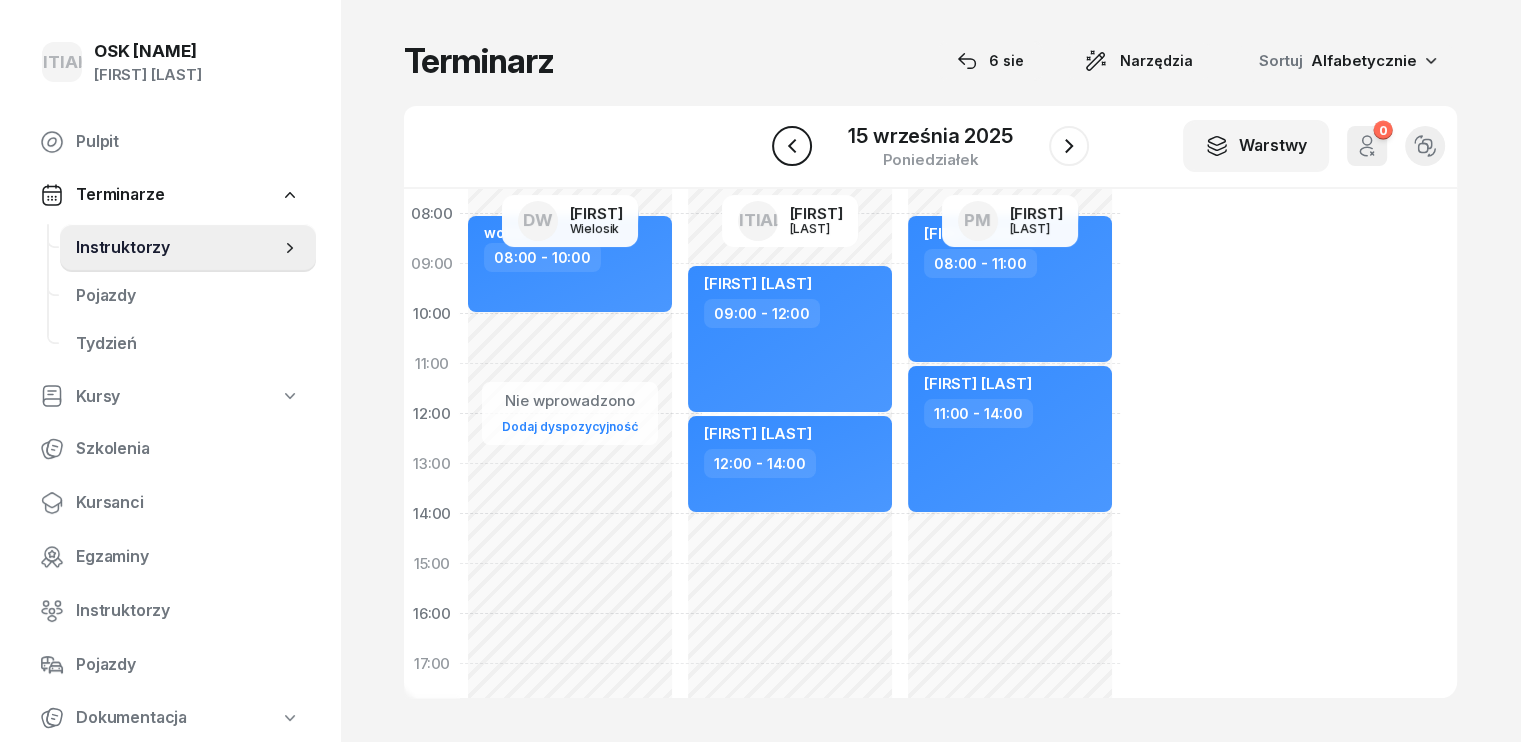 click 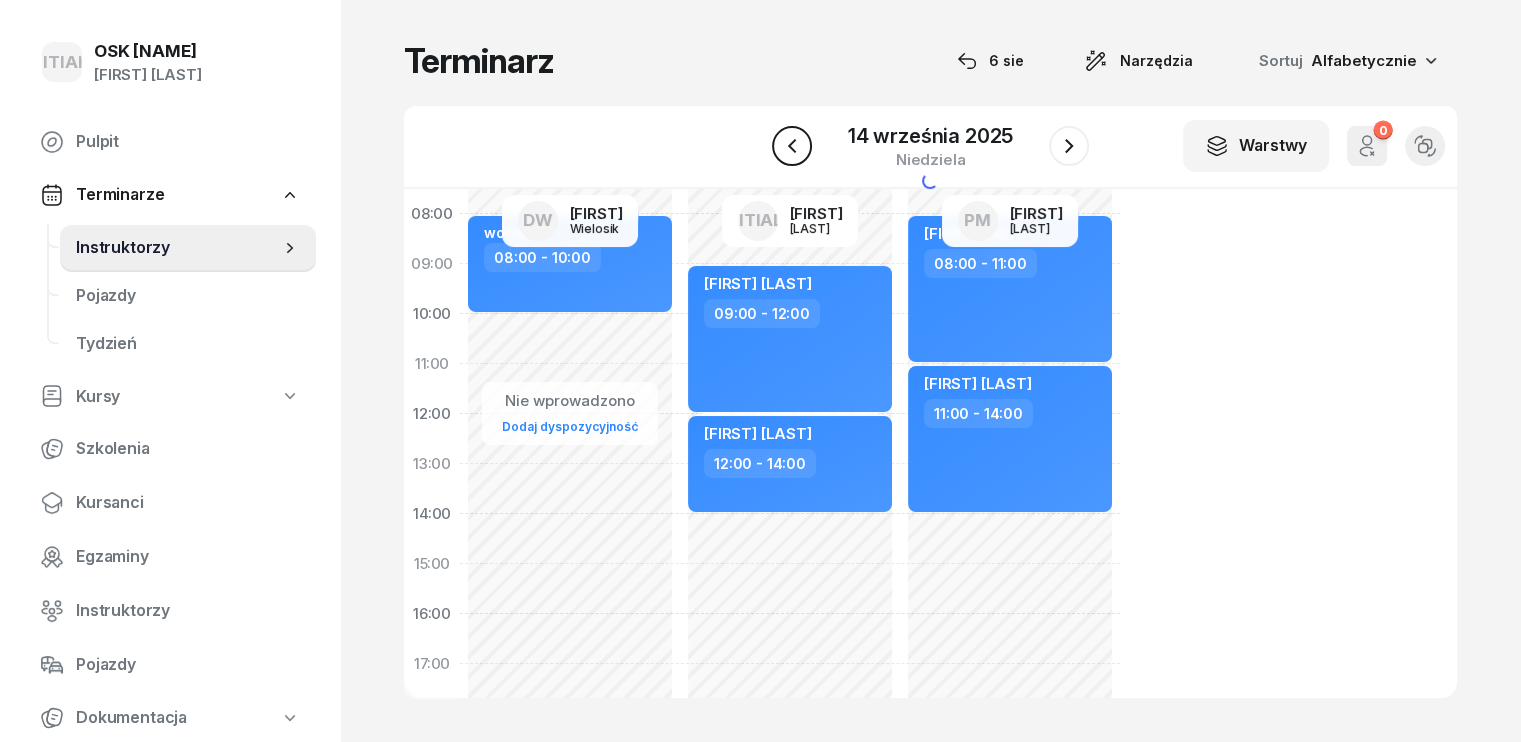 click 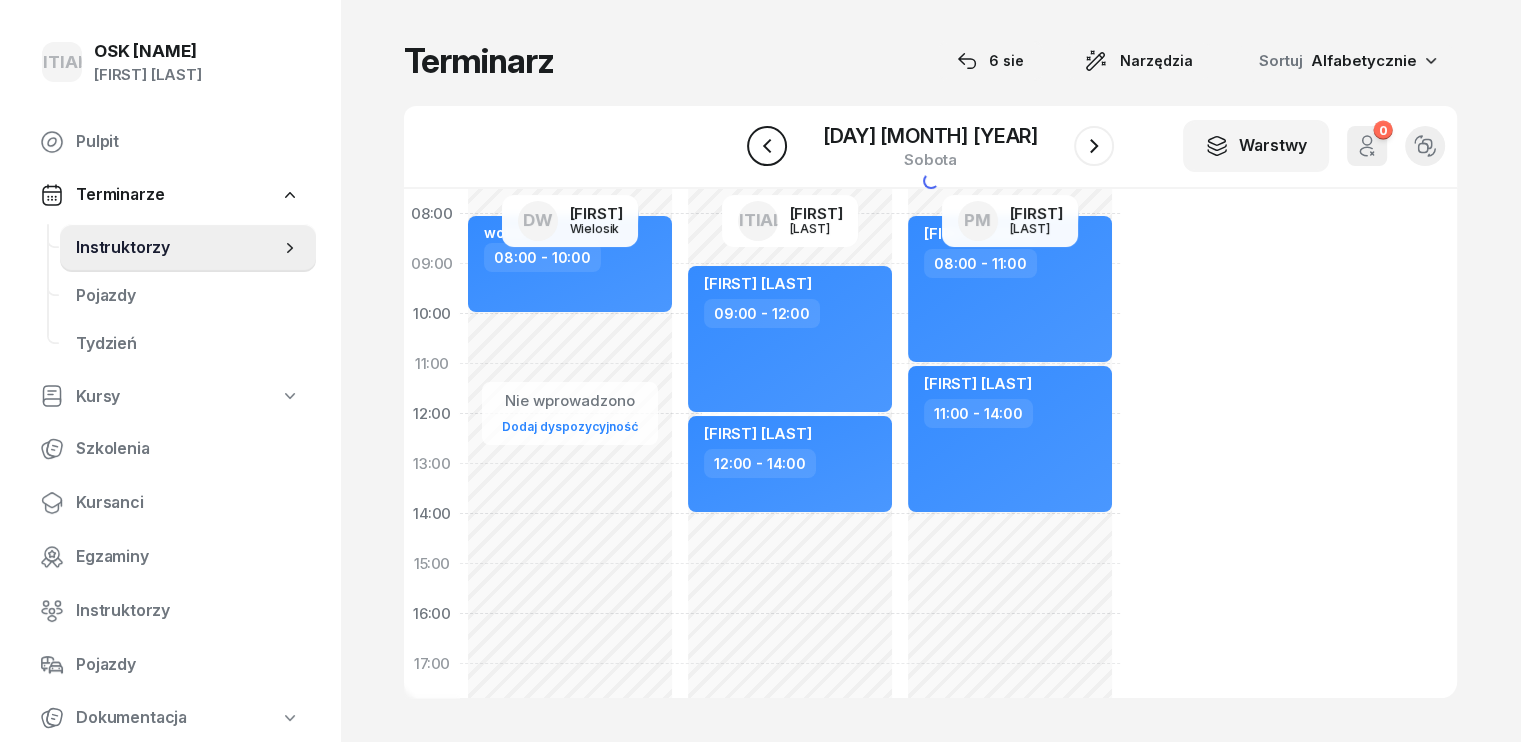 click 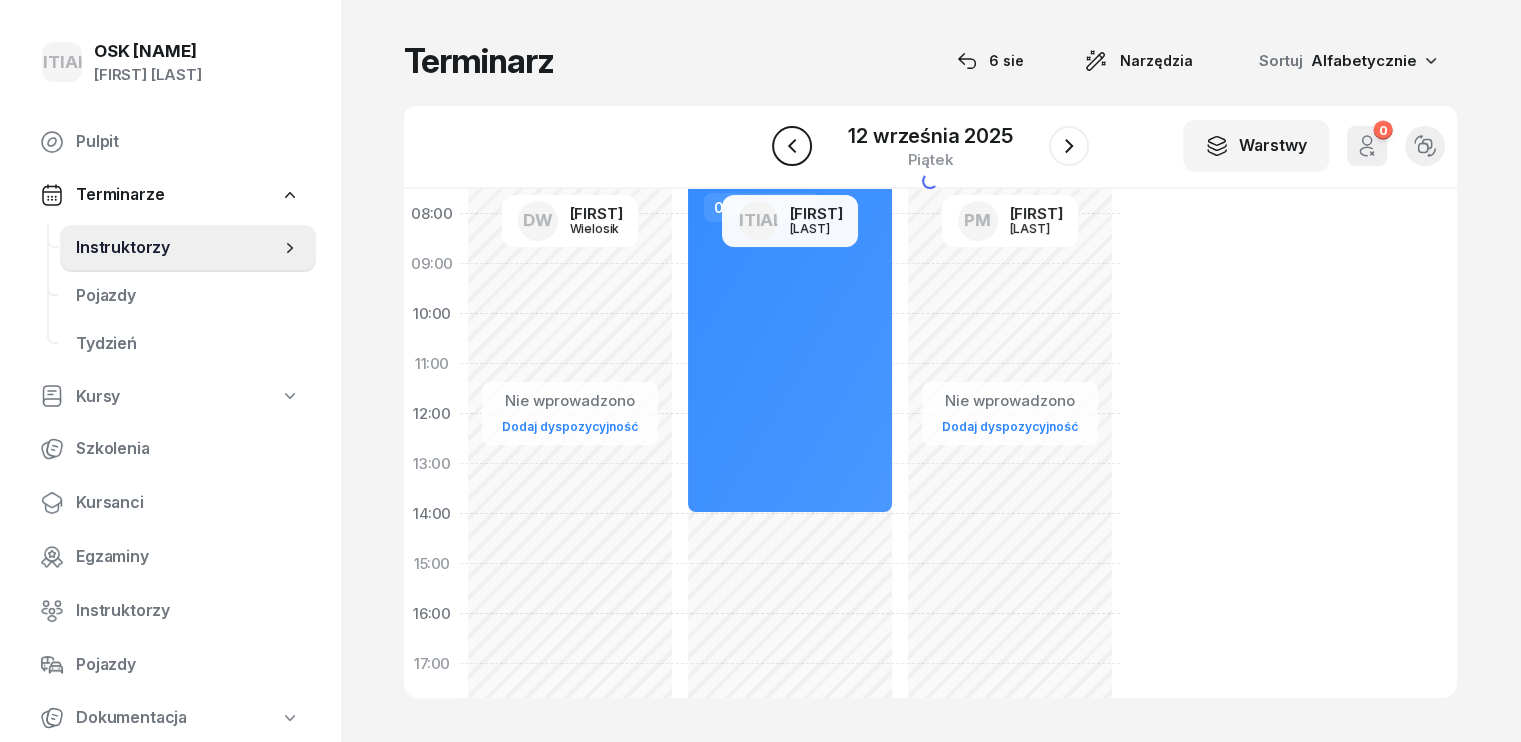 click 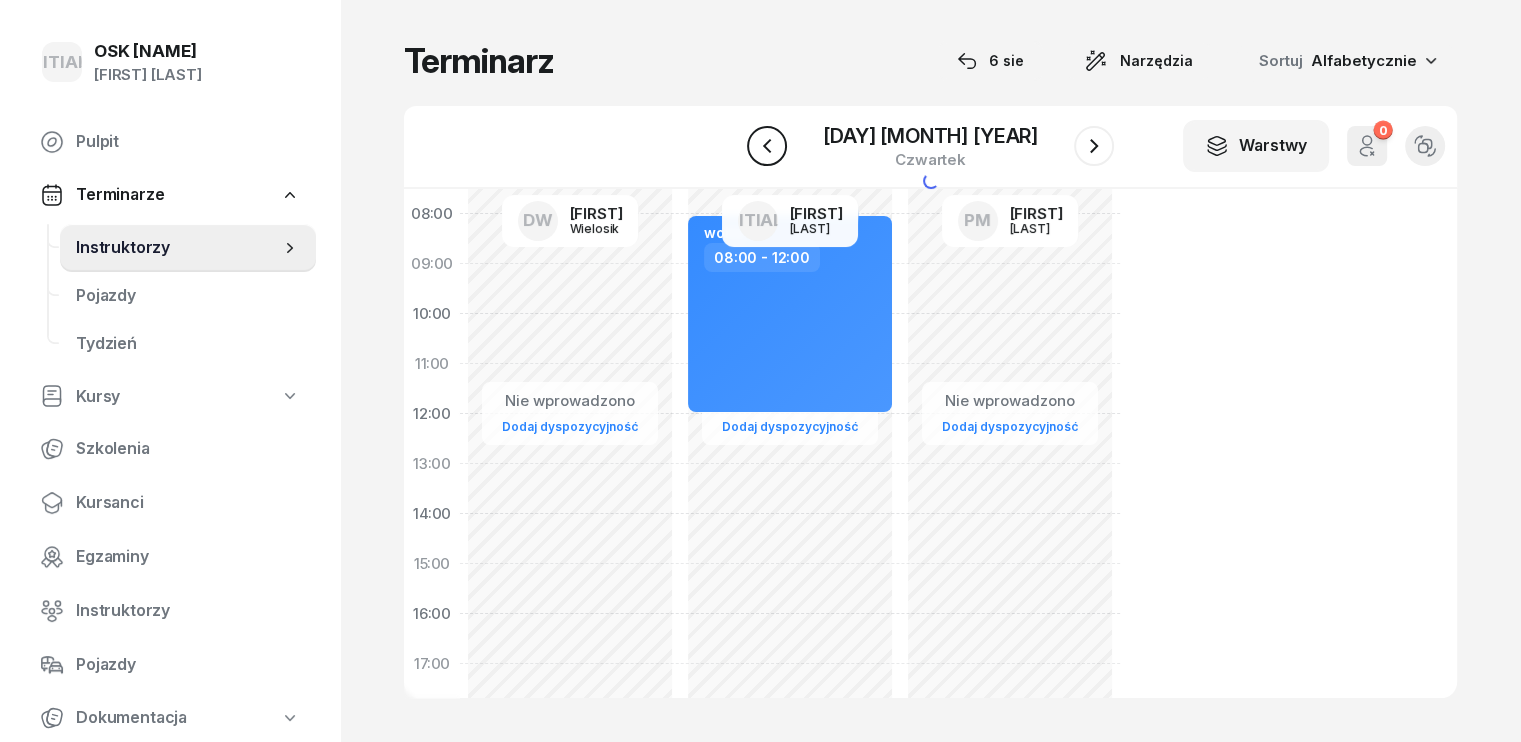 click 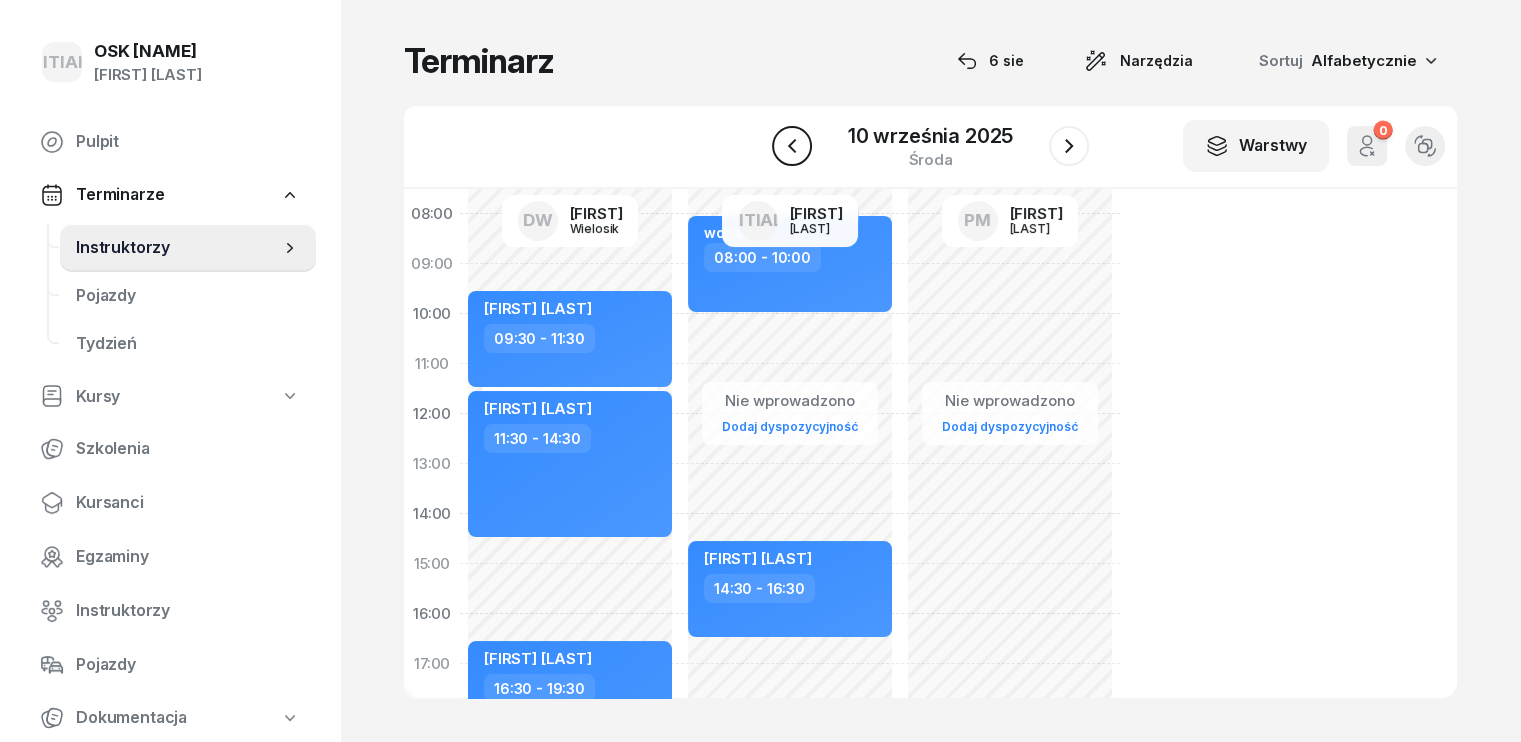 click 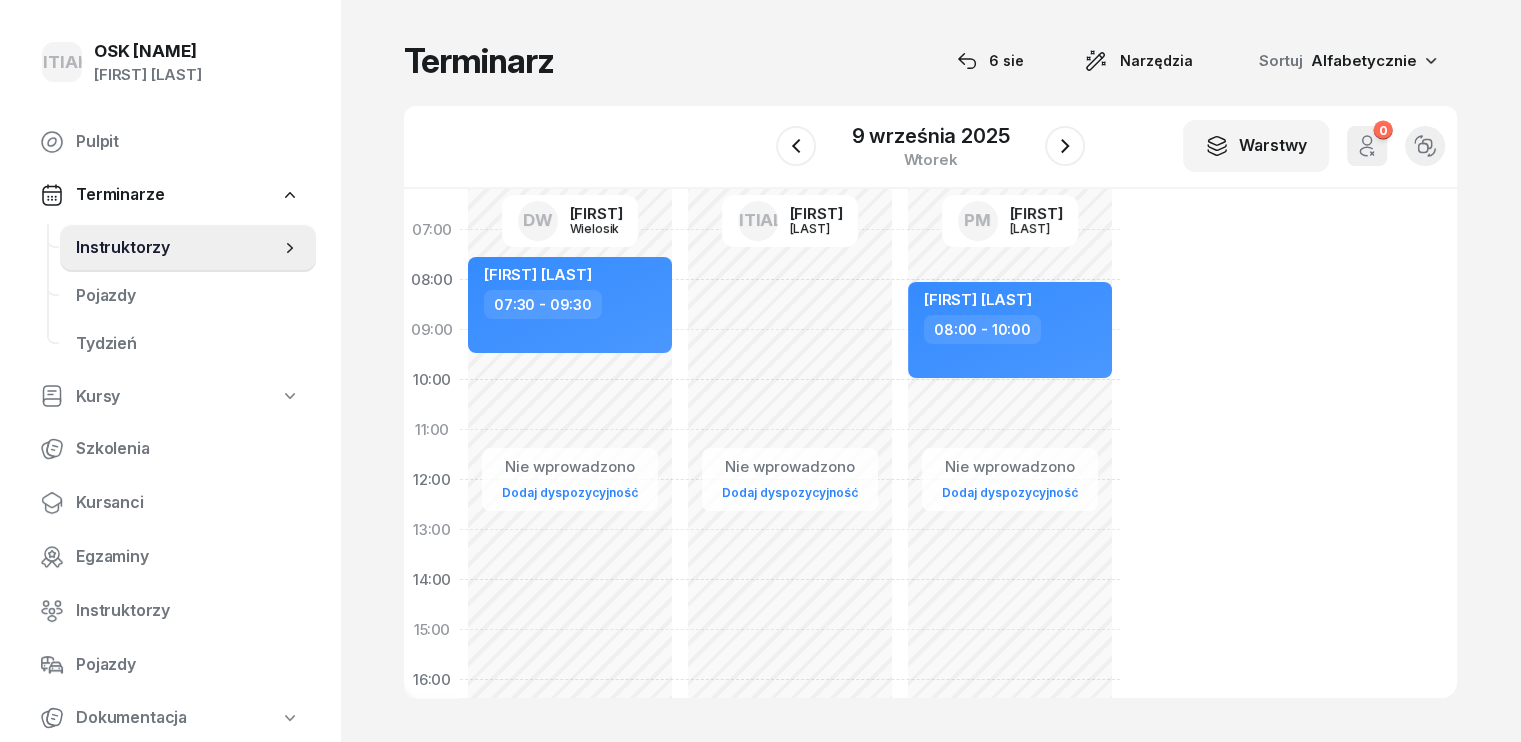 scroll, scrollTop: 0, scrollLeft: 0, axis: both 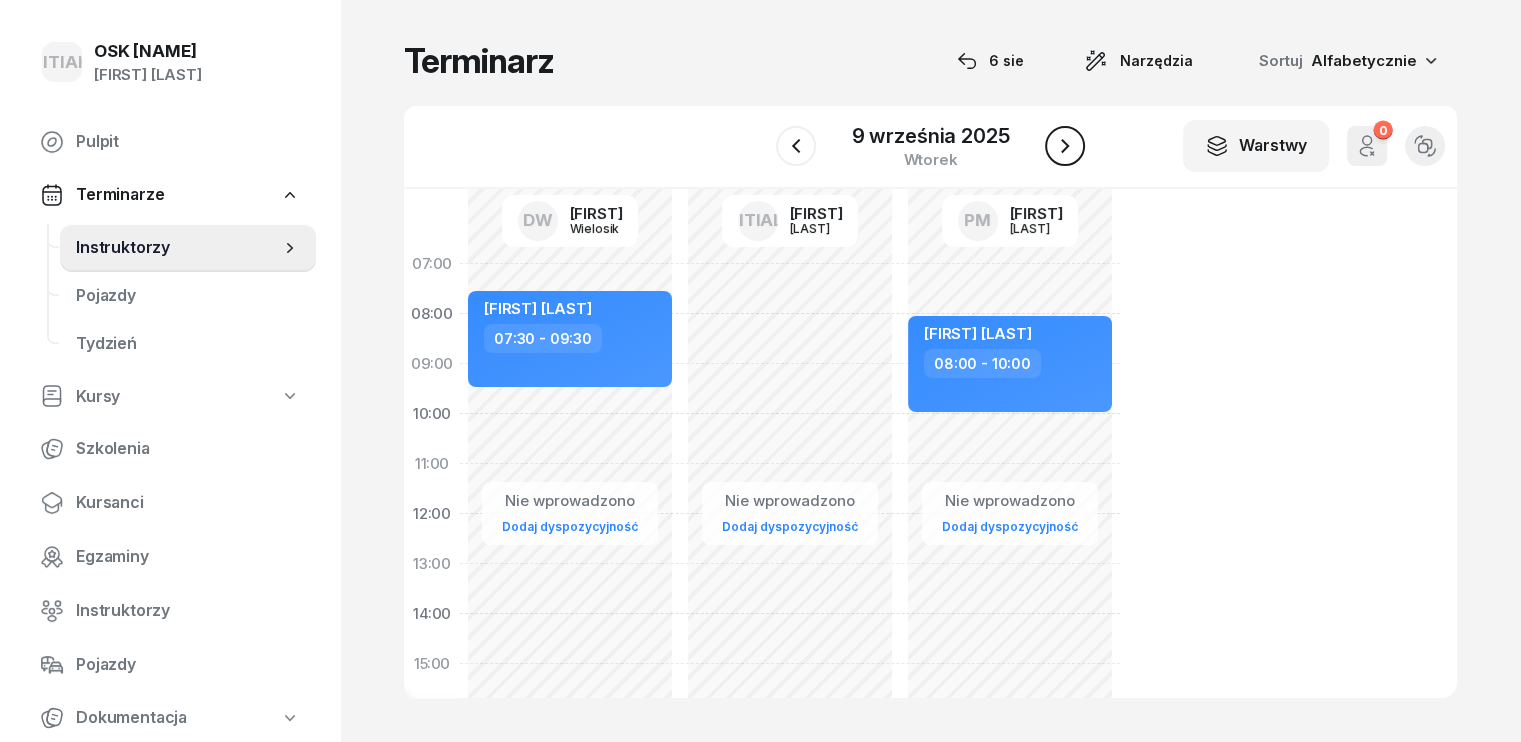click 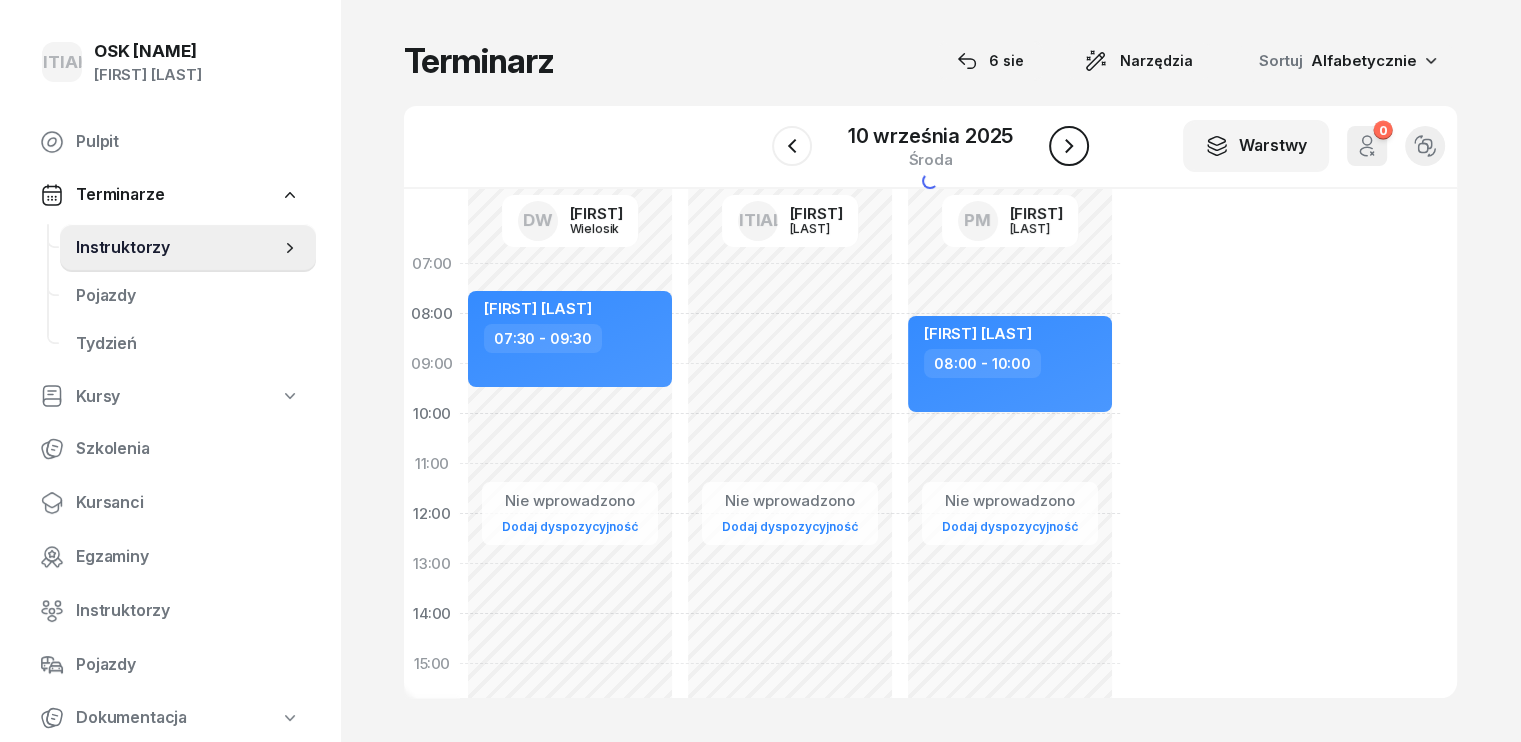 click 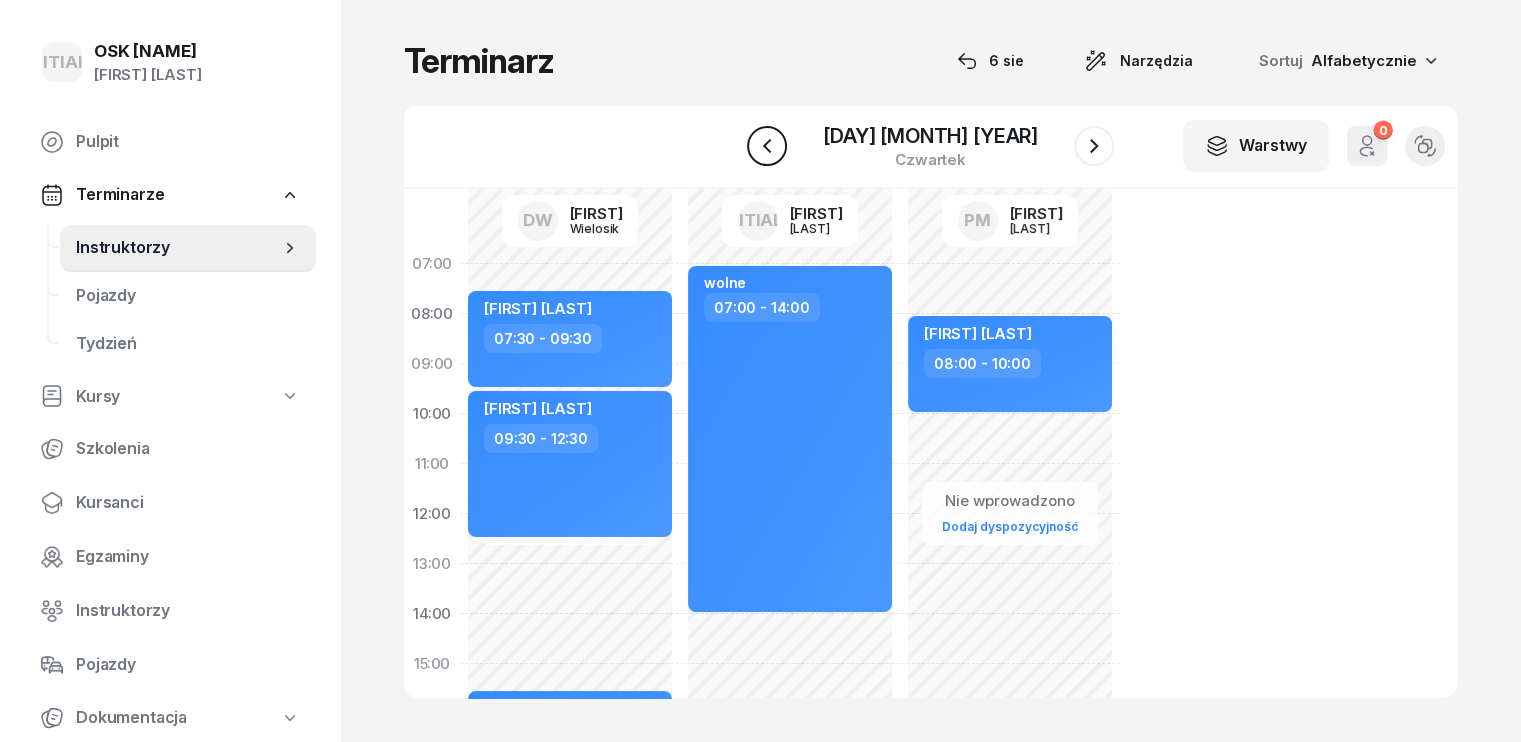 click 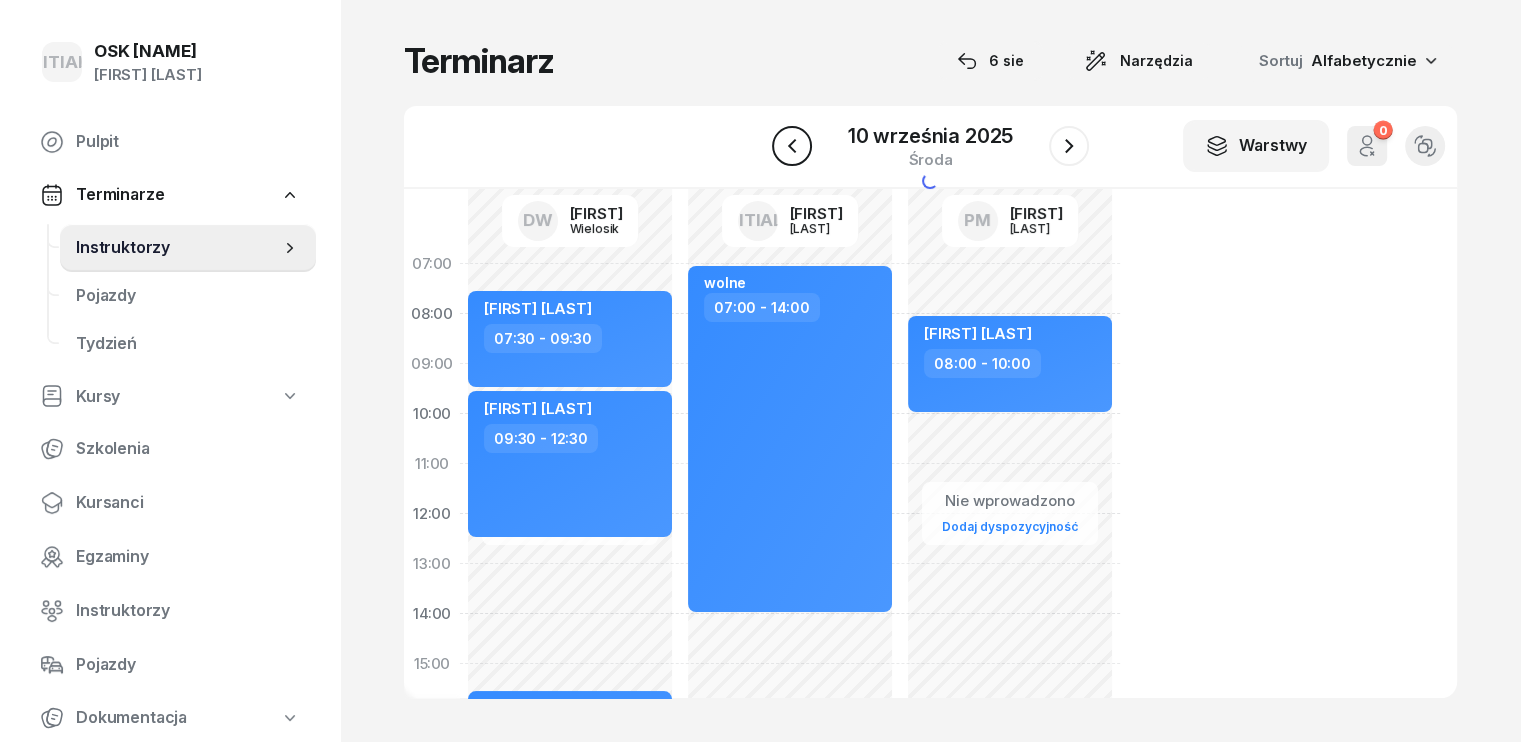 click 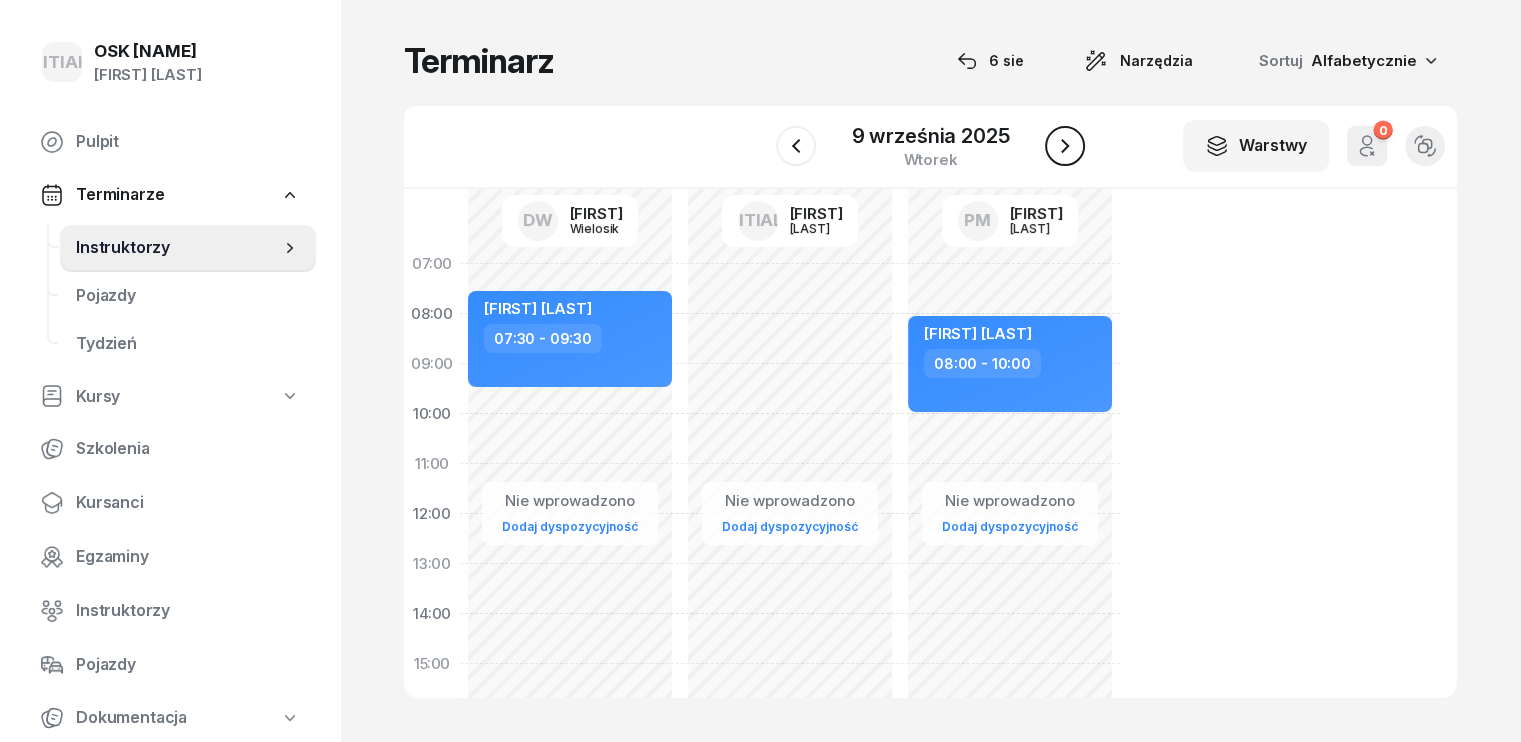 click 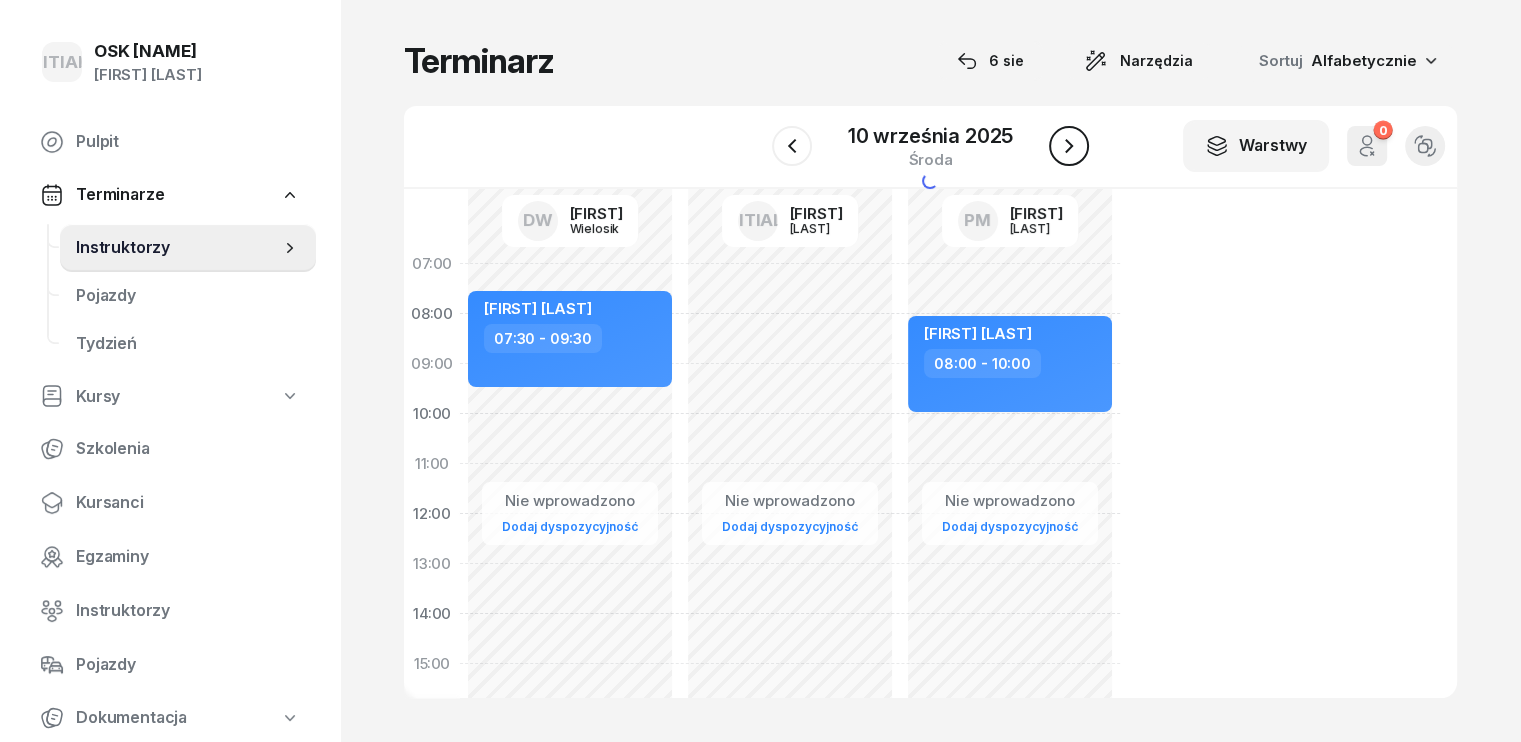 click 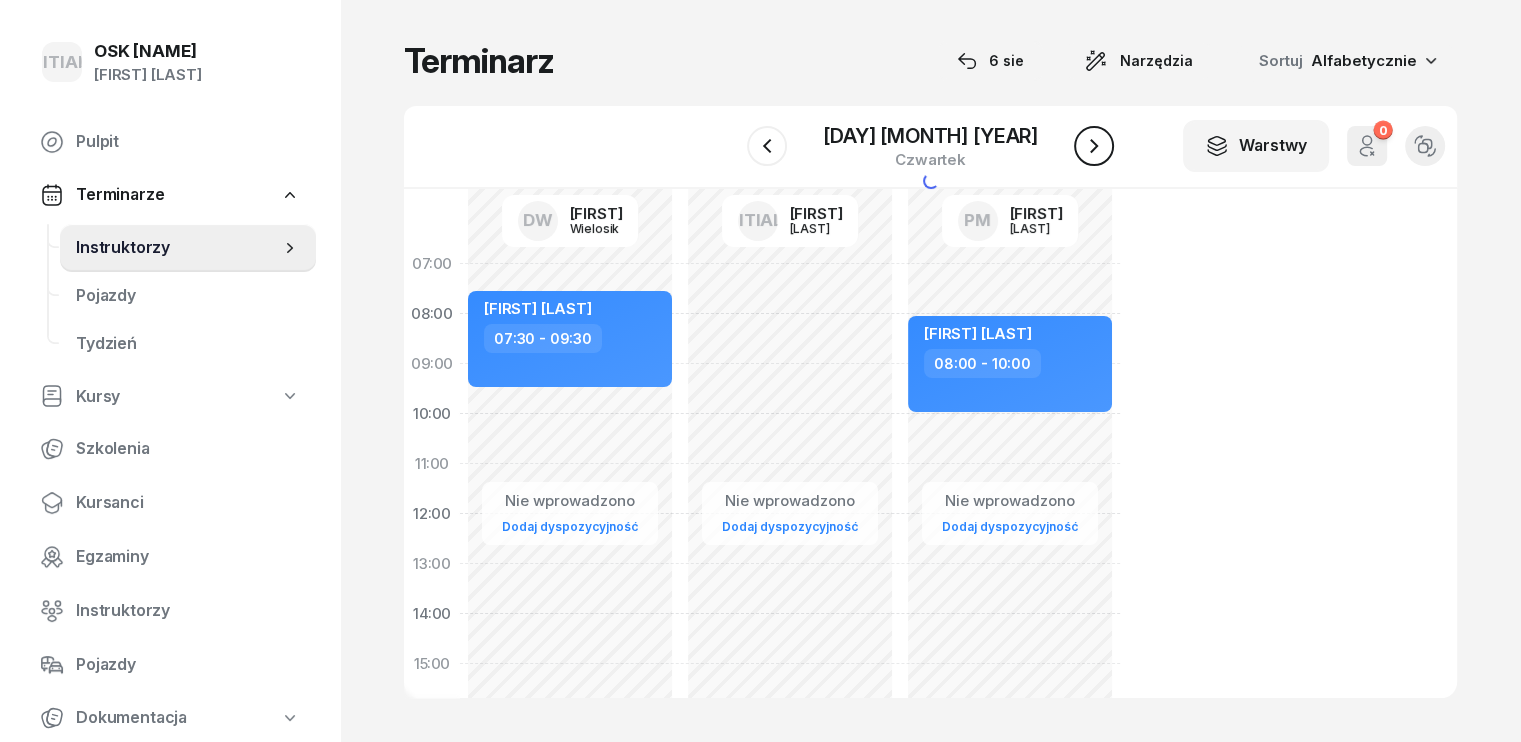click 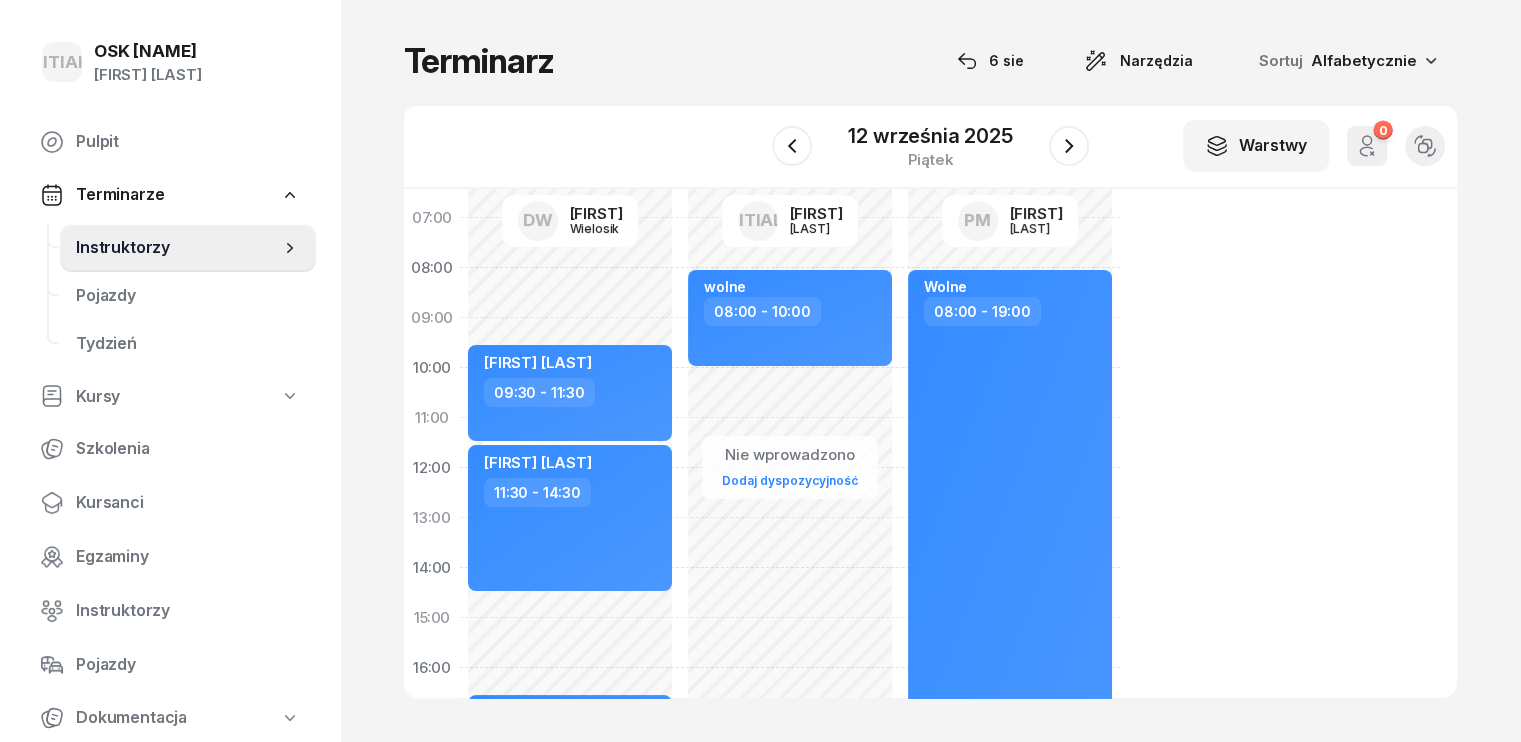 scroll, scrollTop: 0, scrollLeft: 0, axis: both 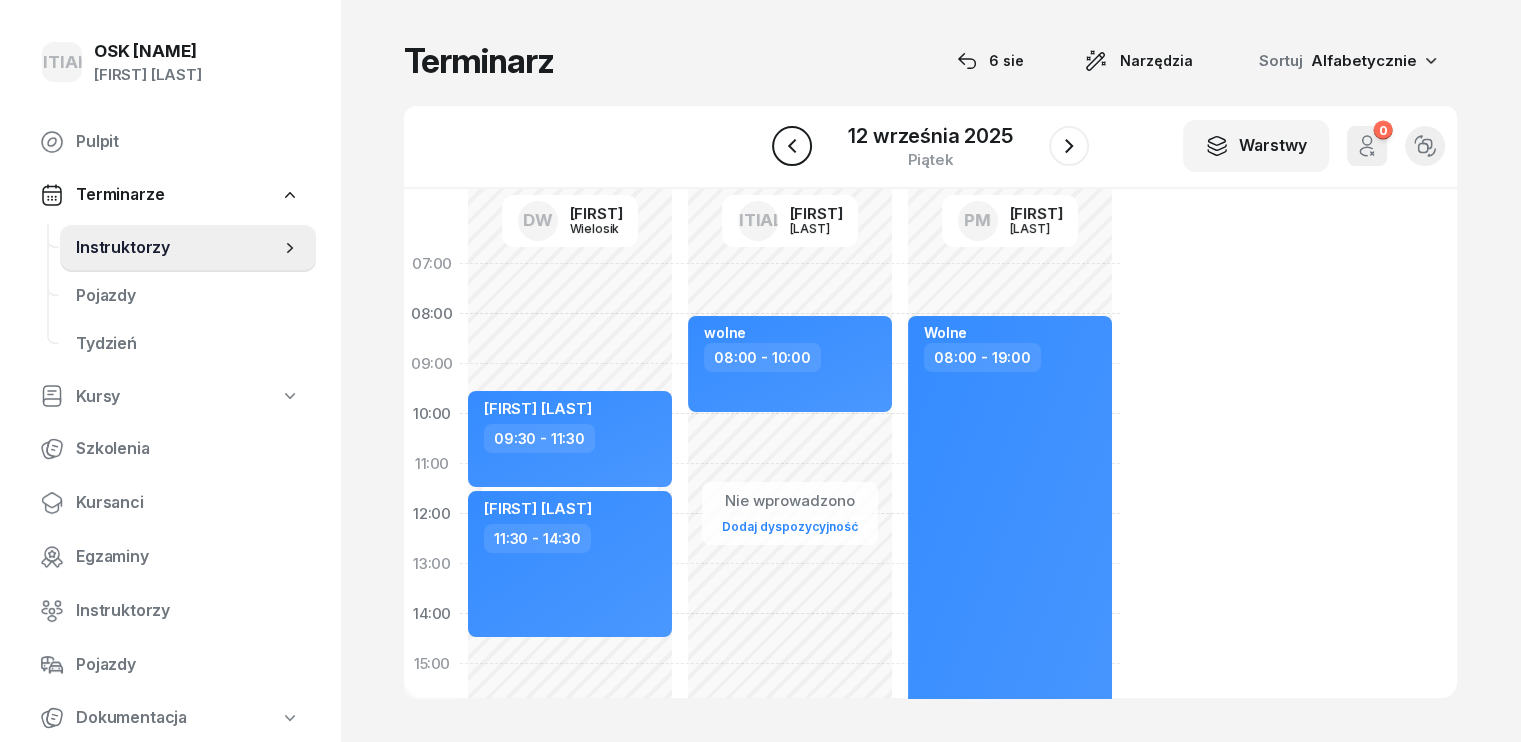 click 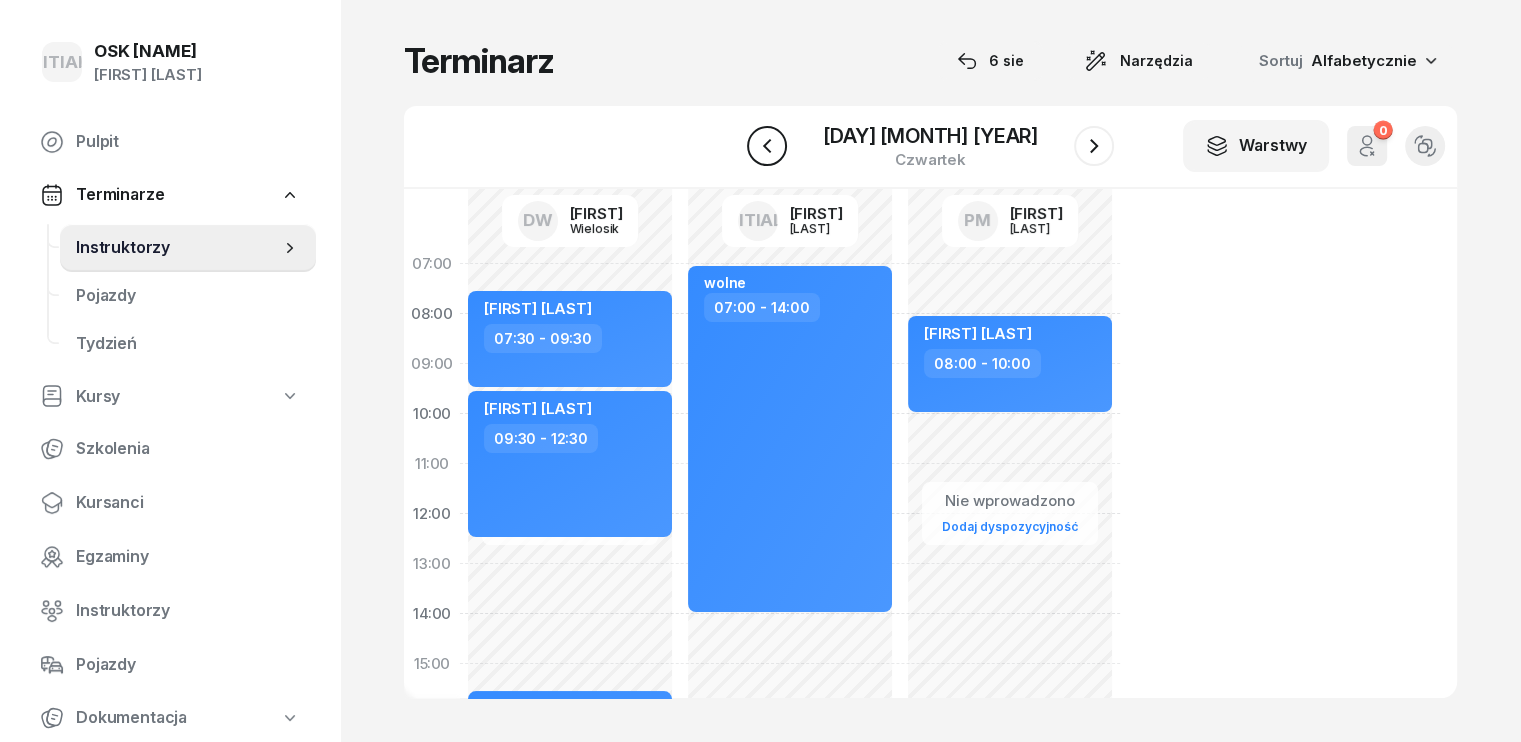 click 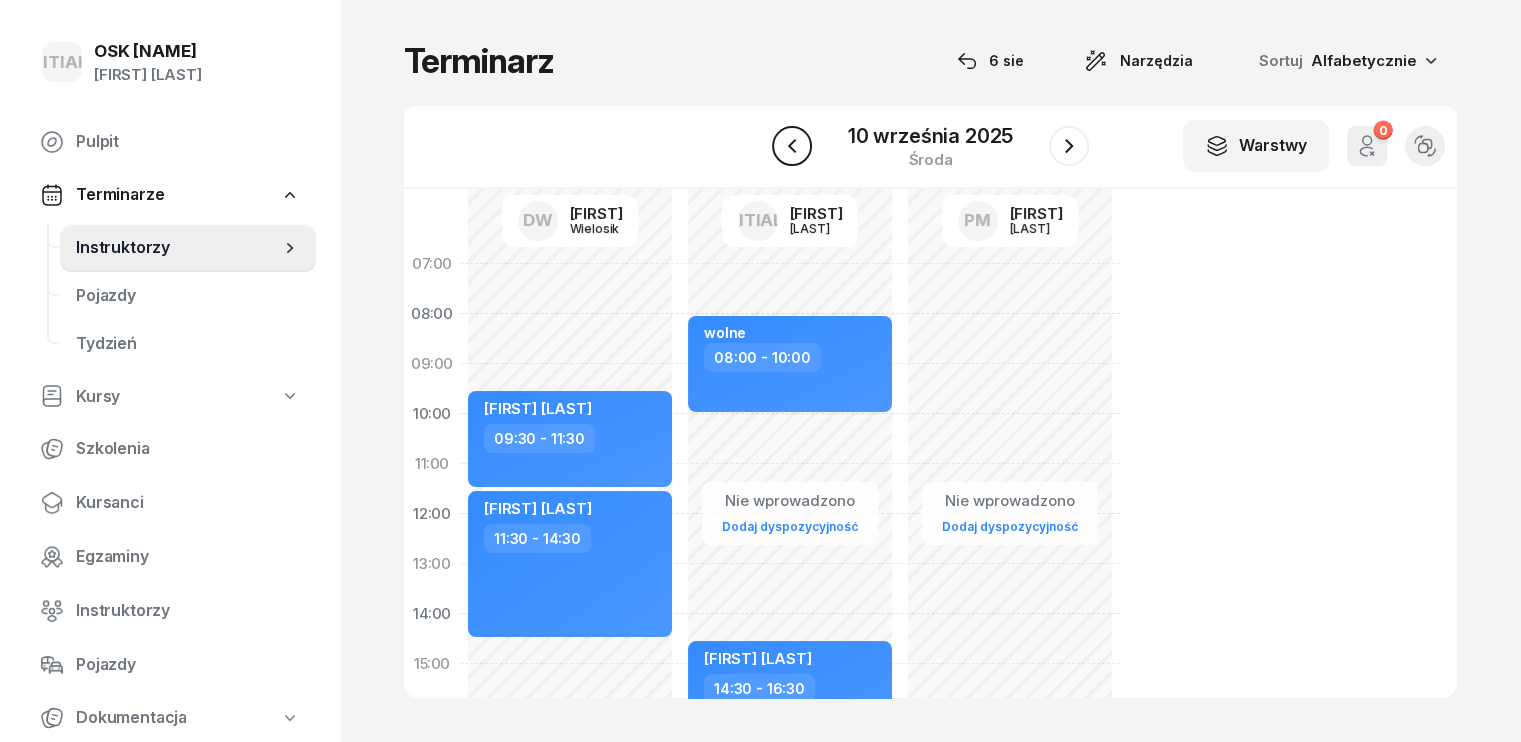 click 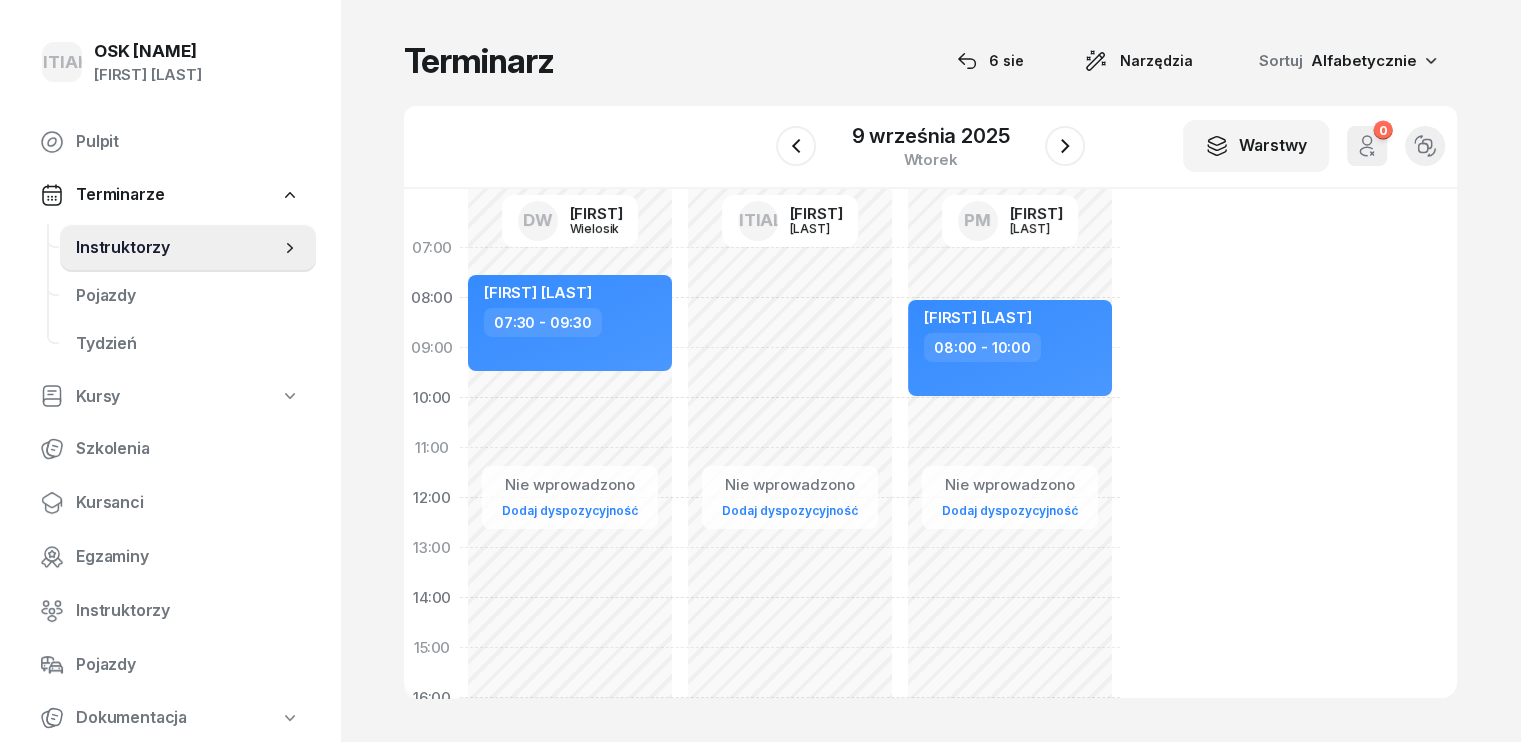 scroll, scrollTop: 0, scrollLeft: 0, axis: both 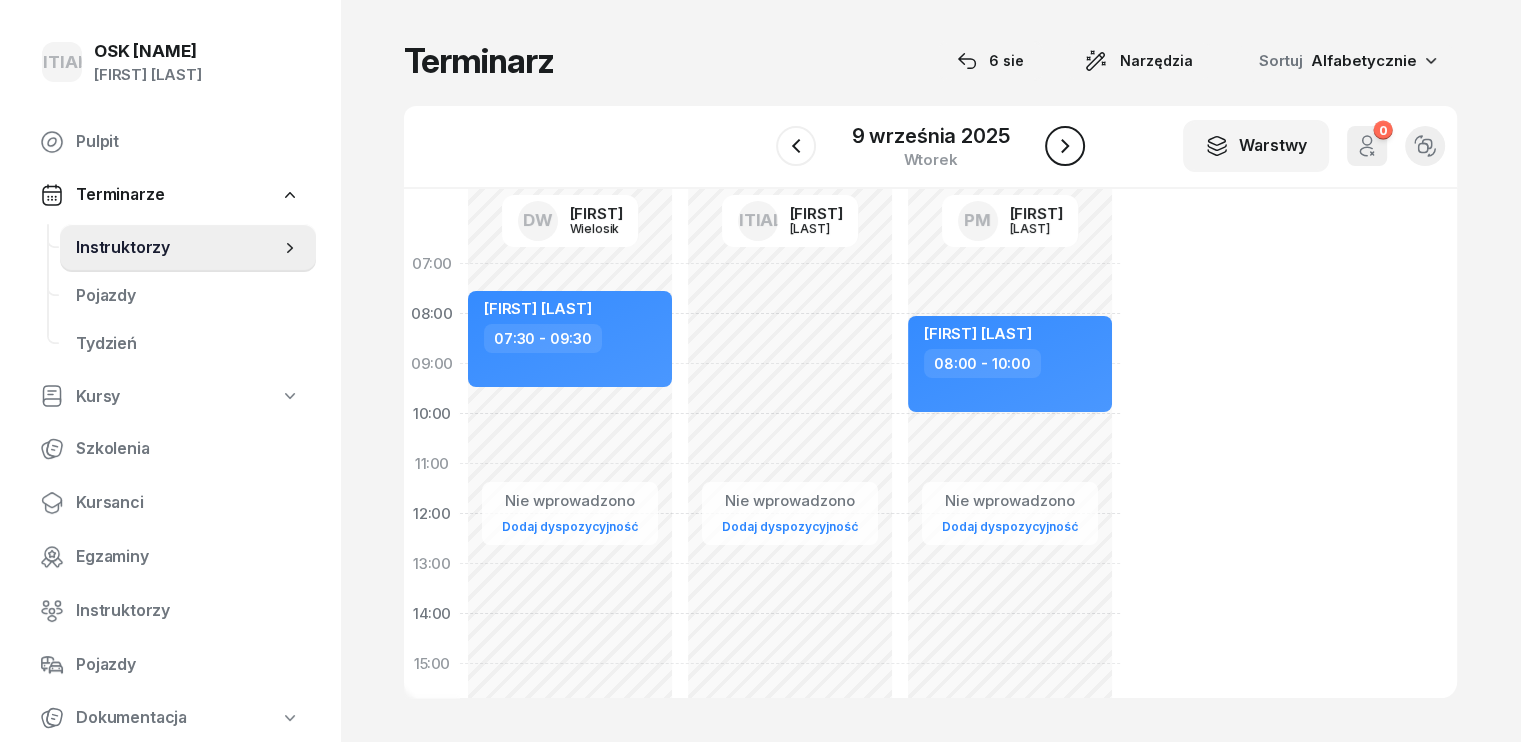 click 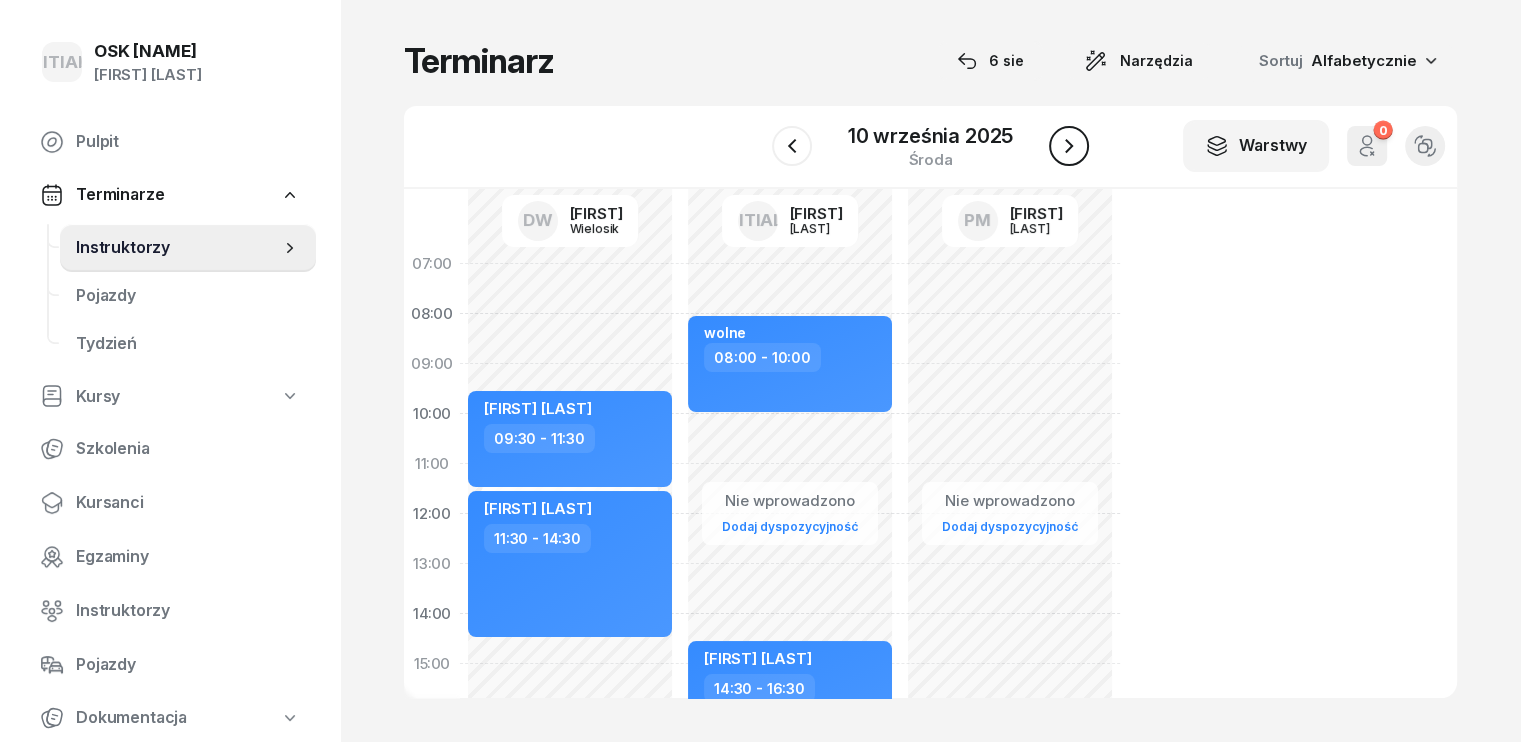 click 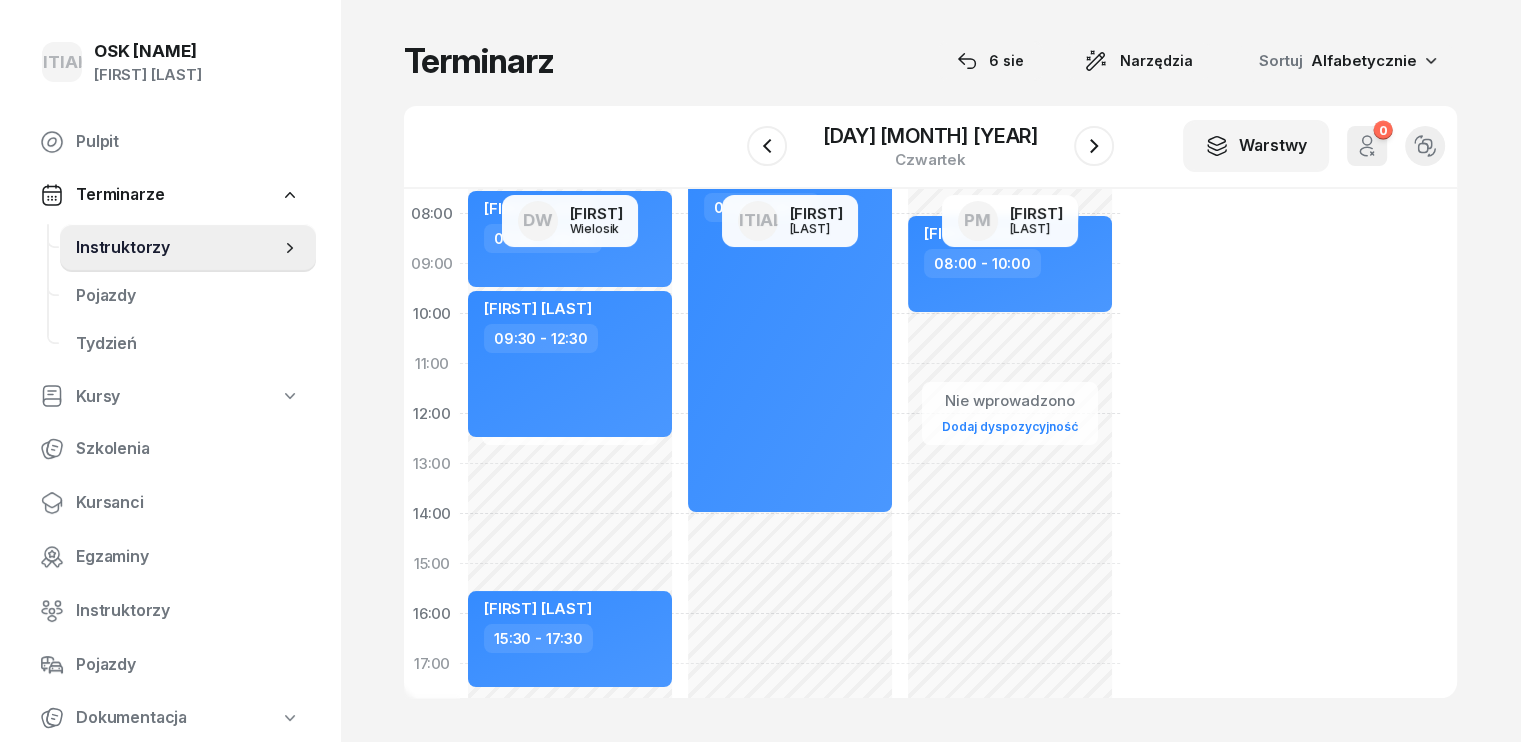 scroll, scrollTop: 0, scrollLeft: 0, axis: both 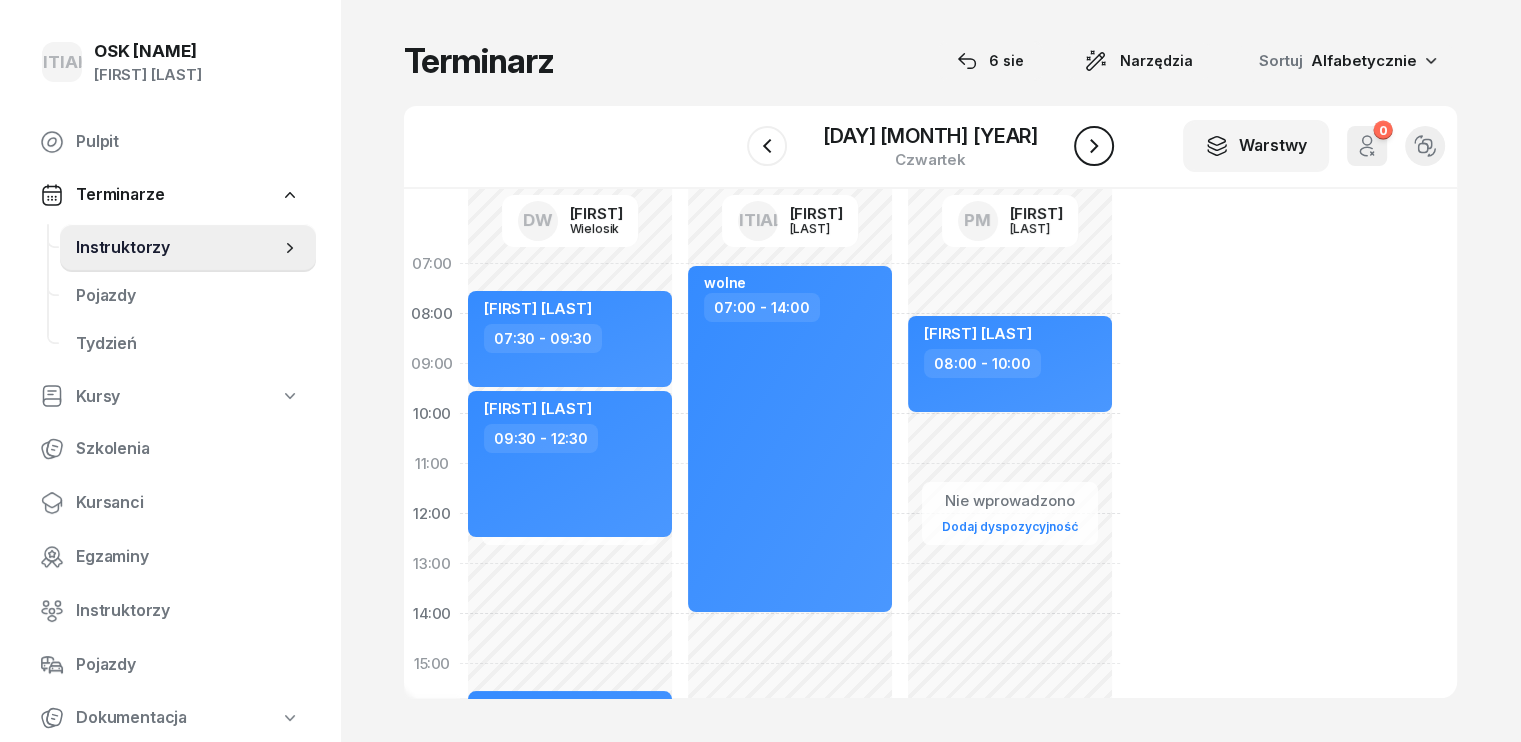 click 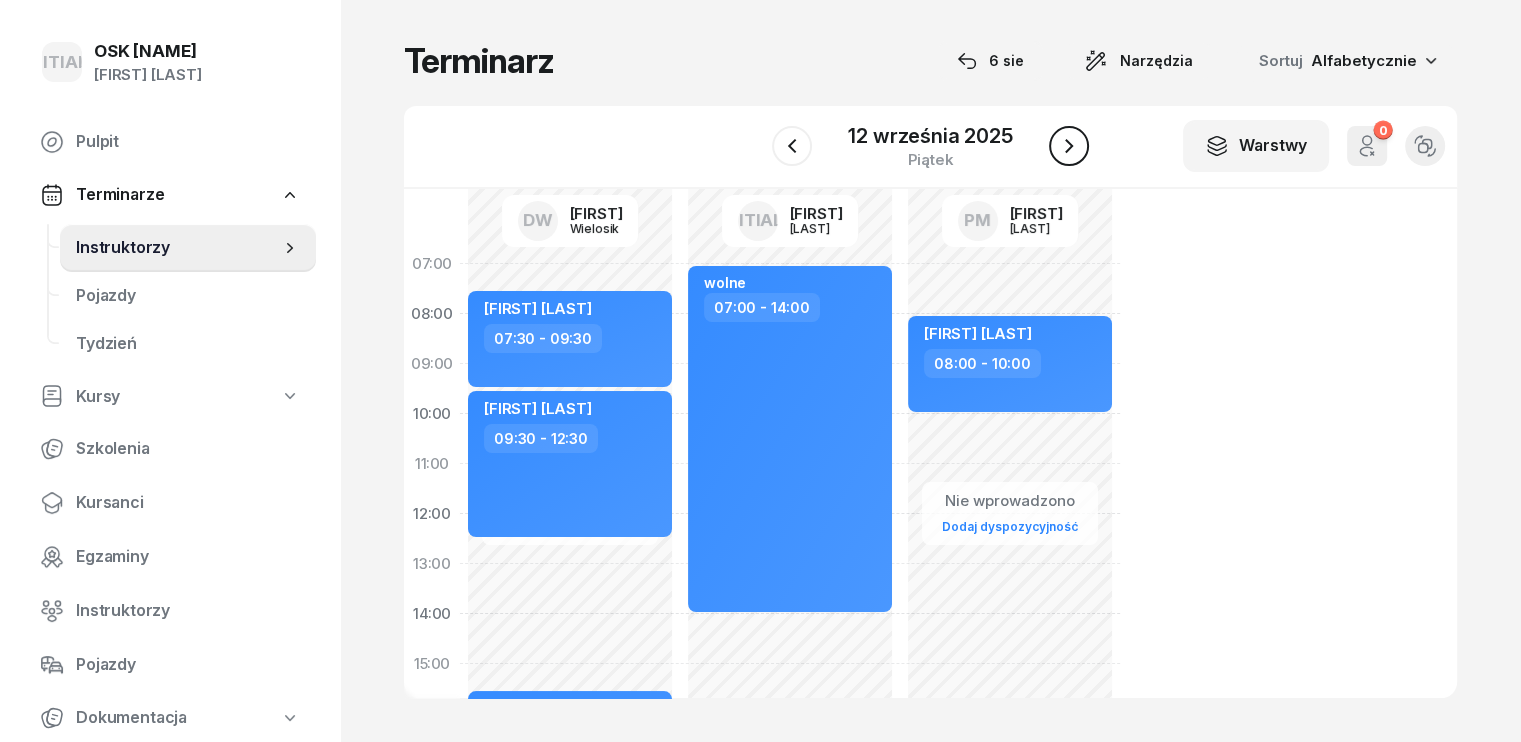 click 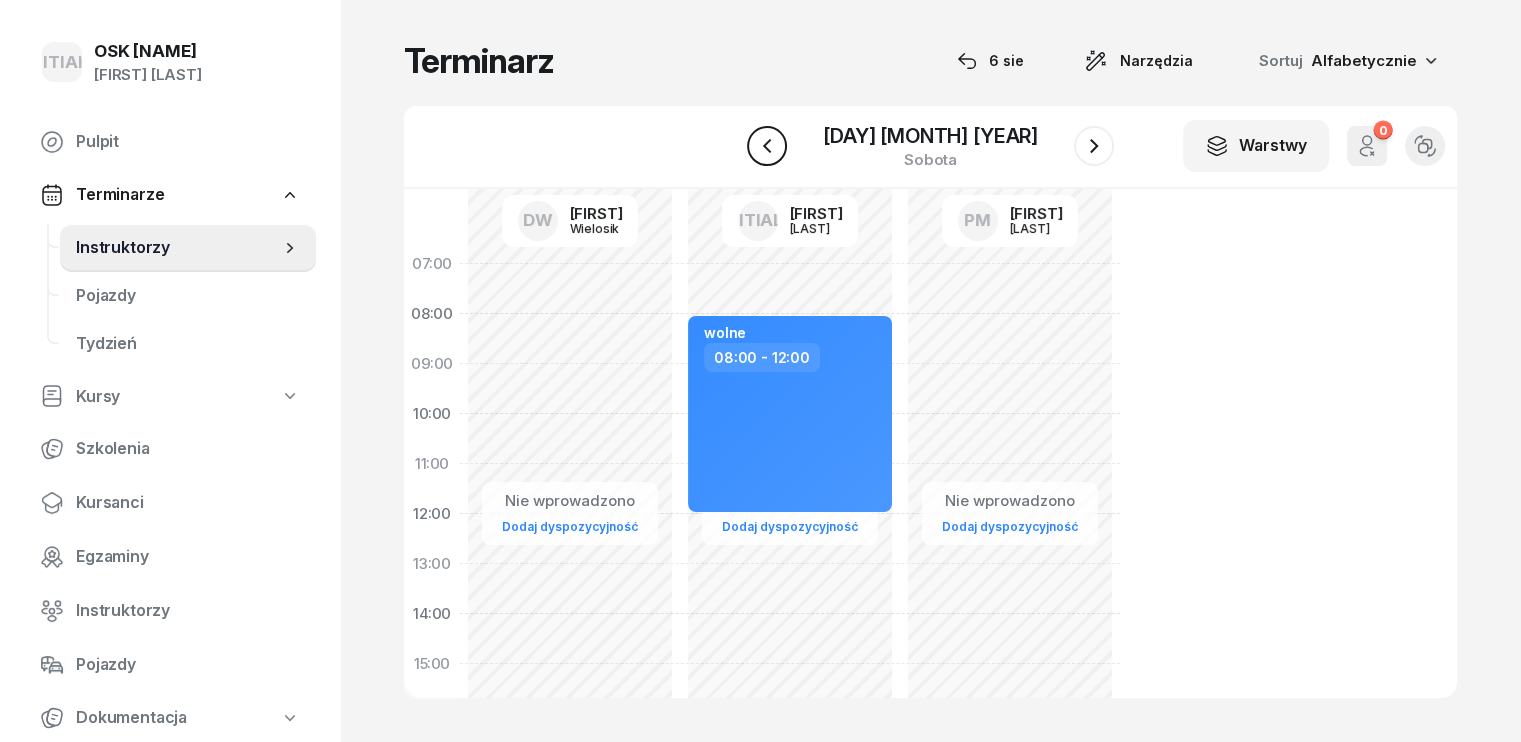click at bounding box center [767, 146] 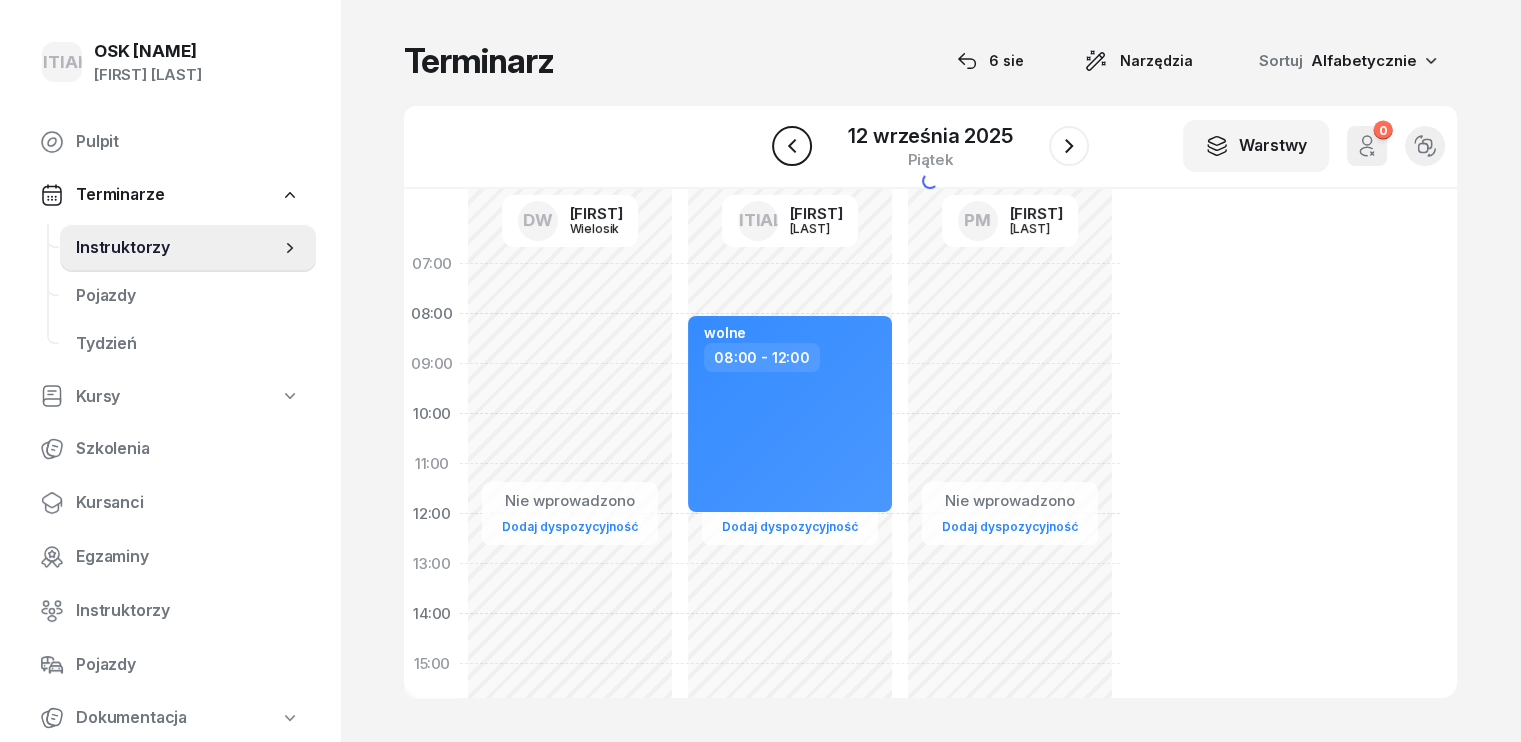 click 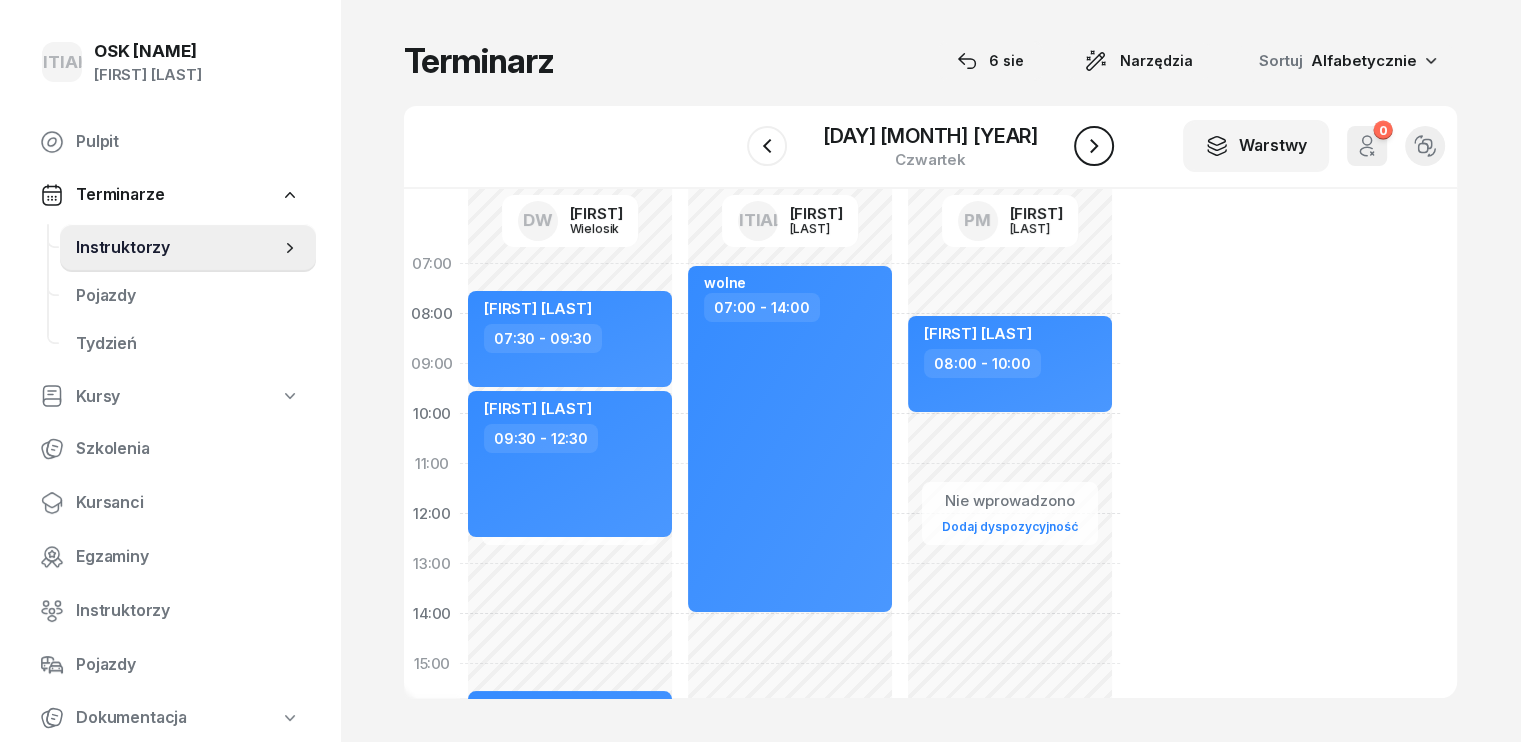 click 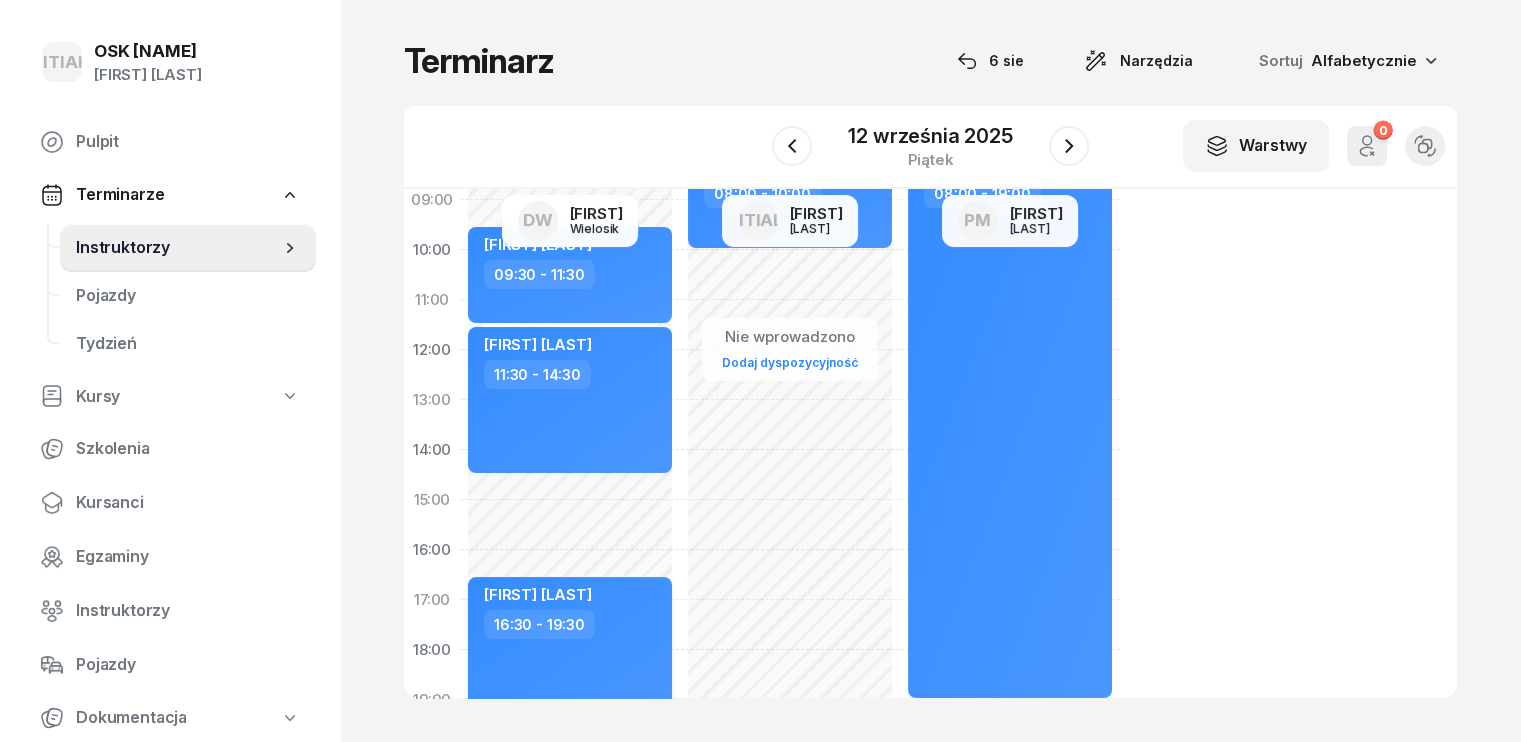 scroll, scrollTop: 200, scrollLeft: 0, axis: vertical 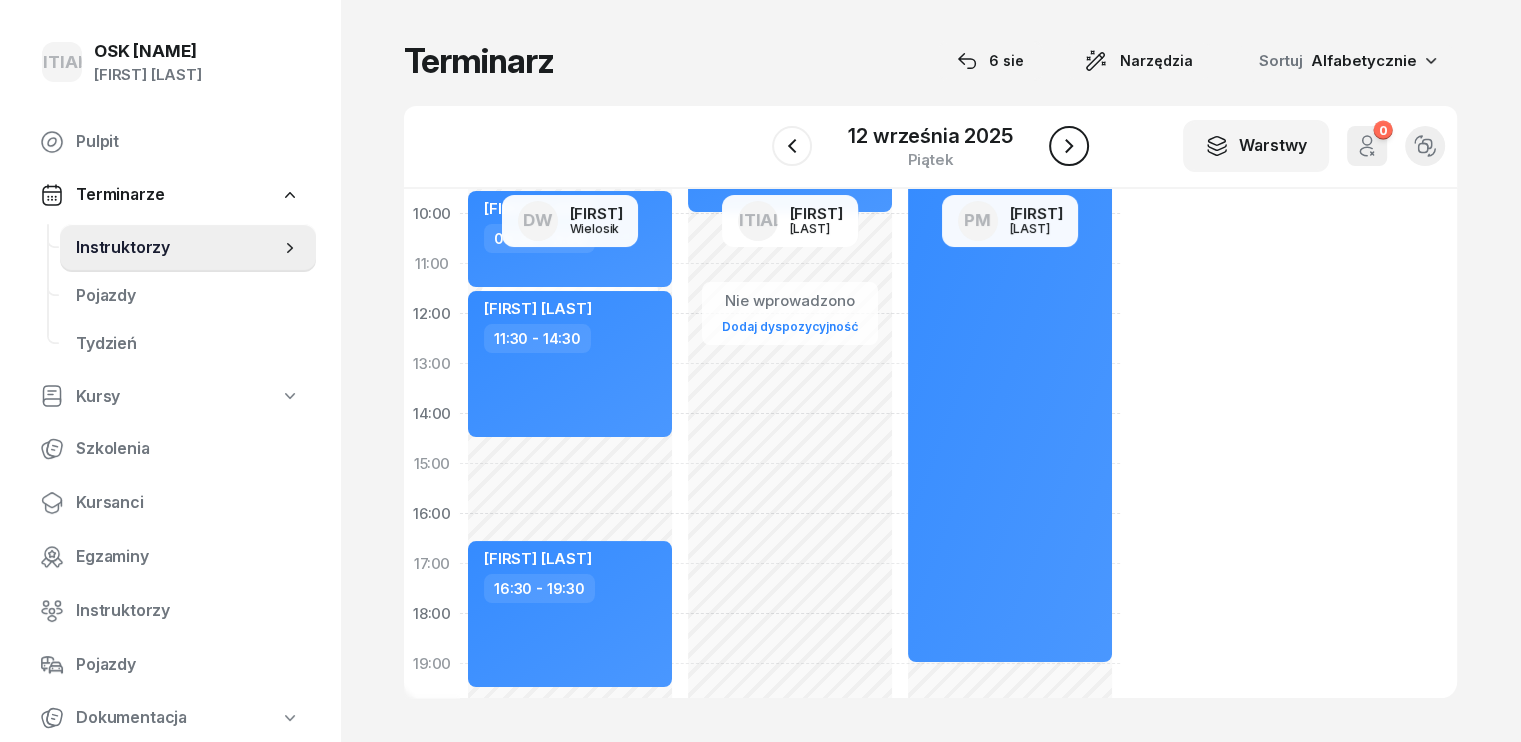 click 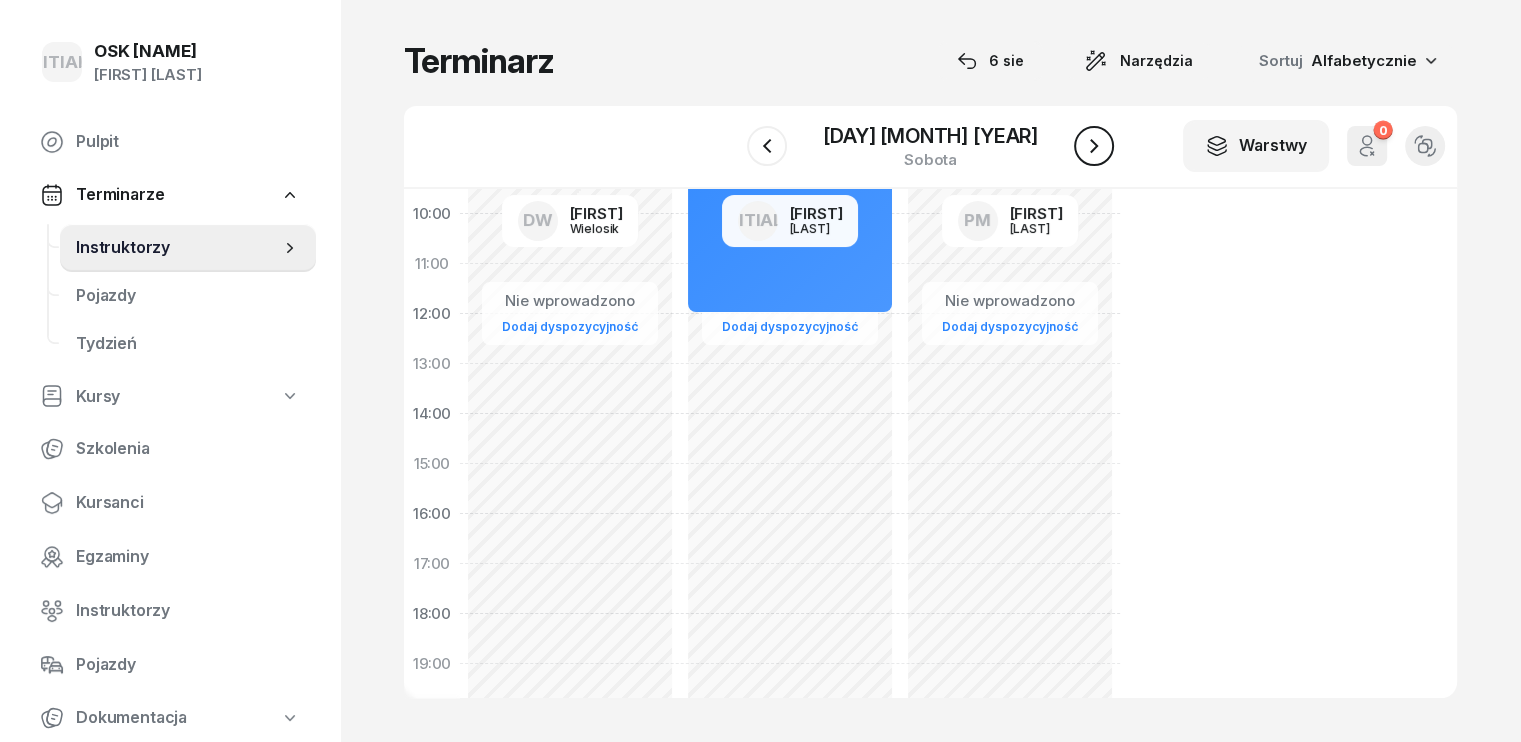 click 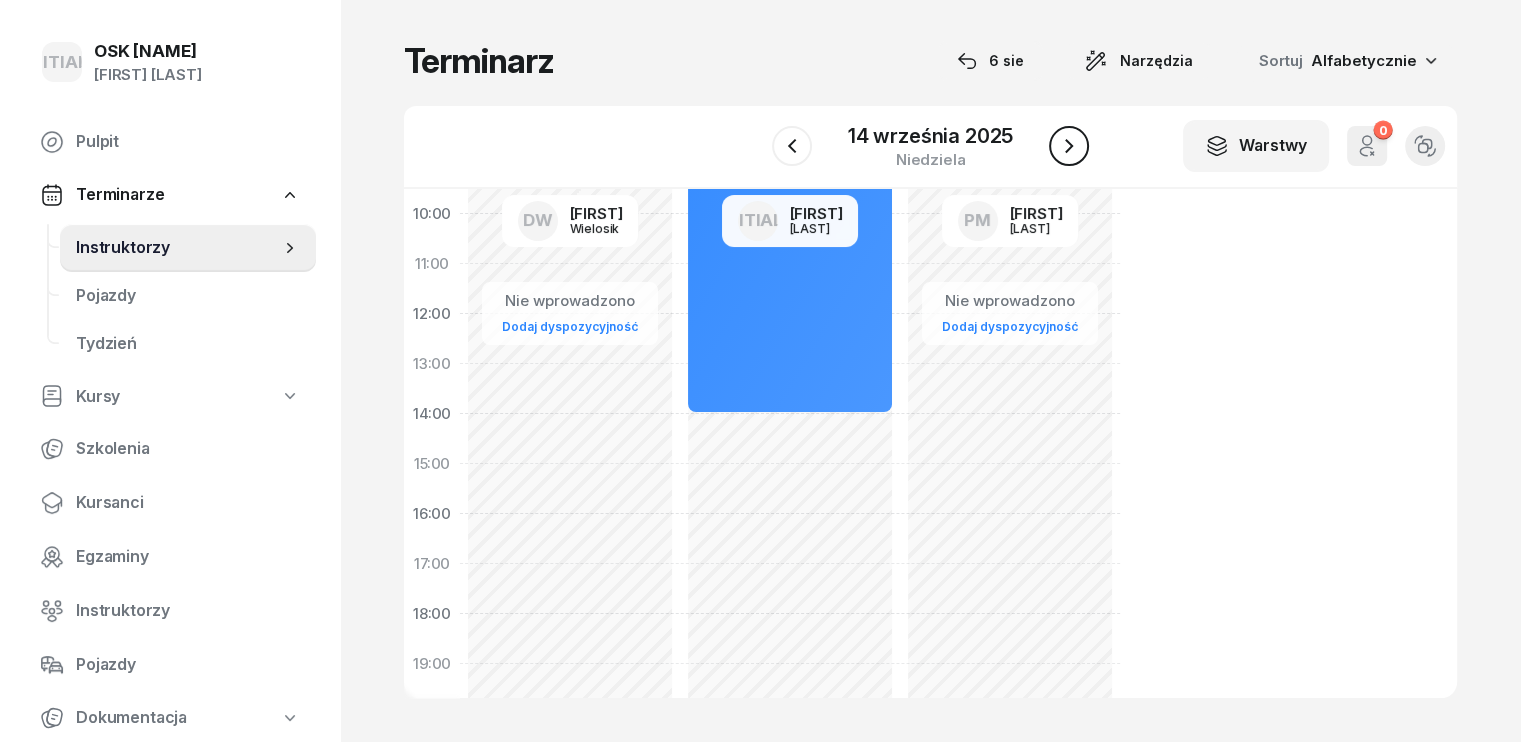click 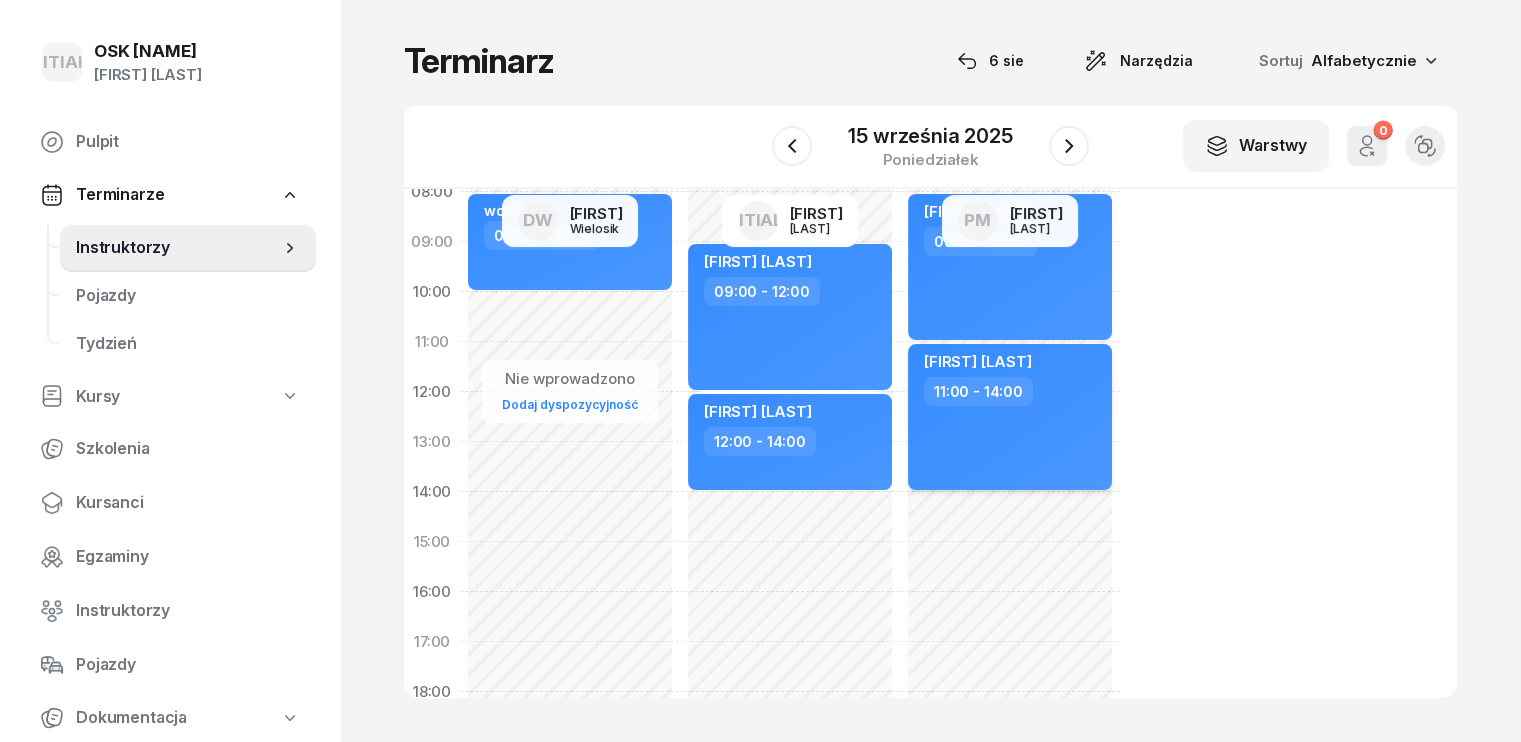 scroll, scrollTop: 0, scrollLeft: 0, axis: both 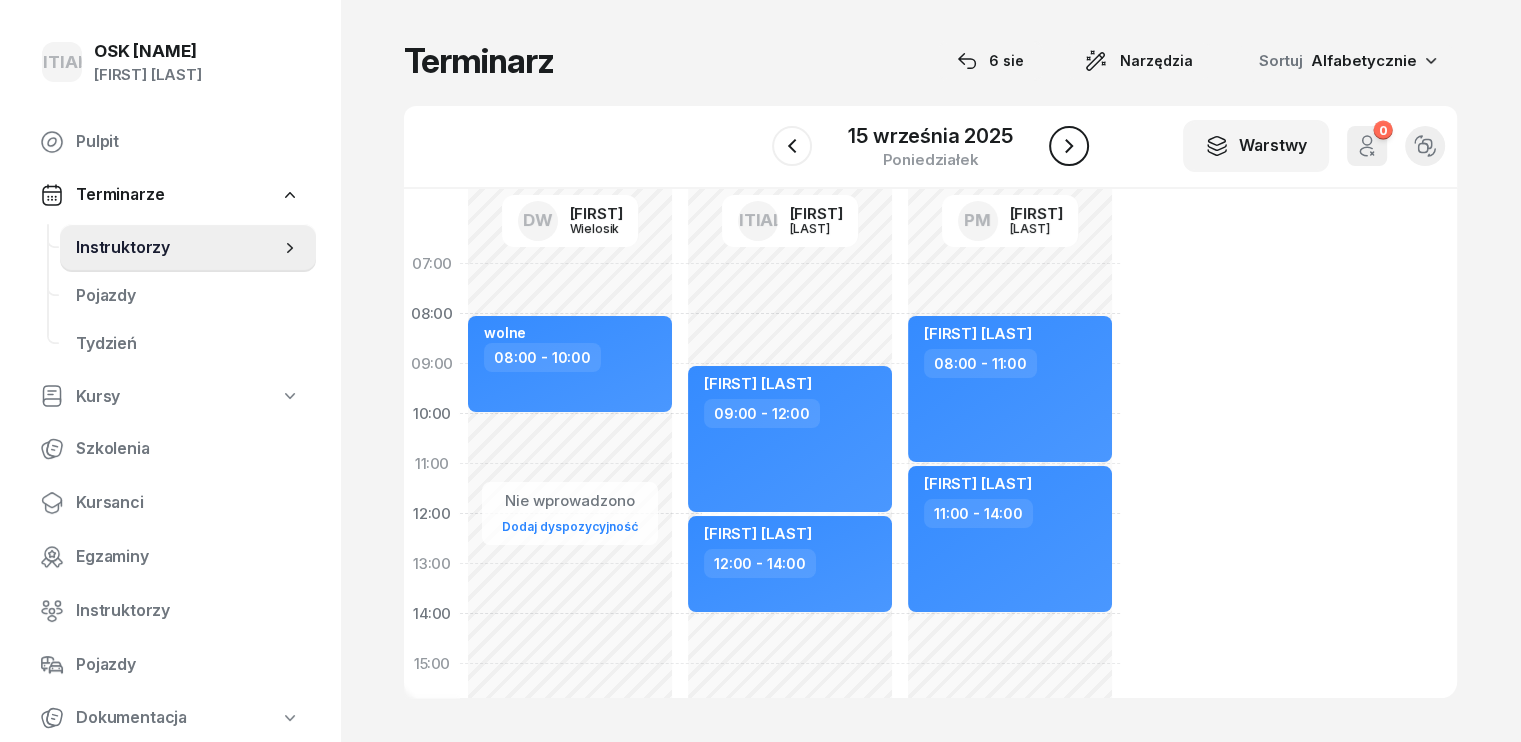 click 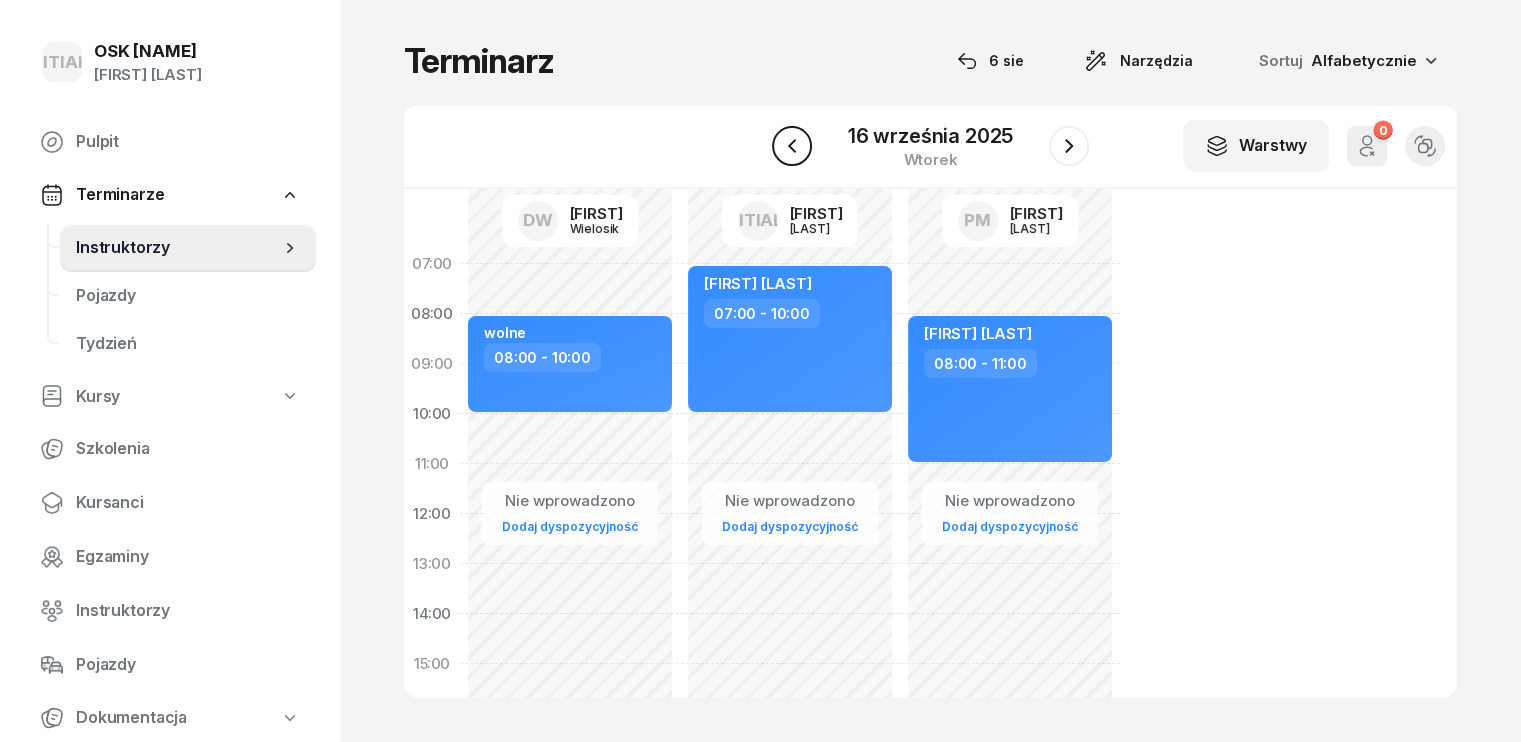 click 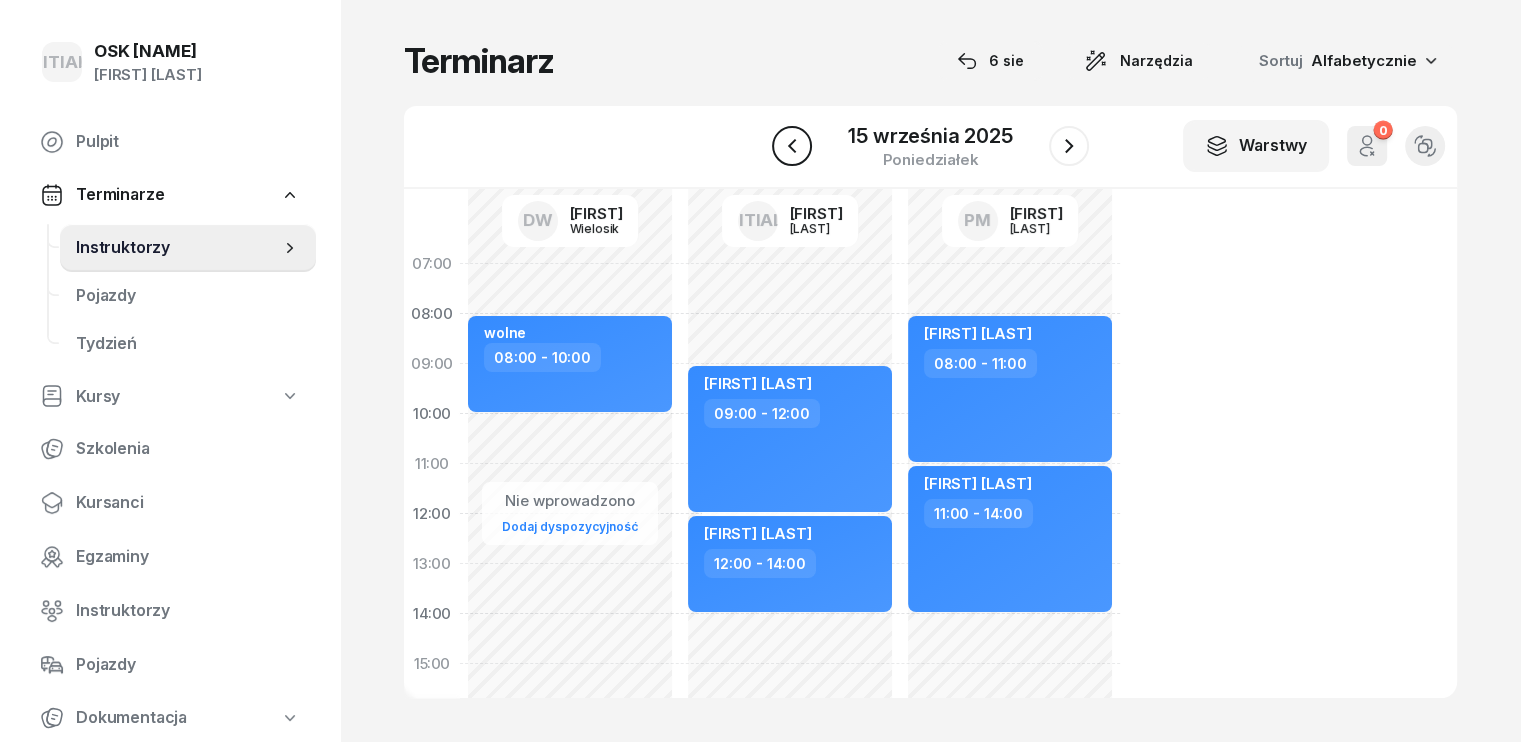 click 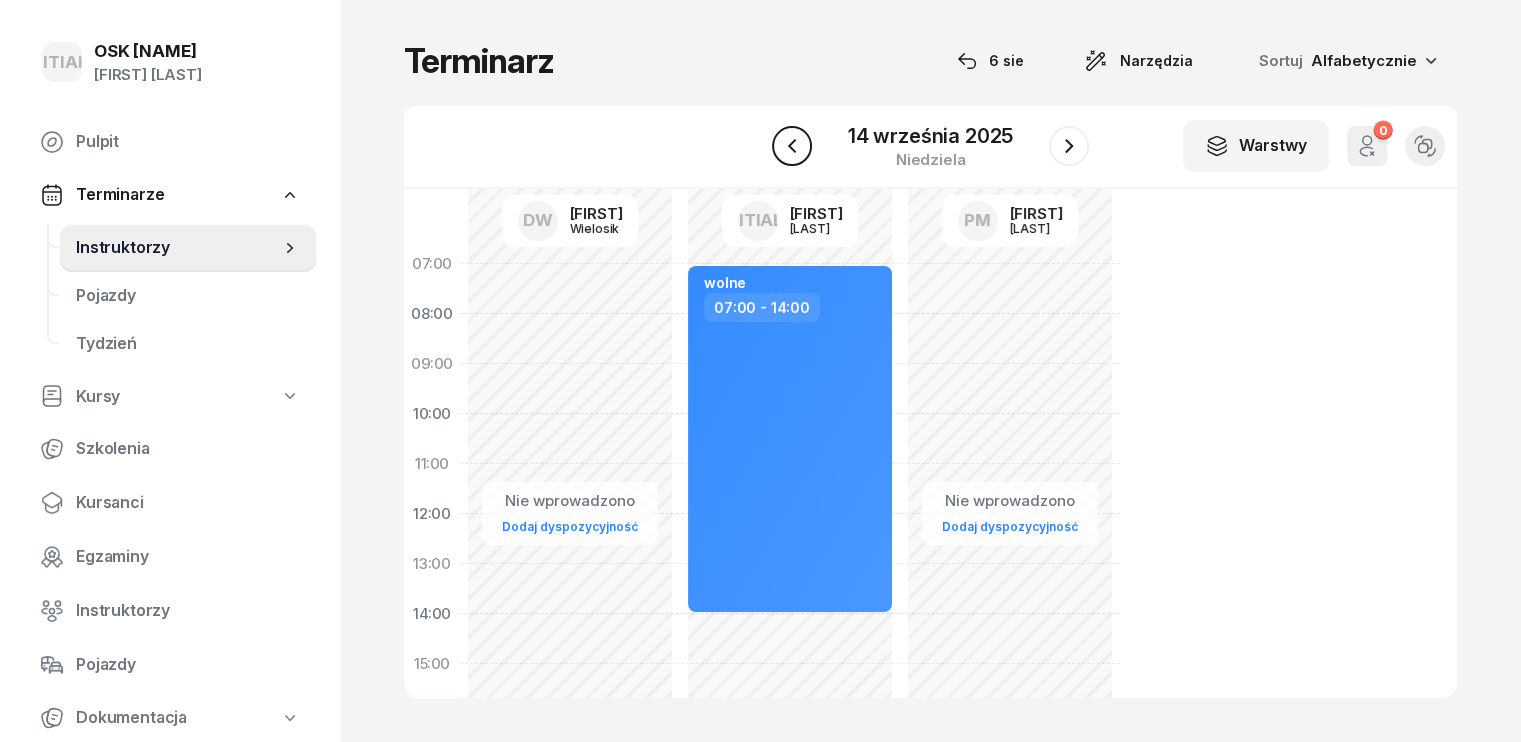 click 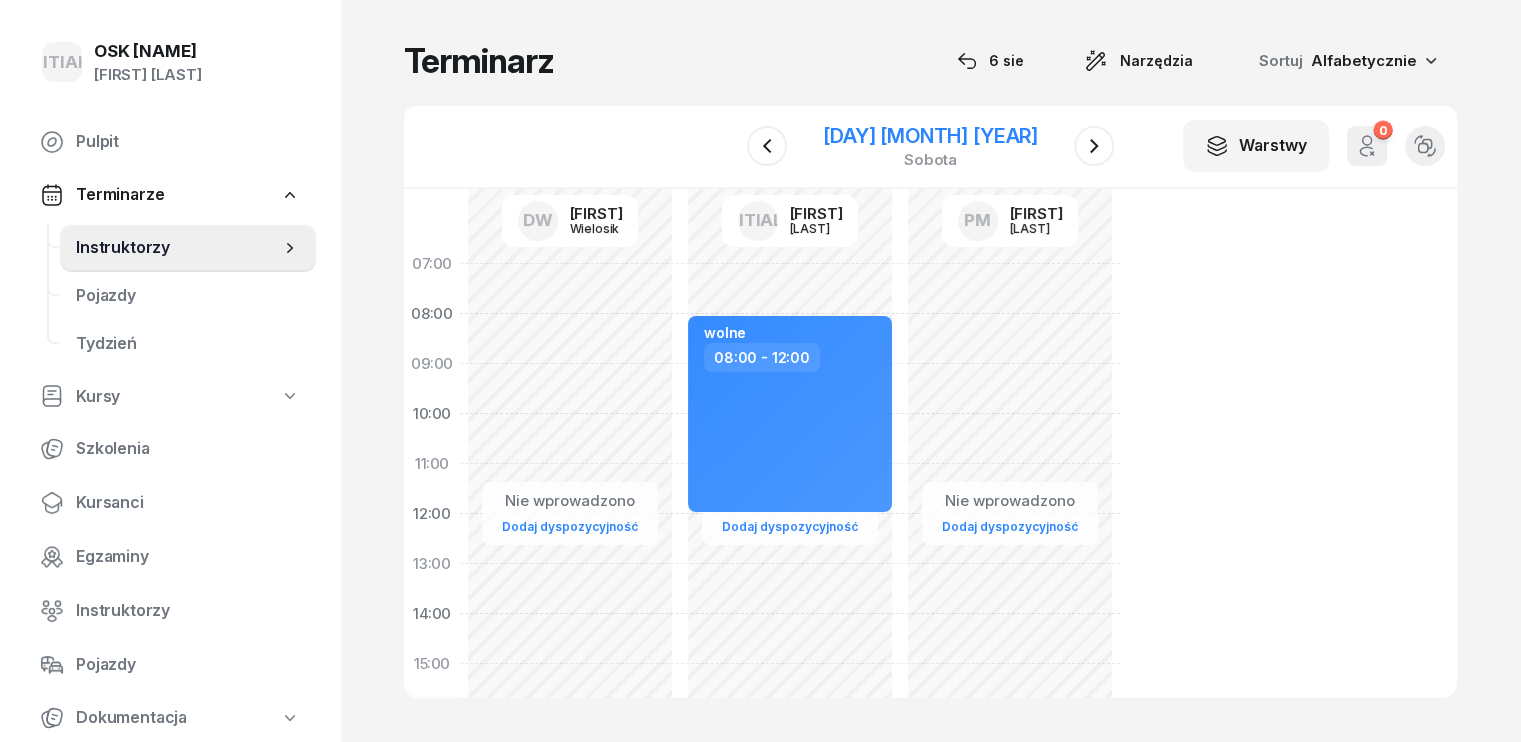 click on "[DAY] [MONTH] [YEAR]" at bounding box center (930, 136) 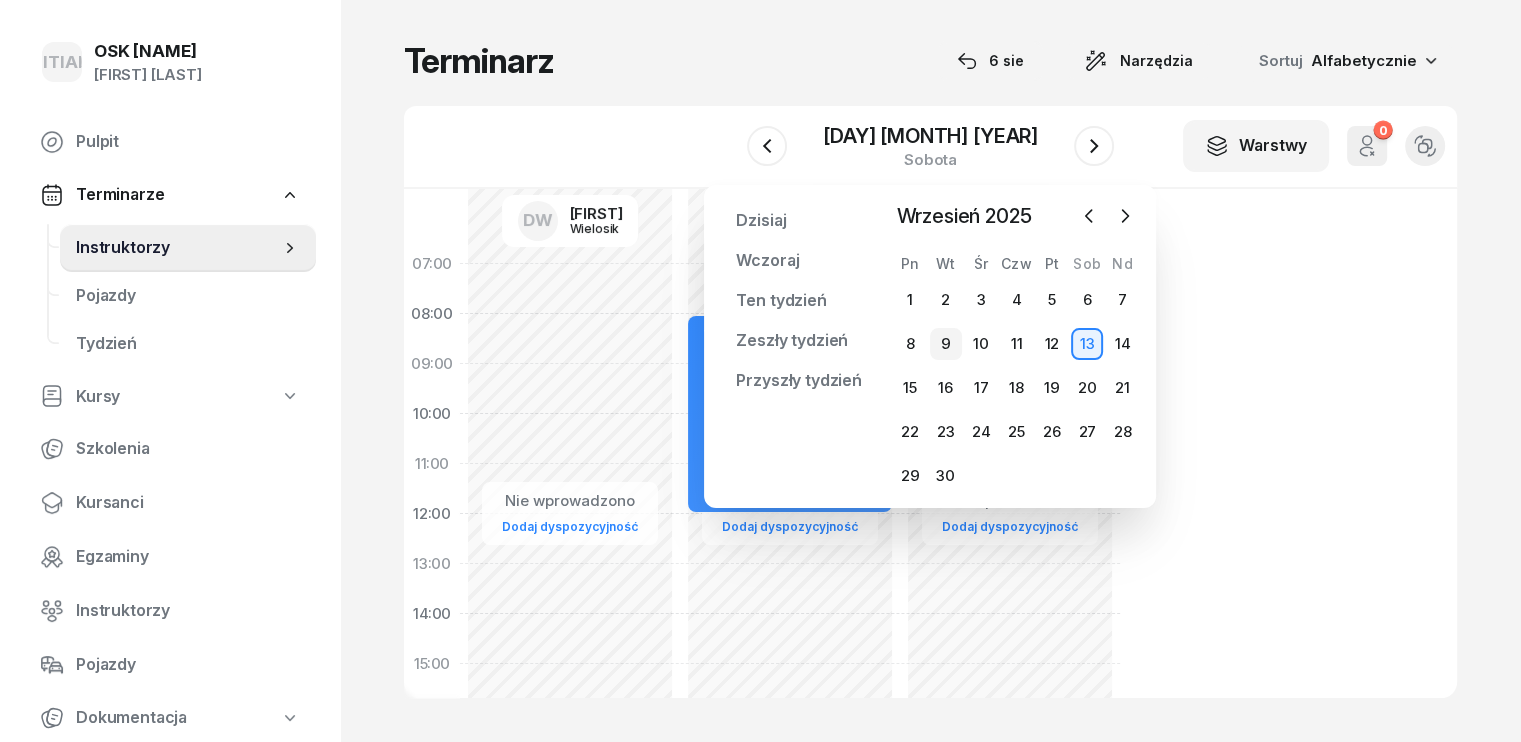 click on "9" at bounding box center (946, 344) 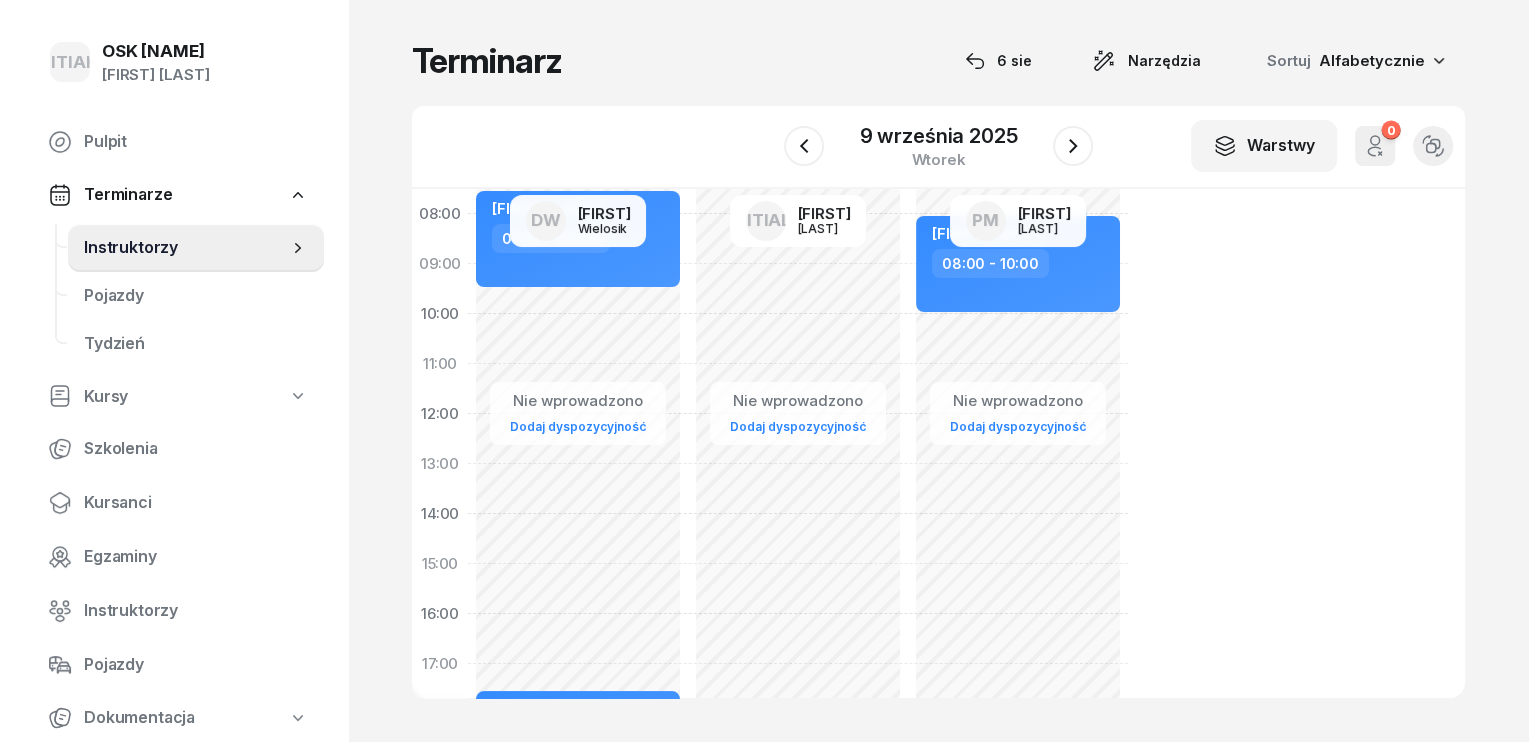 scroll, scrollTop: 0, scrollLeft: 0, axis: both 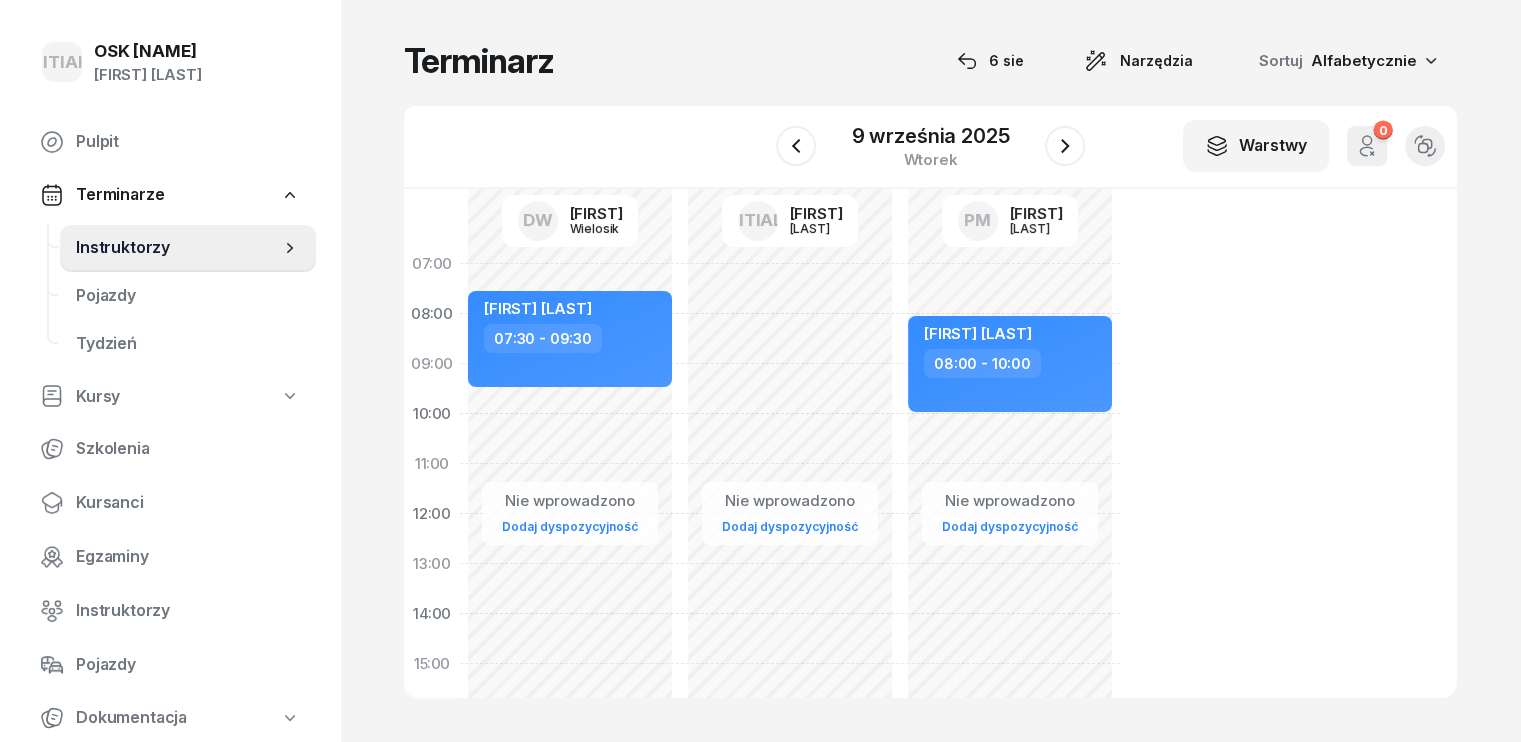 click on "Nie wprowadzono Dodaj dyspozycyjność [FIRST] [LAST]  [TIME] - [TIME] [FIRST] [LAST]  [TIME] - [TIME]" 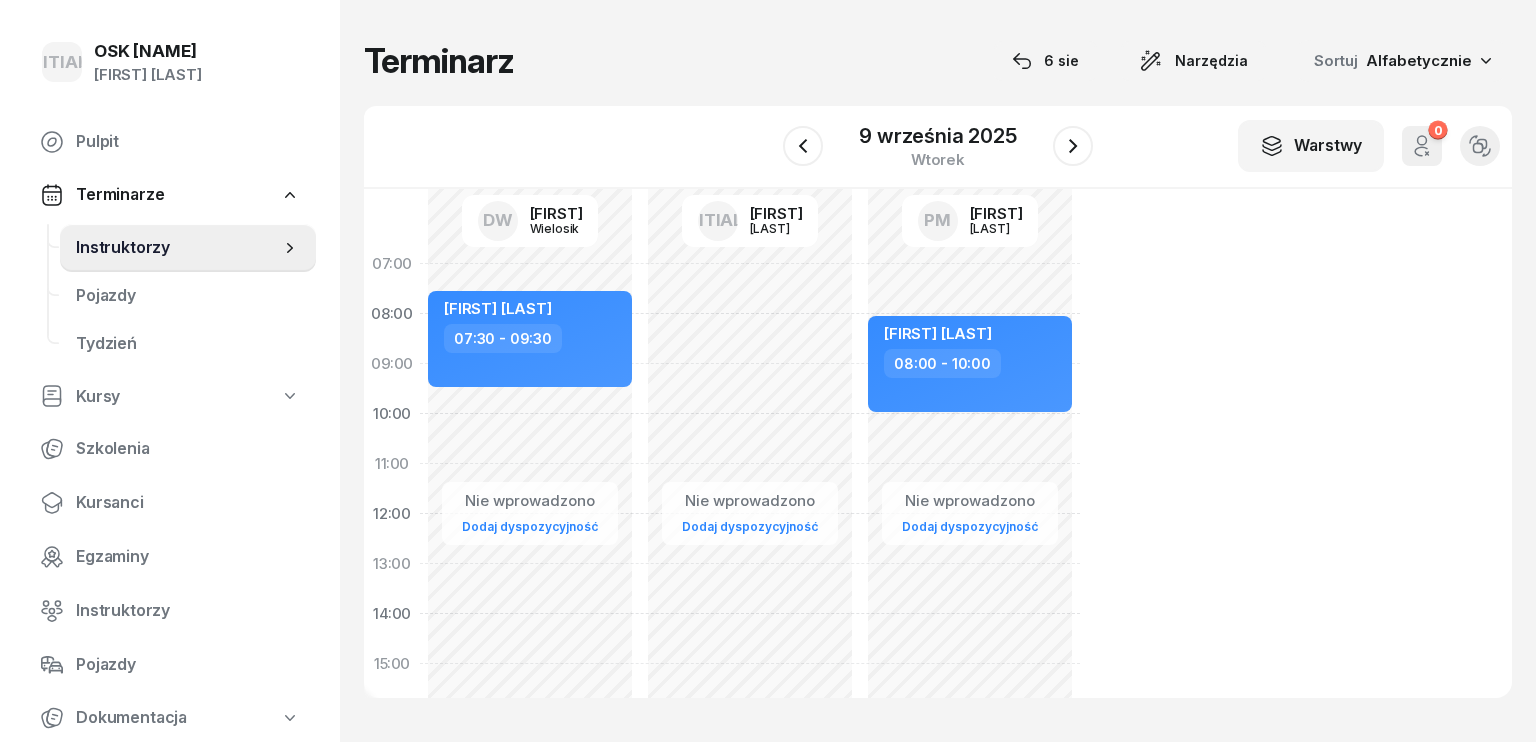 select on "11" 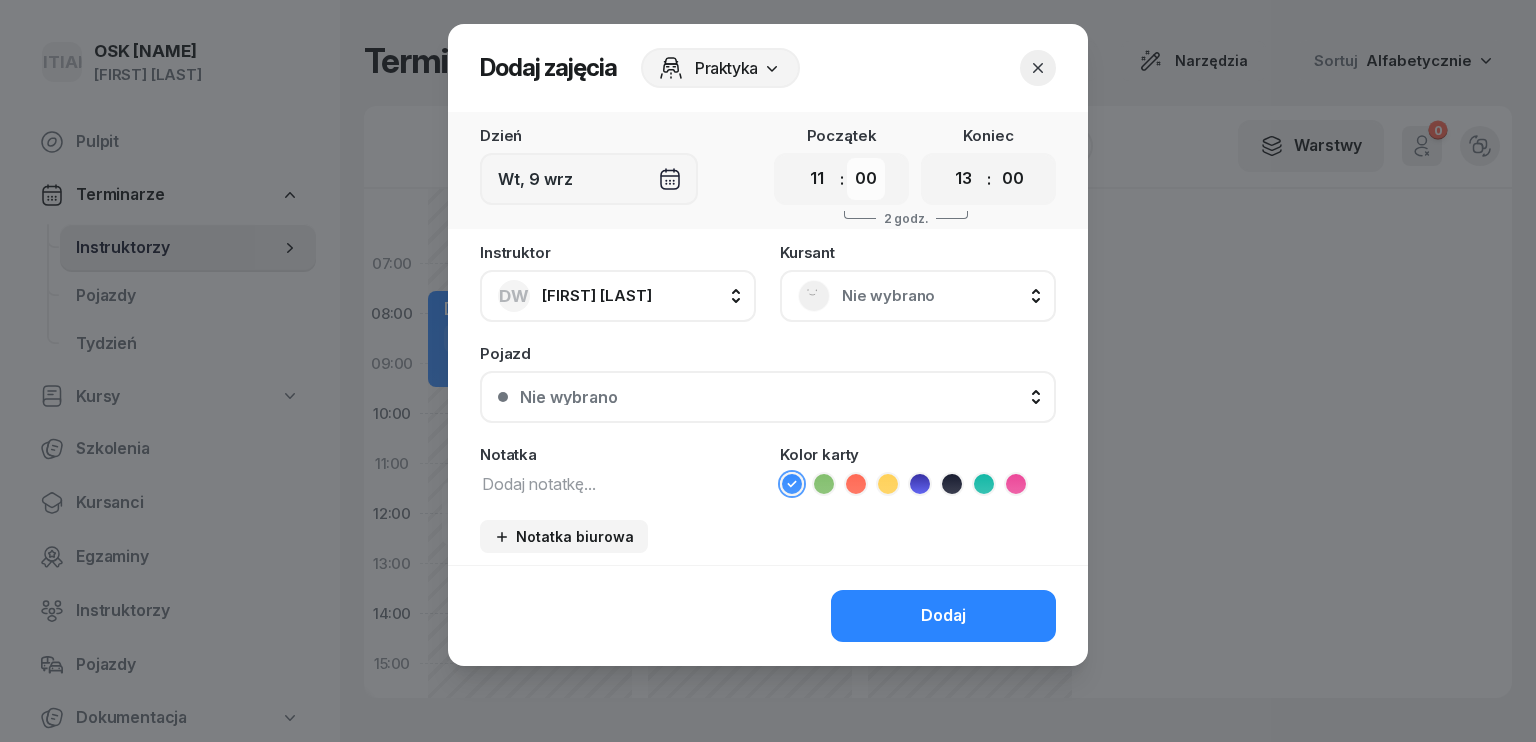 click on "00 05 10 15 20 25 30 35 40 45 50 55" at bounding box center (866, 179) 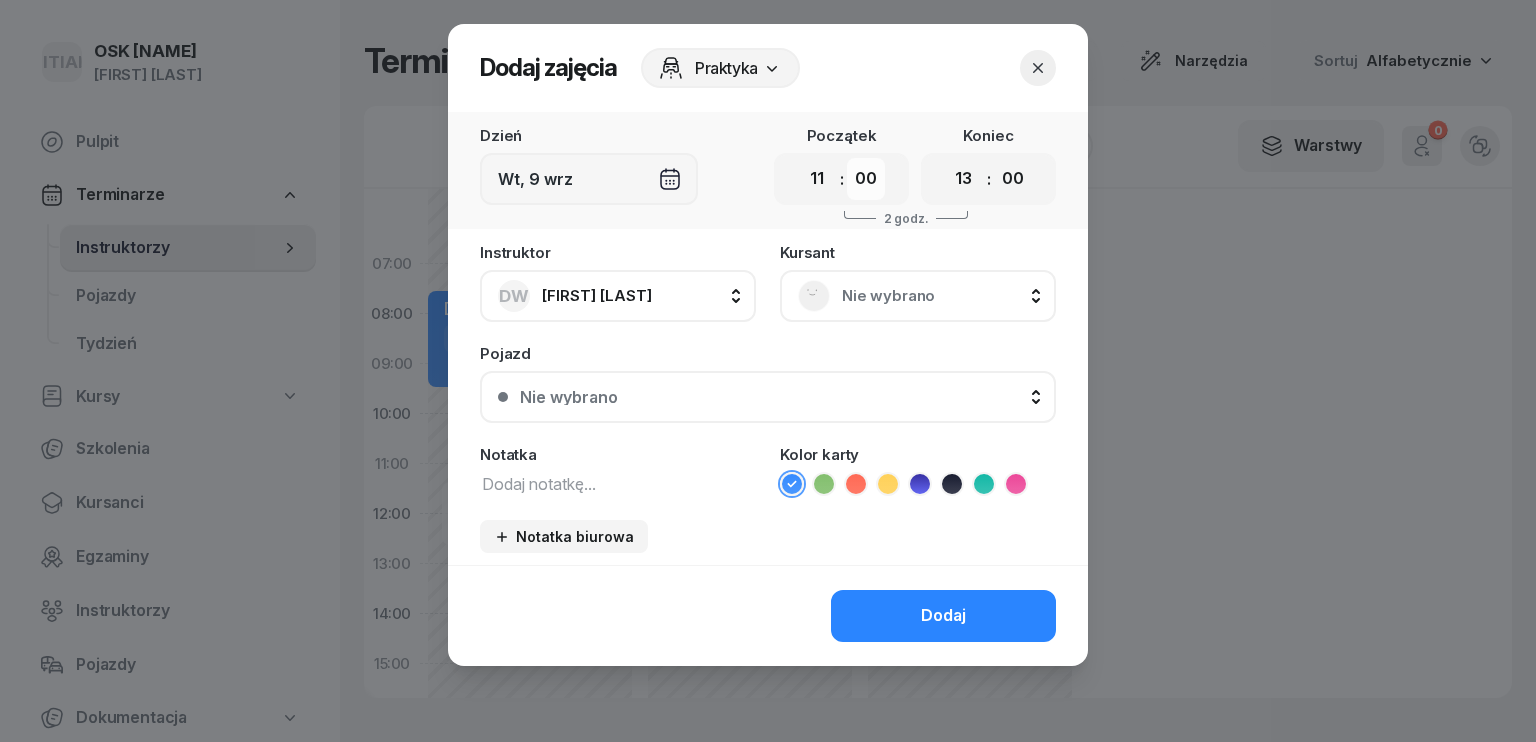 select on "30" 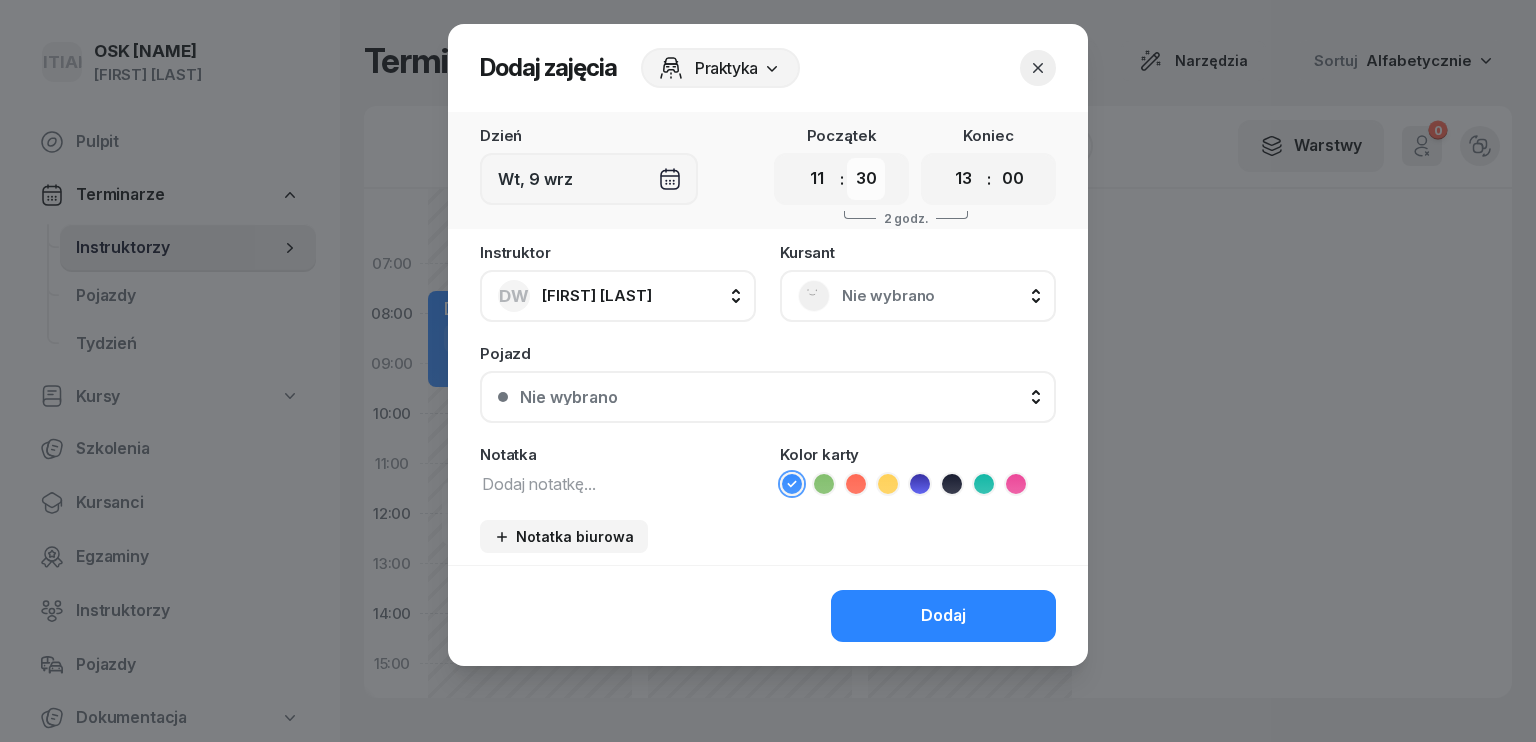 click on "00 05 10 15 20 25 30 35 40 45 50 55" at bounding box center [866, 179] 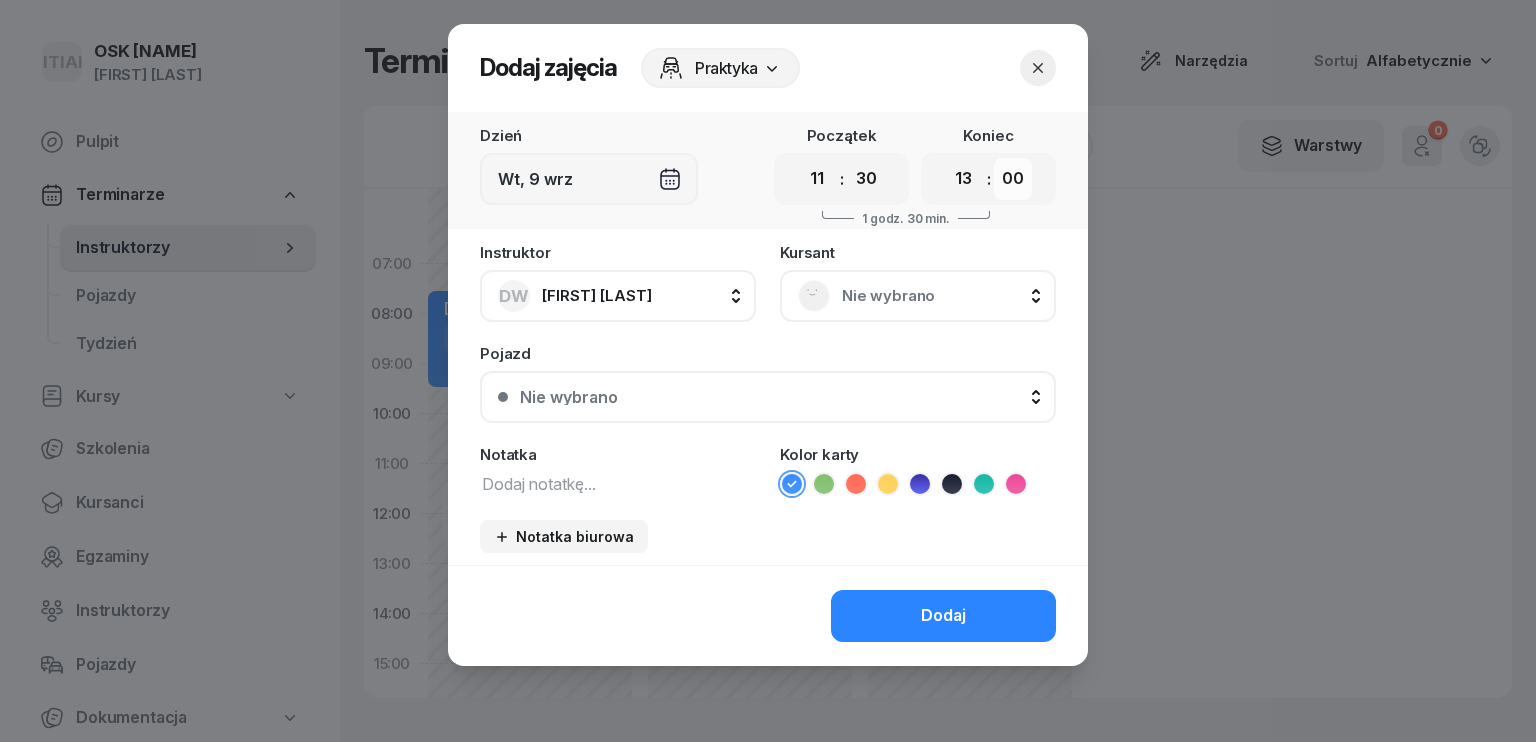 click on "00 05 10 15 20 25 30 35 40 45 50 55" at bounding box center [1013, 179] 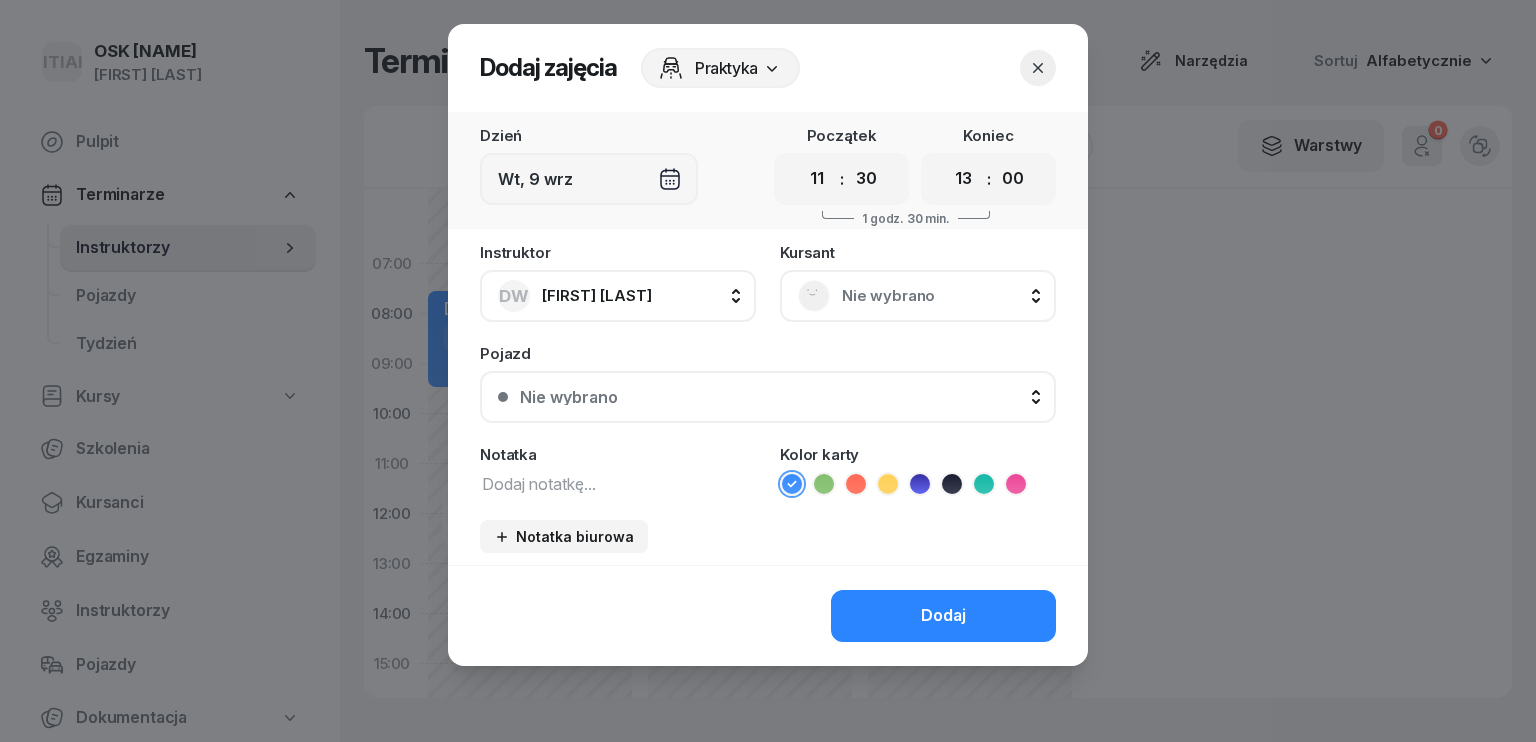 select on "30" 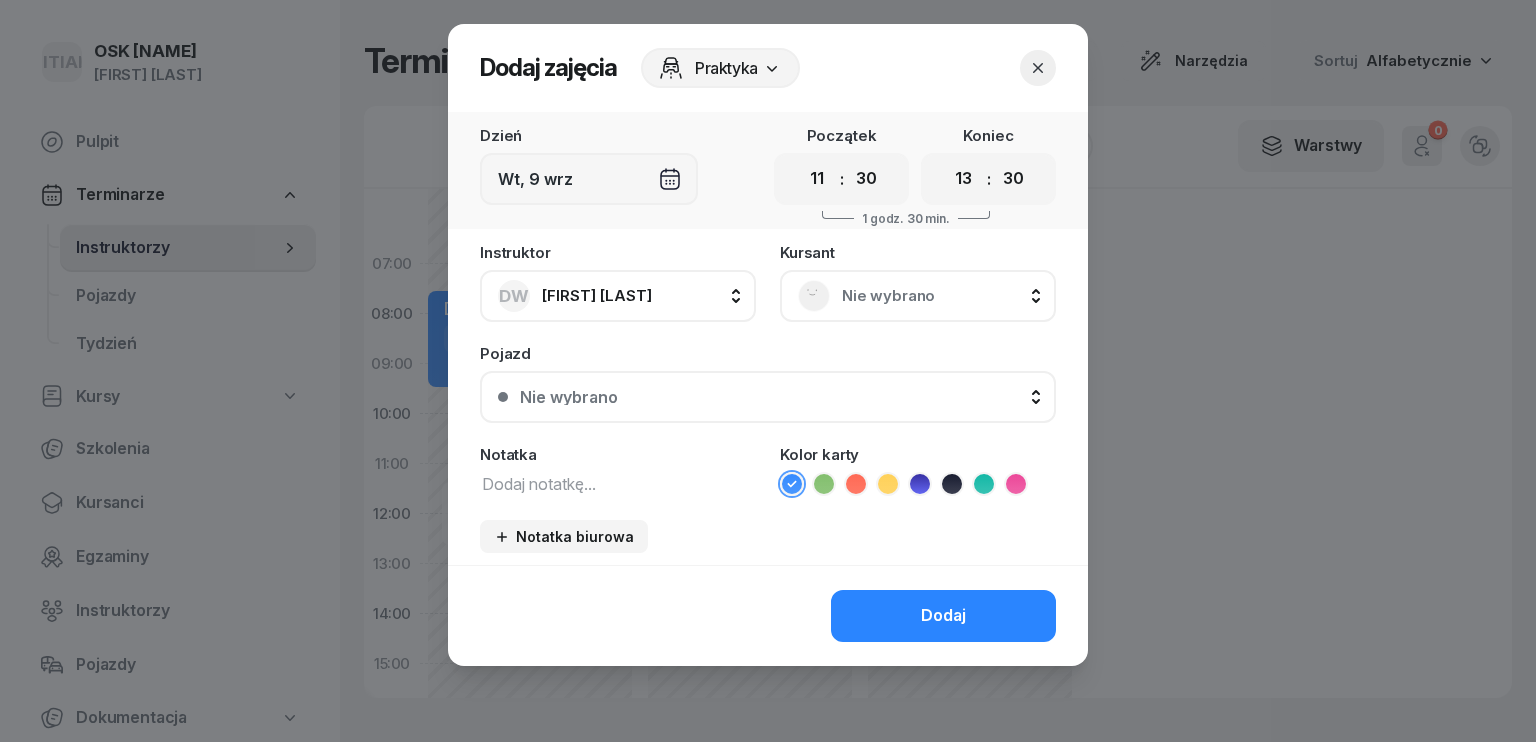 click on "00 05 10 15 20 25 30 35 40 45 50 55" at bounding box center [1013, 179] 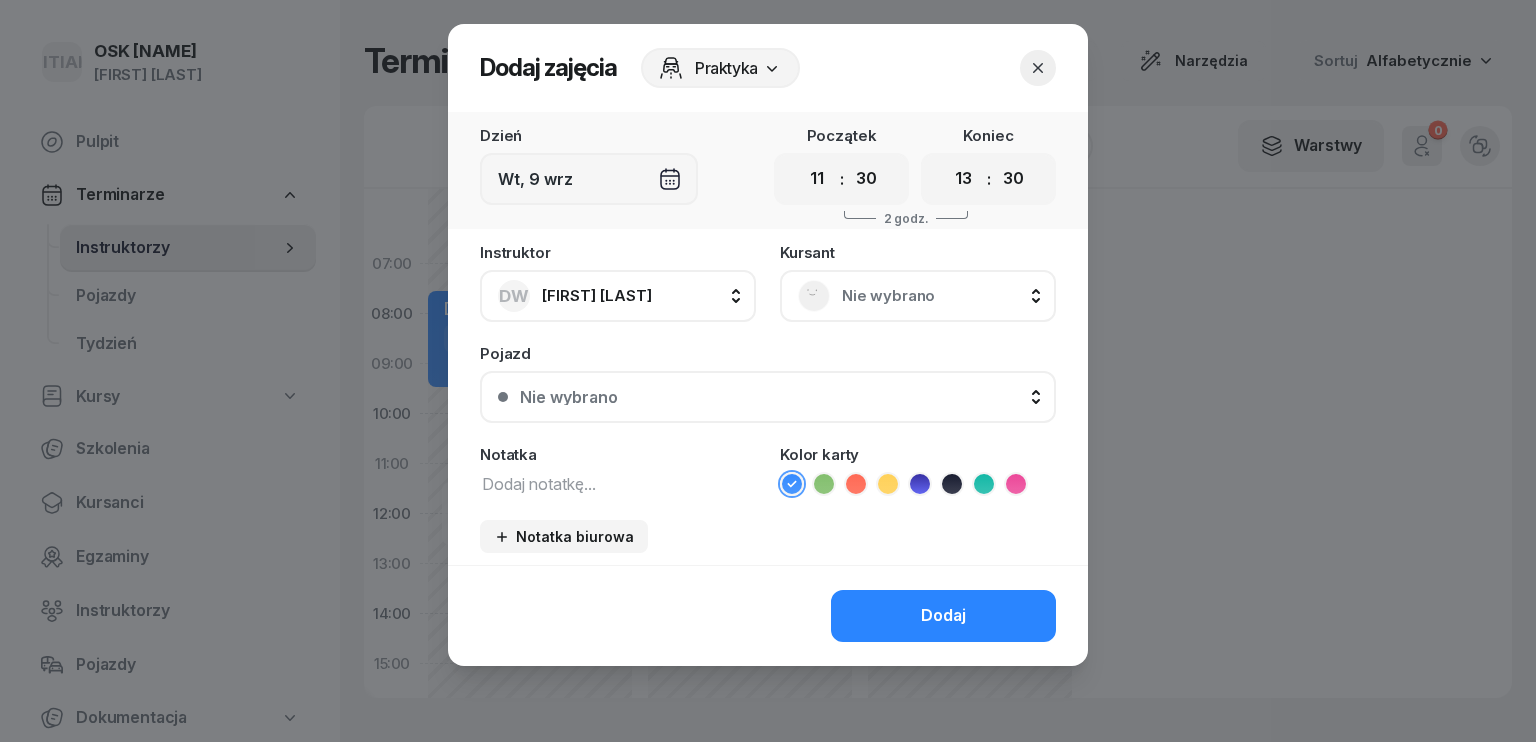 click on "Nie wybrano" at bounding box center [940, 296] 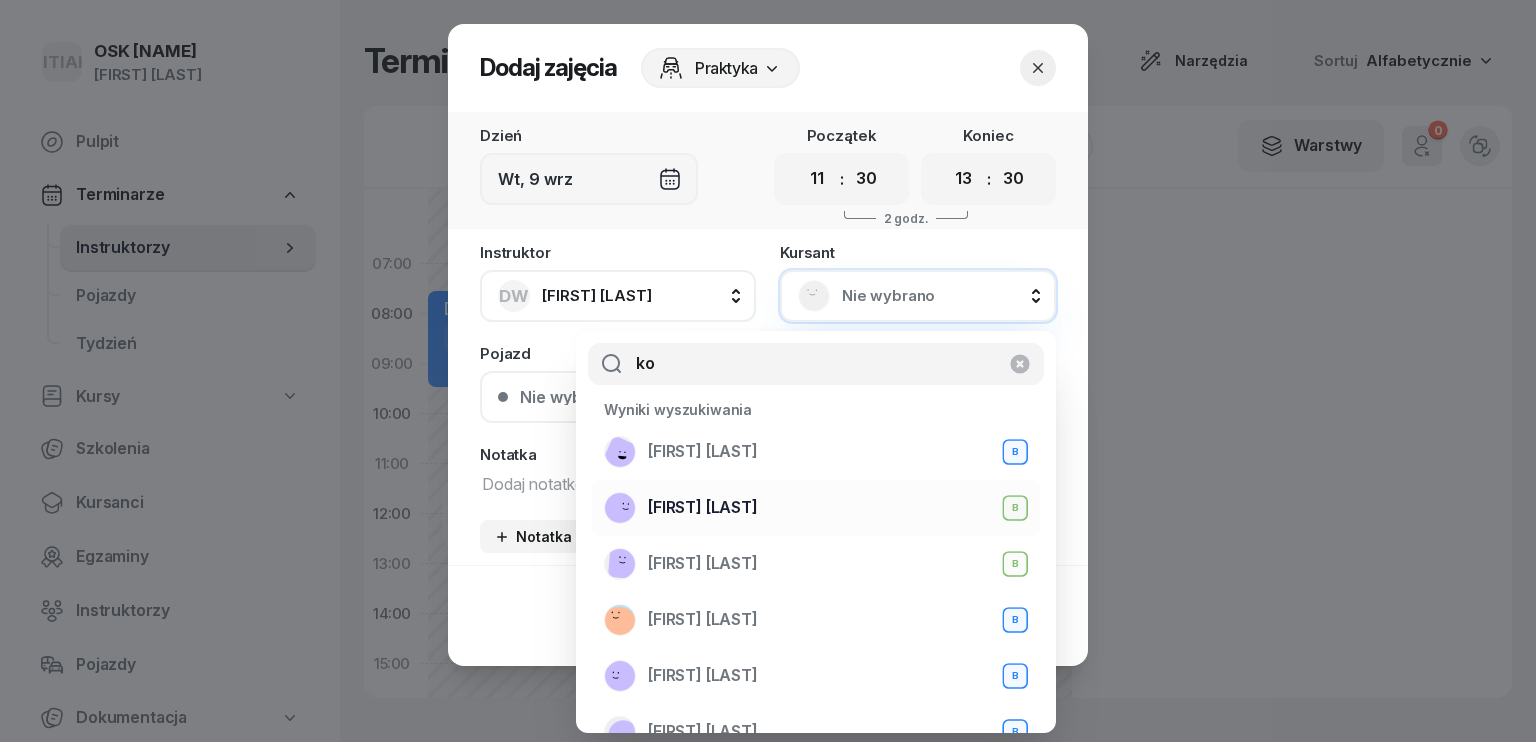 type on "ko" 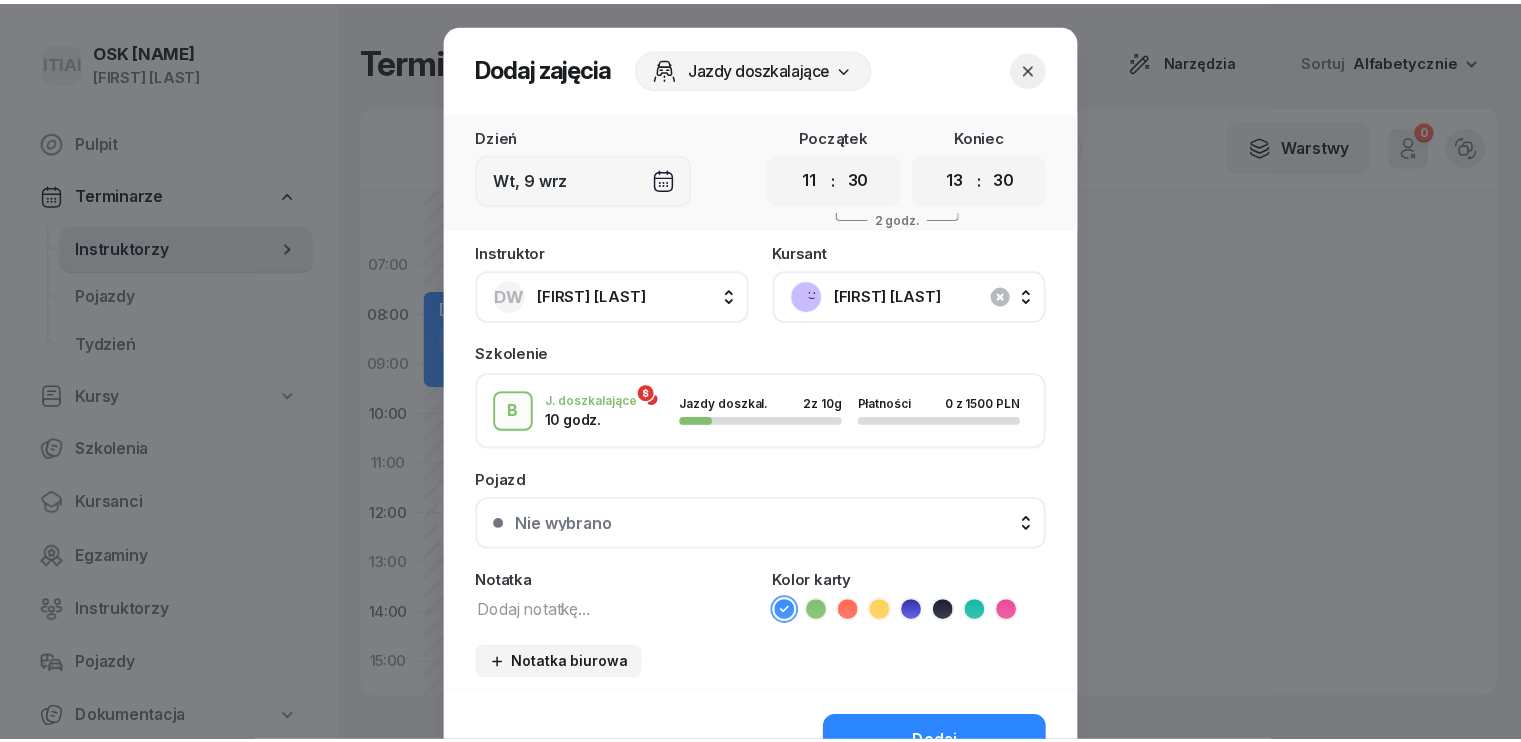 scroll, scrollTop: 112, scrollLeft: 0, axis: vertical 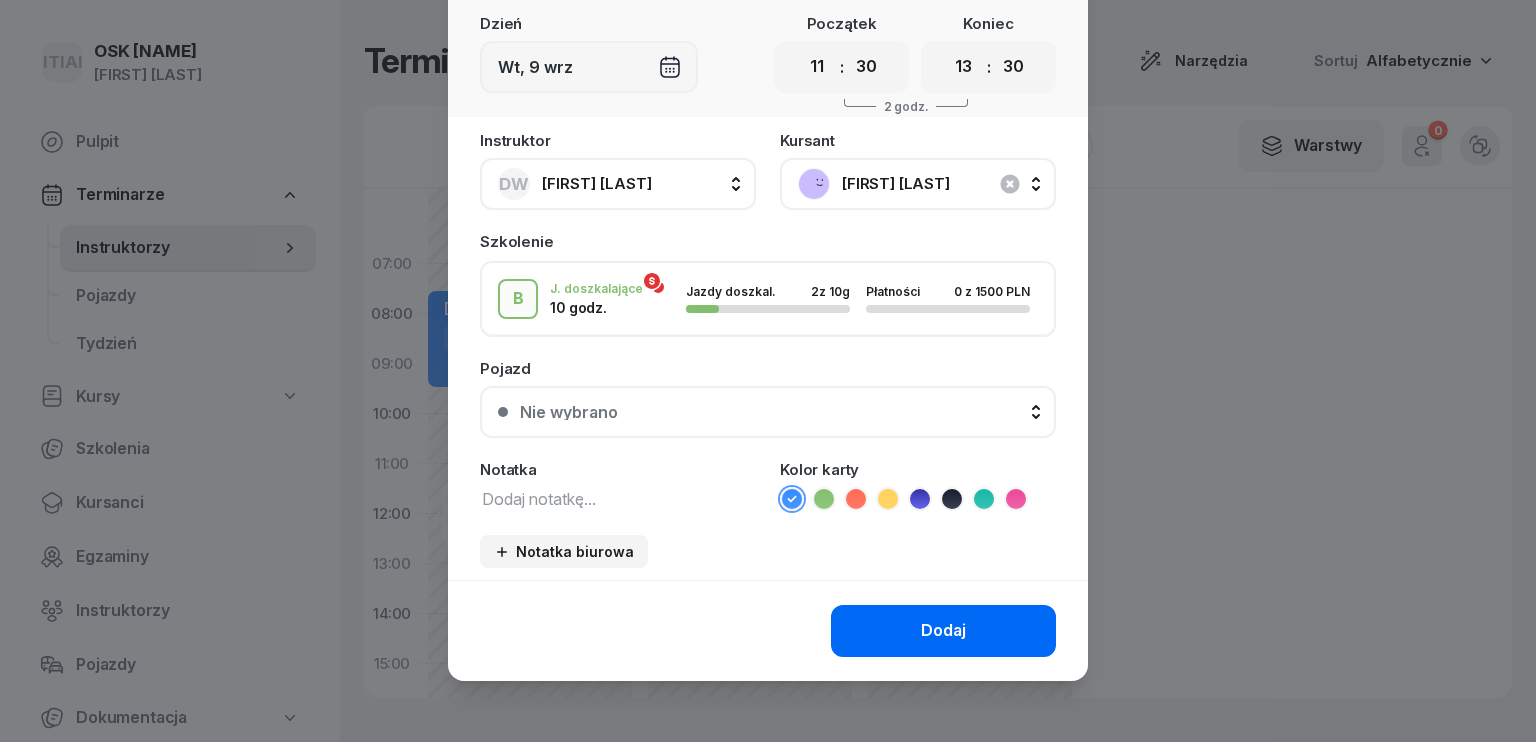 click on "Dodaj" at bounding box center [943, 631] 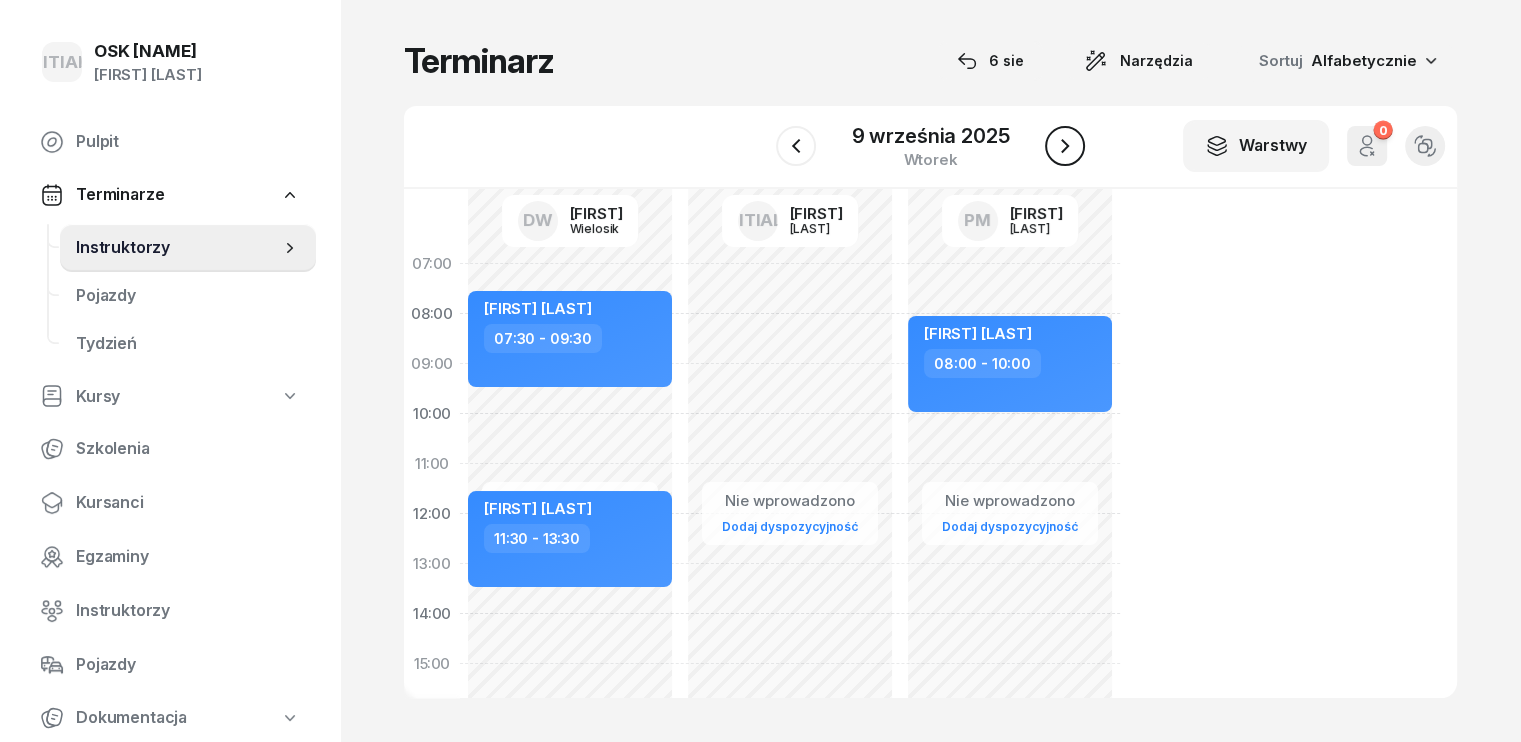 click 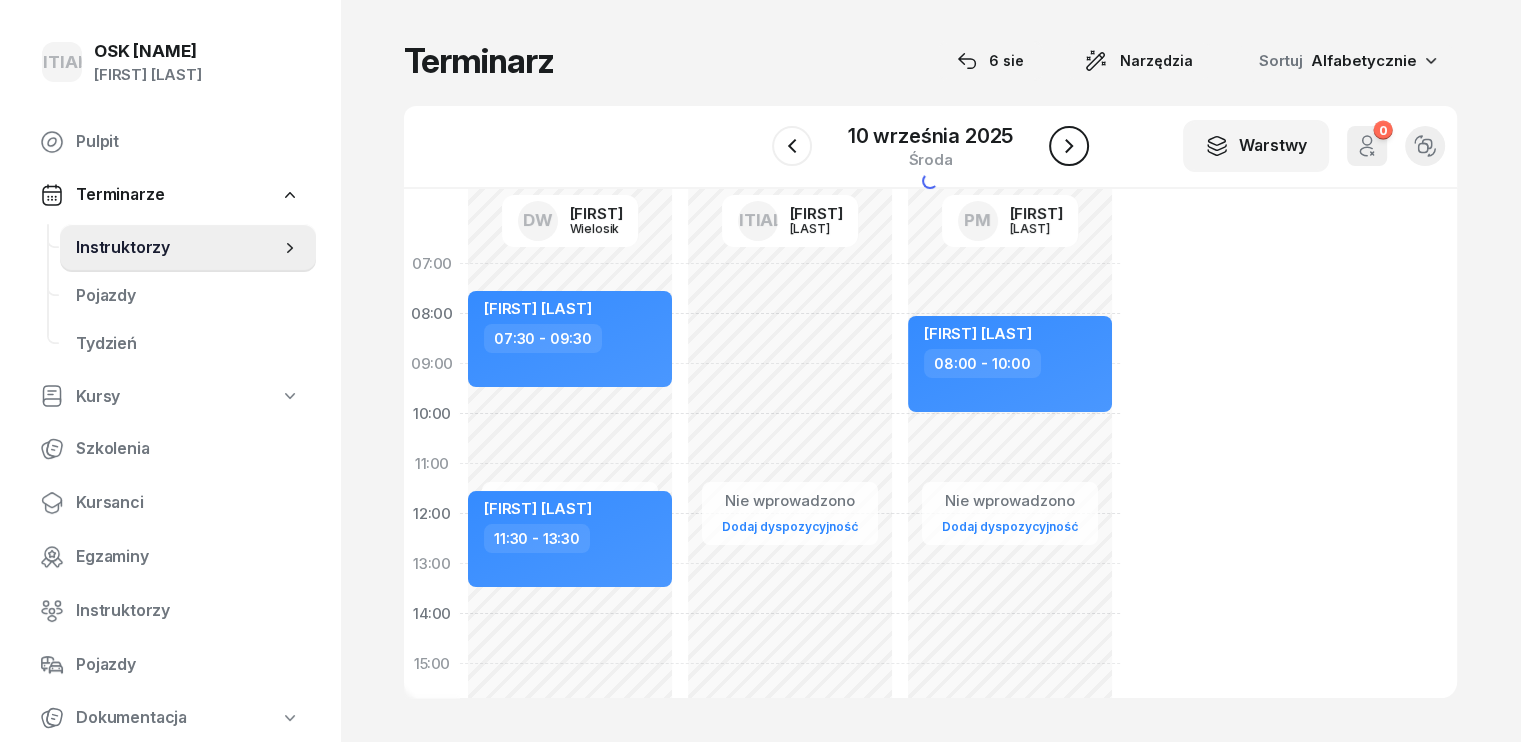 click 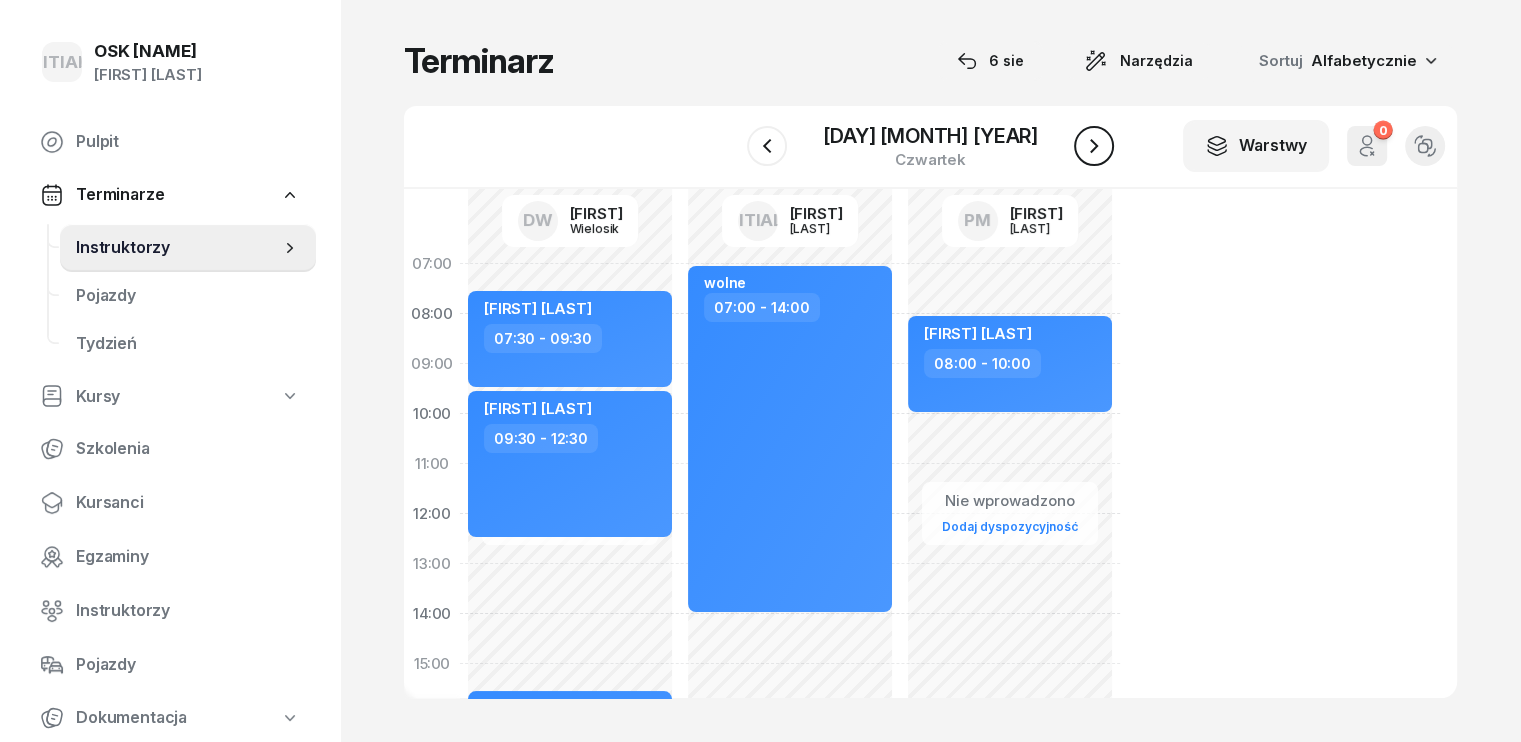 click 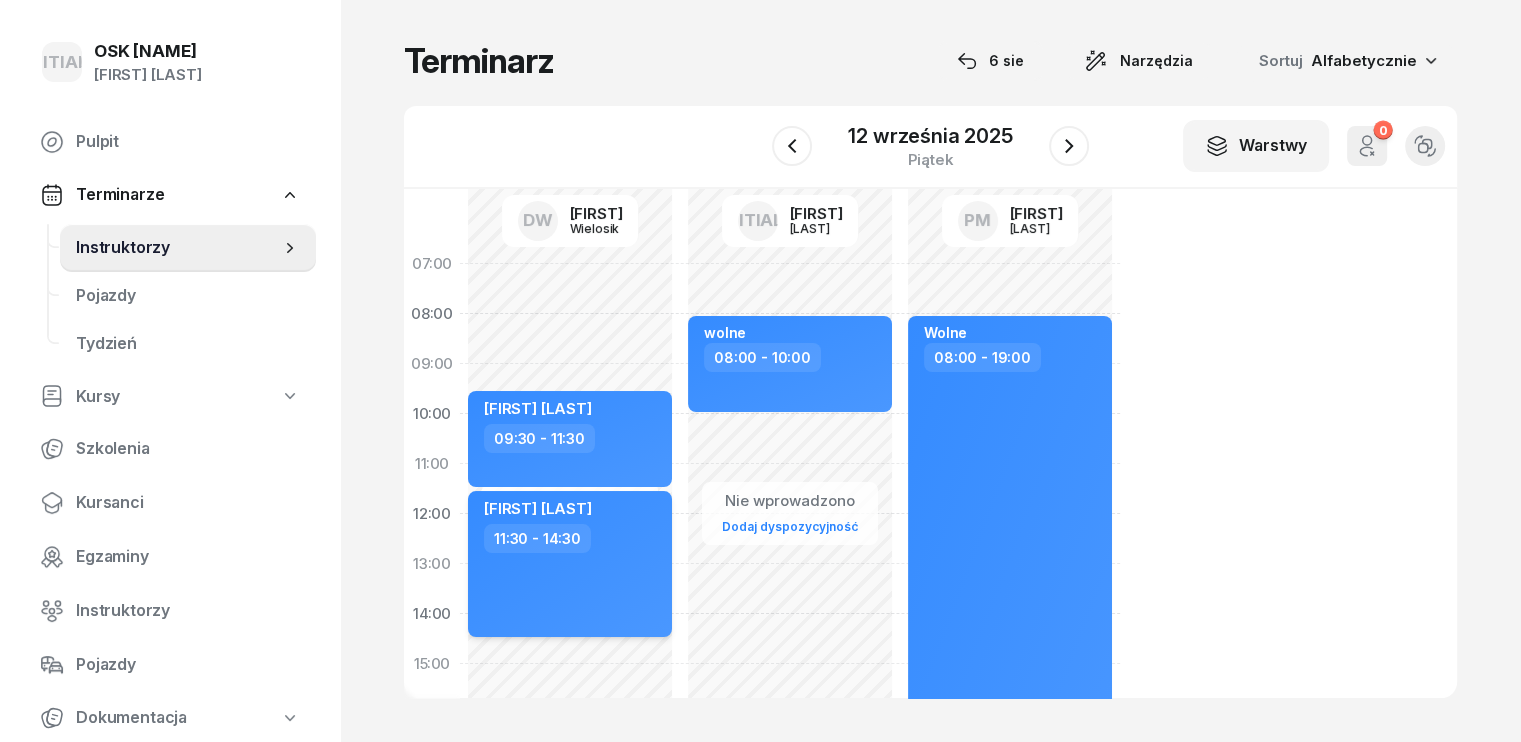 scroll, scrollTop: 200, scrollLeft: 0, axis: vertical 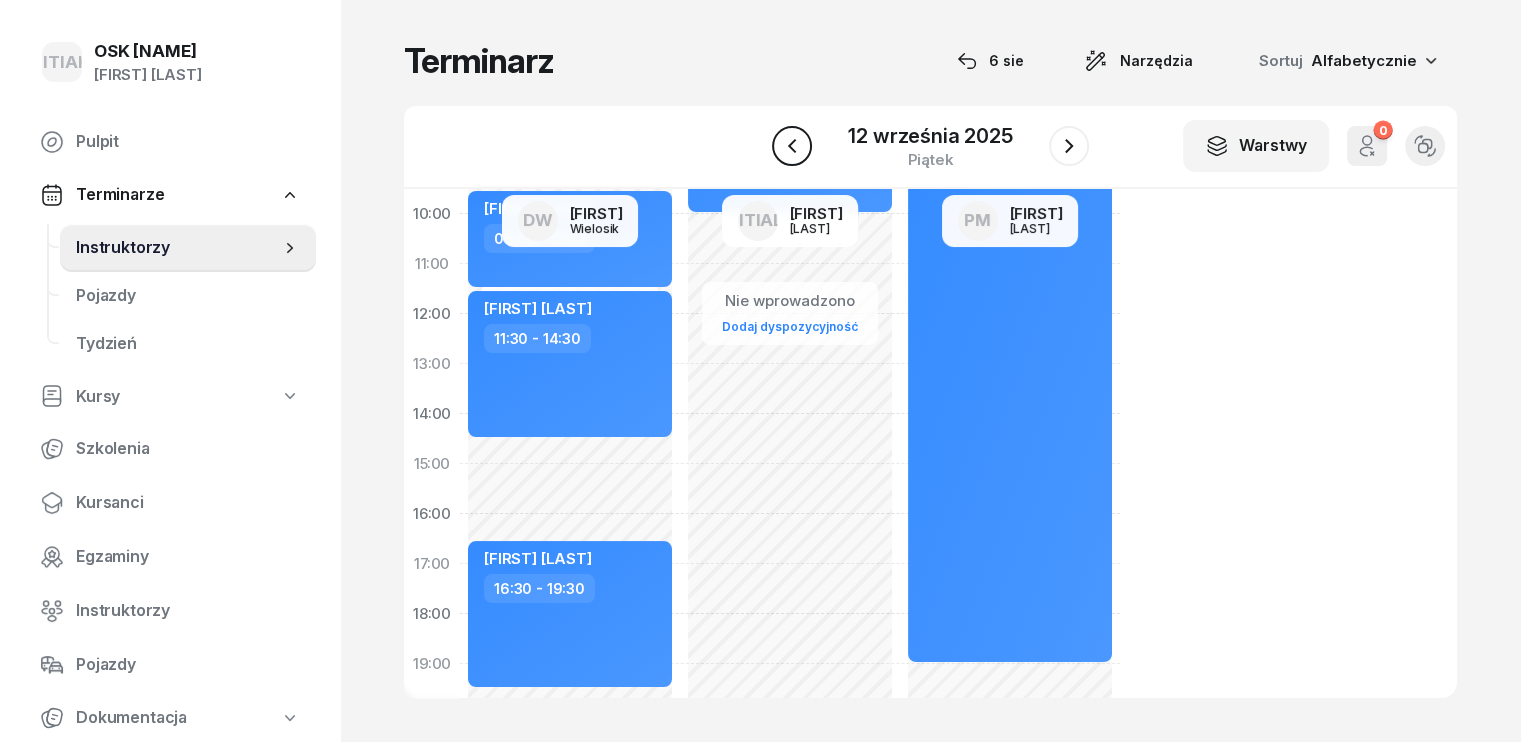 click 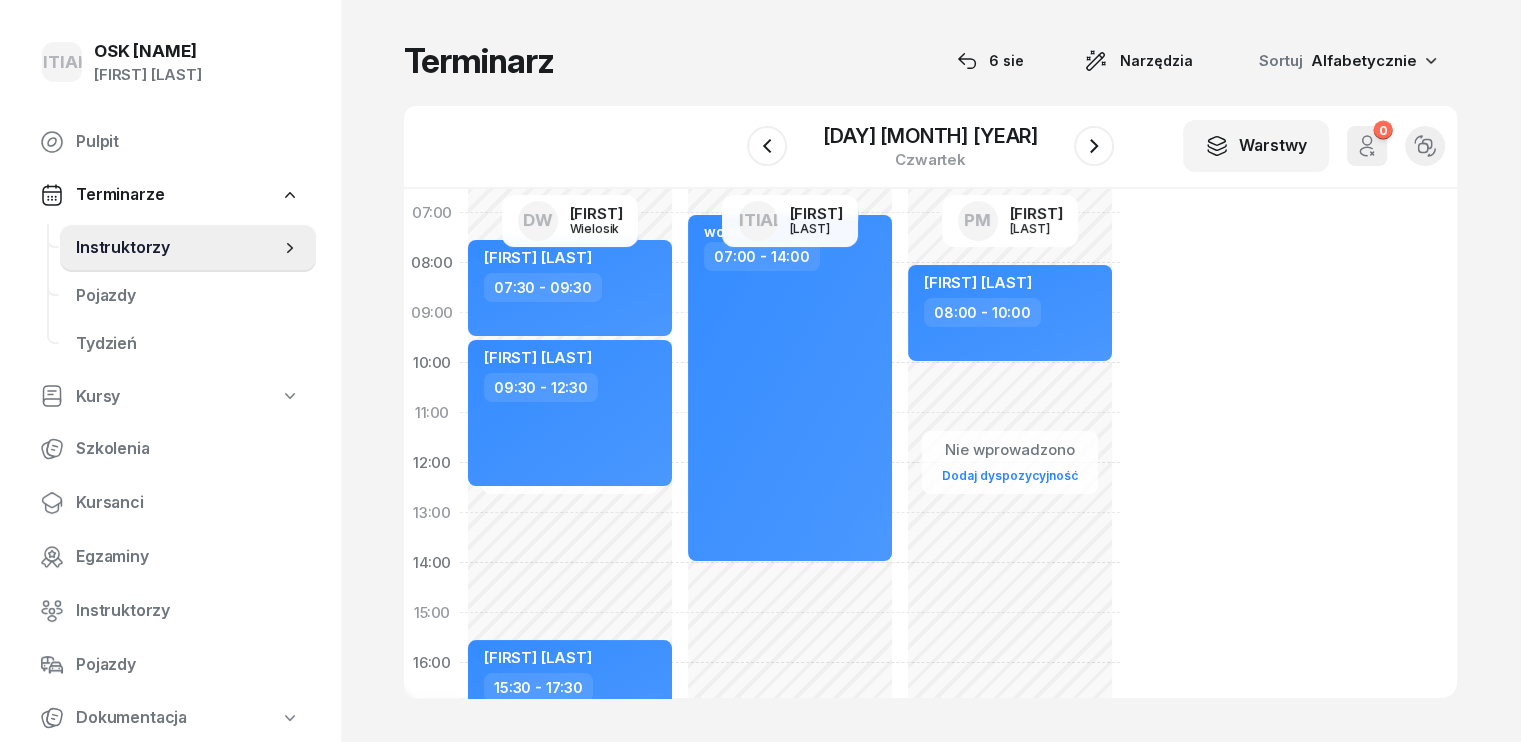 scroll, scrollTop: 0, scrollLeft: 0, axis: both 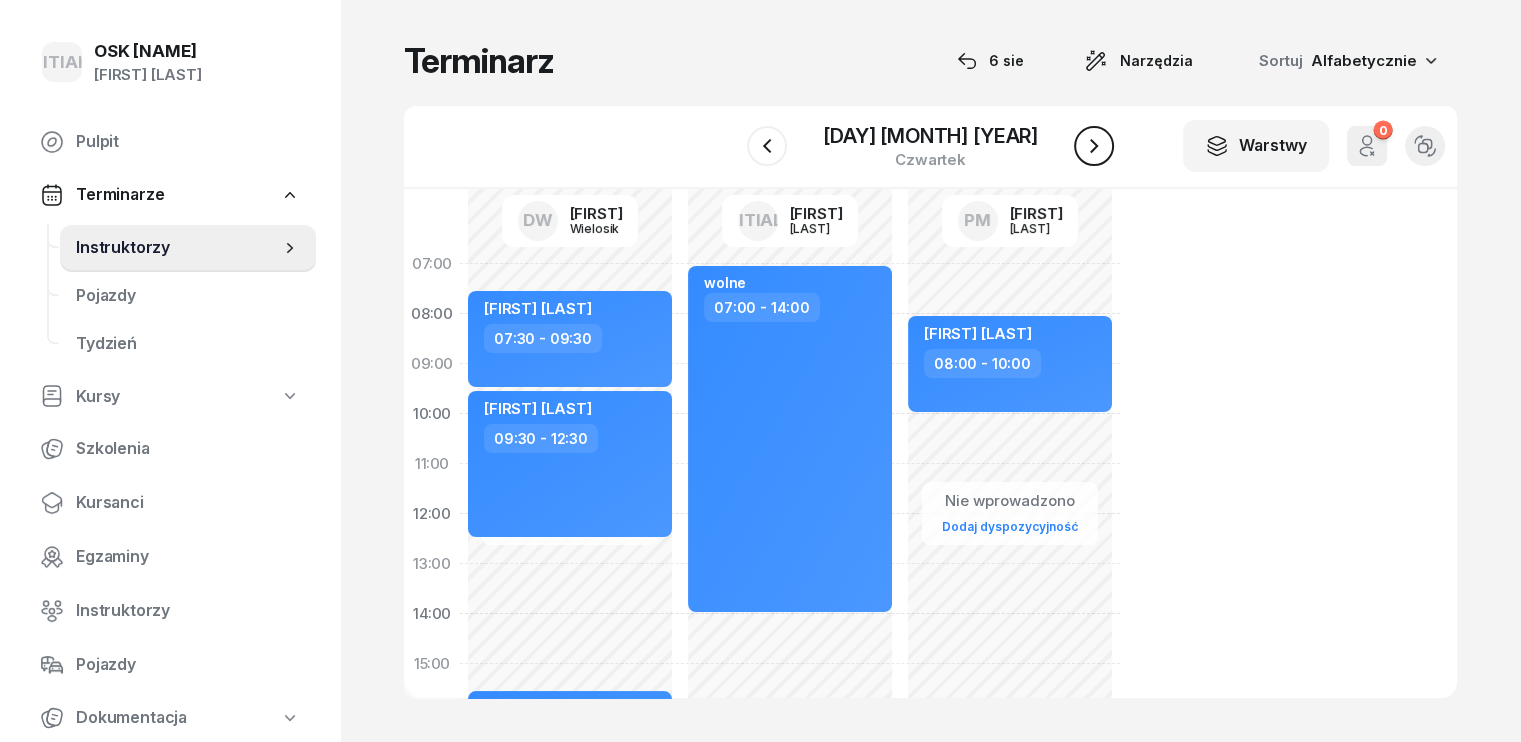 click 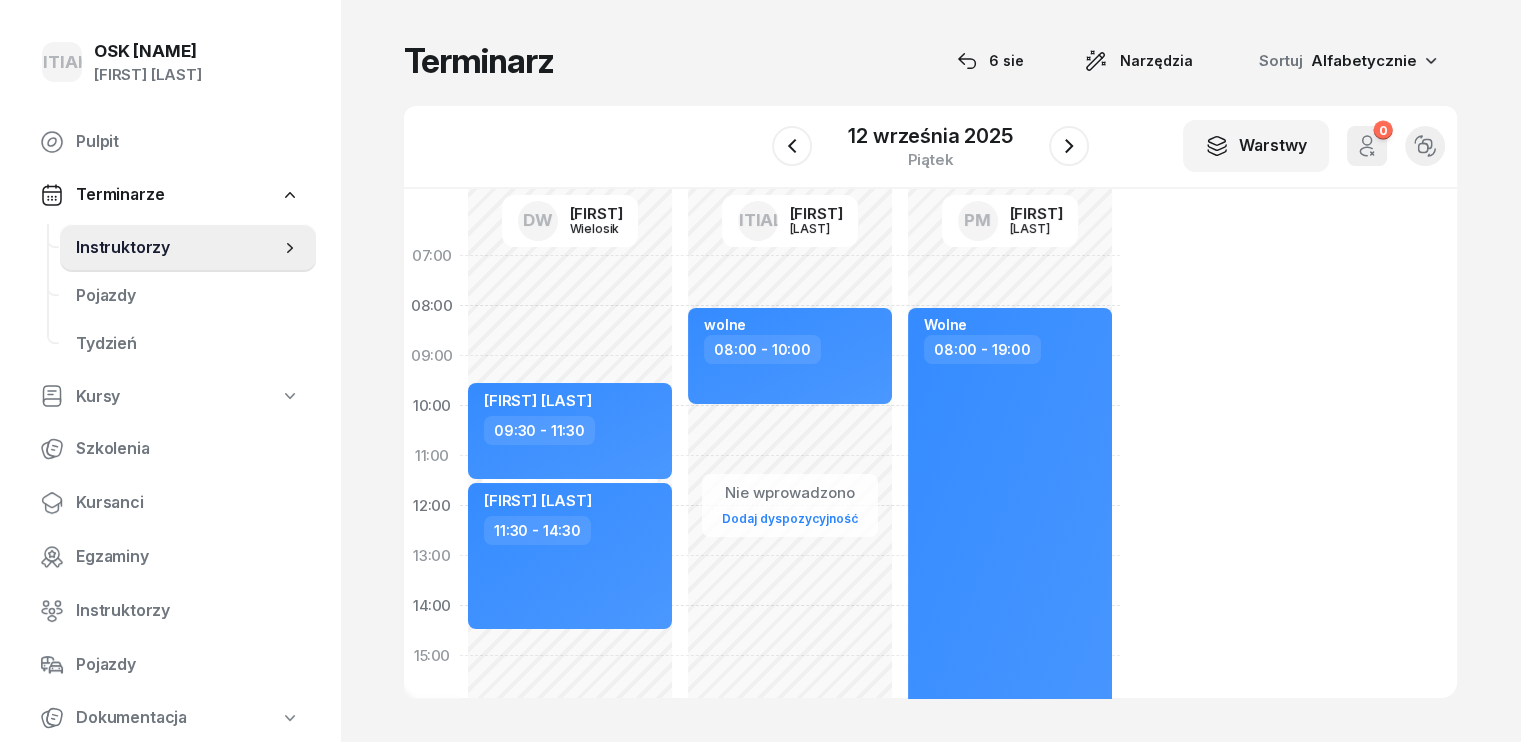 scroll, scrollTop: 0, scrollLeft: 0, axis: both 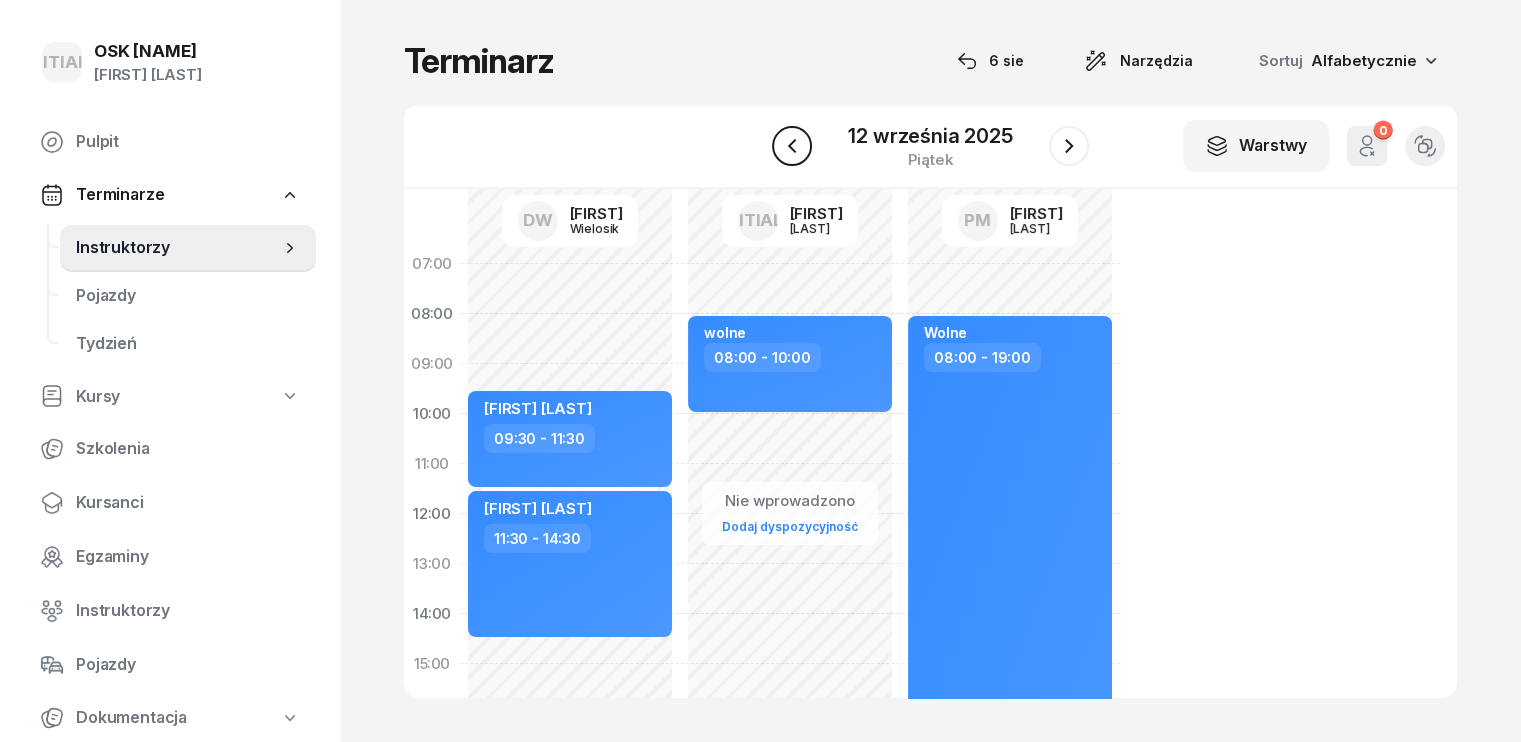click 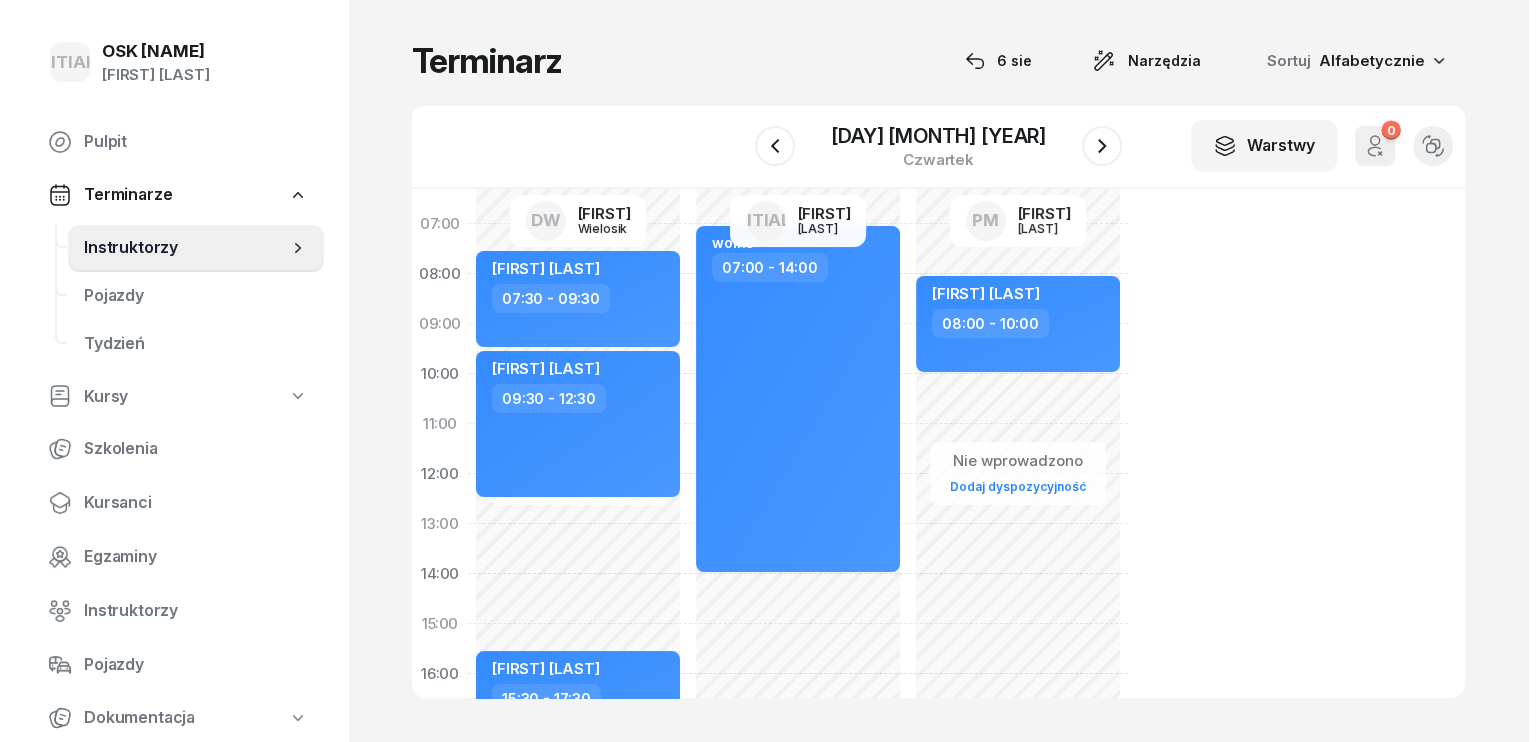 scroll, scrollTop: 100, scrollLeft: 0, axis: vertical 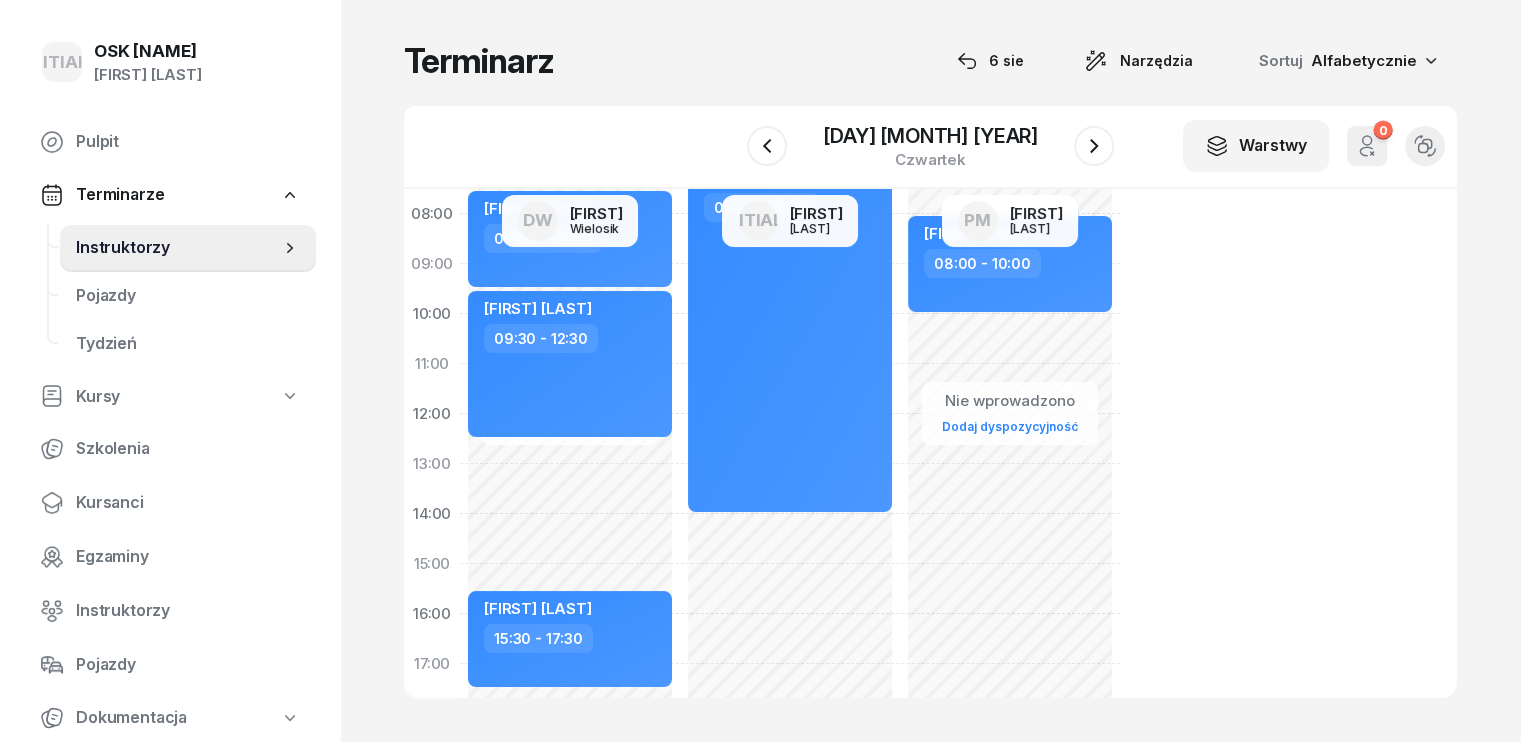 click on "Nie wprowadzono Dodaj dyspozycyjność [FIRST] [LAST] [TIME] - [TIME] [FIRST] [LAST] [TIME] - [TIME]" 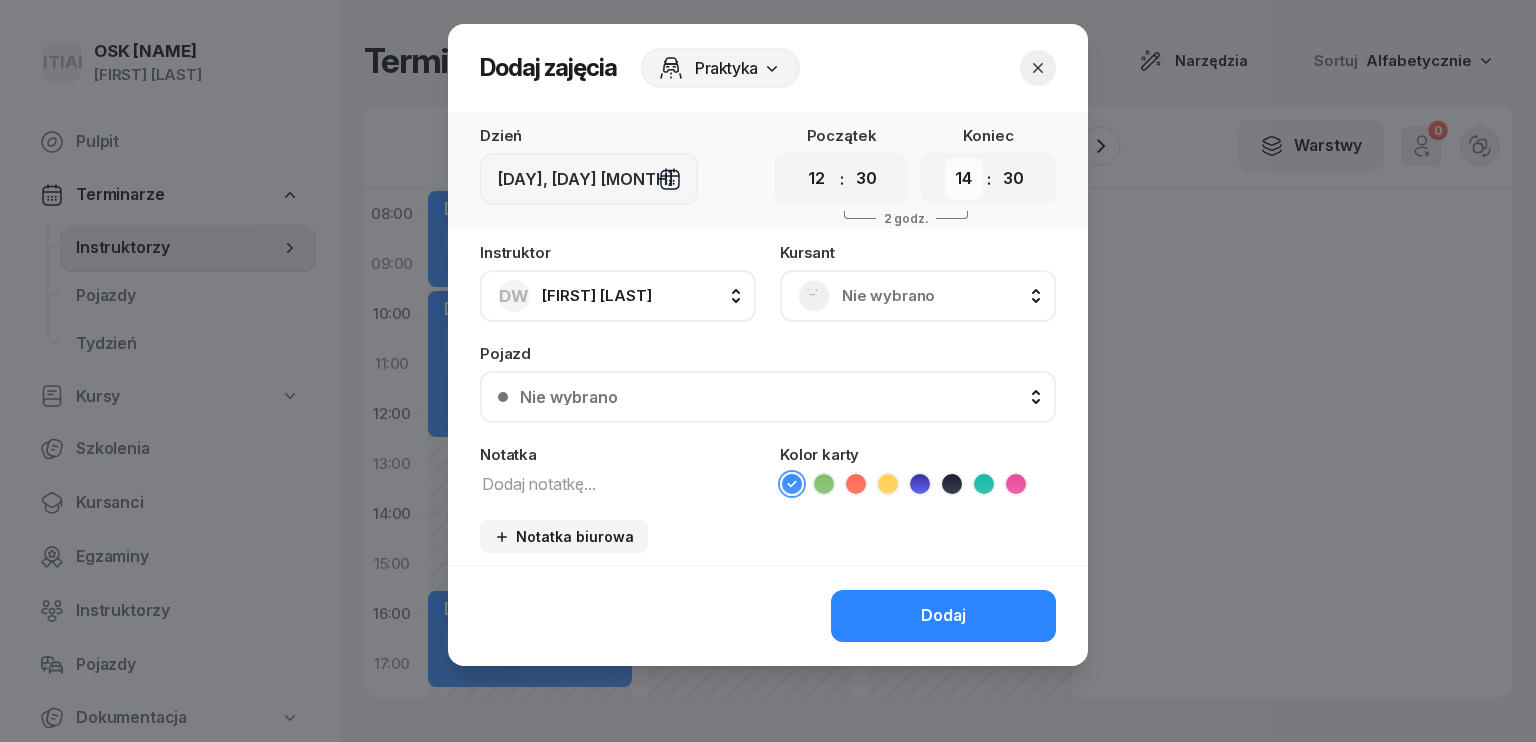 click on "00 01 02 03 04 05 06 07 08 09 10 11 12 13 14 15 16 17 18 19 20 21 22 23" at bounding box center [964, 179] 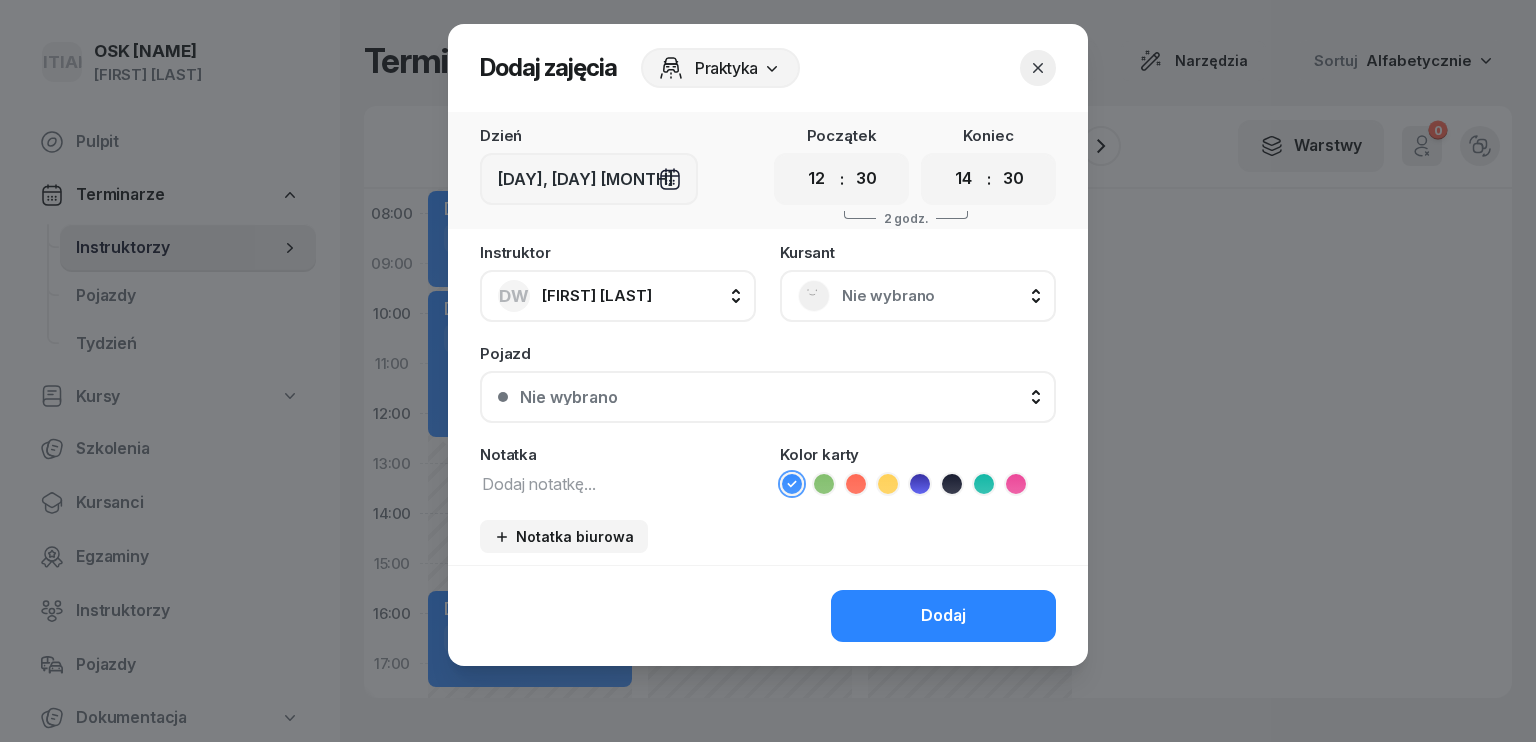 select on "15" 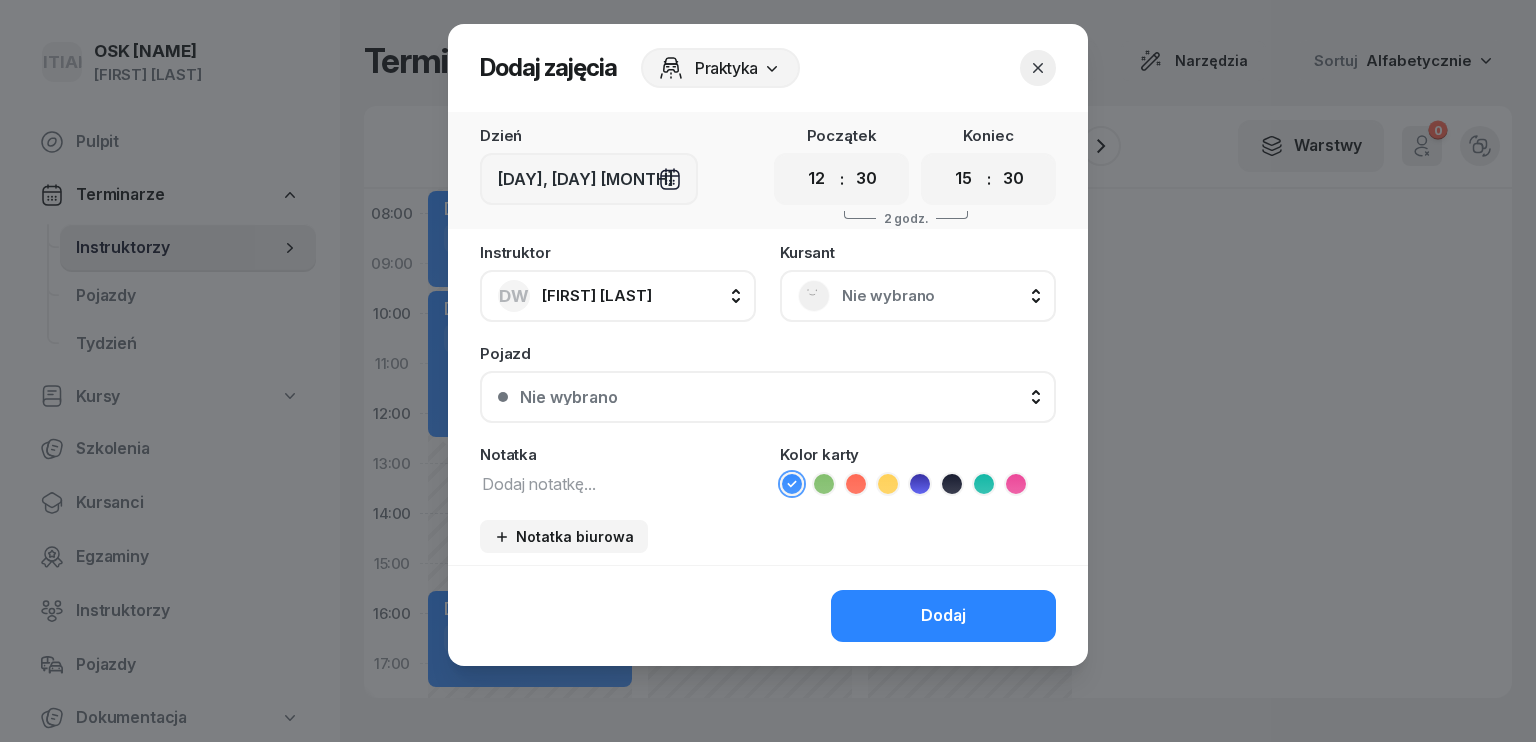 click on "00 01 02 03 04 05 06 07 08 09 10 11 12 13 14 15 16 17 18 19 20 21 22 23" at bounding box center (964, 179) 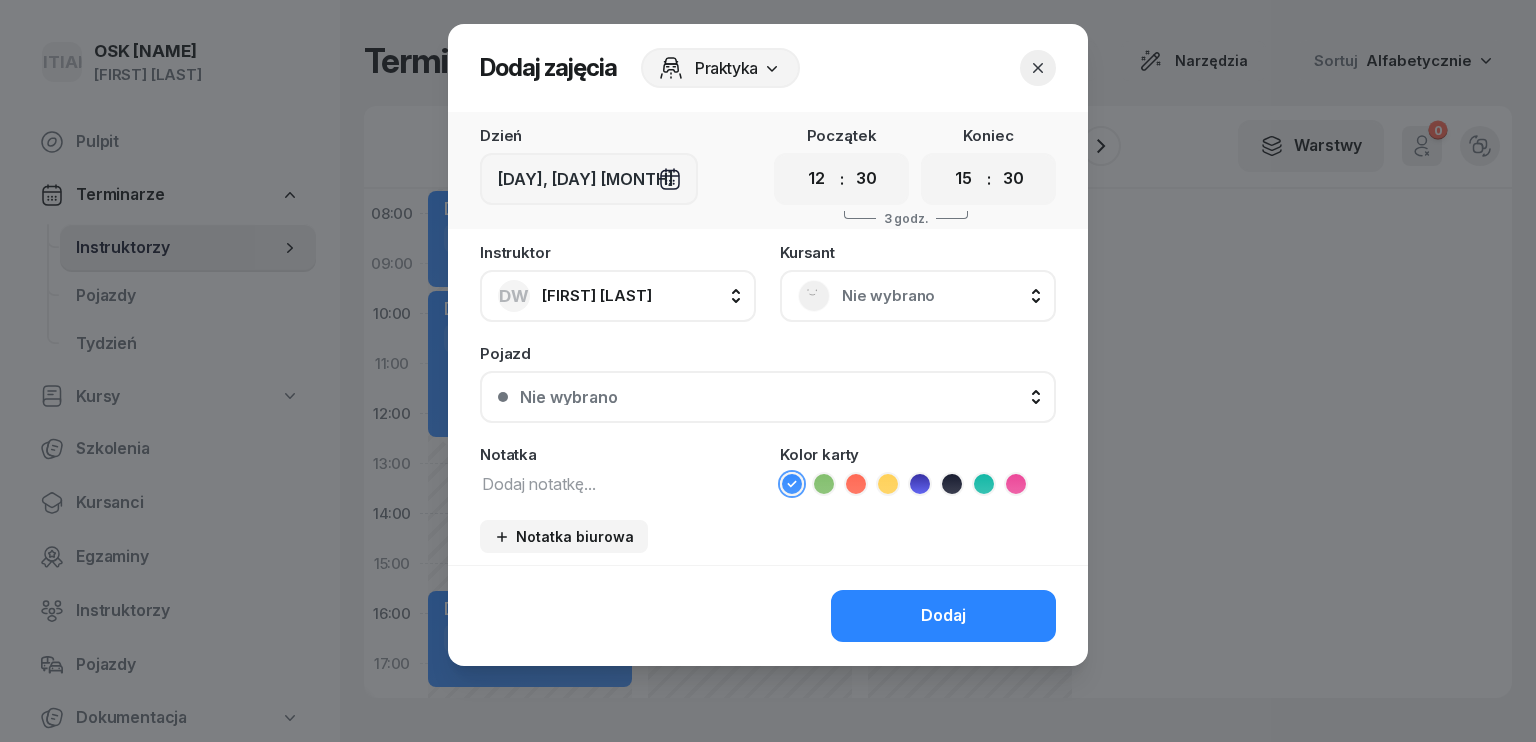 click on "Nie wybrano" 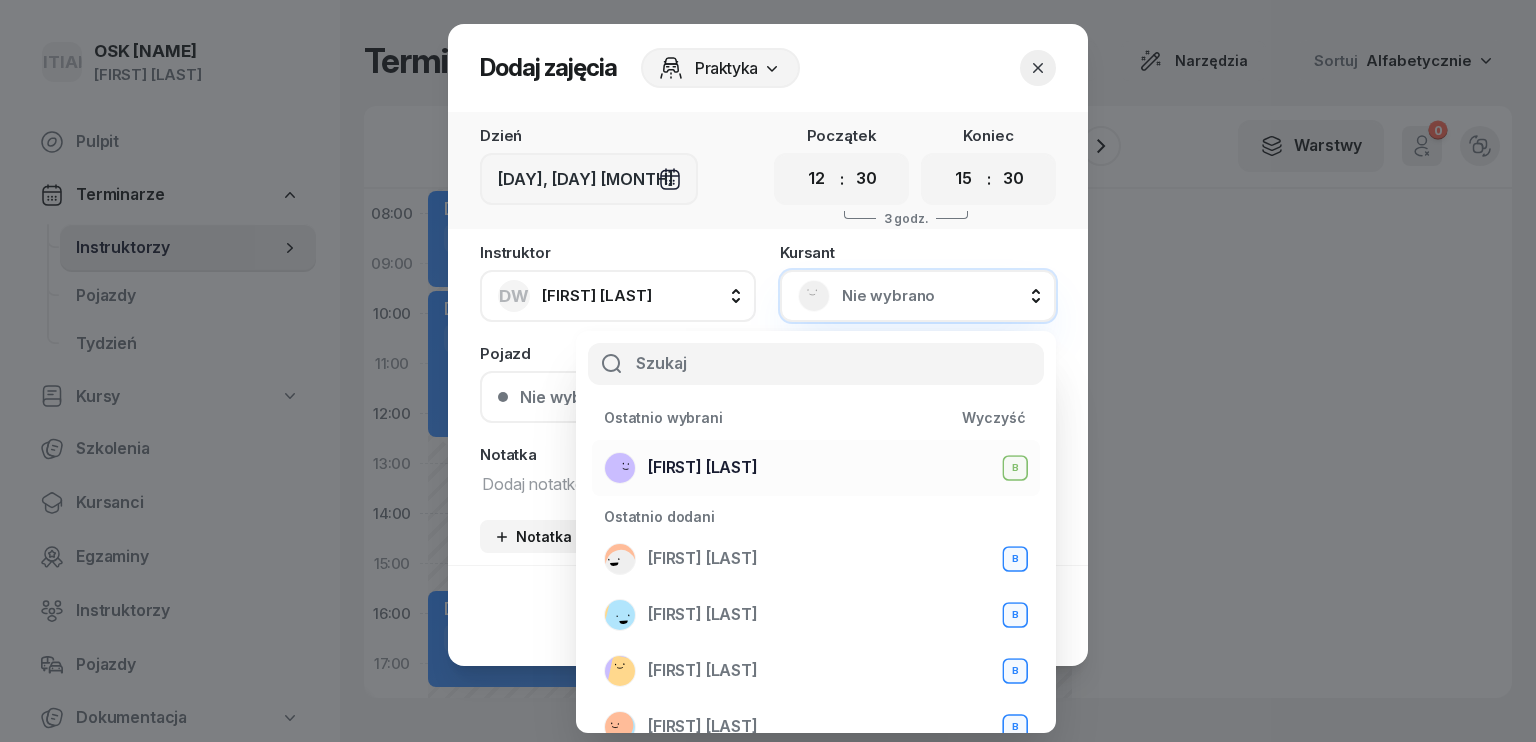 click on "[FIRST] [LAST] B" at bounding box center (816, 468) 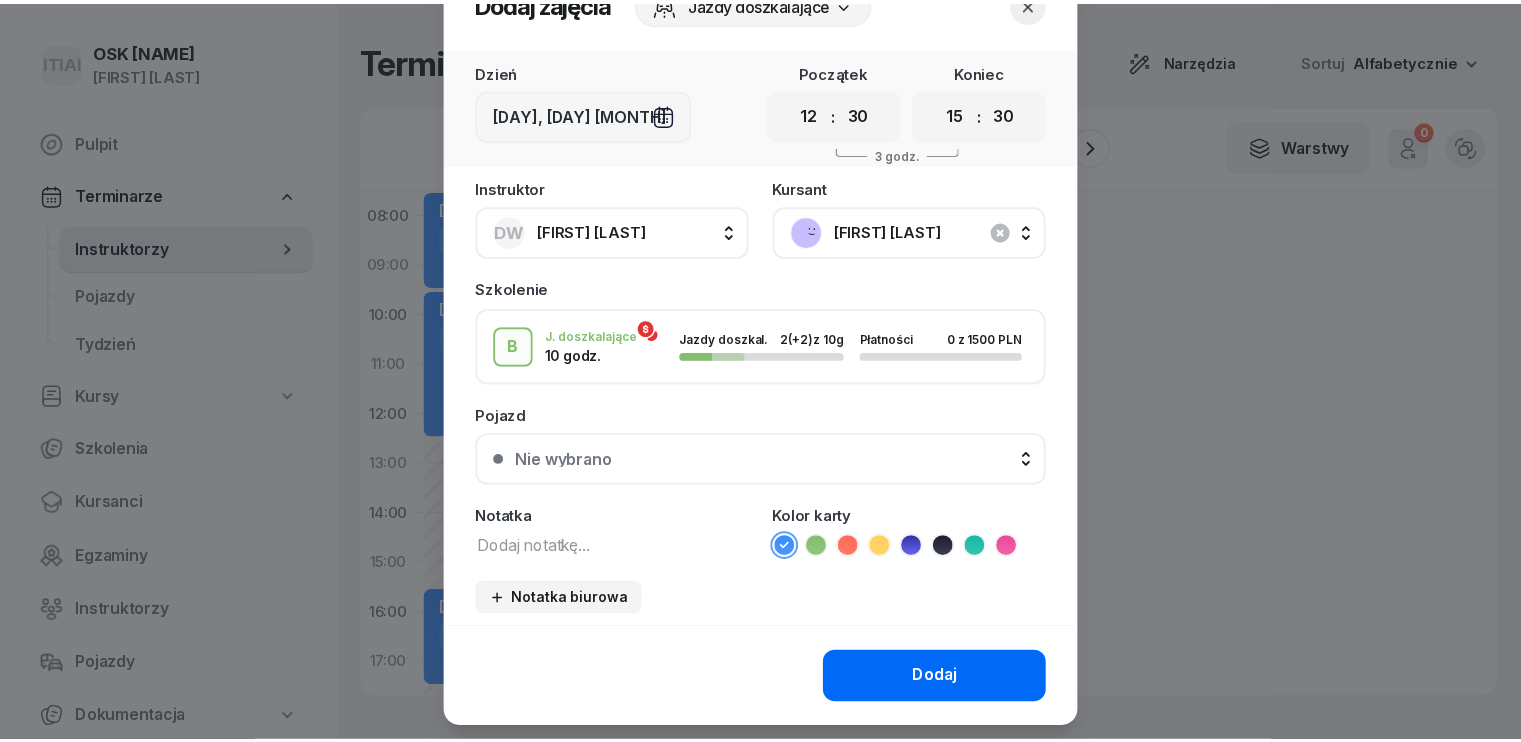 scroll, scrollTop: 100, scrollLeft: 0, axis: vertical 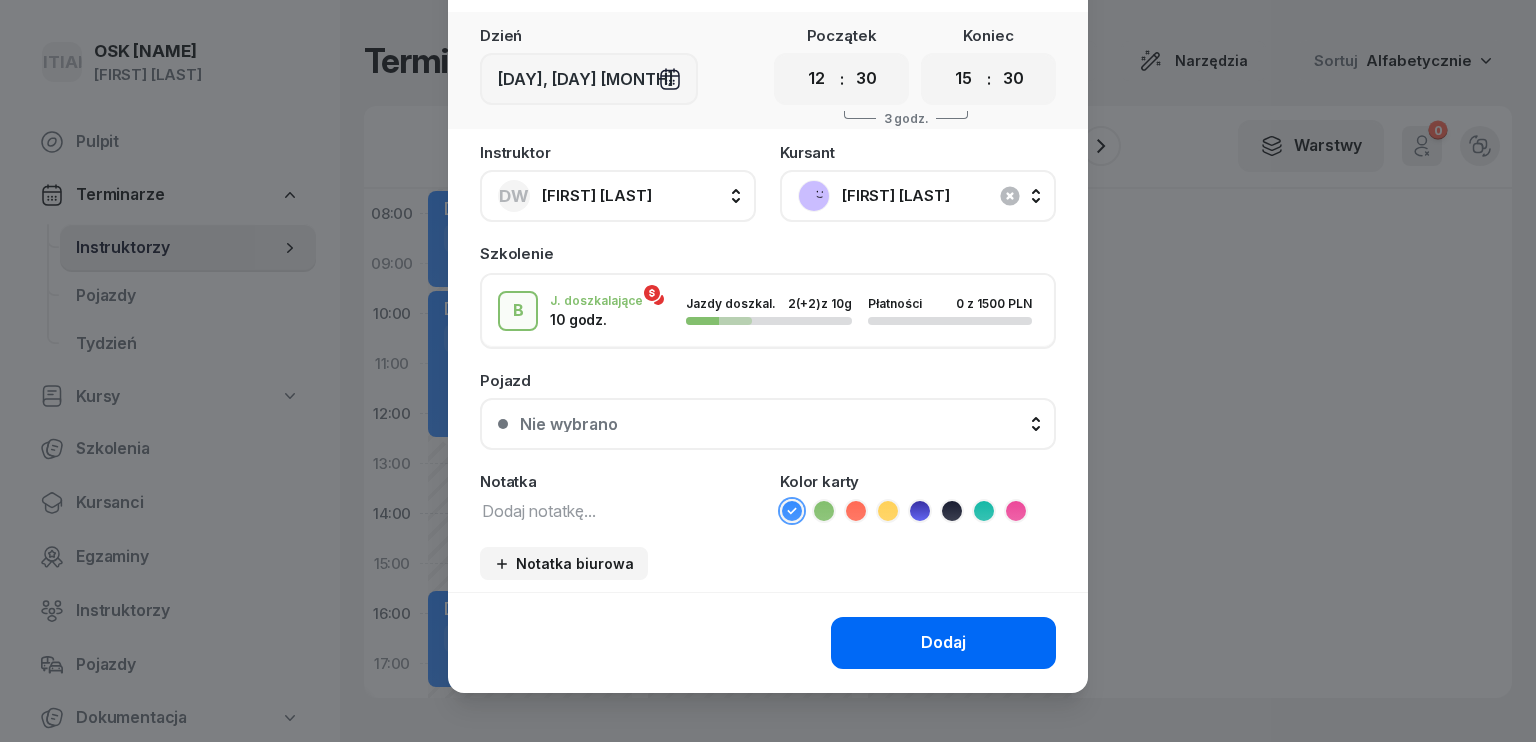click on "Dodaj" at bounding box center [943, 643] 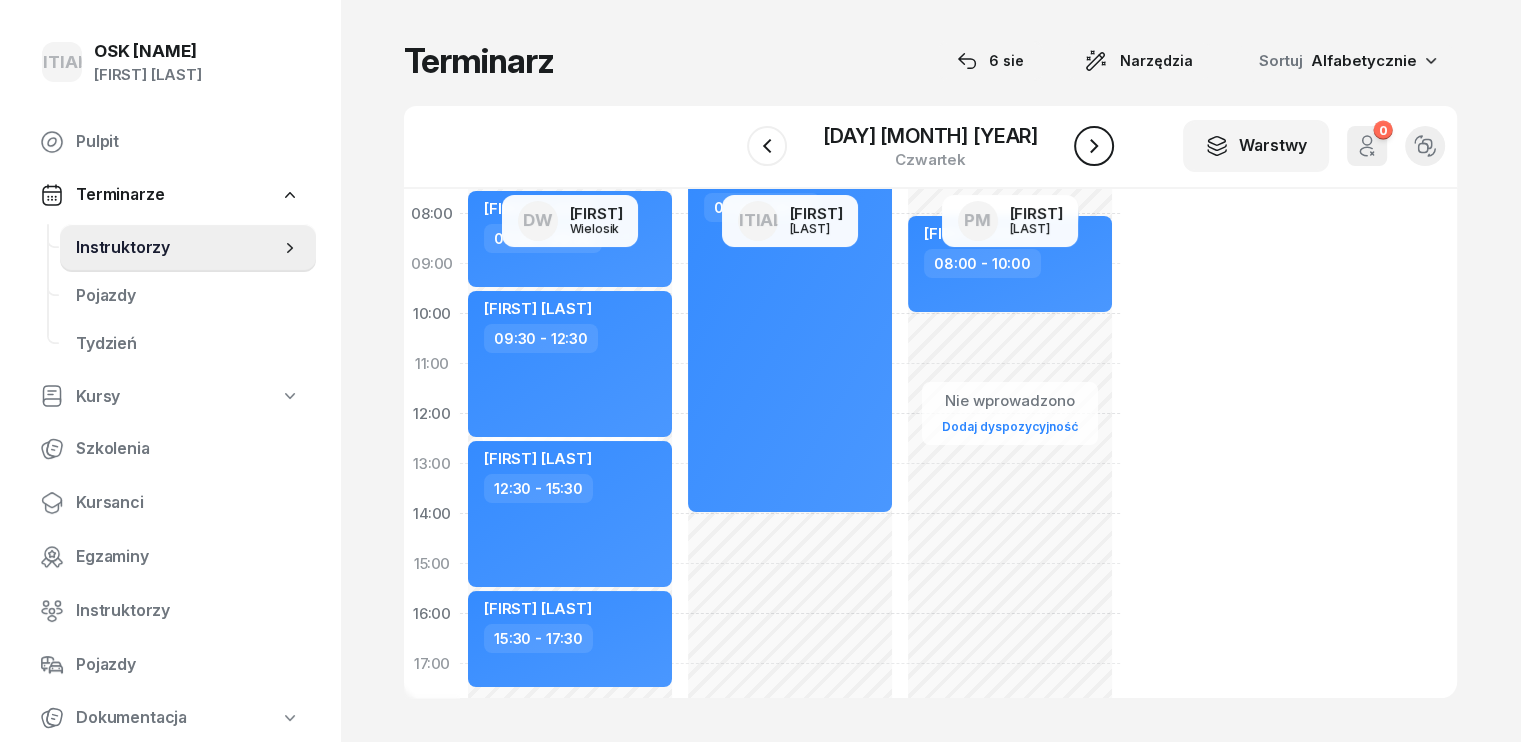 click 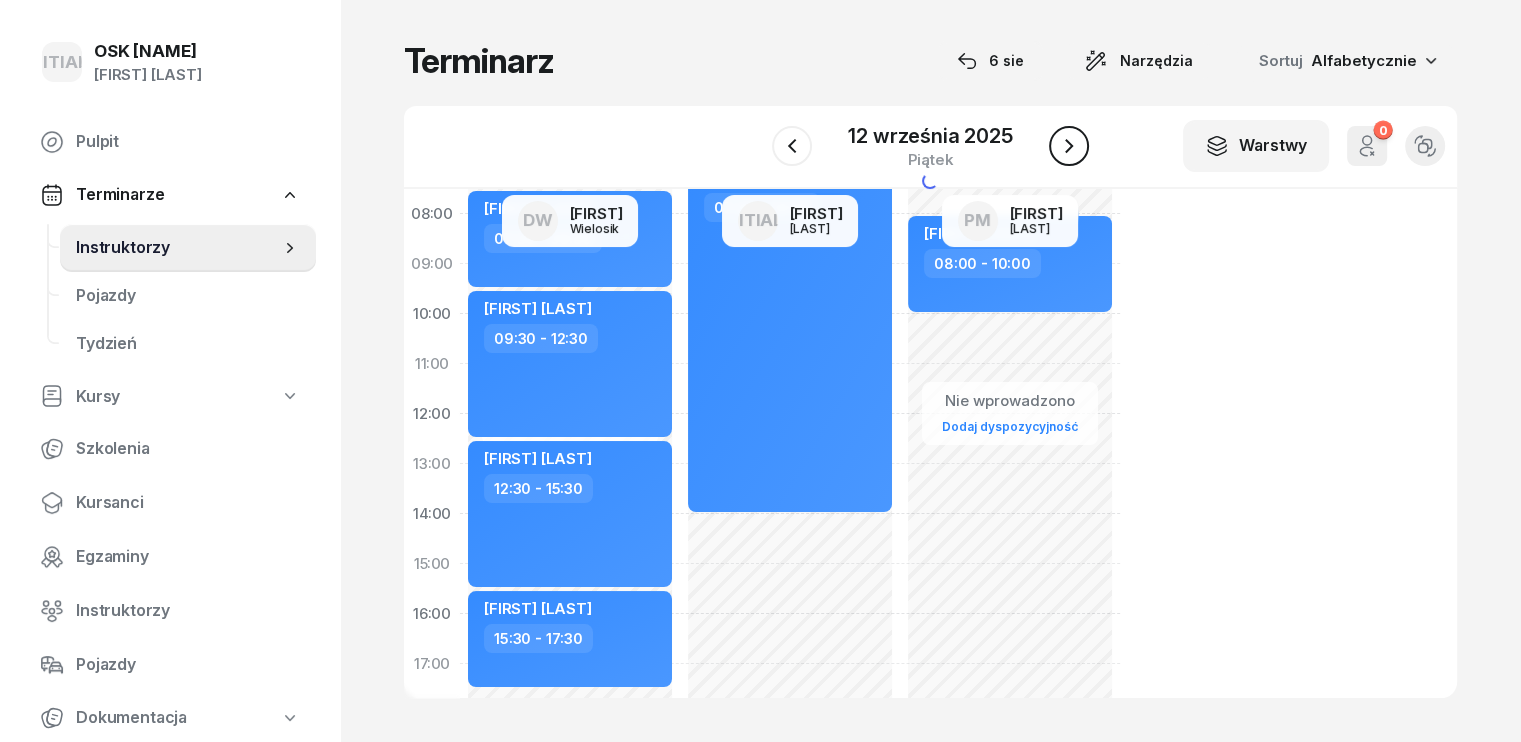 click 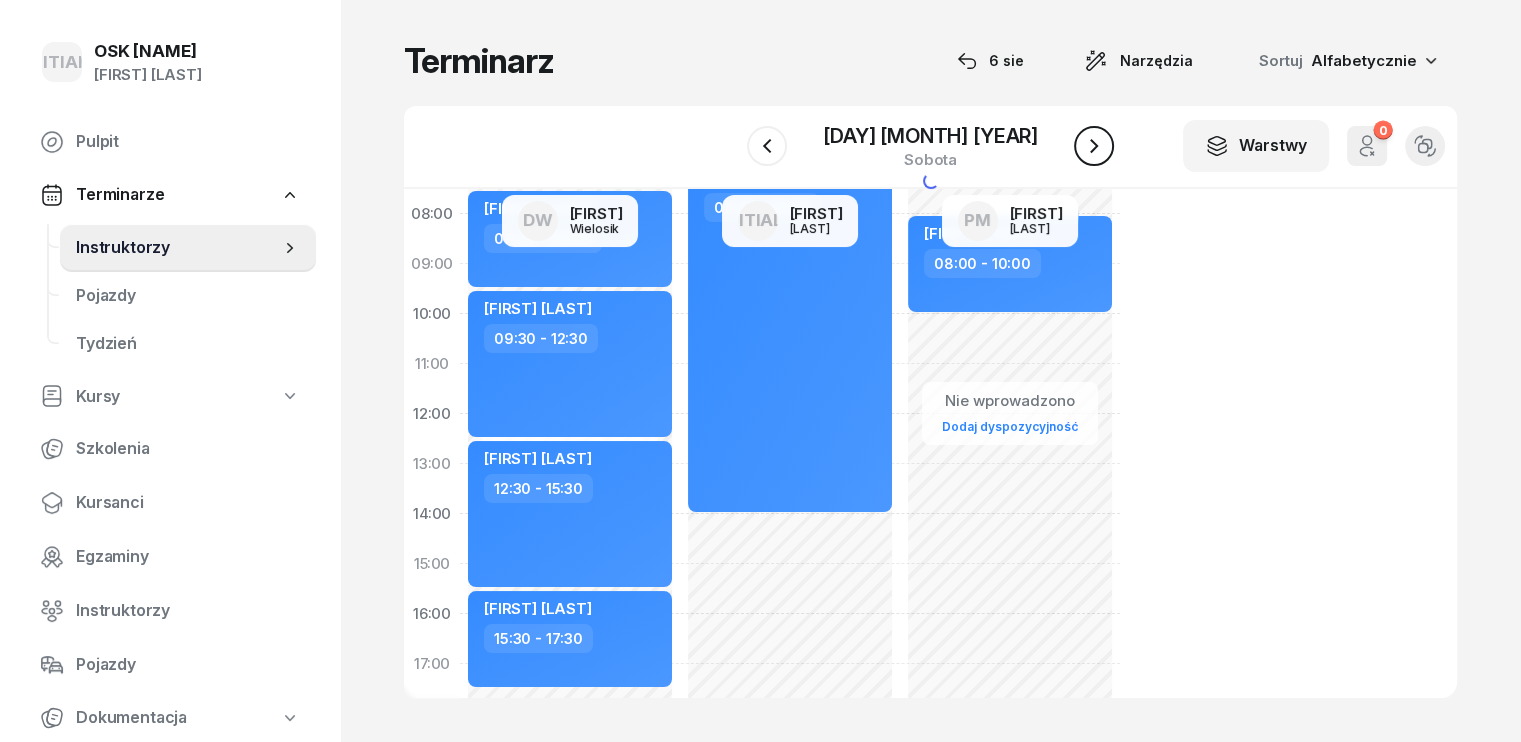 click 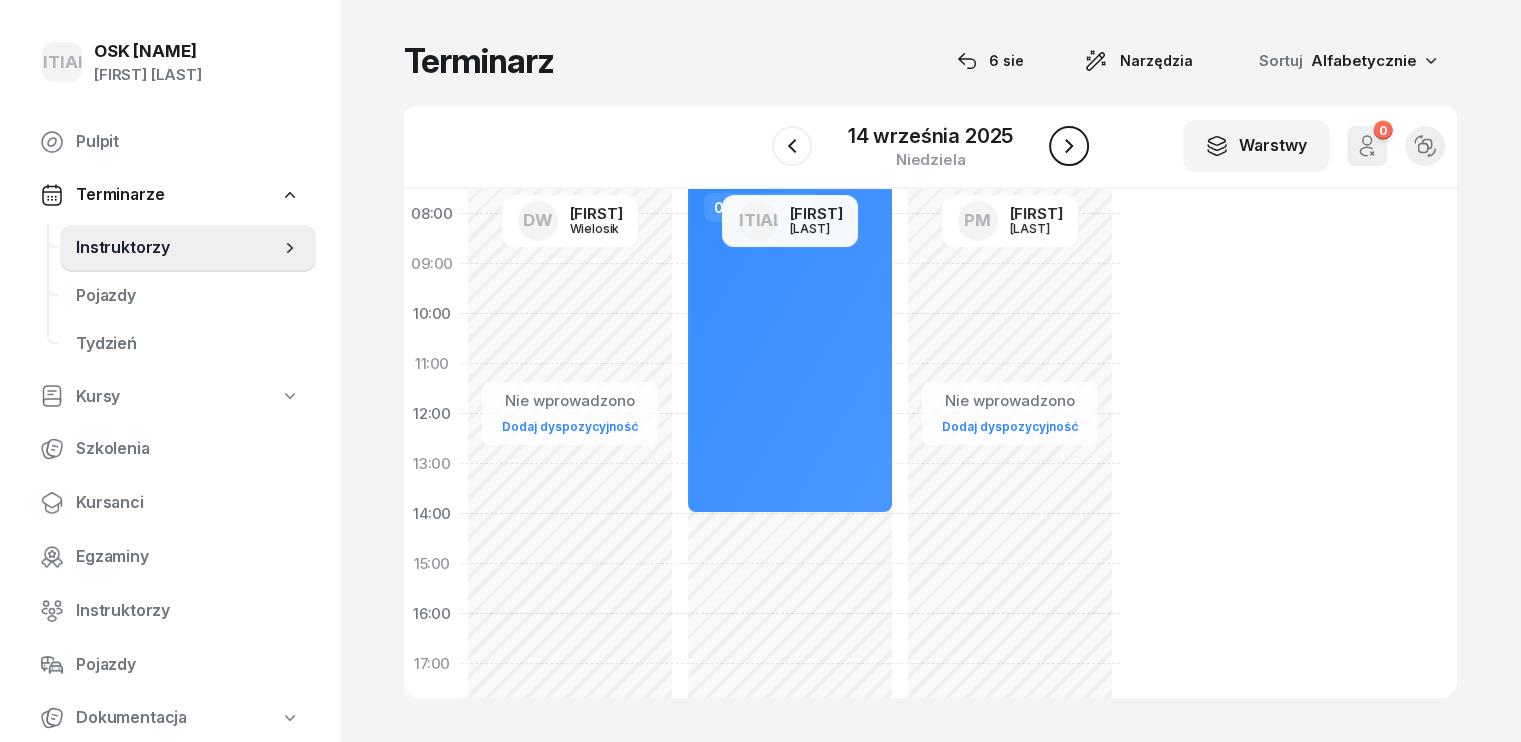 click 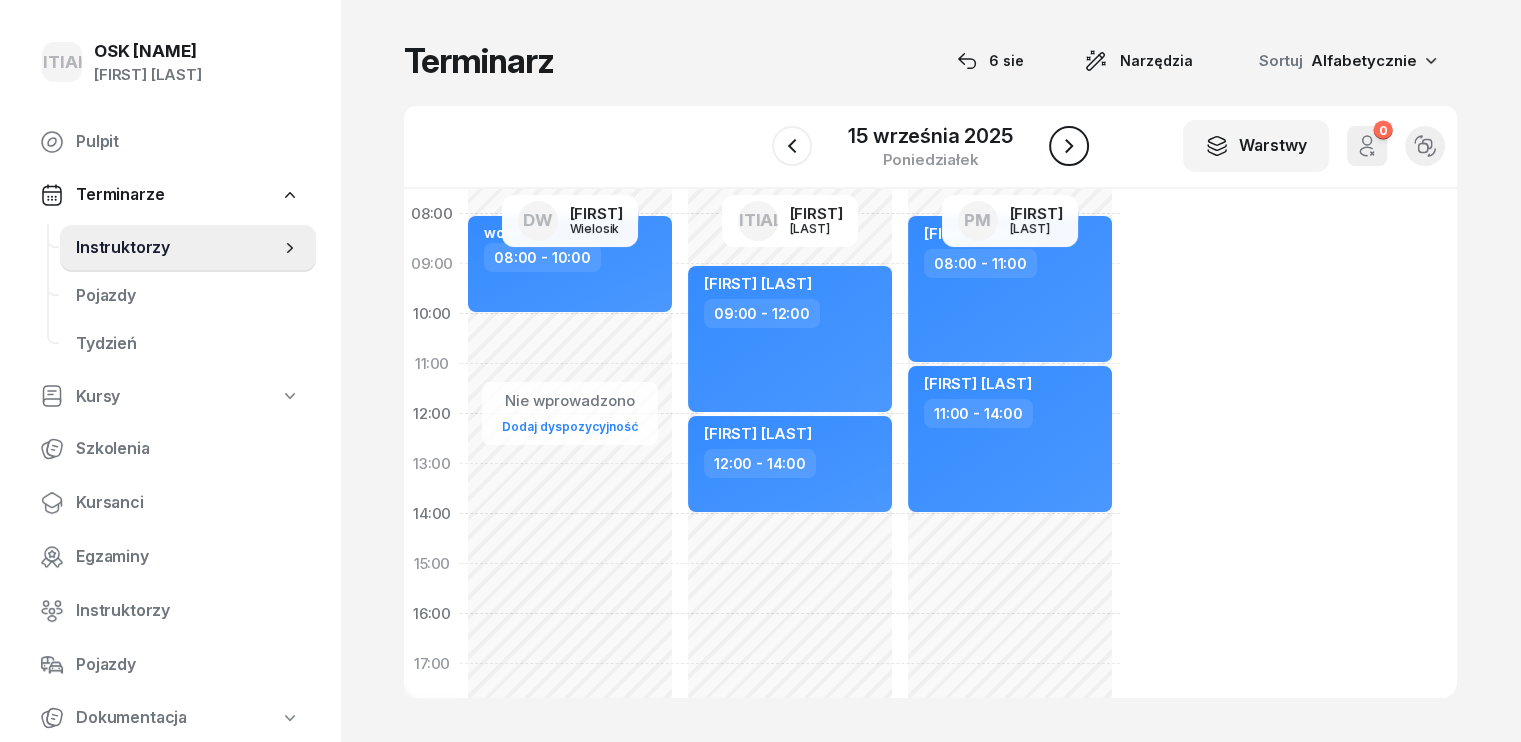 click 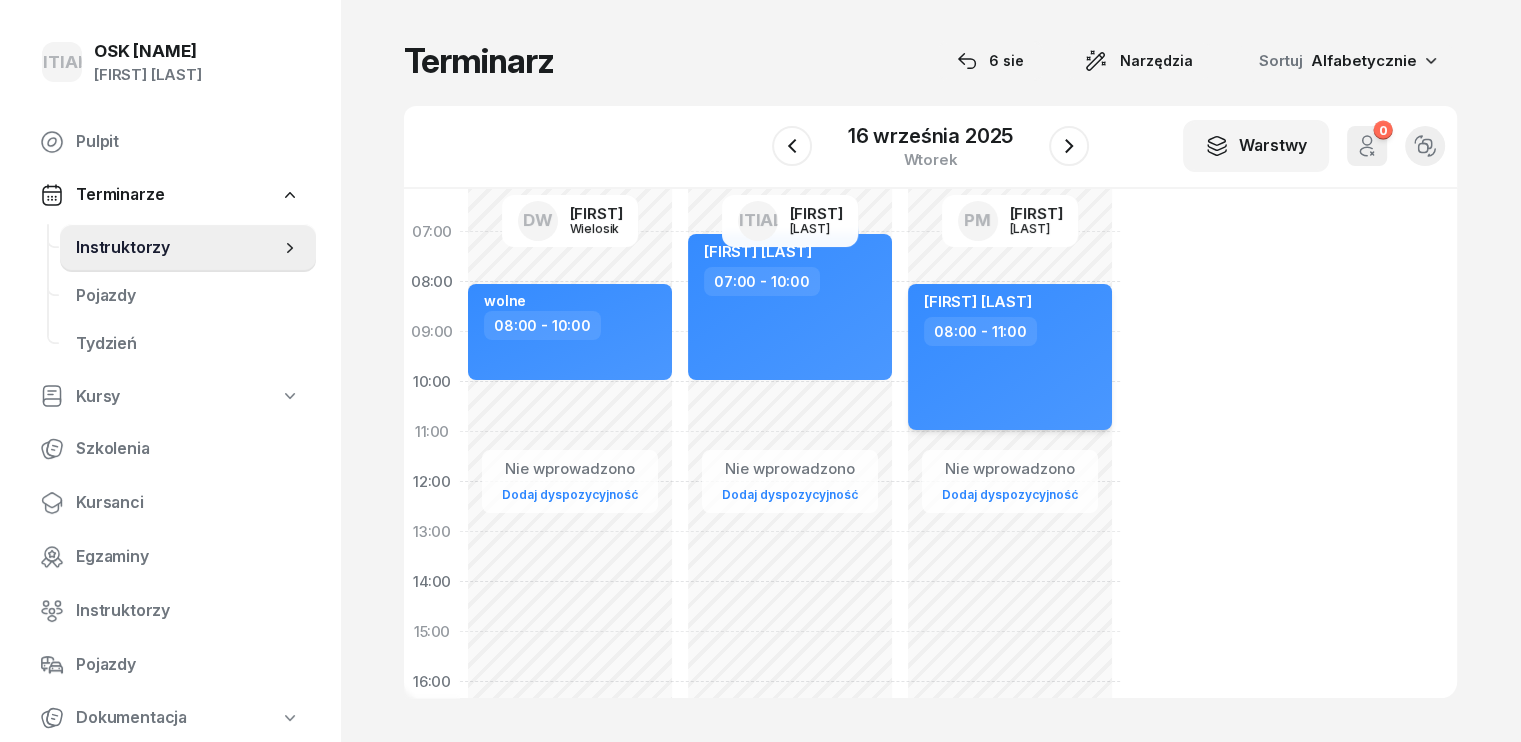 scroll, scrollTop: 0, scrollLeft: 0, axis: both 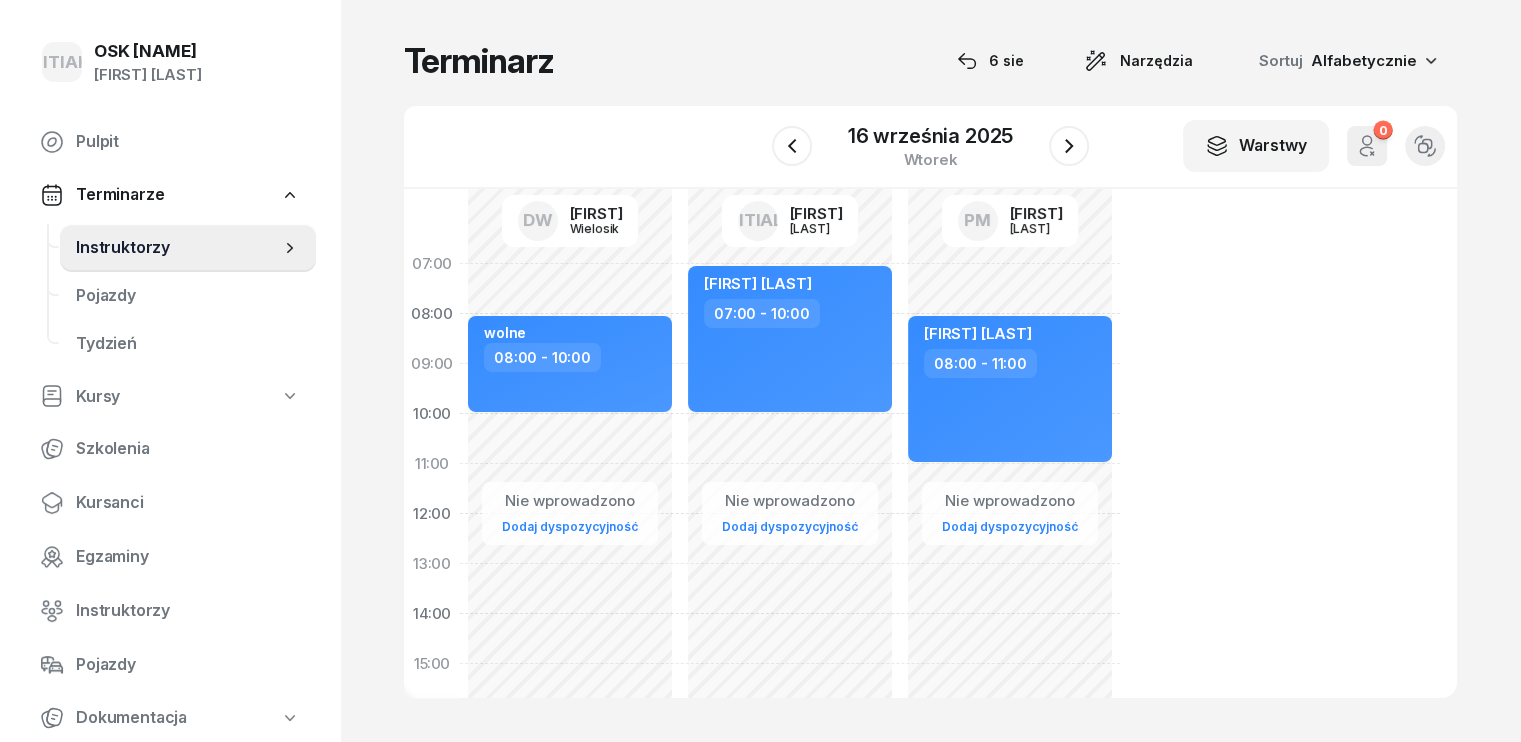 click on "Nie wprowadzono Dodaj dyspozycyjność [FIRST] [LAST] [TIME] - [TIME] rozpoczęcie [CITY] [TIME] - [TIME]" 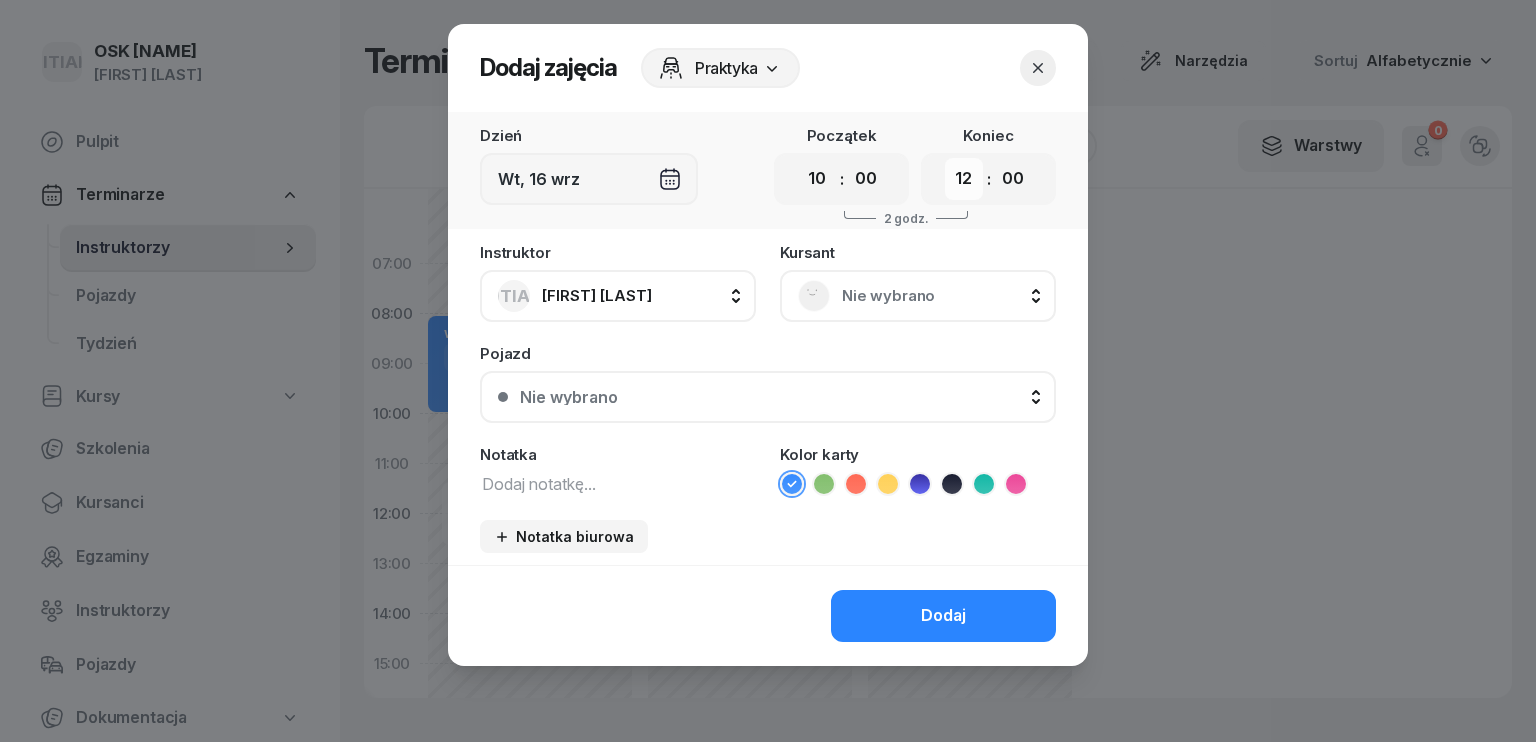 click on "00 01 02 03 04 05 06 07 08 09 10 11 12 13 14 15 16 17 18 19 20 21 22 23" at bounding box center [964, 179] 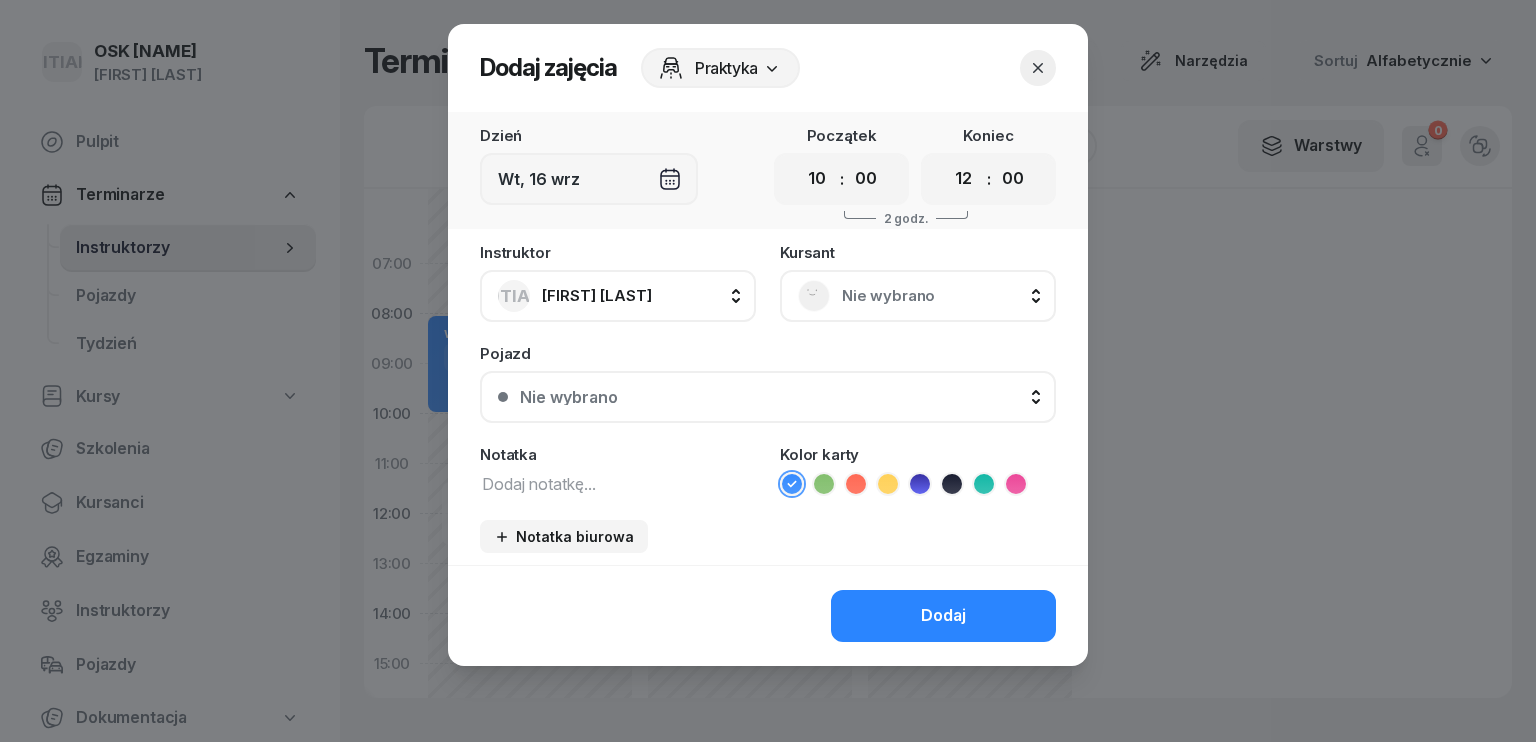 click 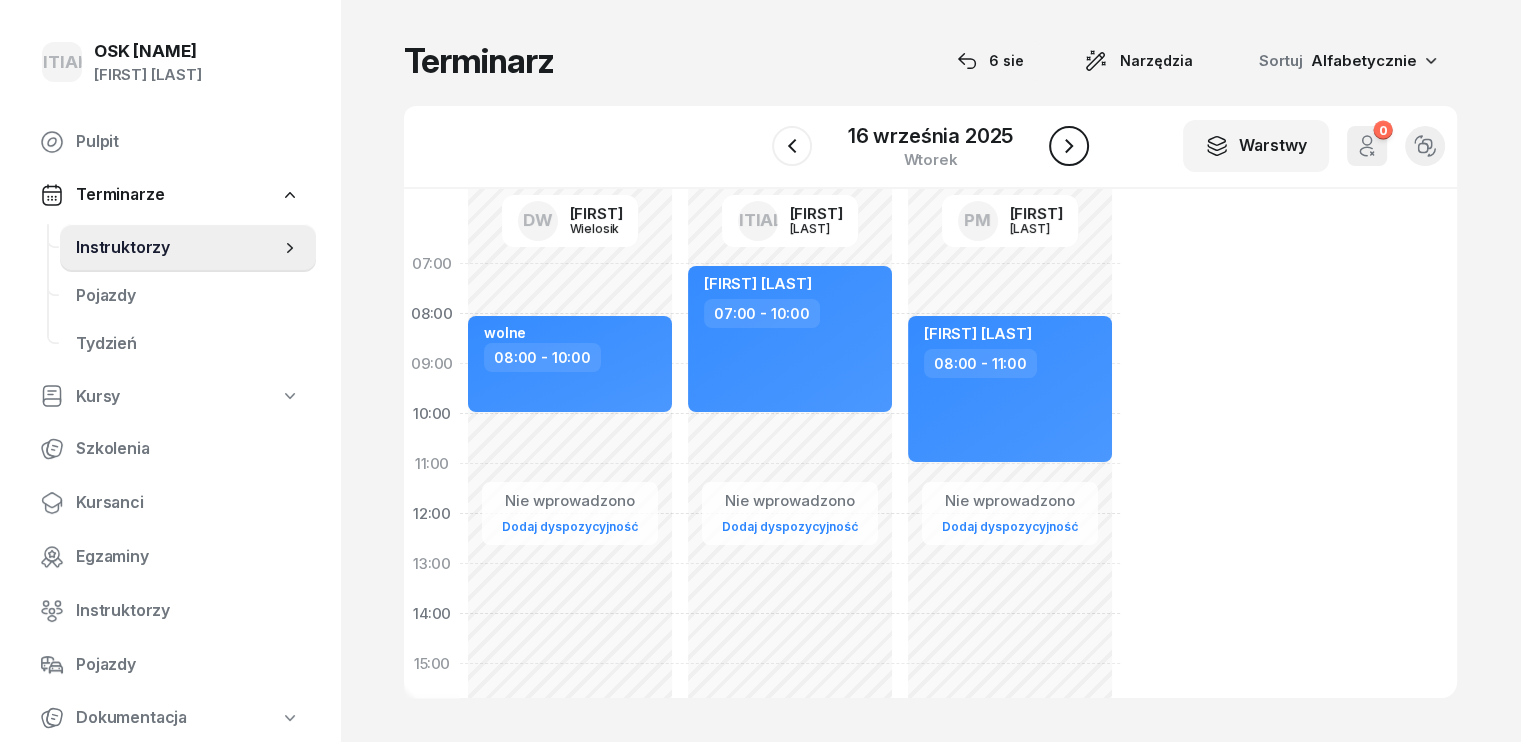 click at bounding box center (1069, 146) 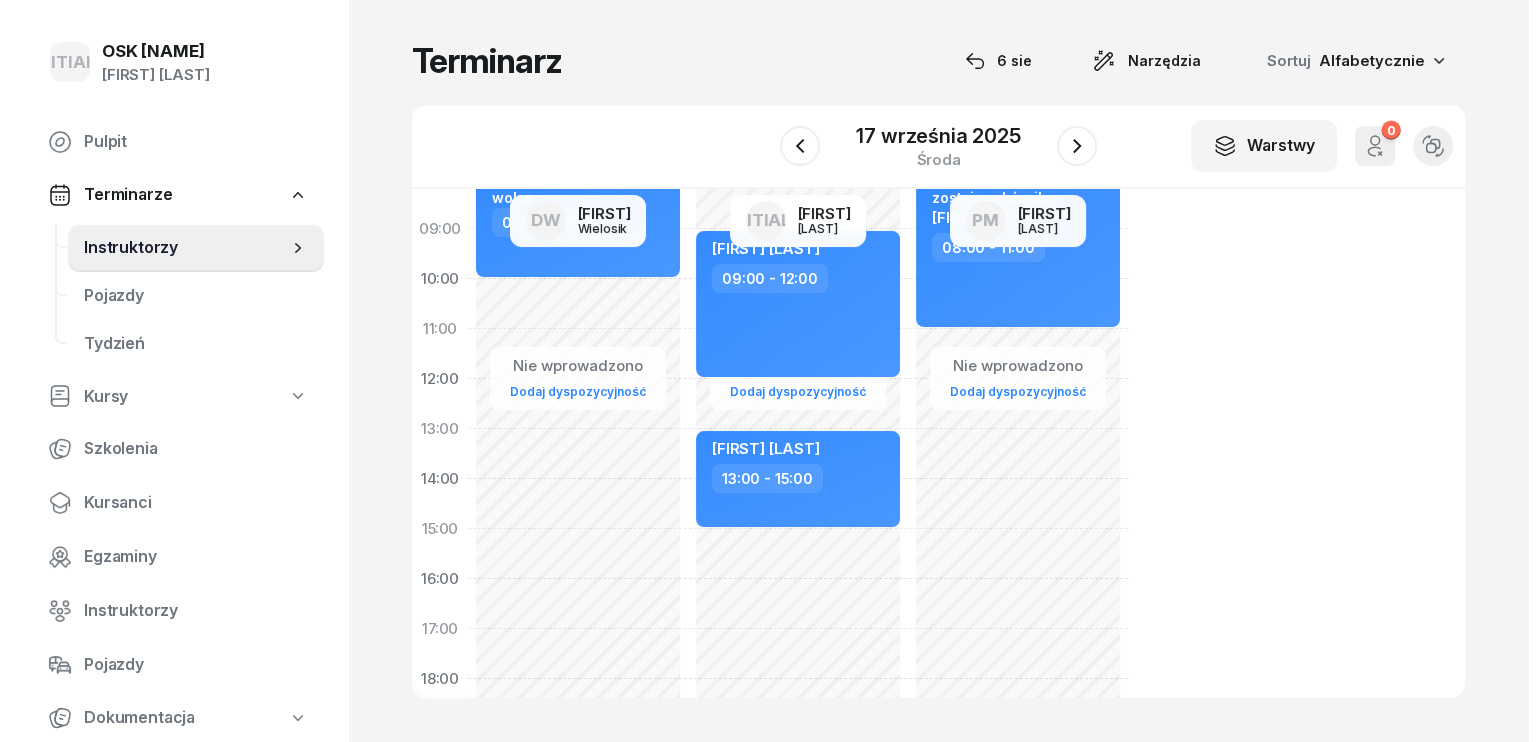 scroll, scrollTop: 0, scrollLeft: 0, axis: both 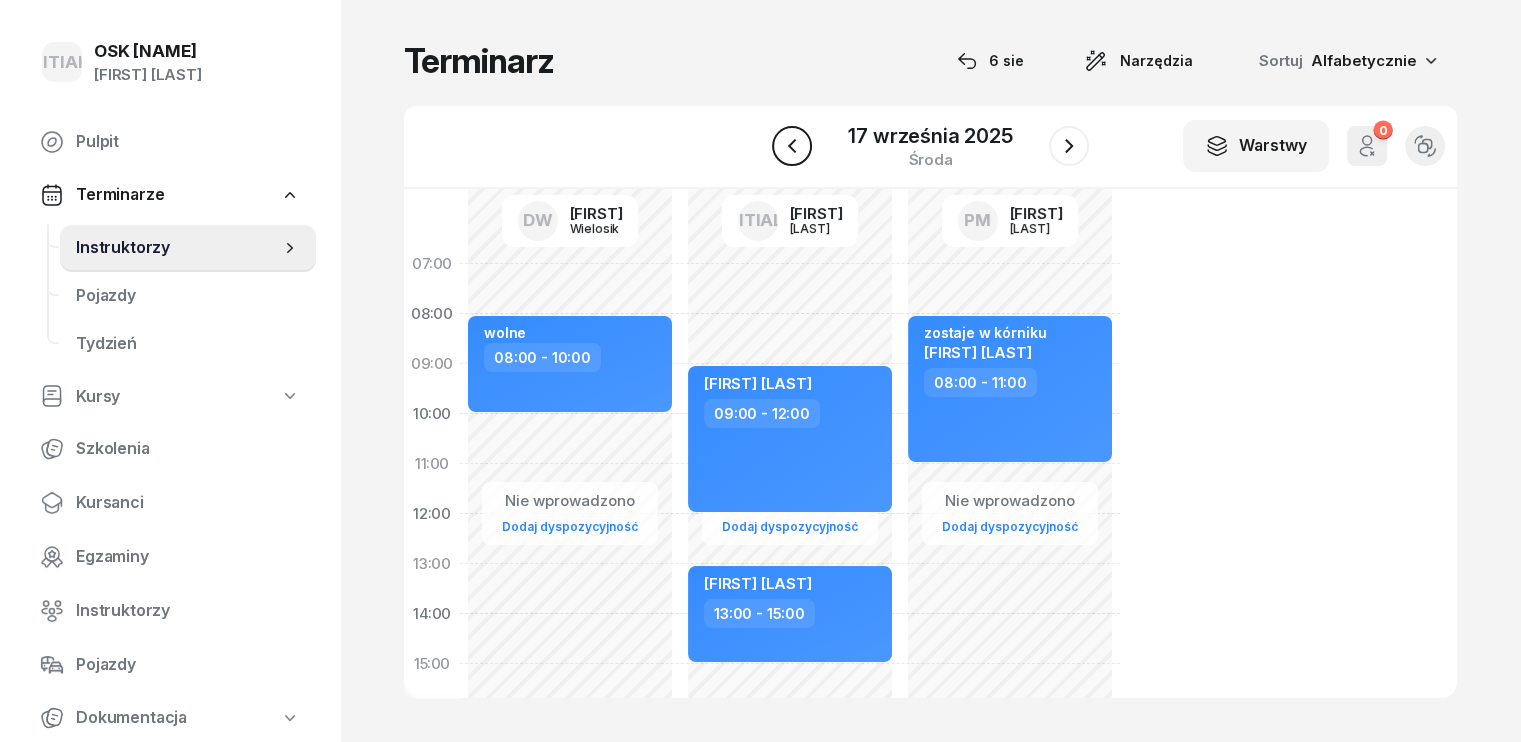 click 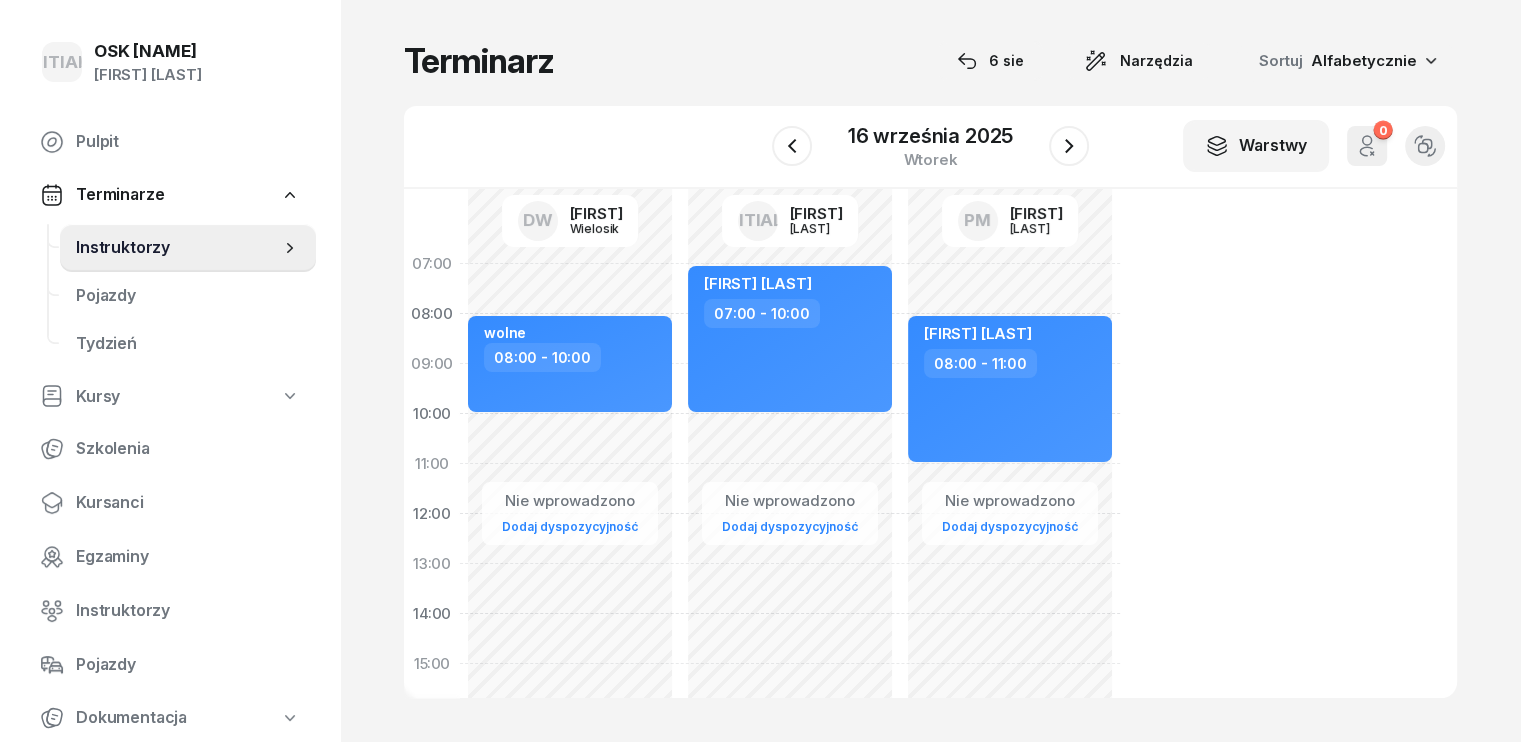 click on "Nie wprowadzono Dodaj dyspozycyjność [FIRST] [LAST] [TIME] - [TIME] rozpoczęcie [CITY] [TIME] - [TIME]" 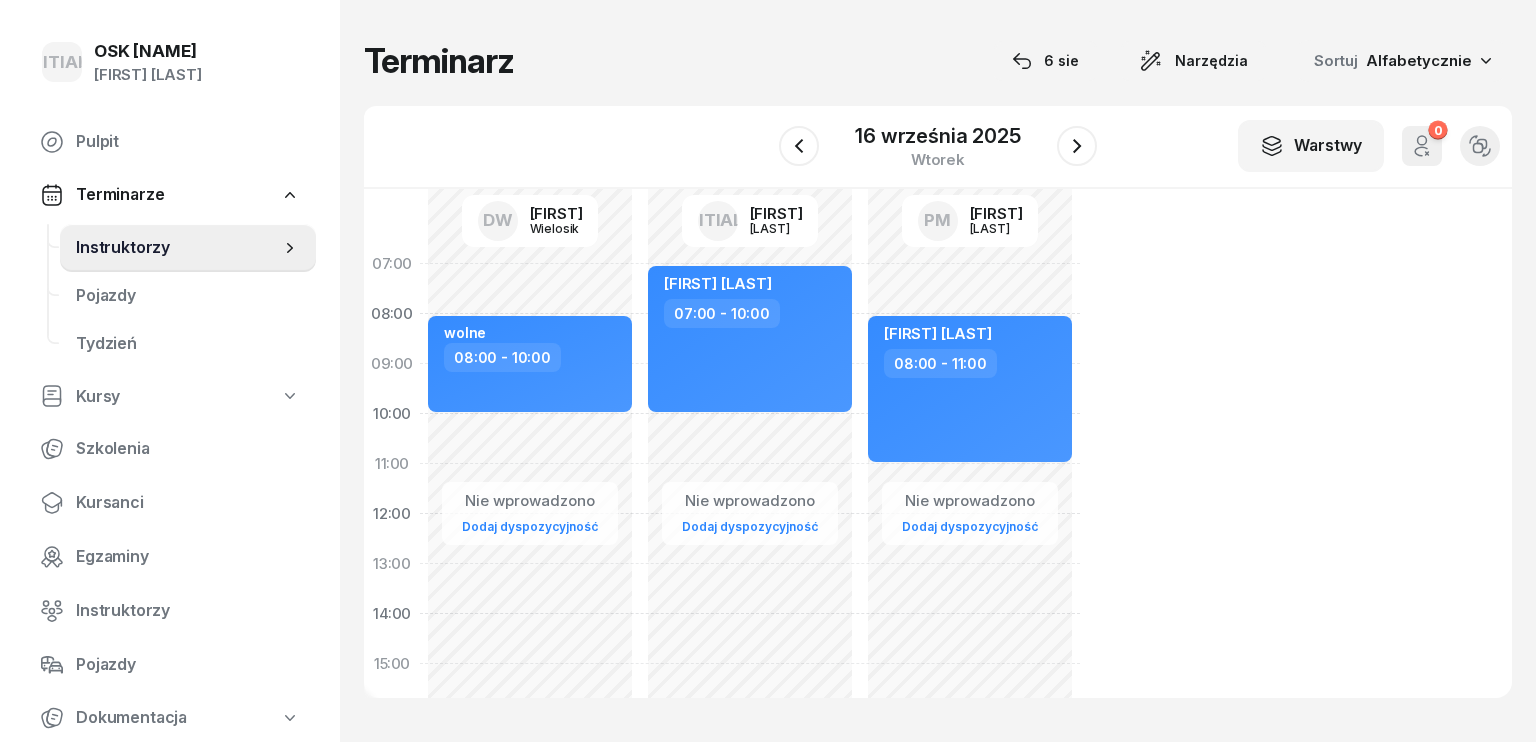 select on "10" 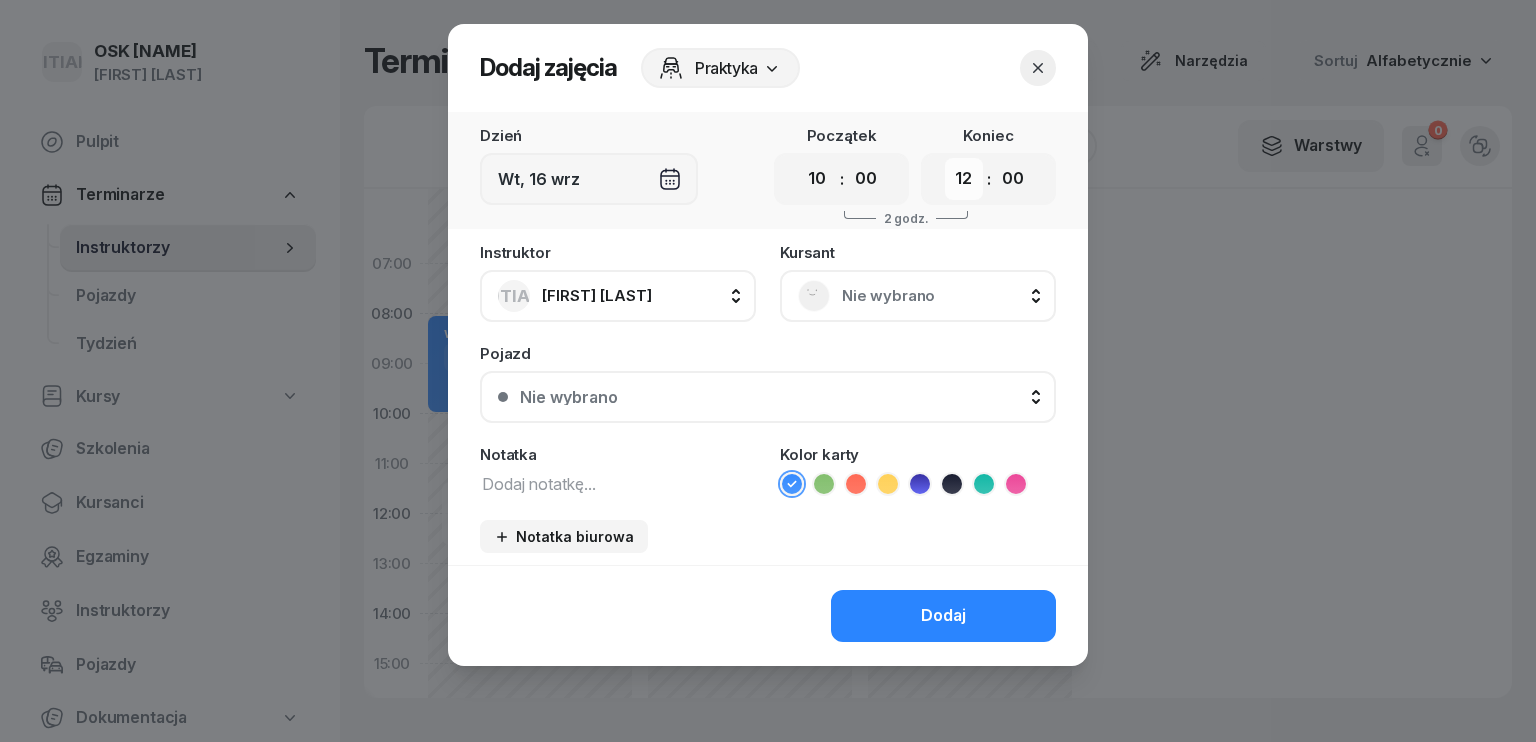 click on "00 01 02 03 04 05 06 07 08 09 10 11 12 13 14 15 16 17 18 19 20 21 22 23" at bounding box center [964, 179] 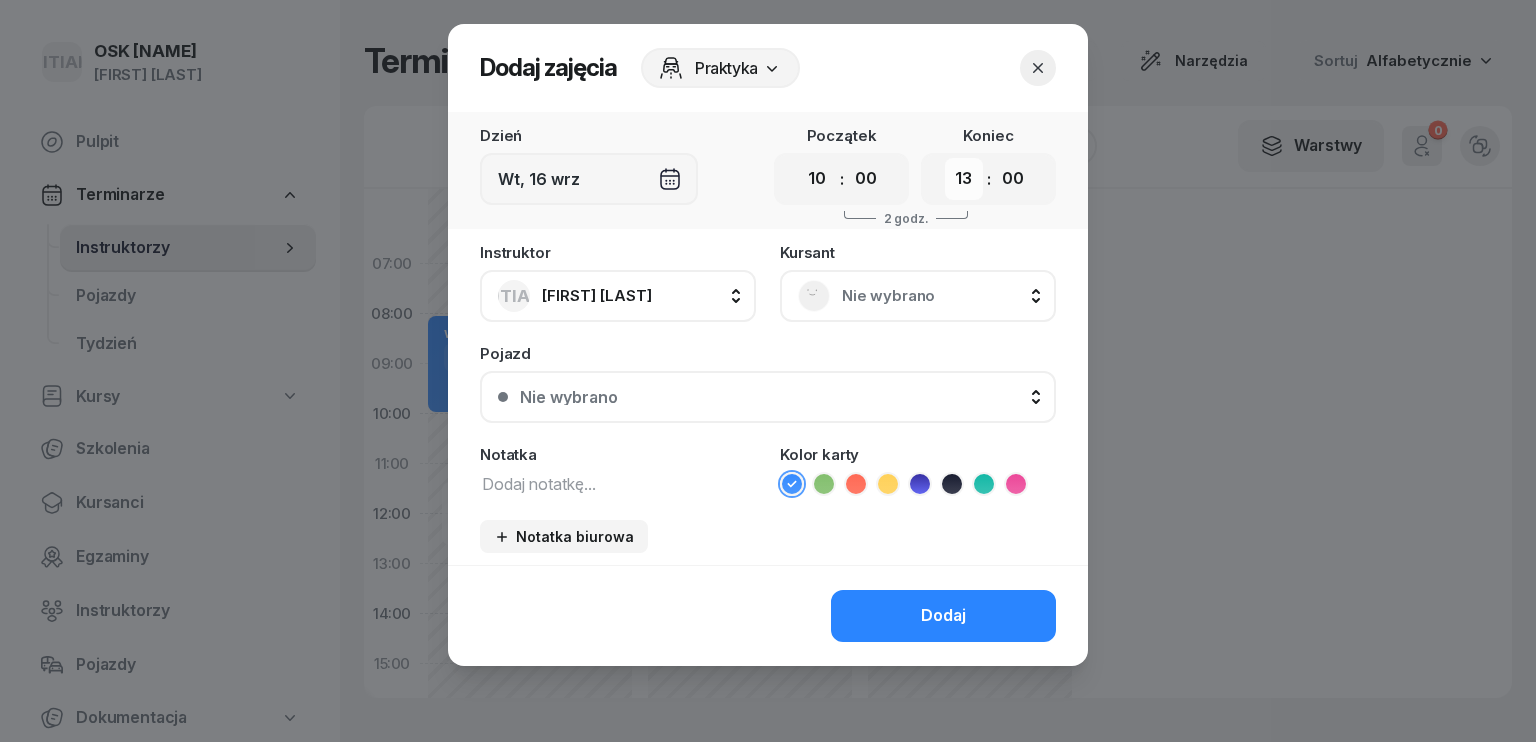 click on "00 01 02 03 04 05 06 07 08 09 10 11 12 13 14 15 16 17 18 19 20 21 22 23" at bounding box center (964, 179) 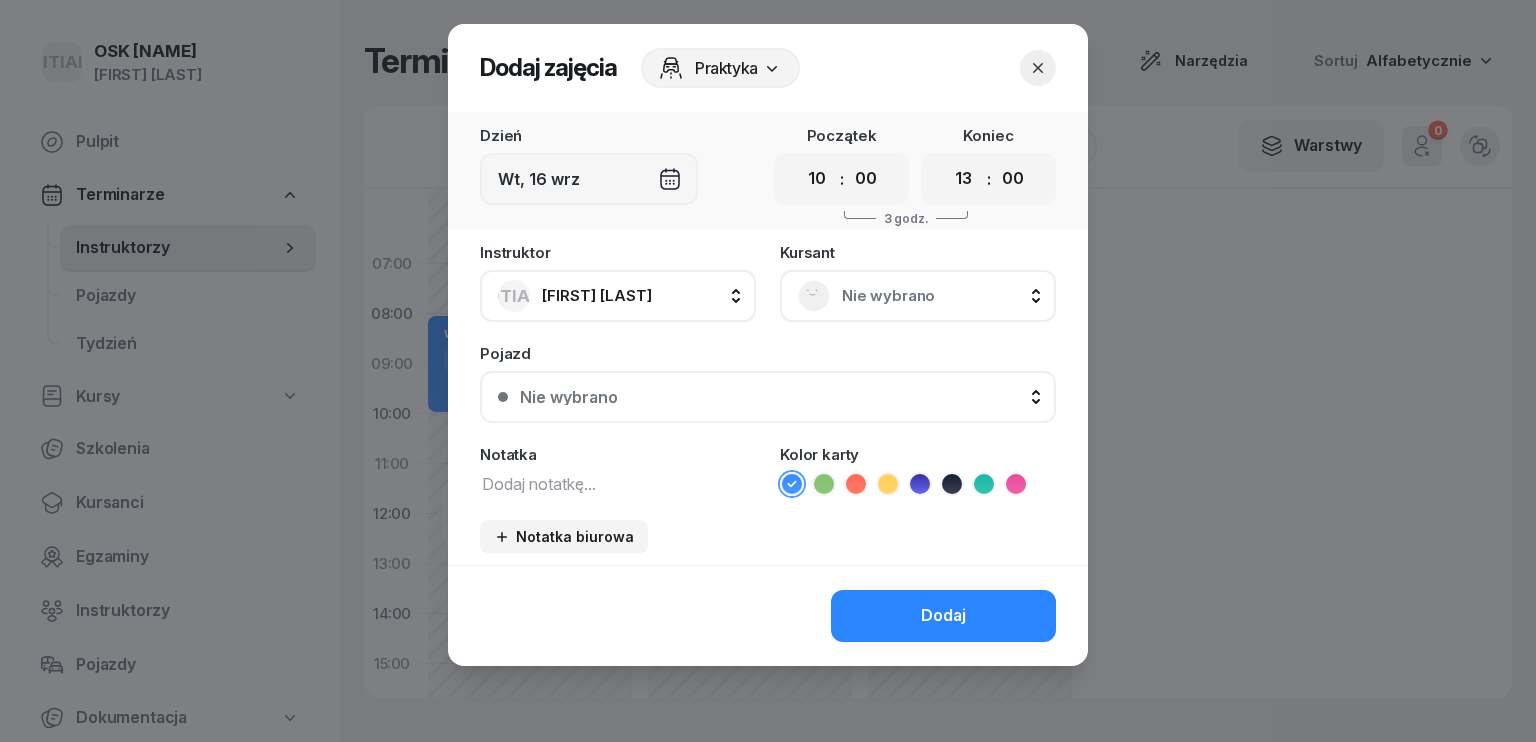 click on "Nie wybrano" at bounding box center (940, 296) 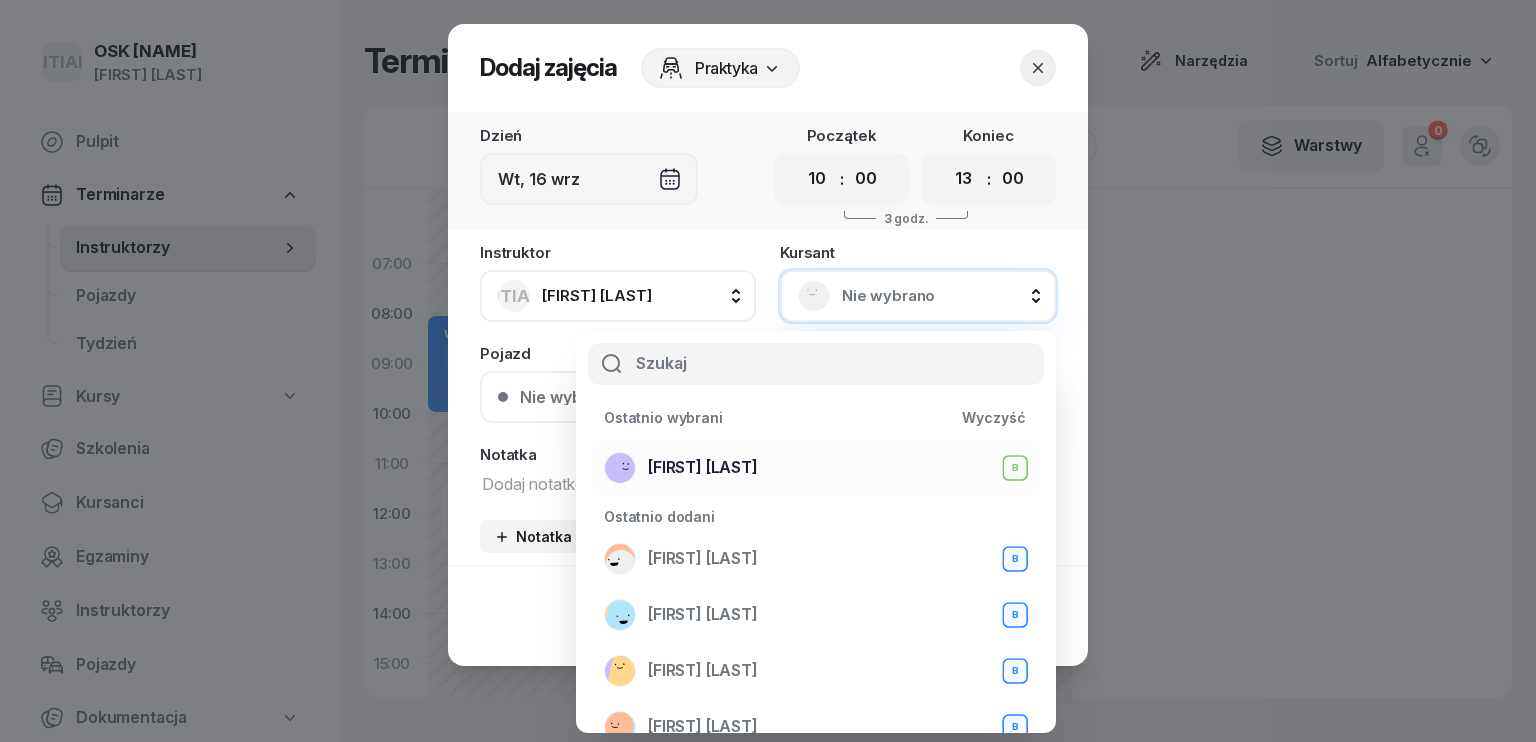 click on "[FIRST] [LAST]" at bounding box center (703, 468) 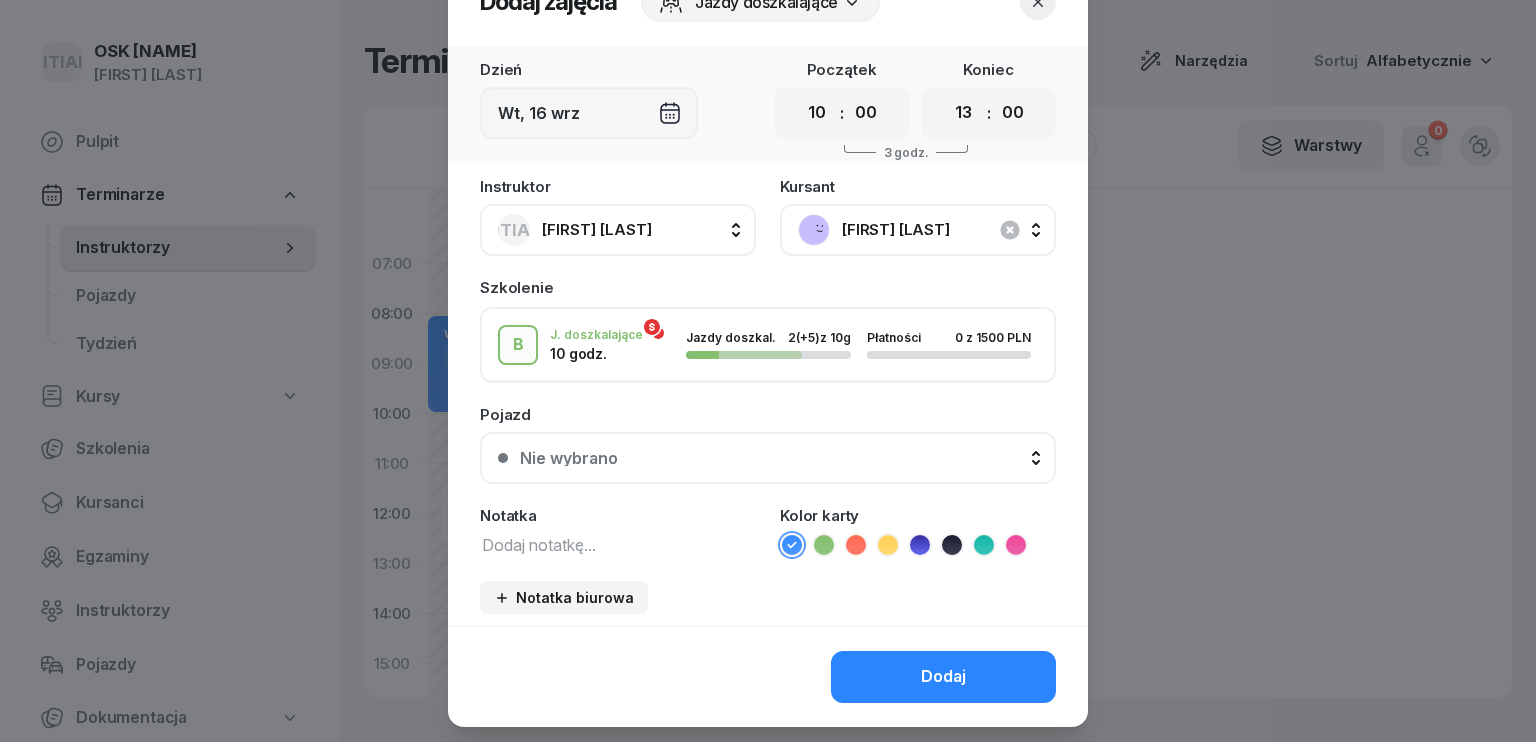 scroll, scrollTop: 100, scrollLeft: 0, axis: vertical 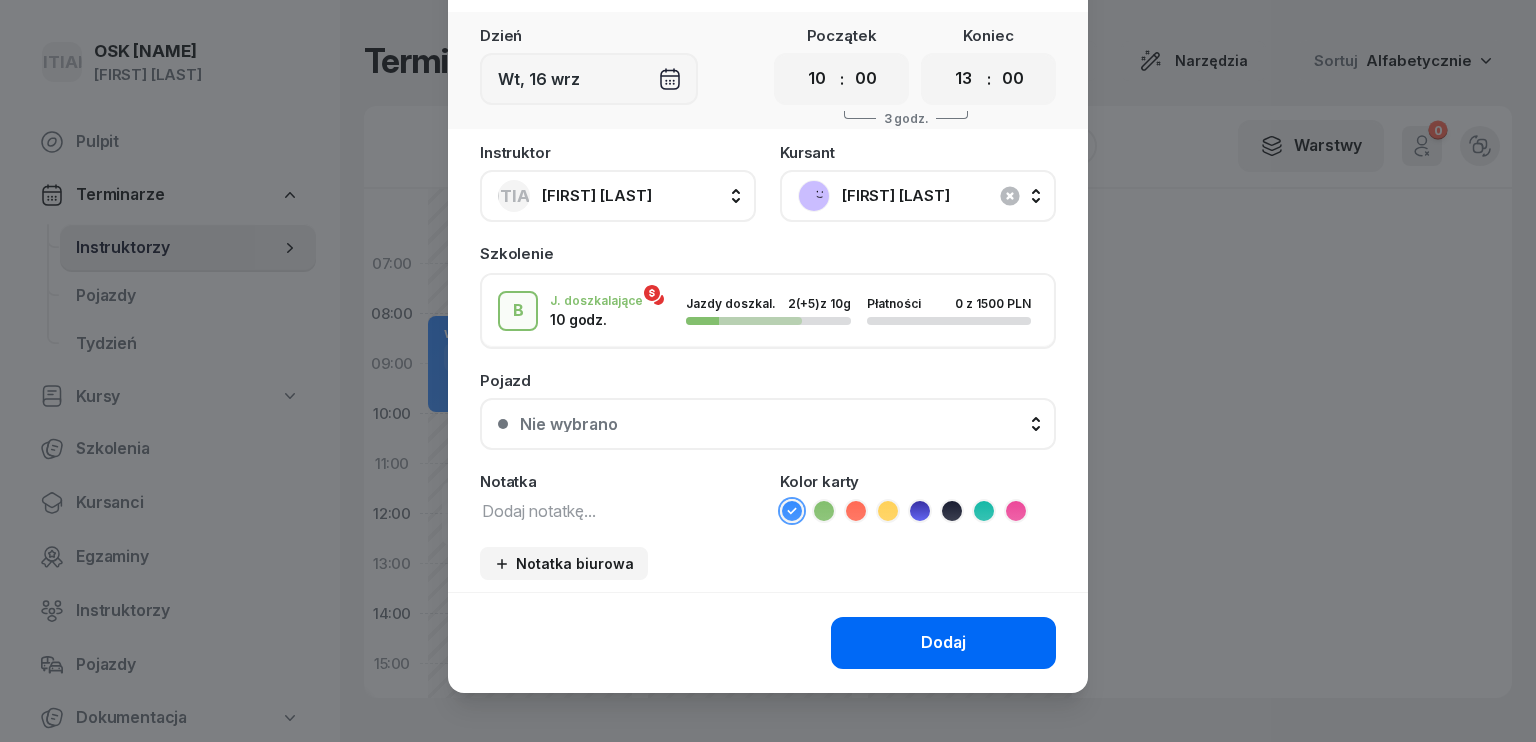 click on "Dodaj" at bounding box center (943, 643) 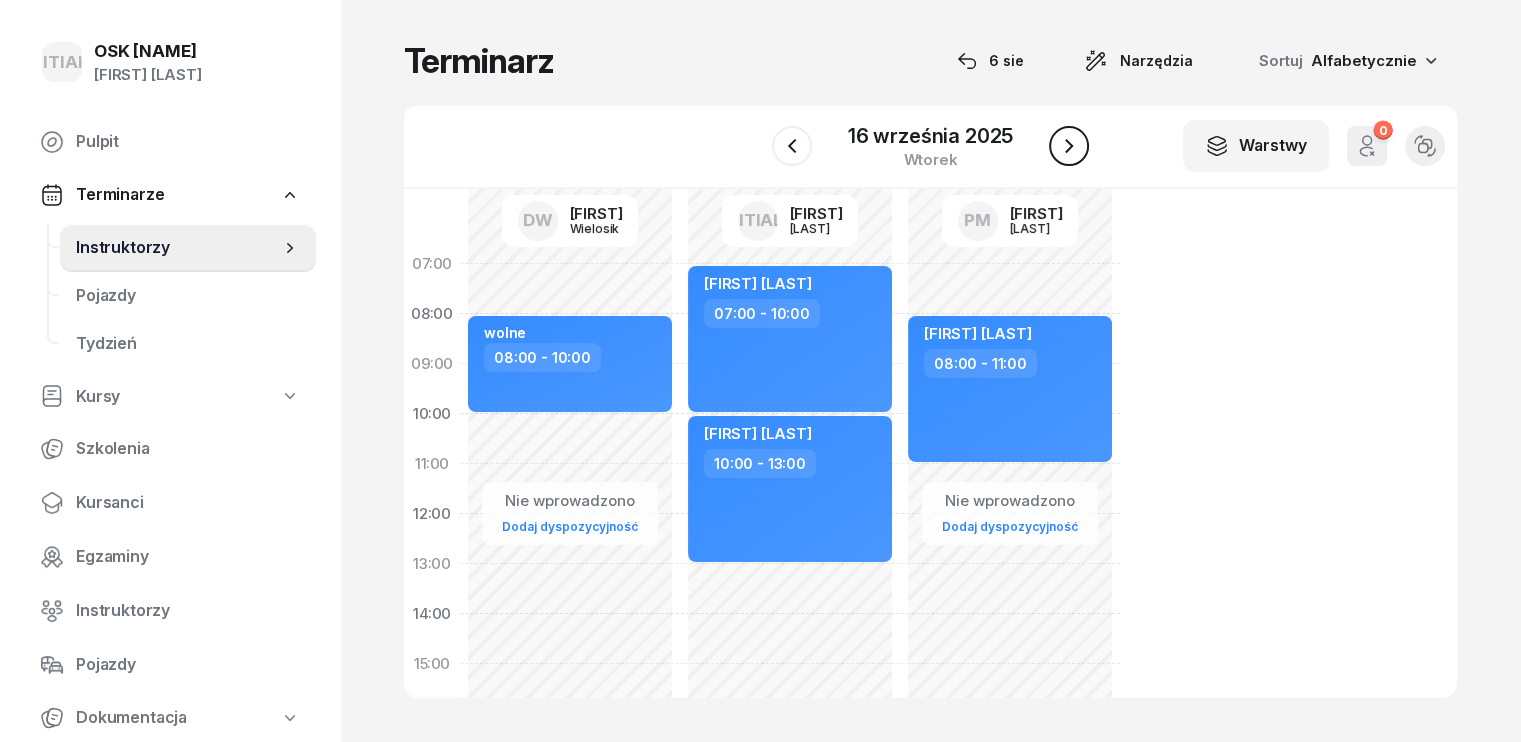 click at bounding box center (1069, 146) 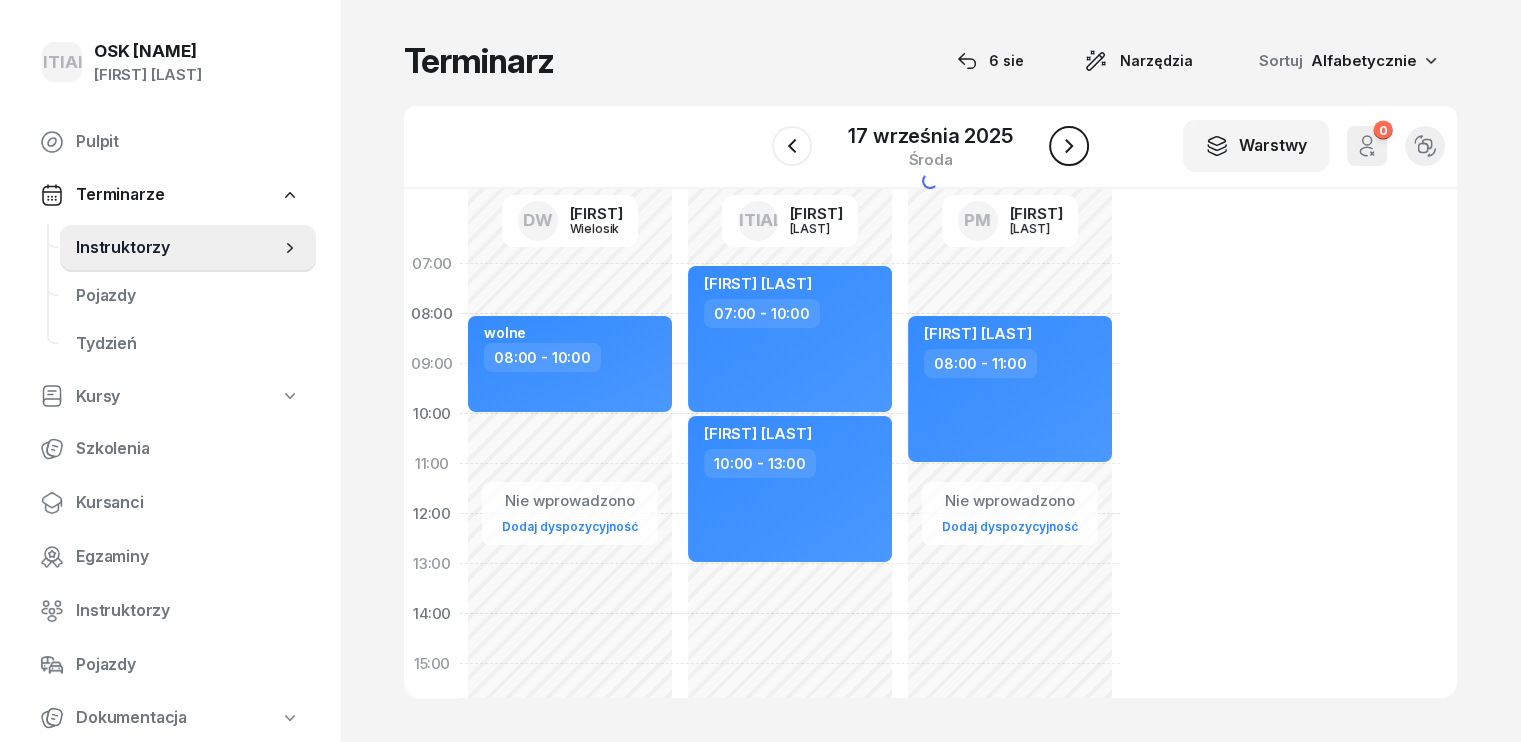 click at bounding box center (1069, 146) 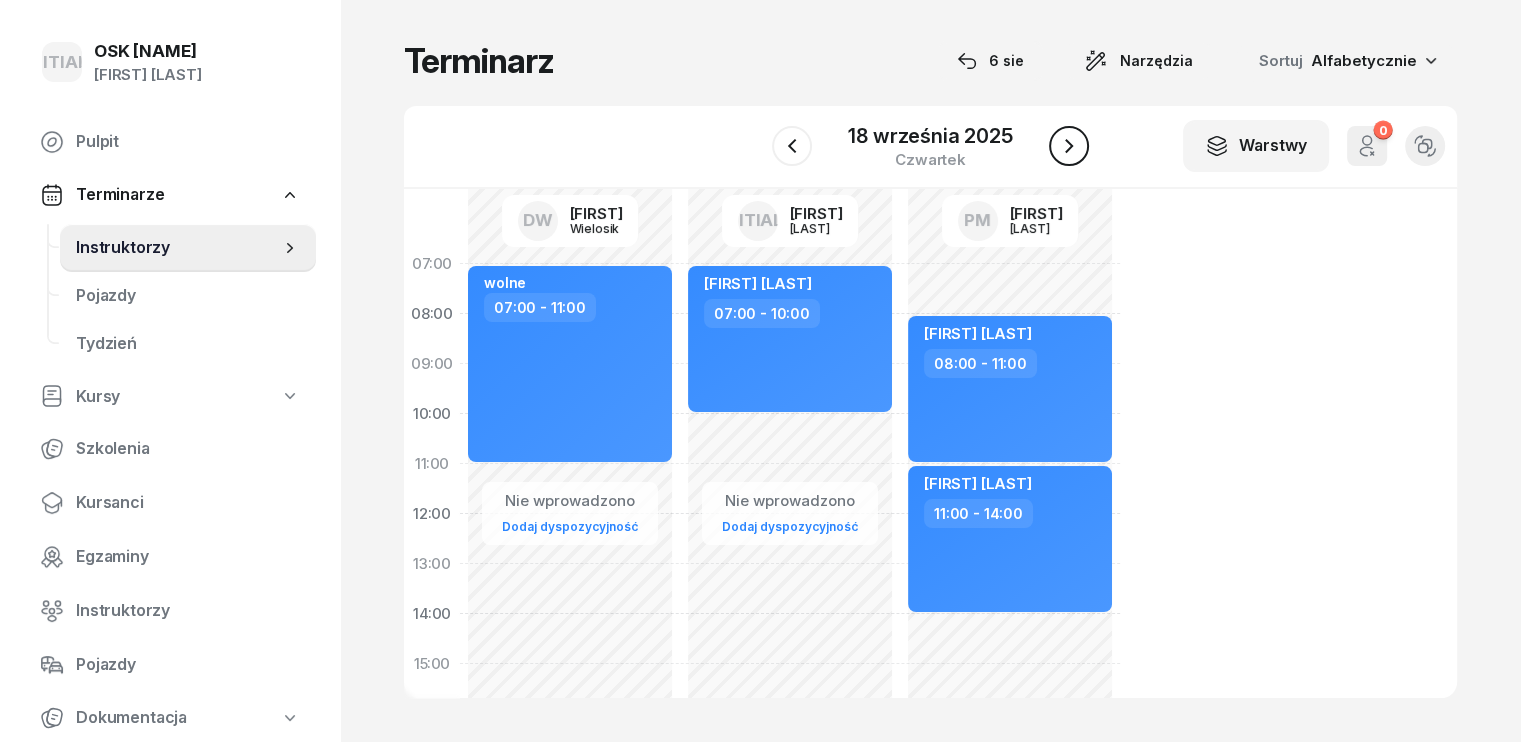click 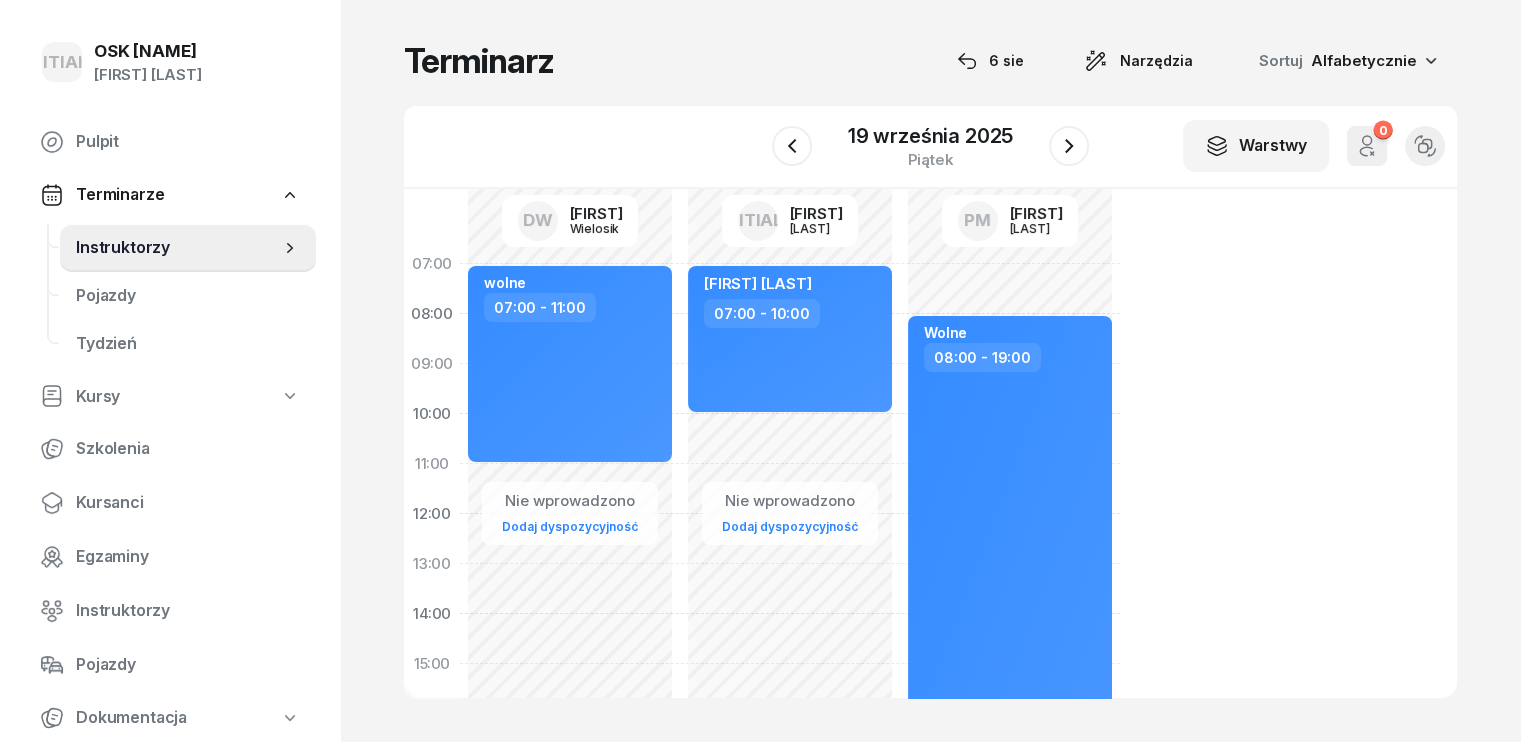 click on "Nie wprowadzono Dodaj dyspozycyjność [FIRST] [LAST]  [TIME] - [TIME]" 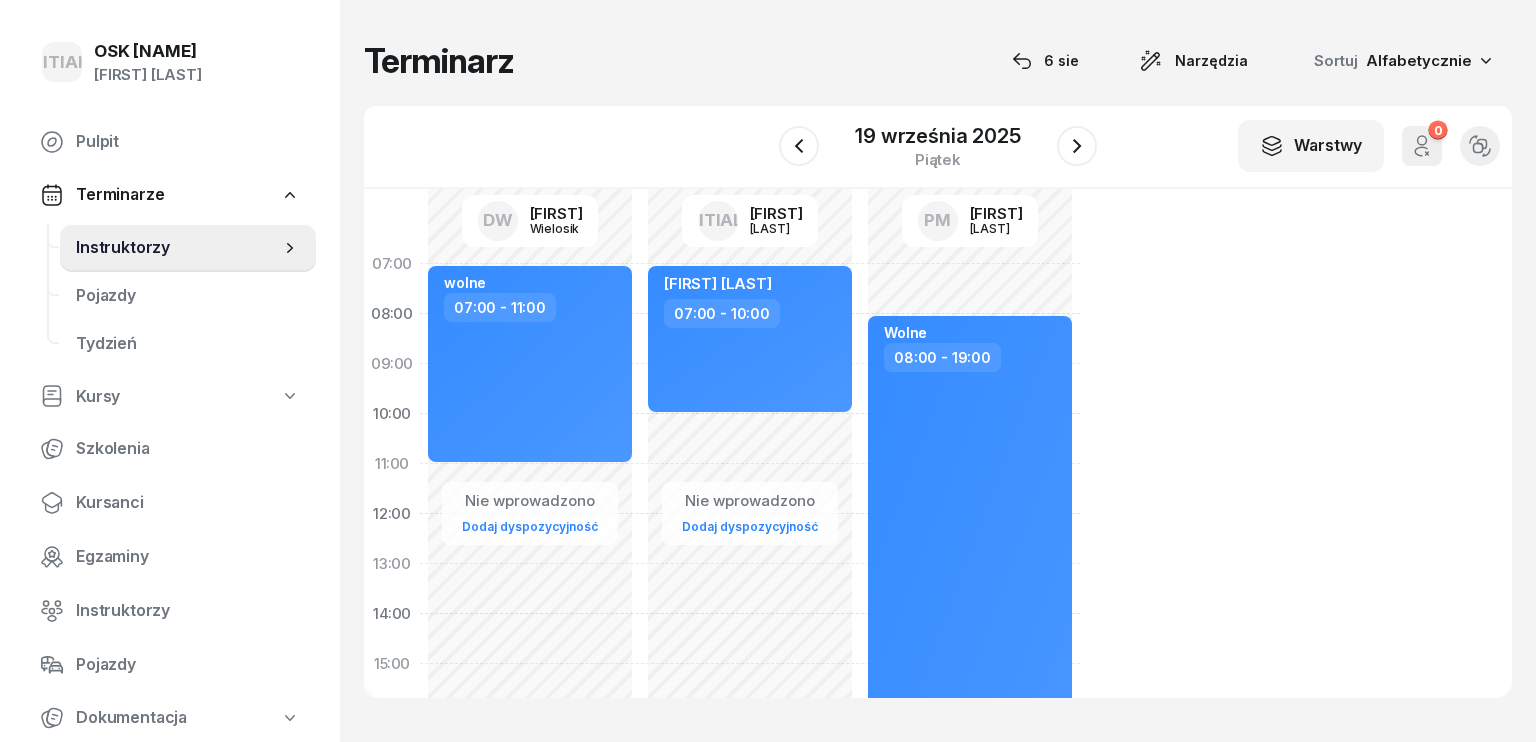 select on "10" 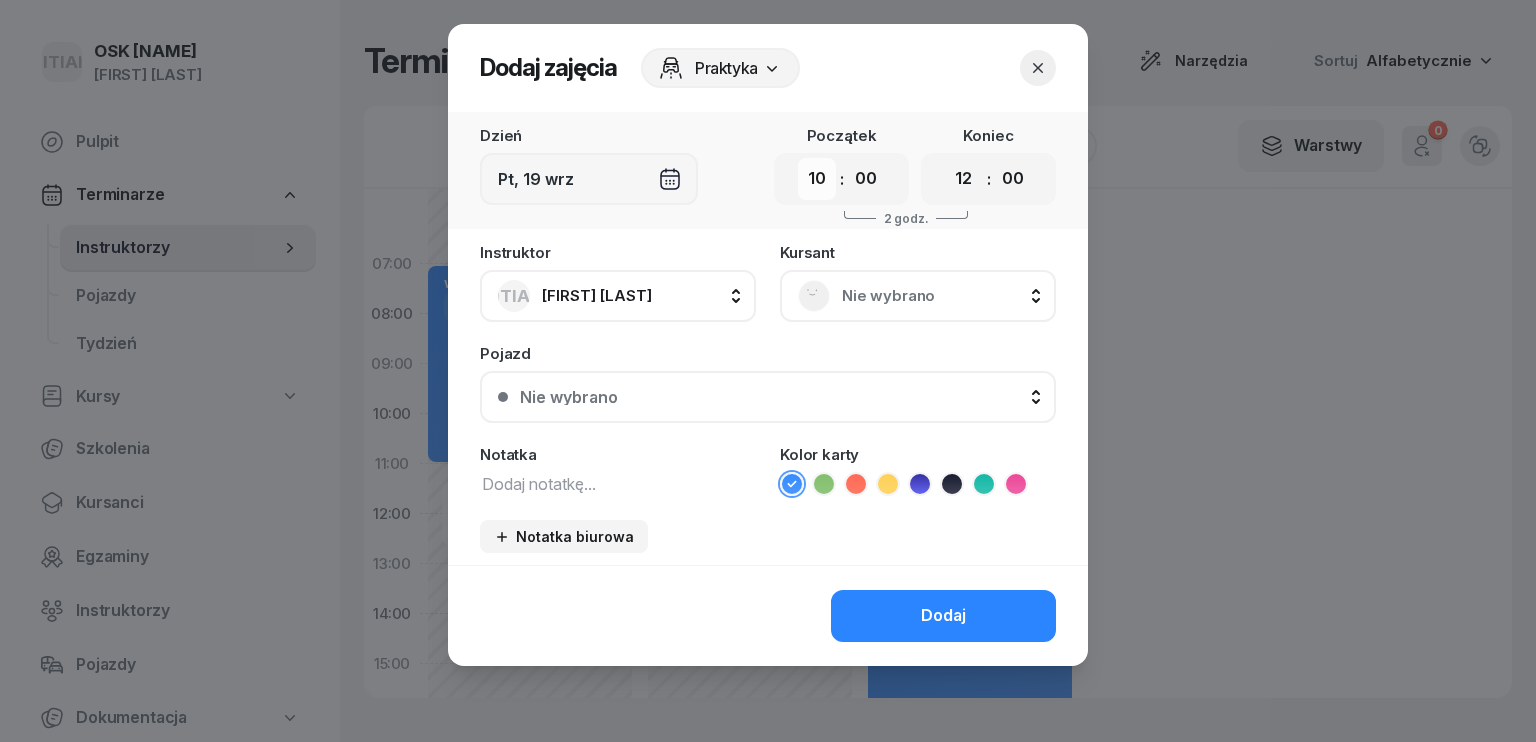 click on "00 01 02 03 04 05 06 07 08 09 10 11 12 13 14 15 16 17 18 19 20 21 22 23" at bounding box center (817, 179) 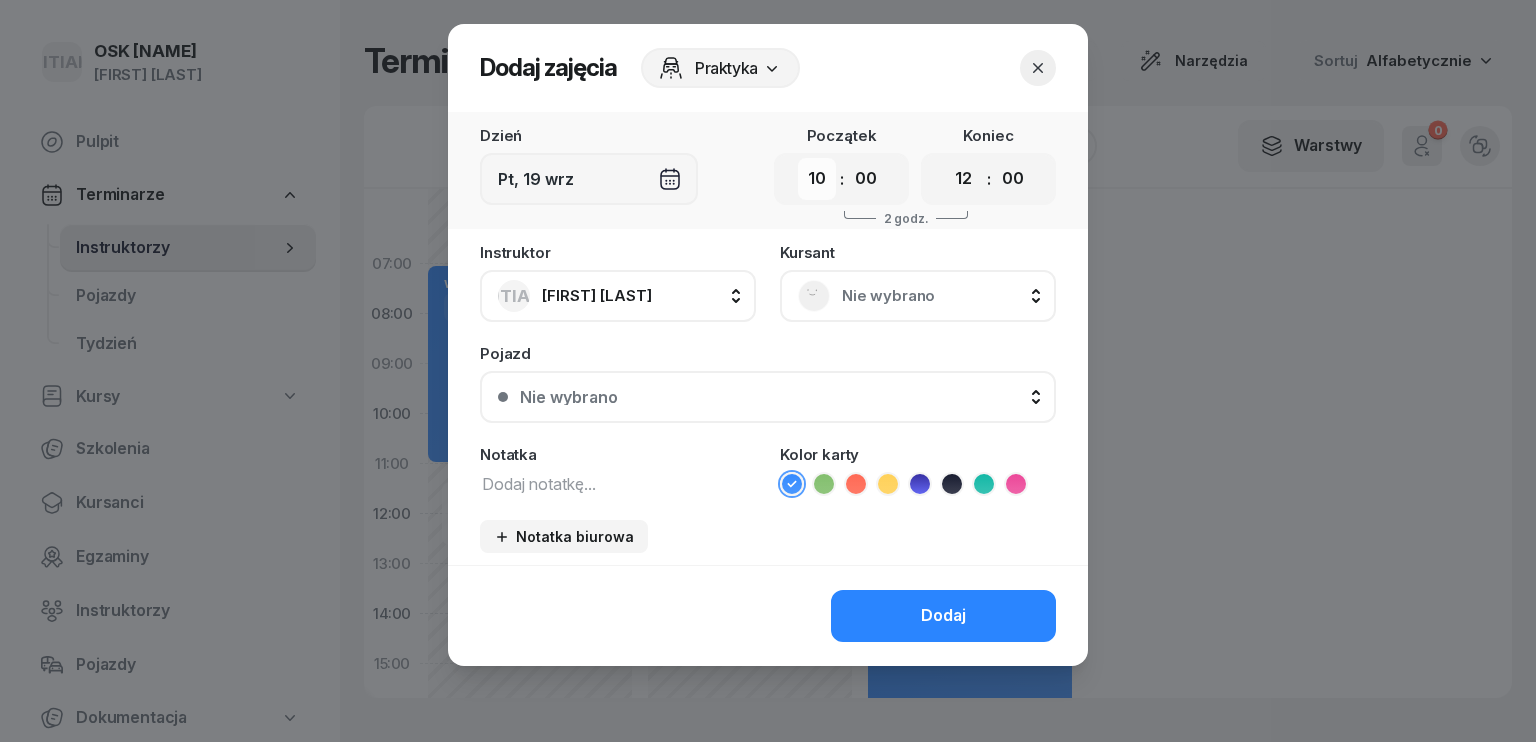 select on "11" 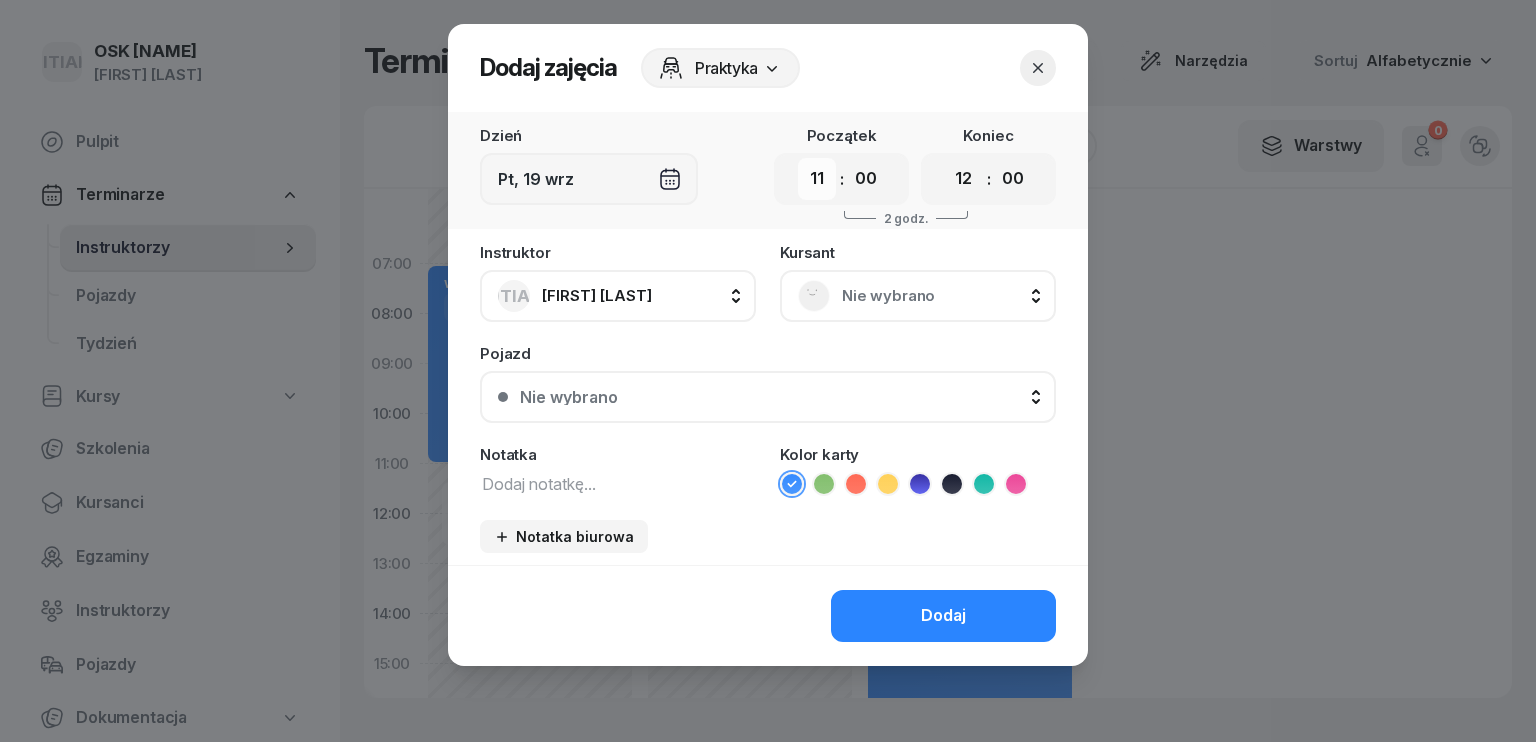 click on "00 01 02 03 04 05 06 07 08 09 10 11 12 13 14 15 16 17 18 19 20 21 22 23" at bounding box center [817, 179] 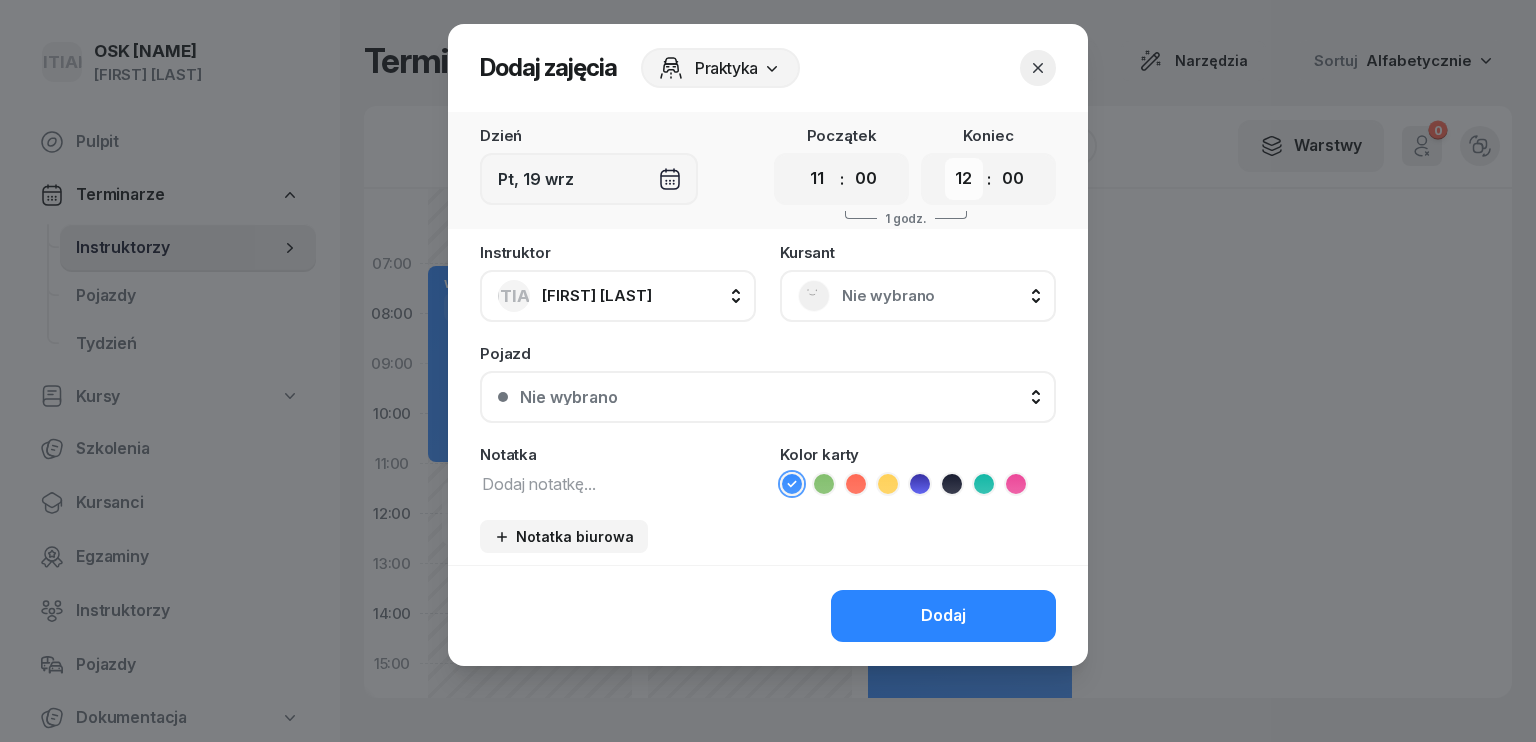 click on "00 01 02 03 04 05 06 07 08 09 10 11 12 13 14 15 16 17 18 19 20 21 22 23" at bounding box center (964, 179) 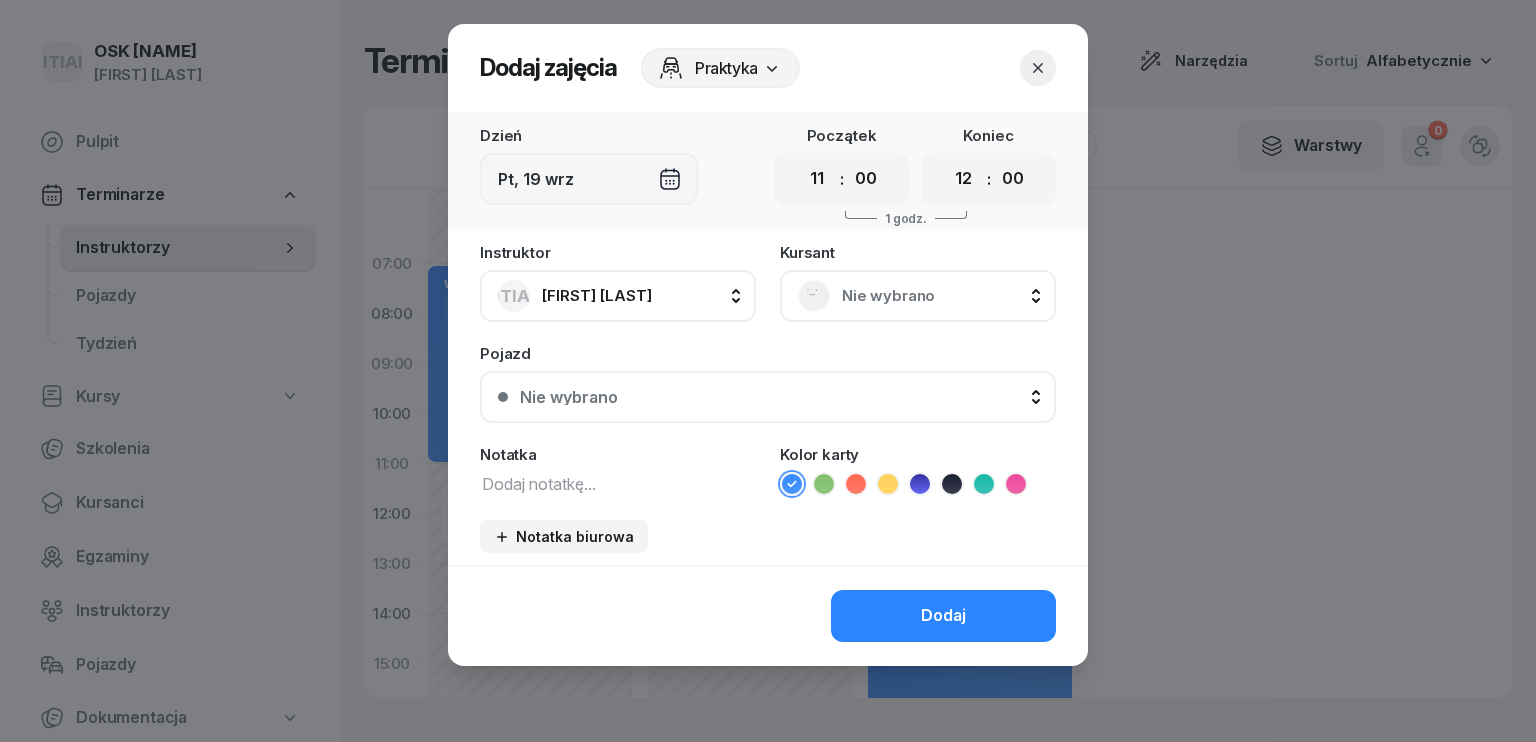 select on "14" 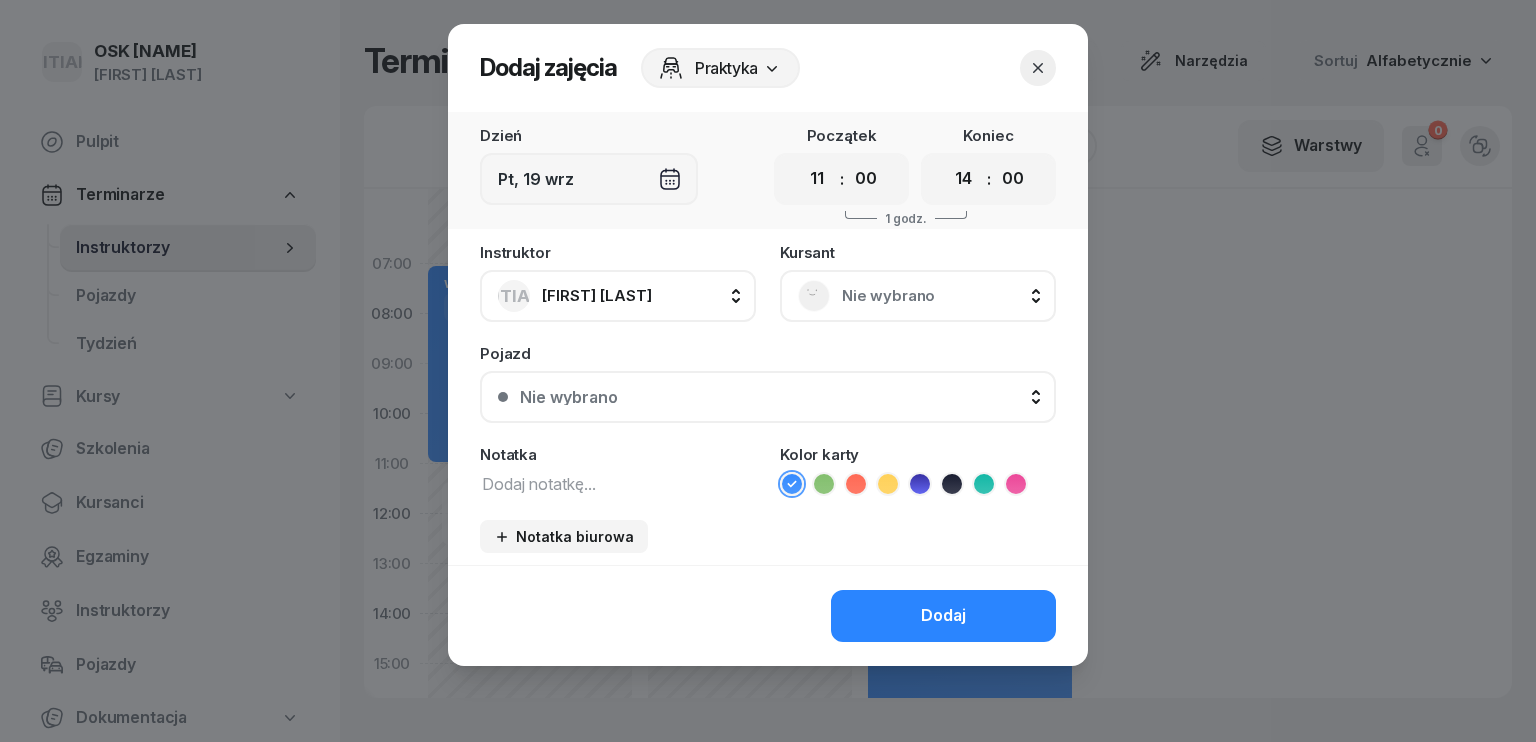 click on "00 01 02 03 04 05 06 07 08 09 10 11 12 13 14 15 16 17 18 19 20 21 22 23" at bounding box center [964, 179] 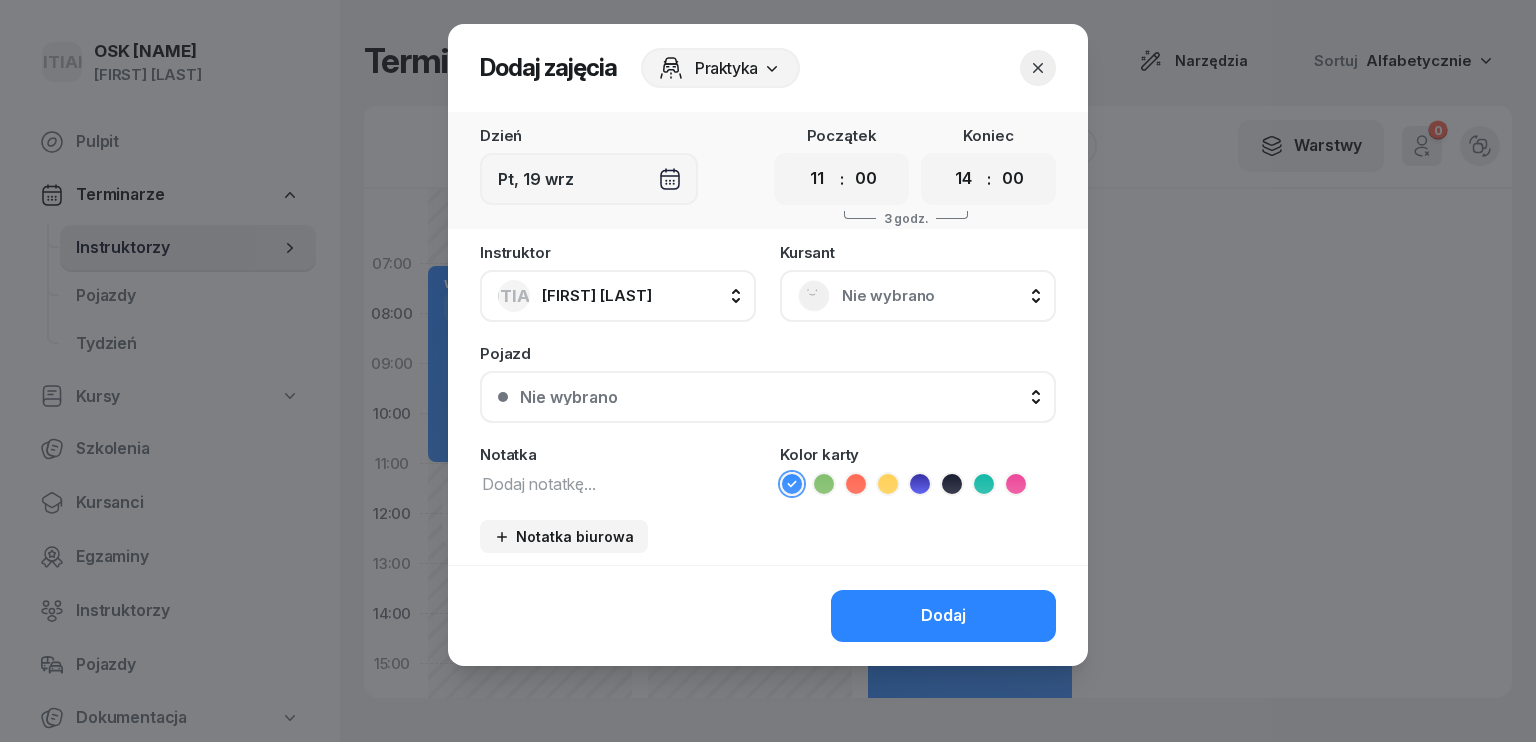 click on "Nie wybrano" at bounding box center (940, 296) 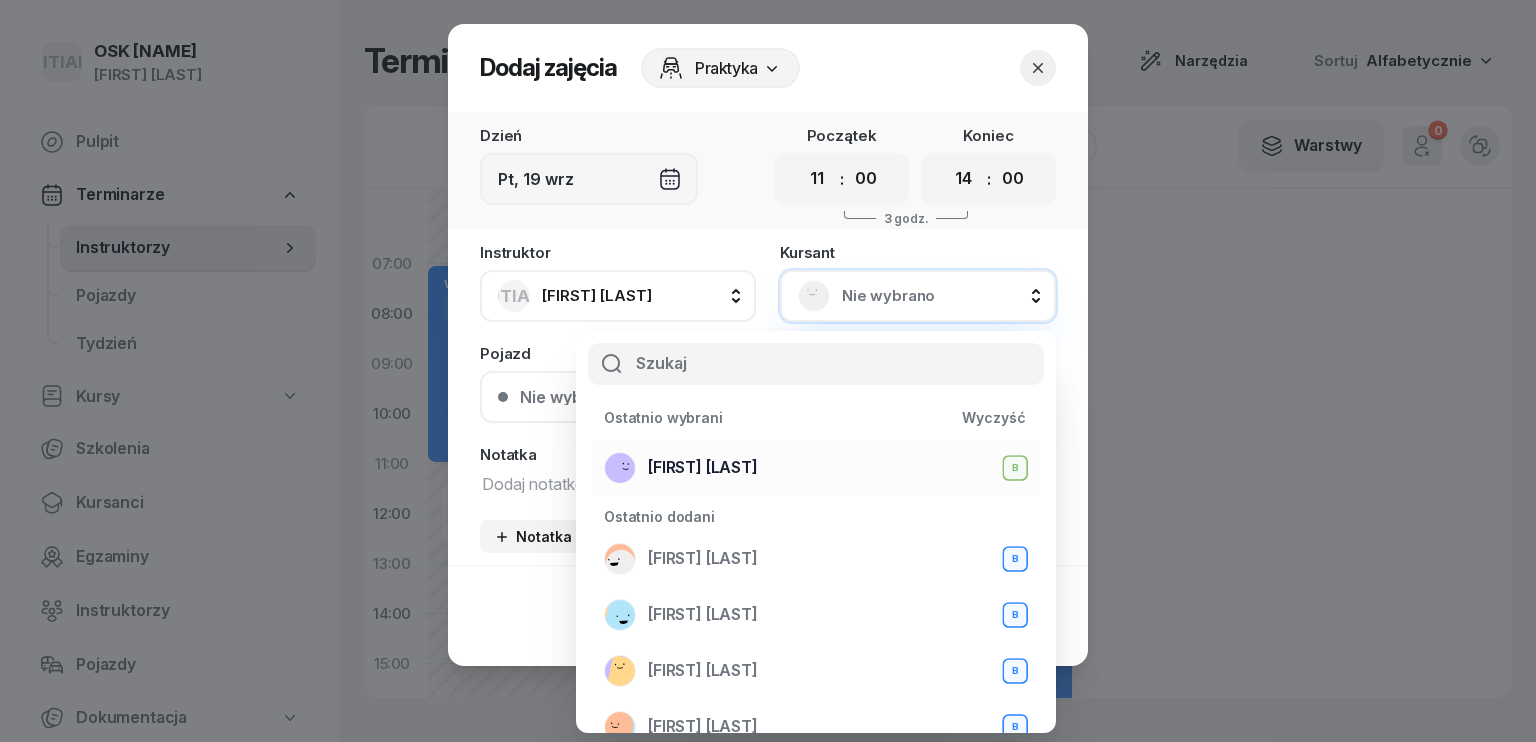 click on "[FIRST] [LAST]" at bounding box center [703, 468] 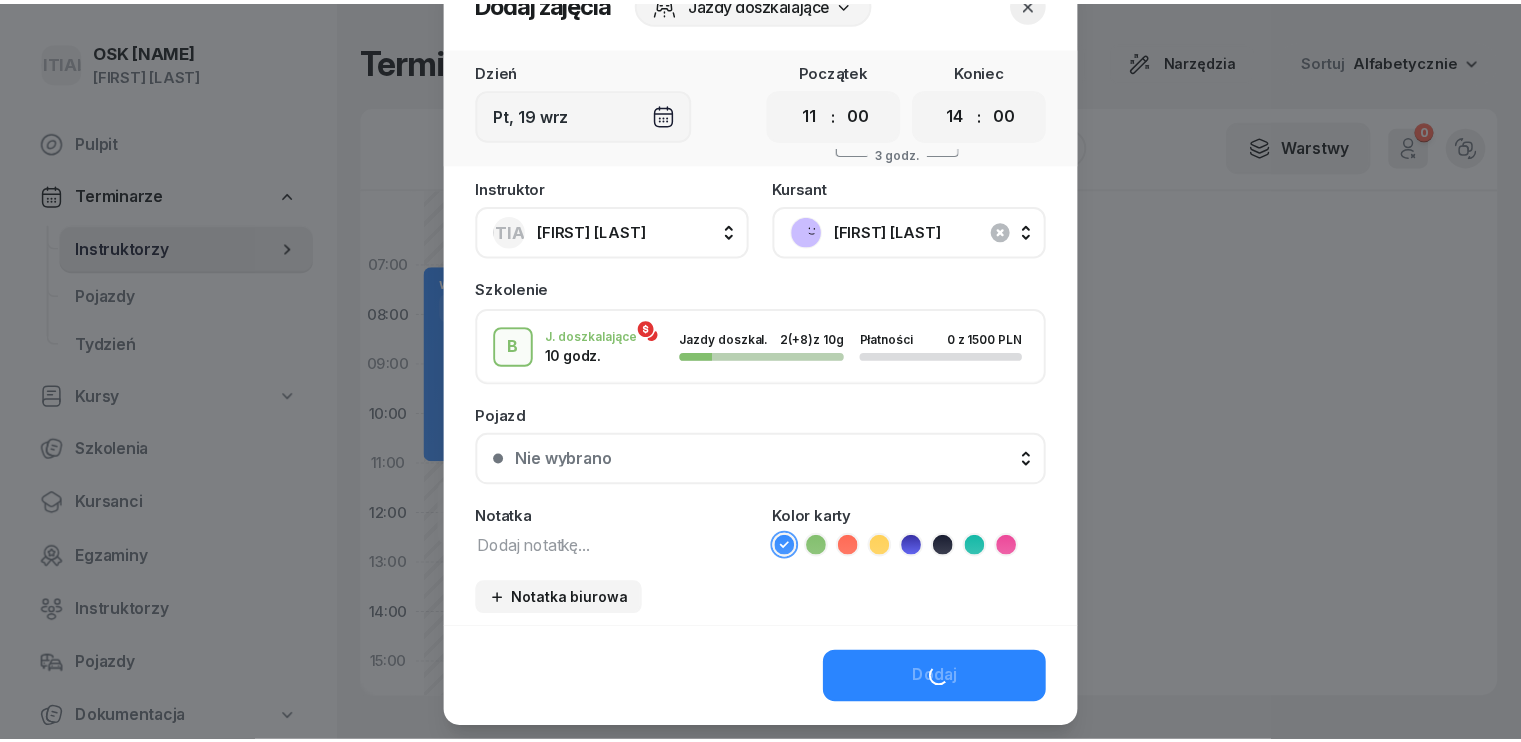 scroll, scrollTop: 100, scrollLeft: 0, axis: vertical 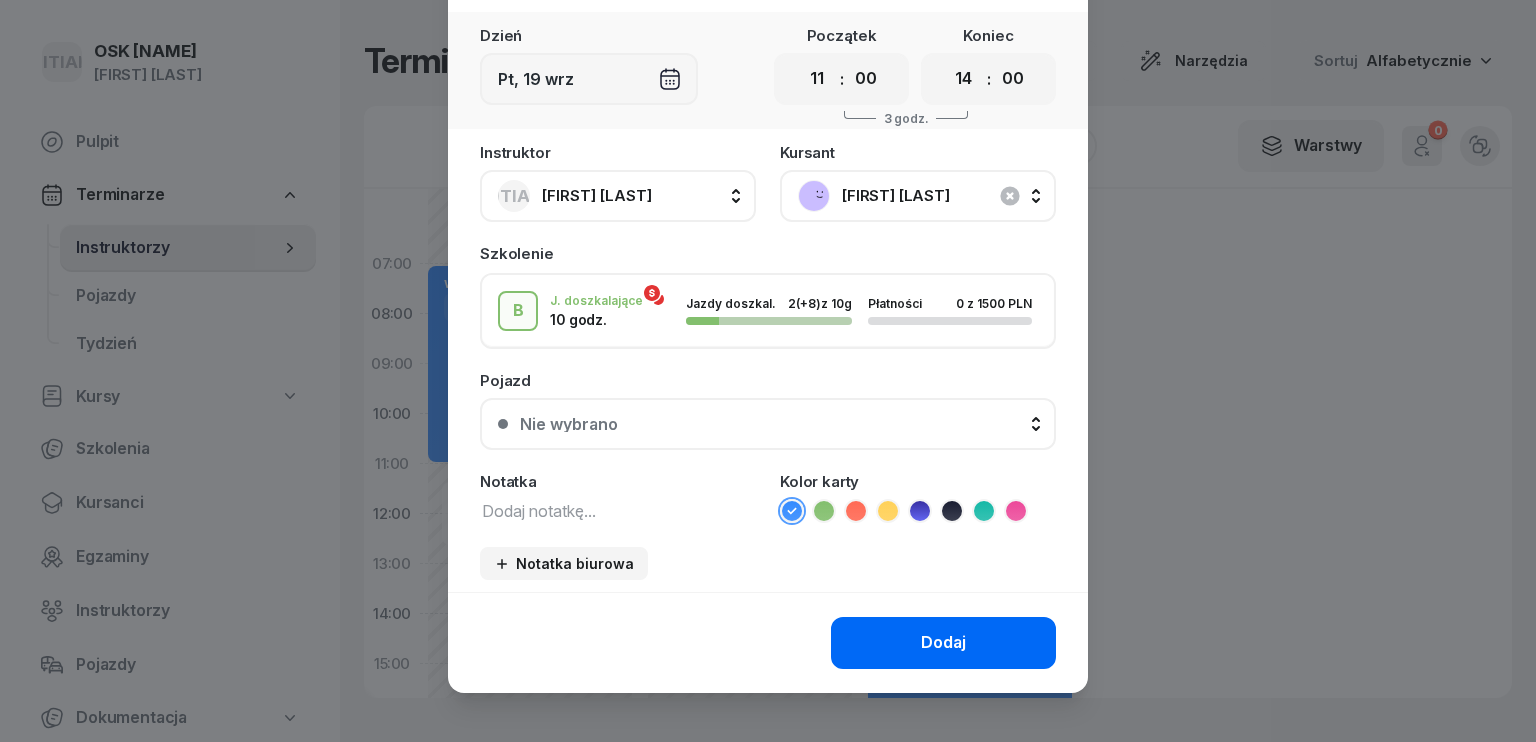 click on "Dodaj" 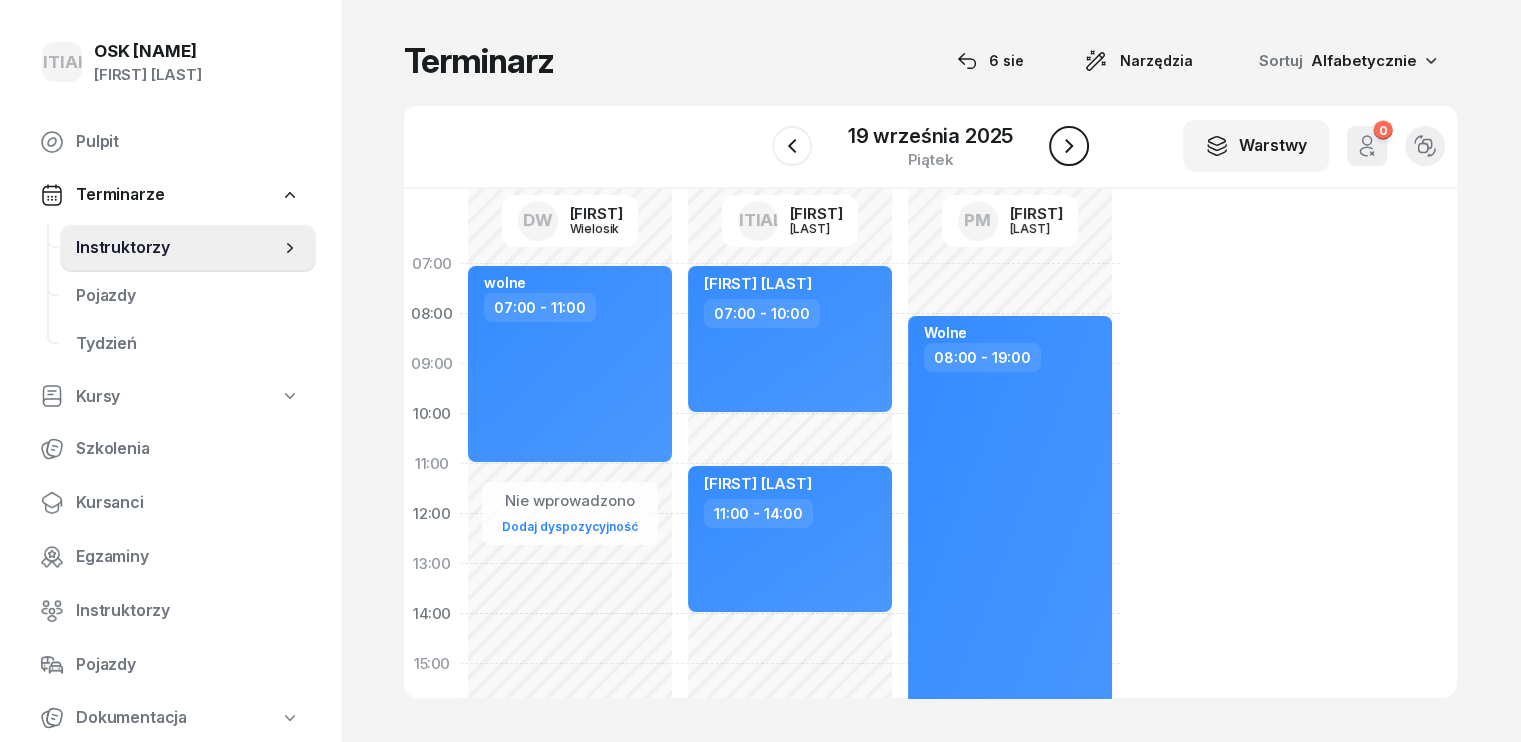 click 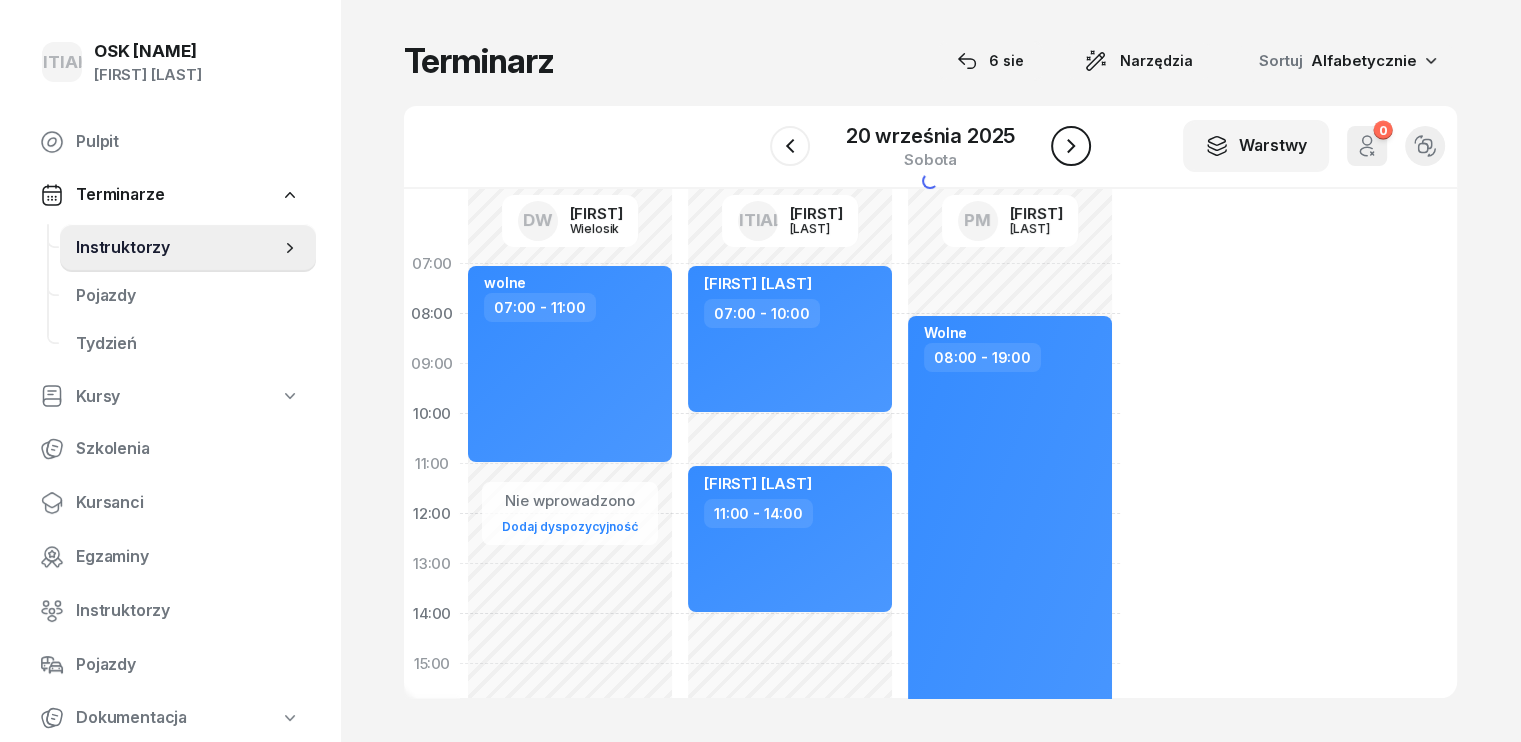 click 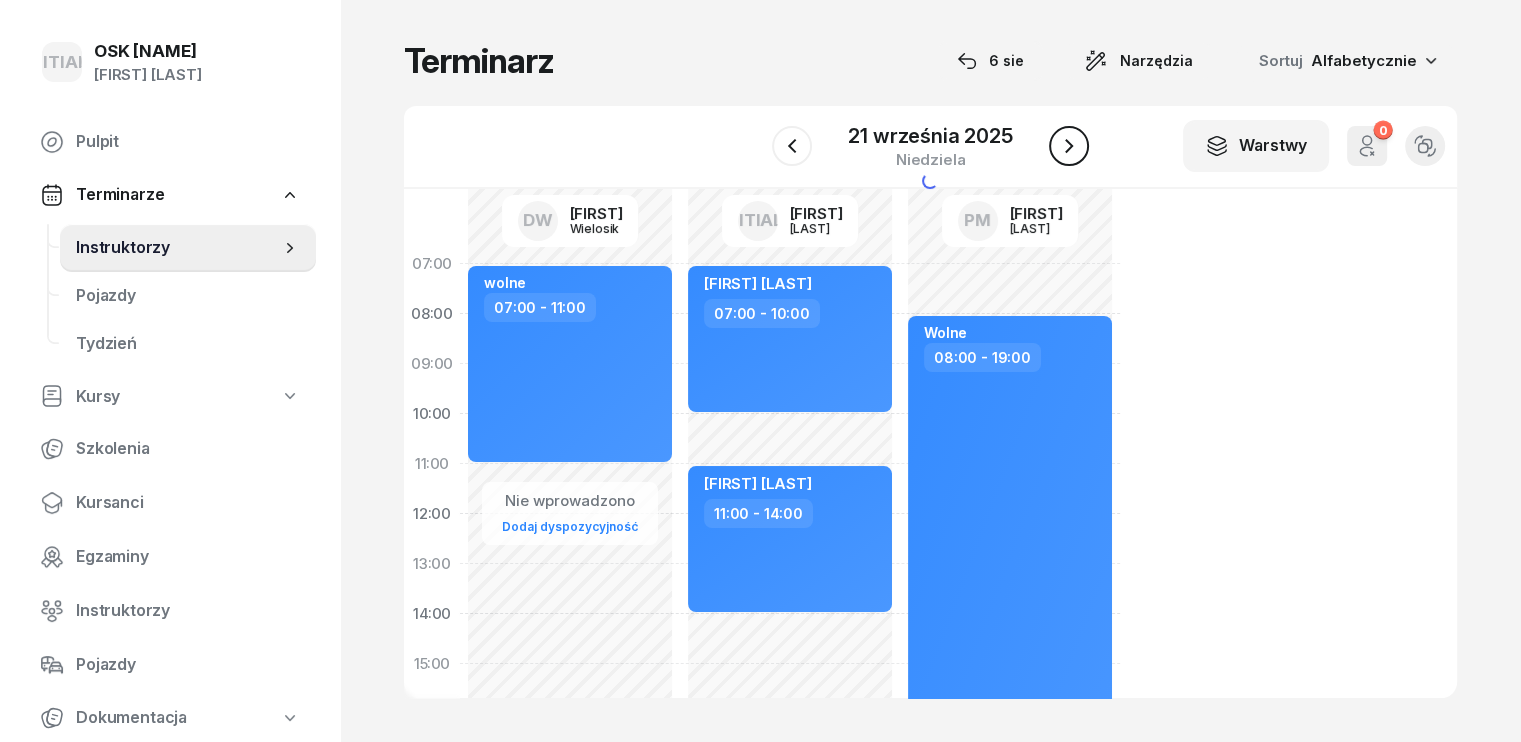 click 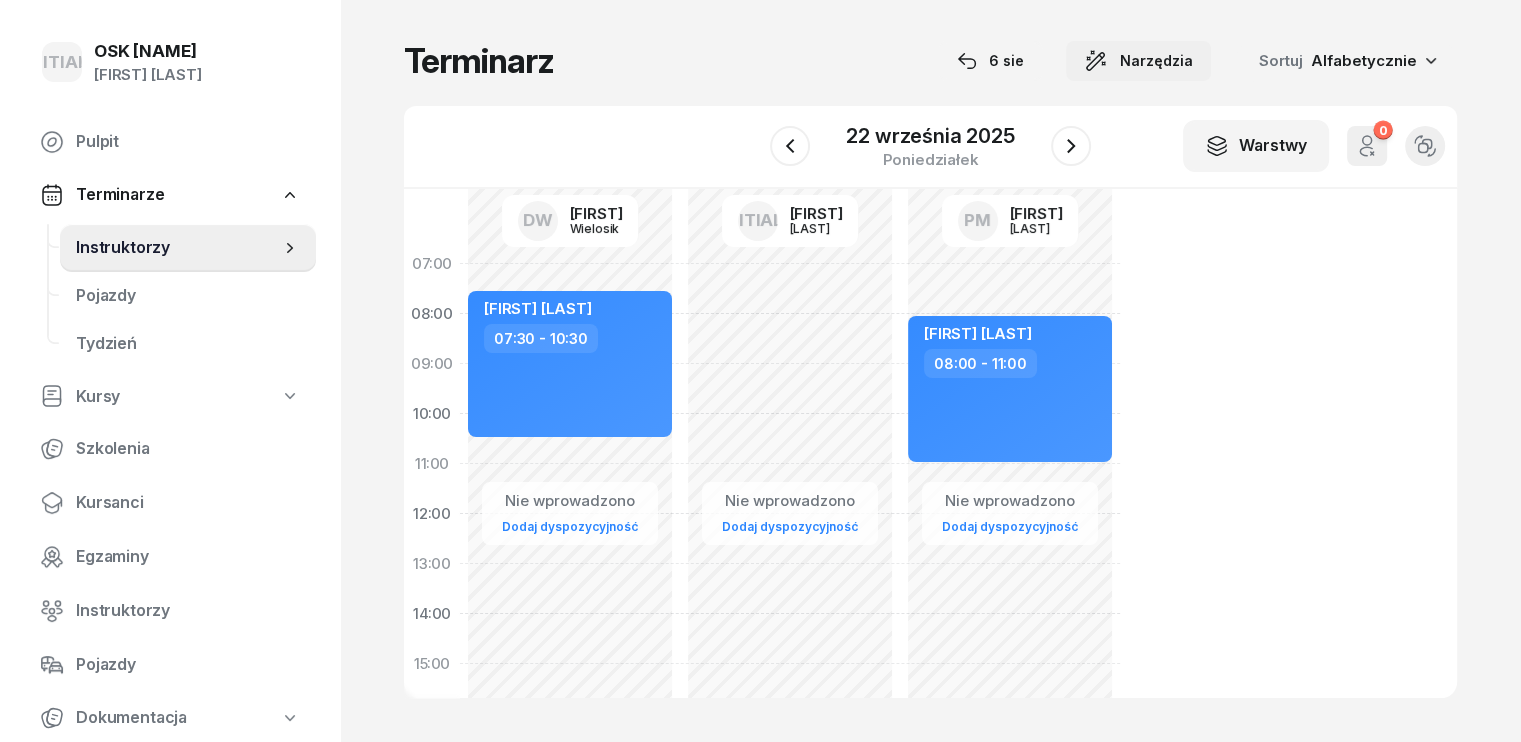 click on "Narzędzia" 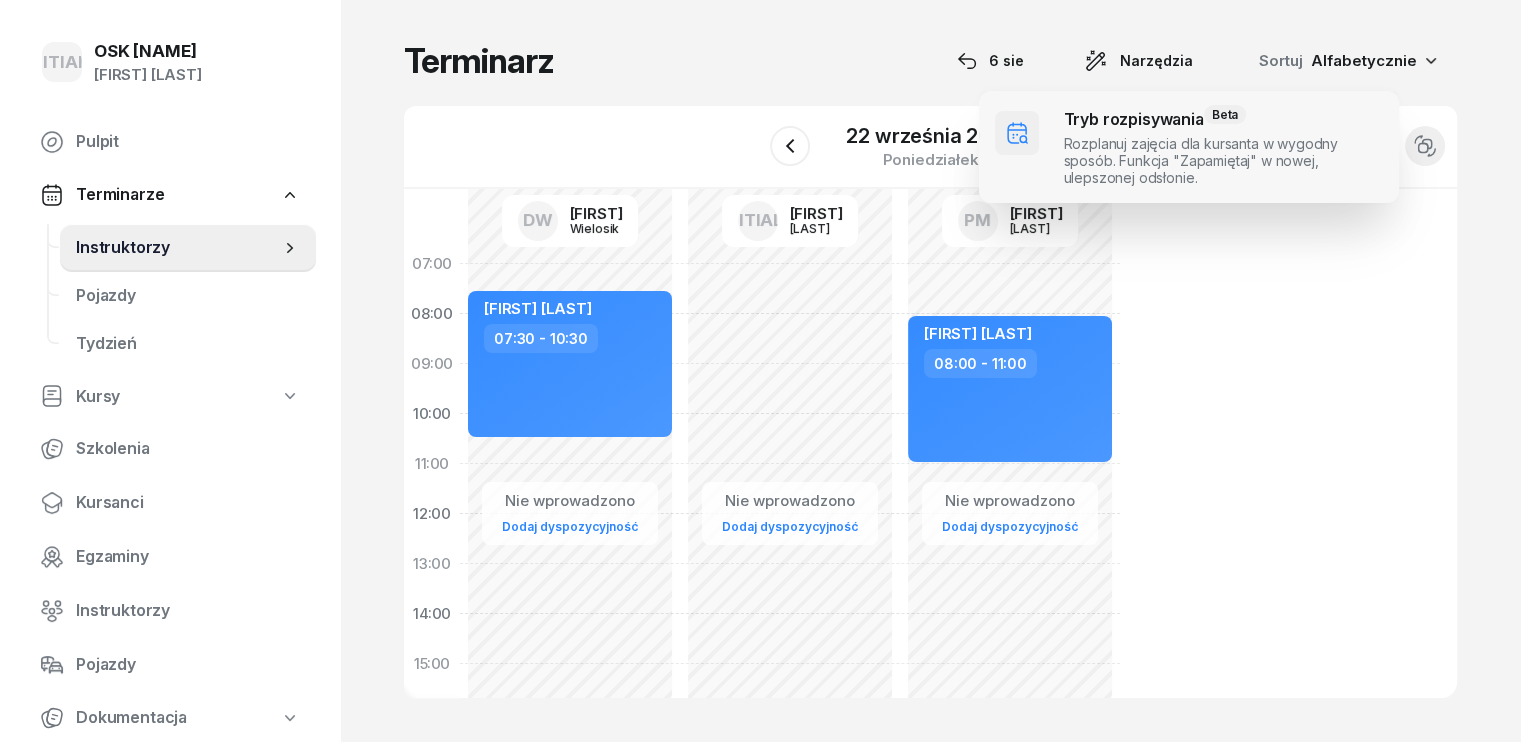 click at bounding box center (1189, 147) 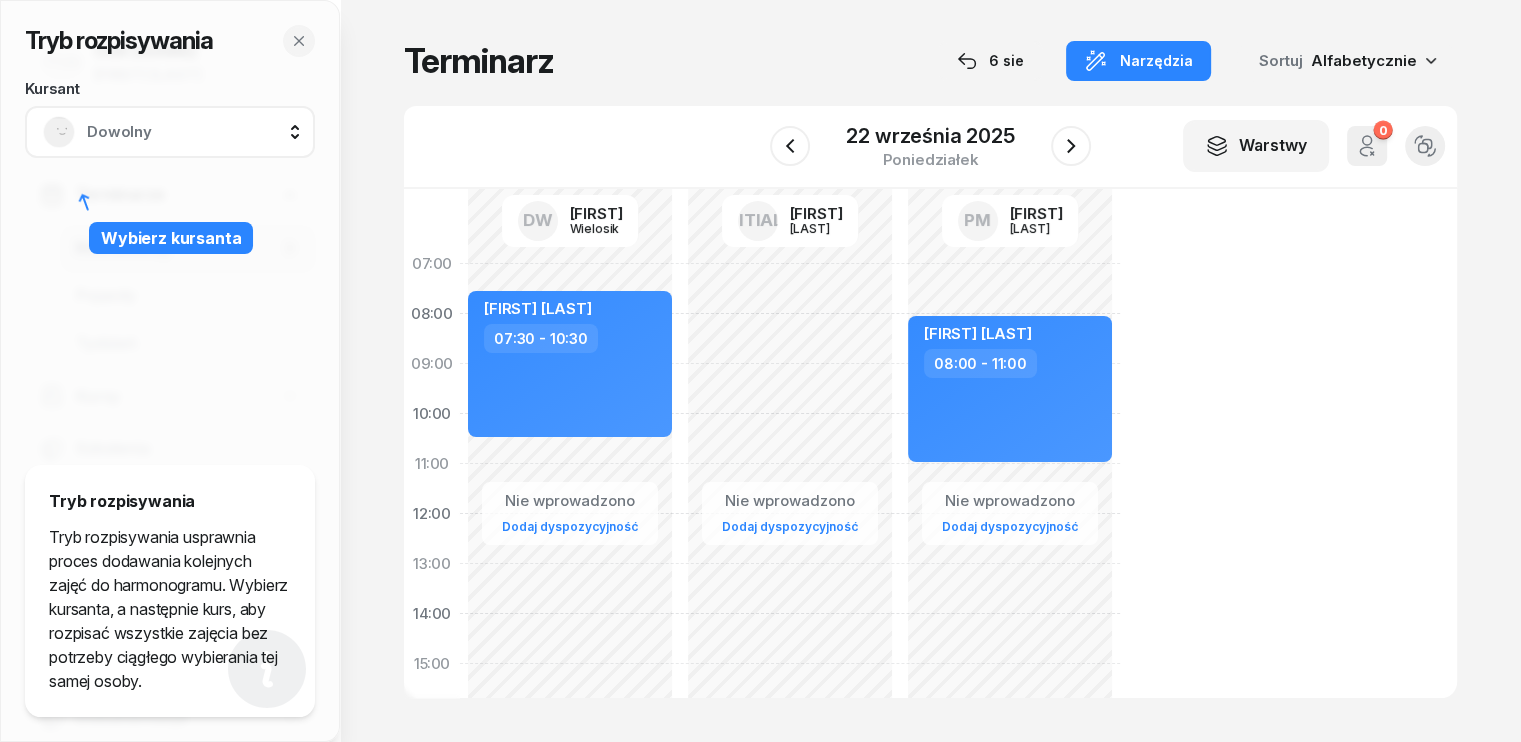 click on "Dowolny" at bounding box center [192, 132] 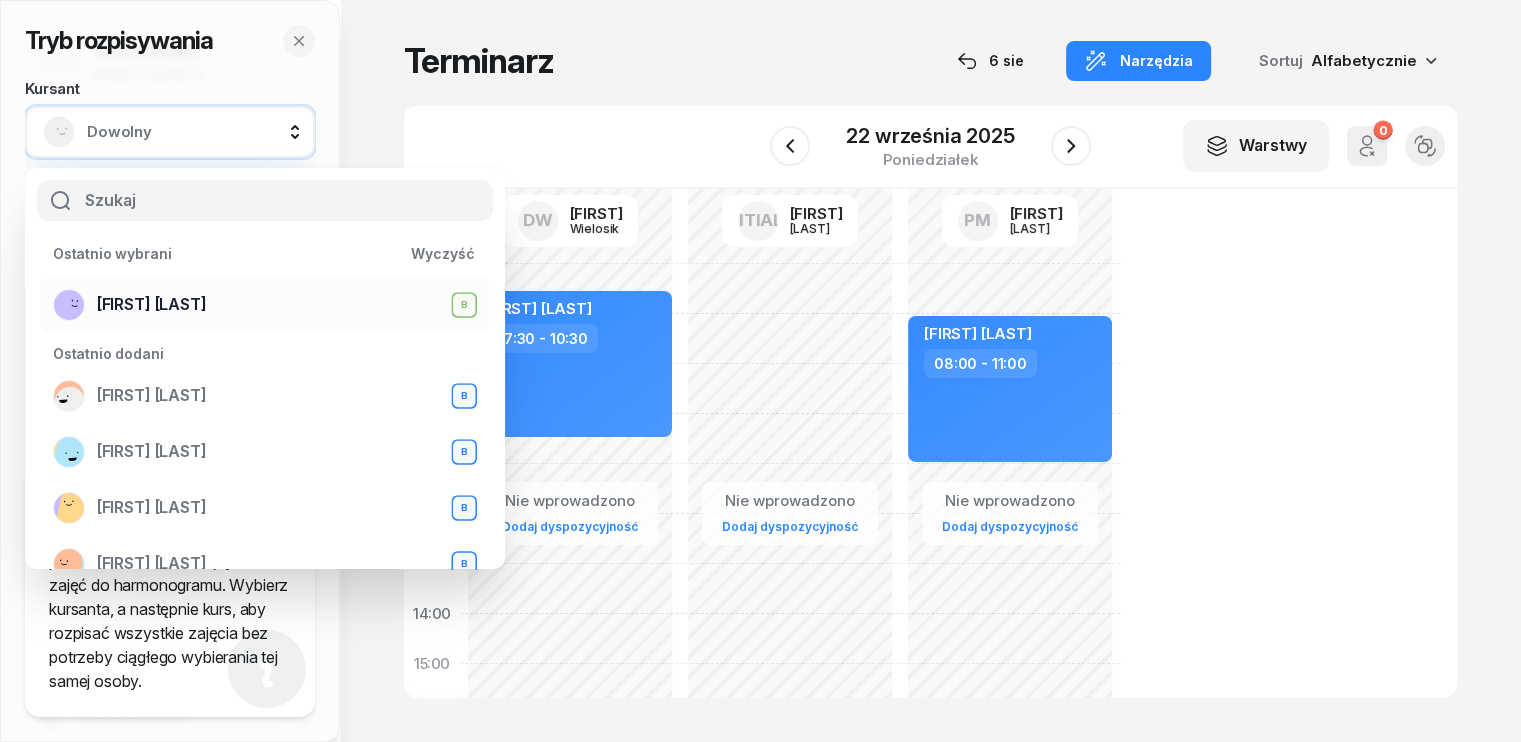 click on "[FIRST] [LAST]" at bounding box center [152, 305] 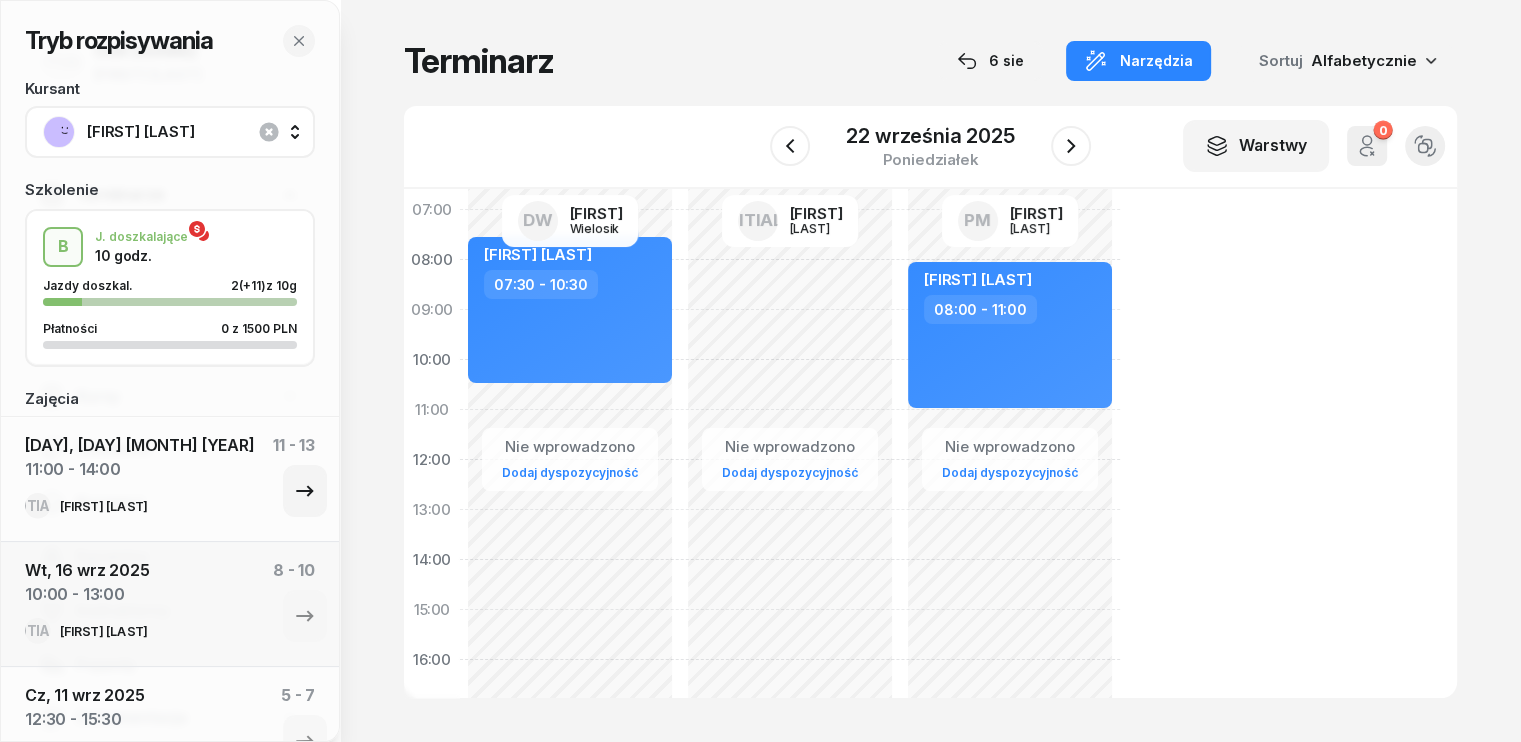 scroll, scrollTop: 100, scrollLeft: 0, axis: vertical 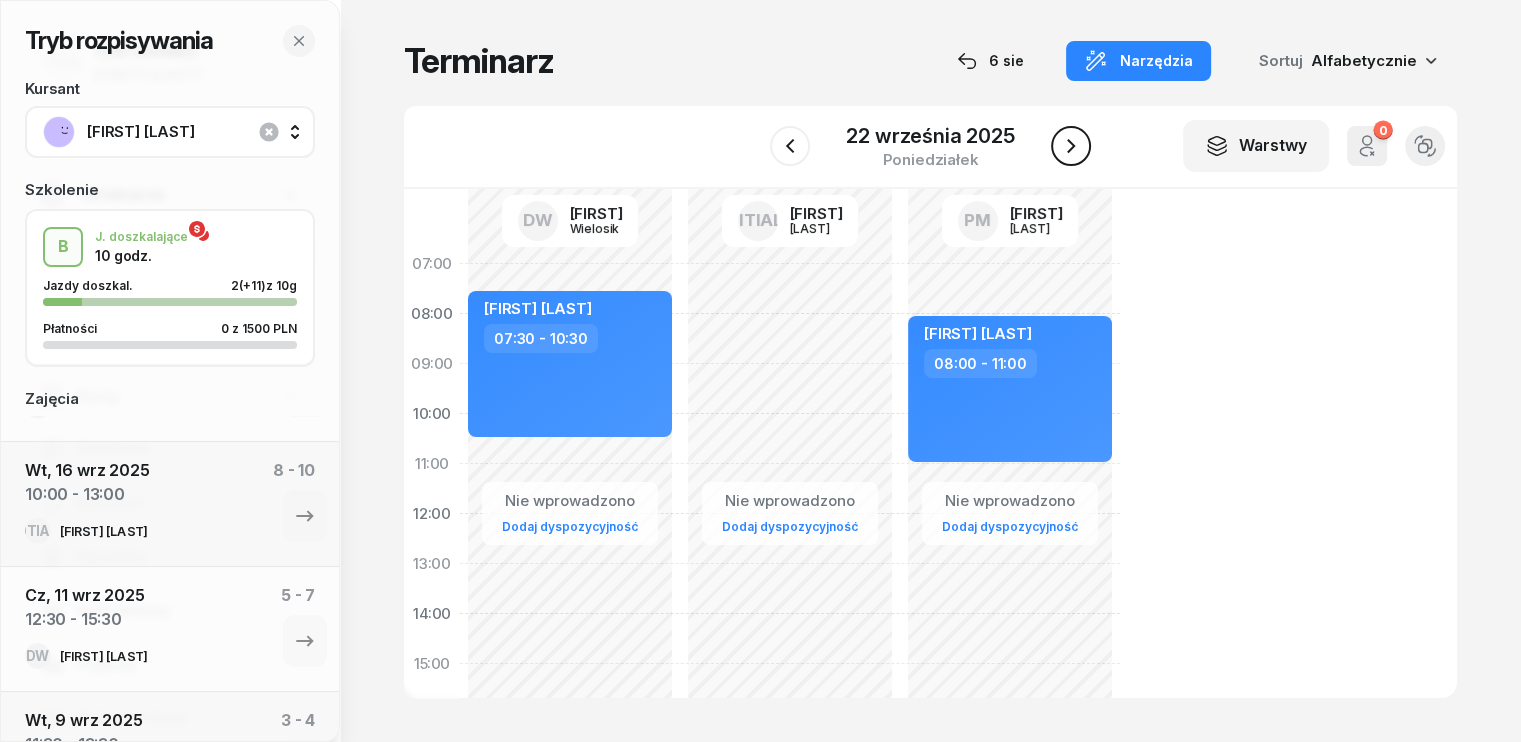 click 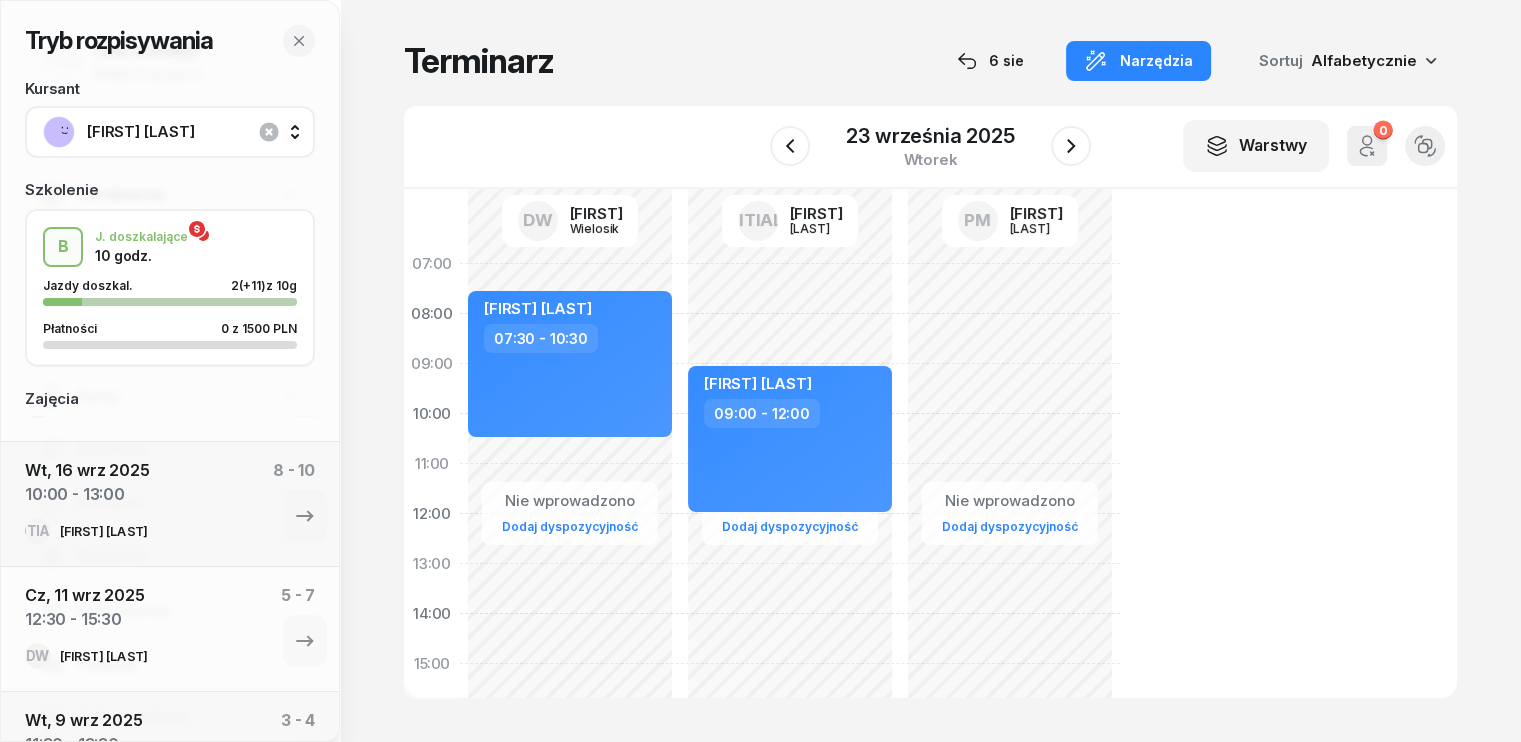 click on "Nie wprowadzono Dodaj dyspozycyjność [FIRST] [LAST] [TIME] - [TIME]" 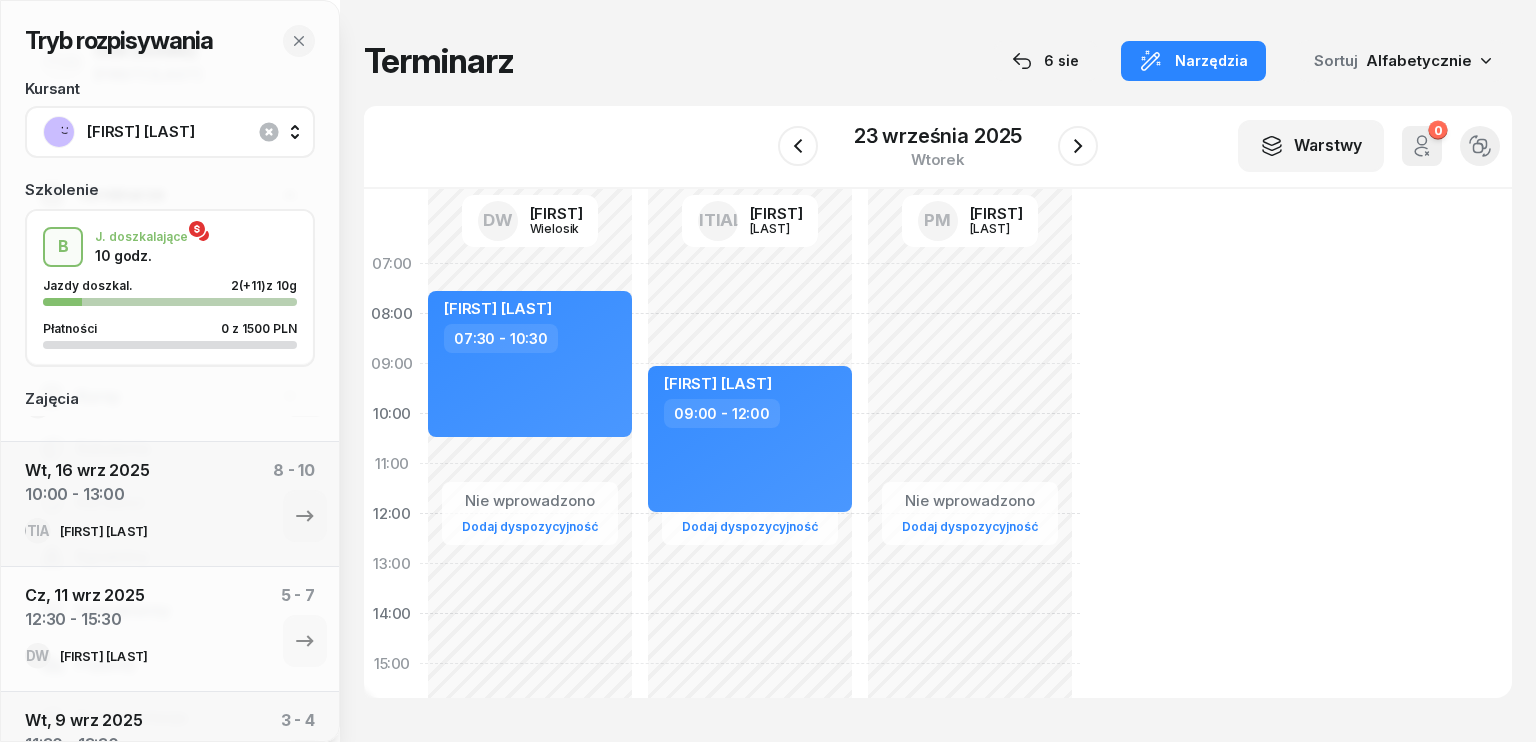 select on "10" 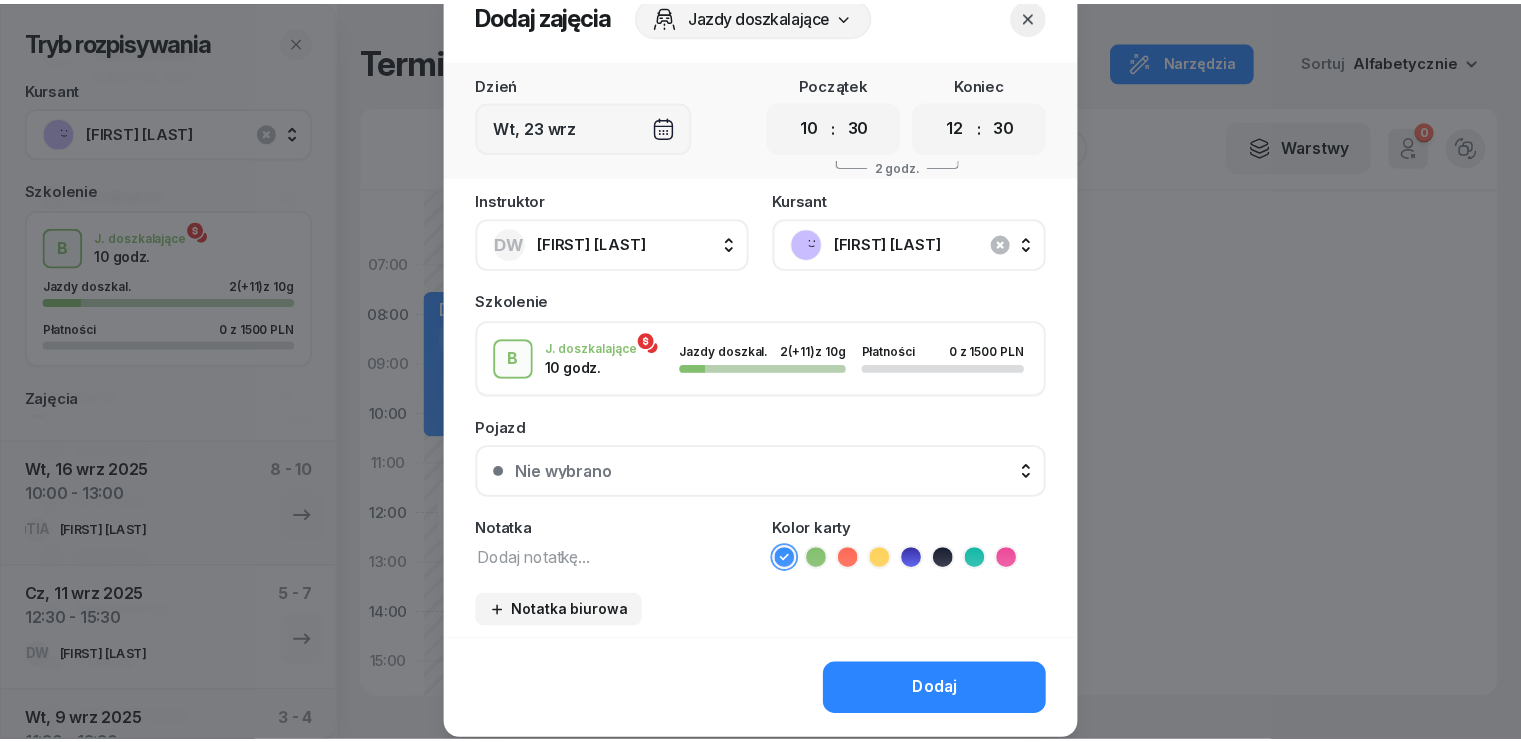 scroll, scrollTop: 100, scrollLeft: 0, axis: vertical 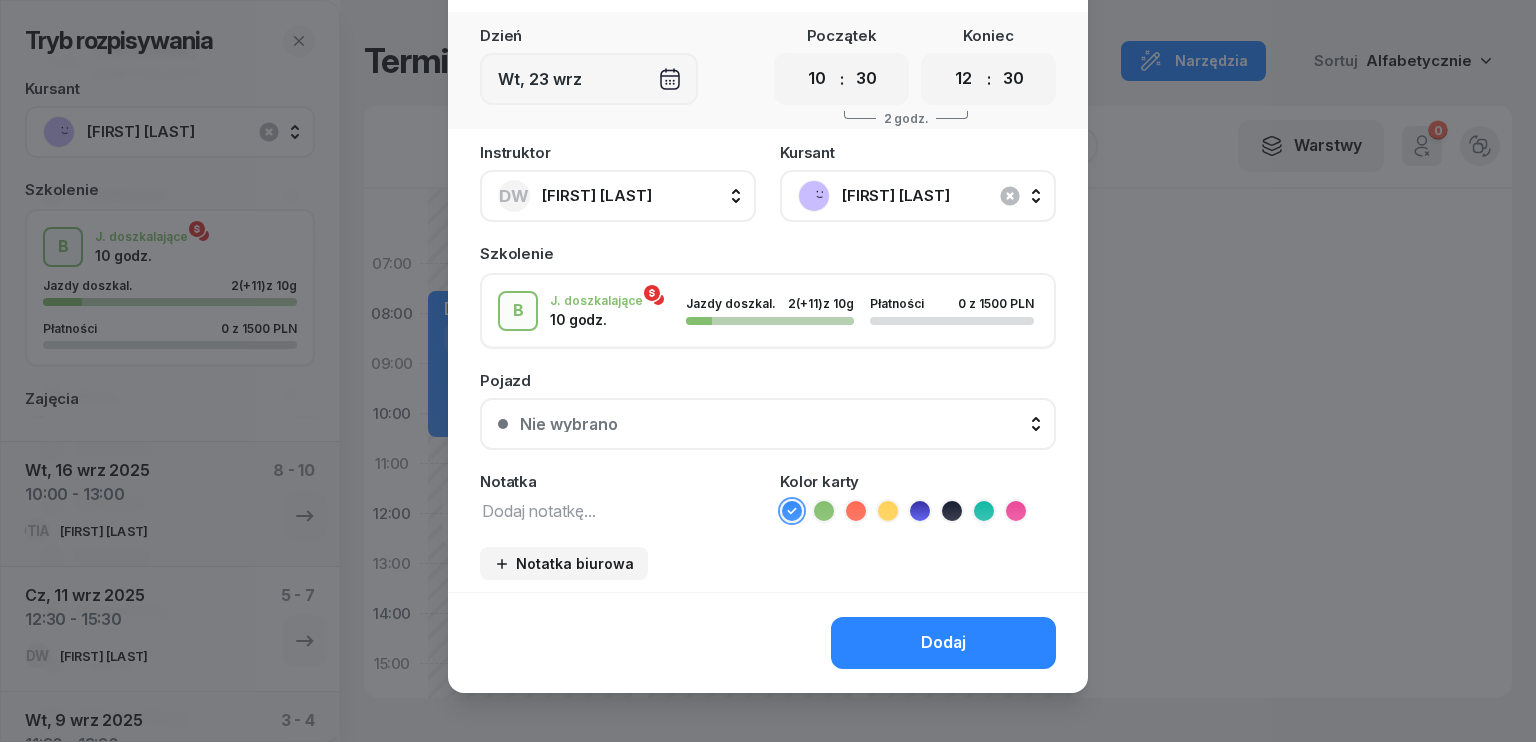 click on "Dodaj" at bounding box center (943, 643) 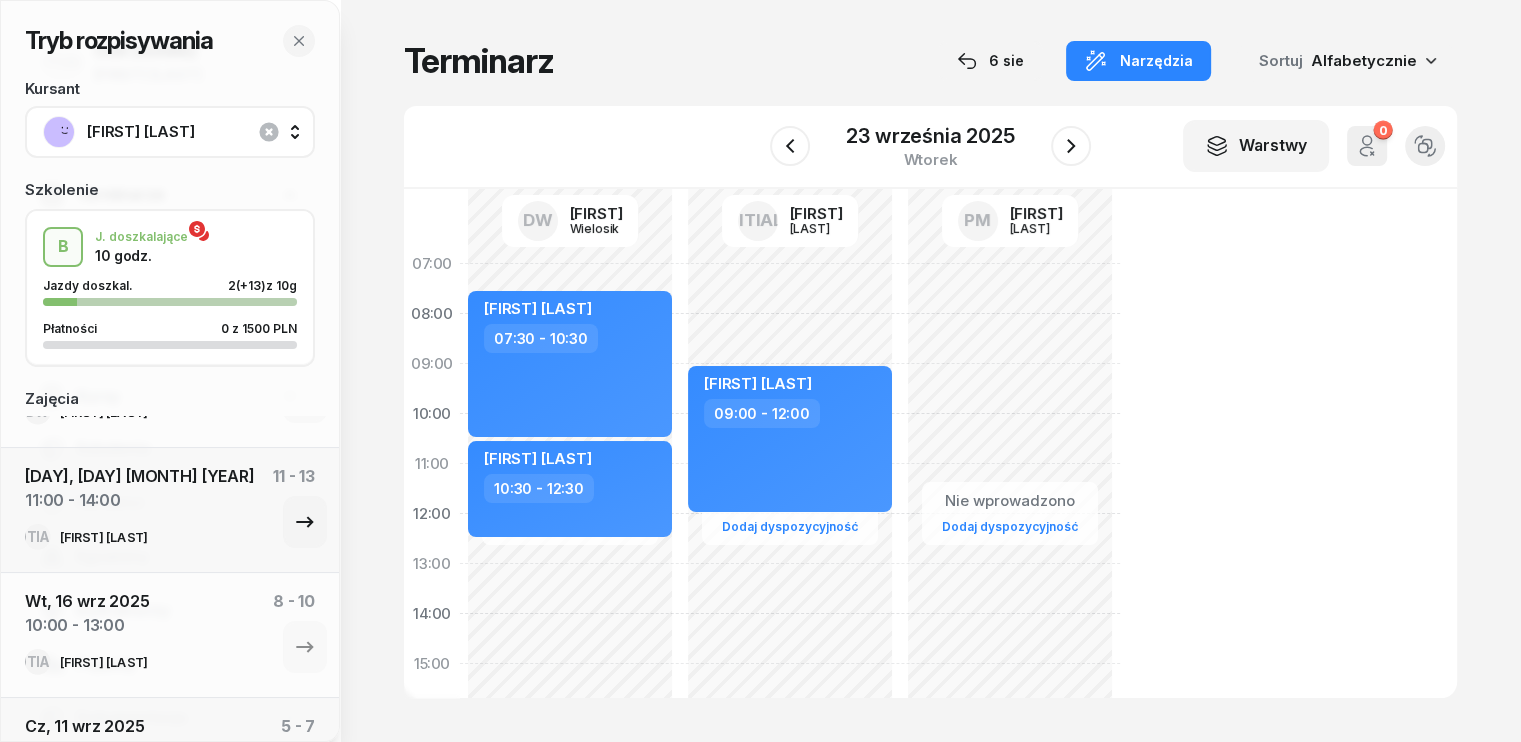 scroll, scrollTop: 464, scrollLeft: 0, axis: vertical 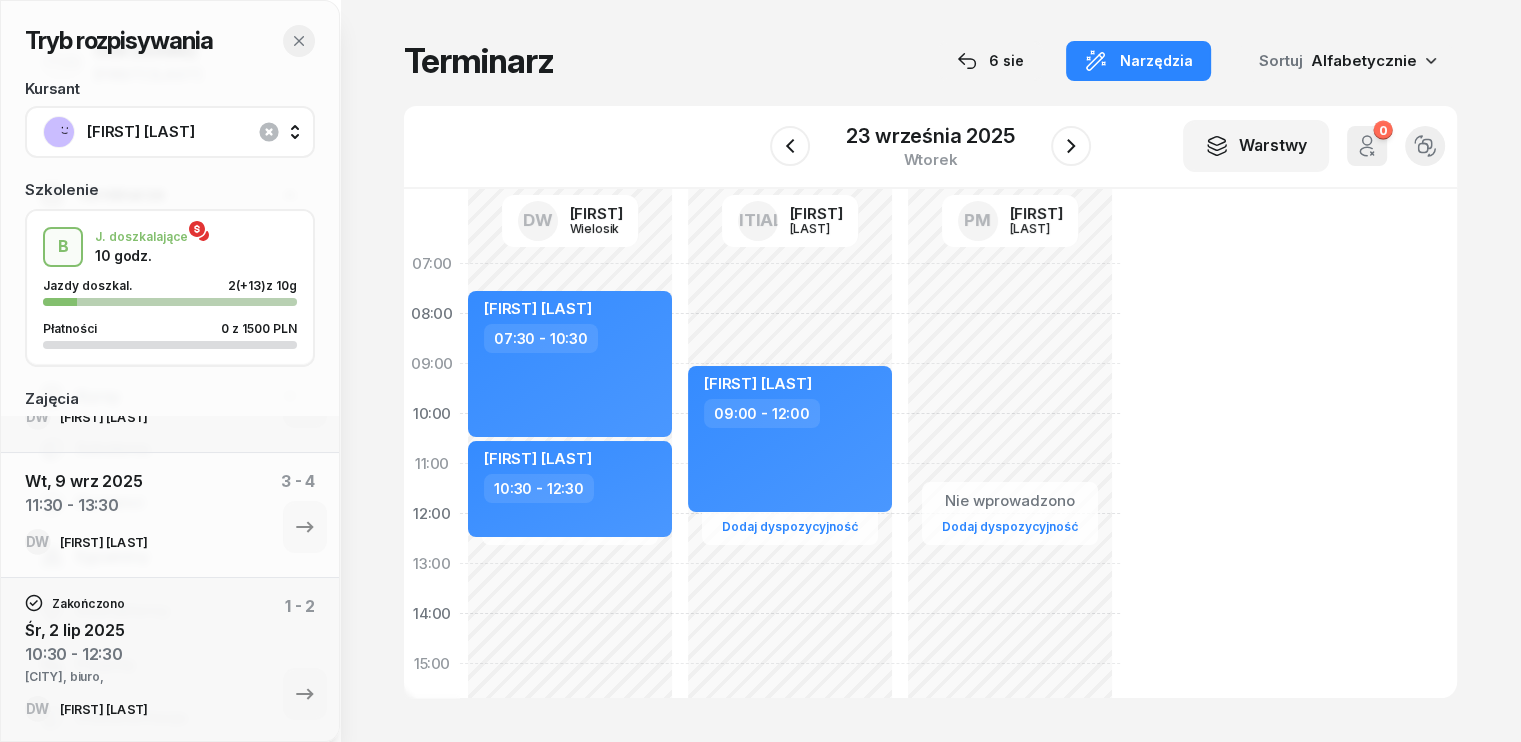 click 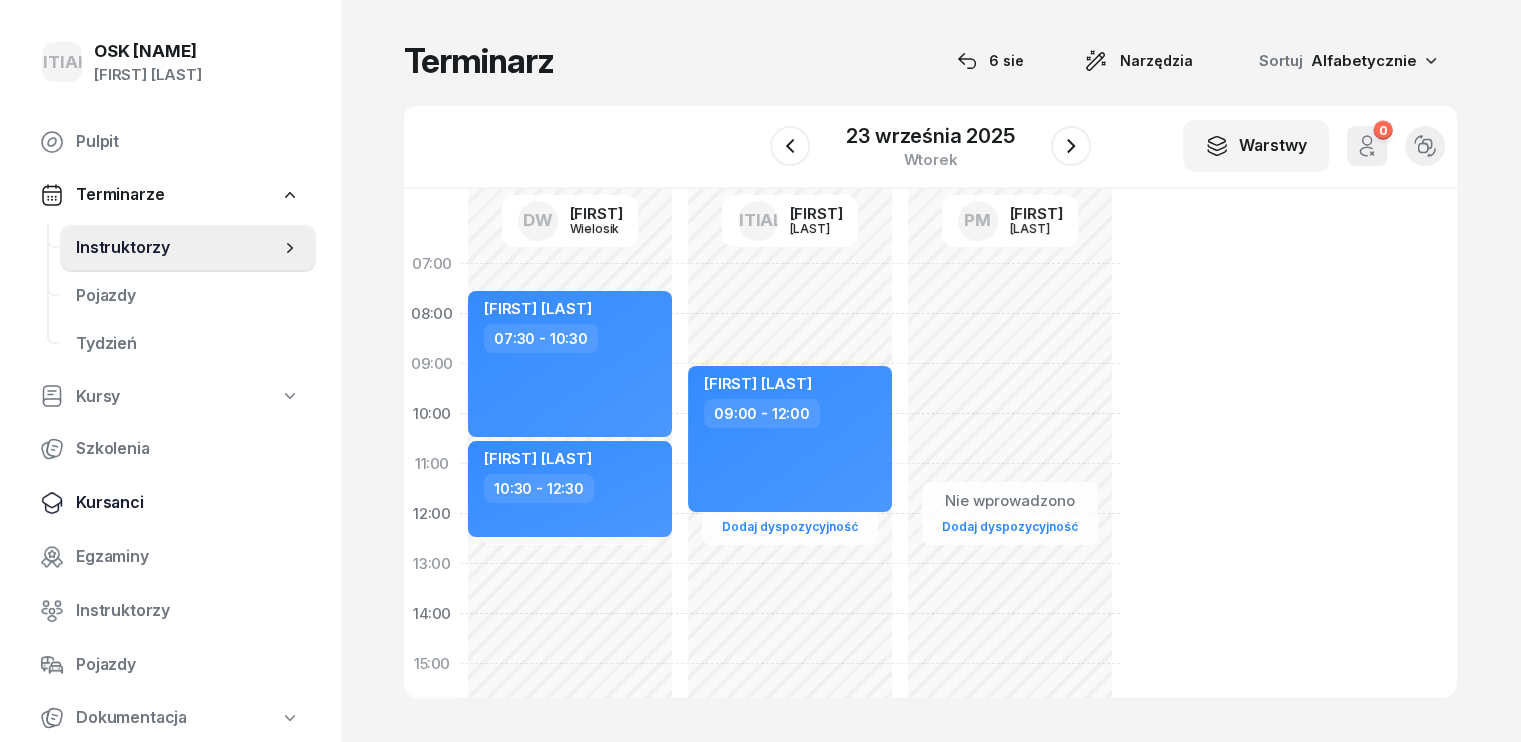 click on "Kursanci" at bounding box center [188, 503] 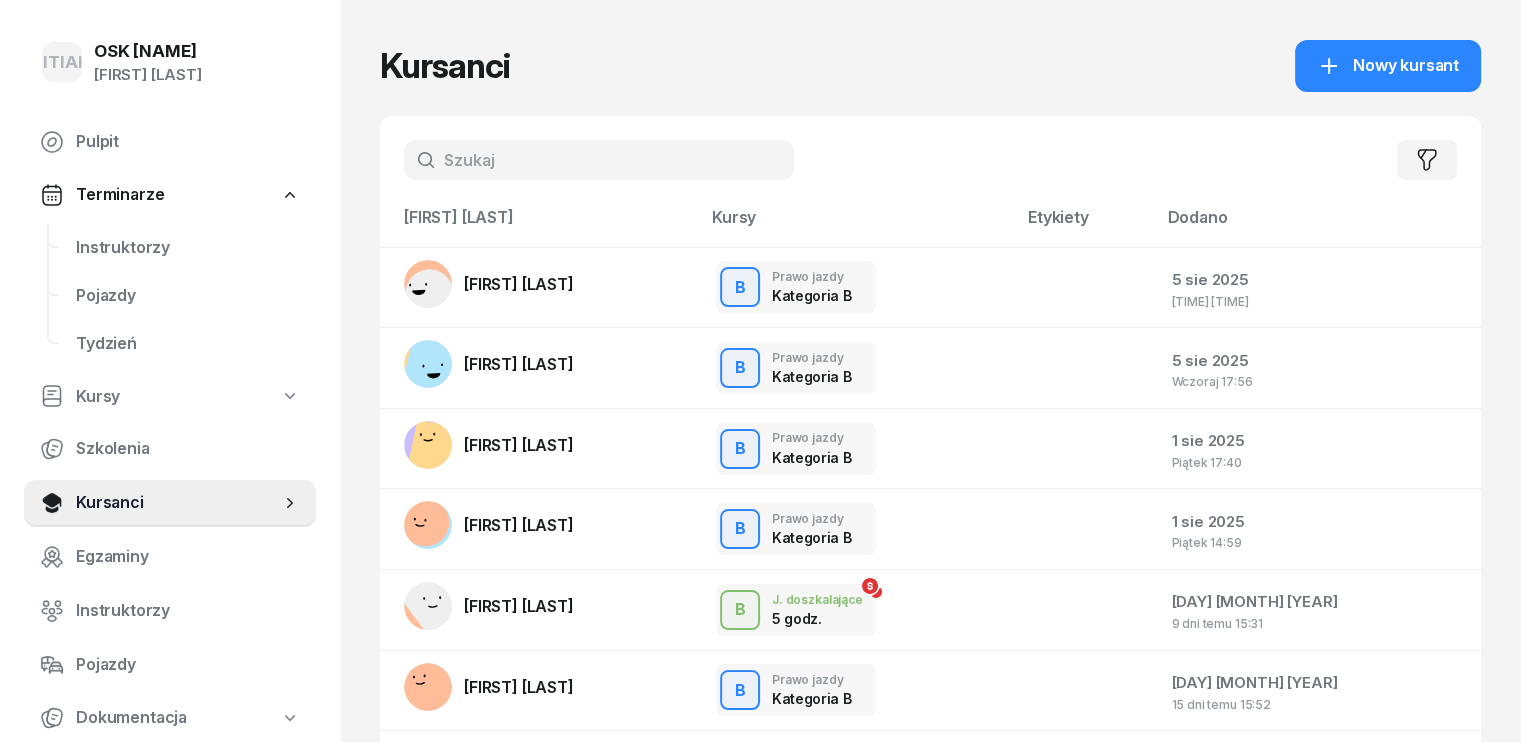 click at bounding box center (599, 160) 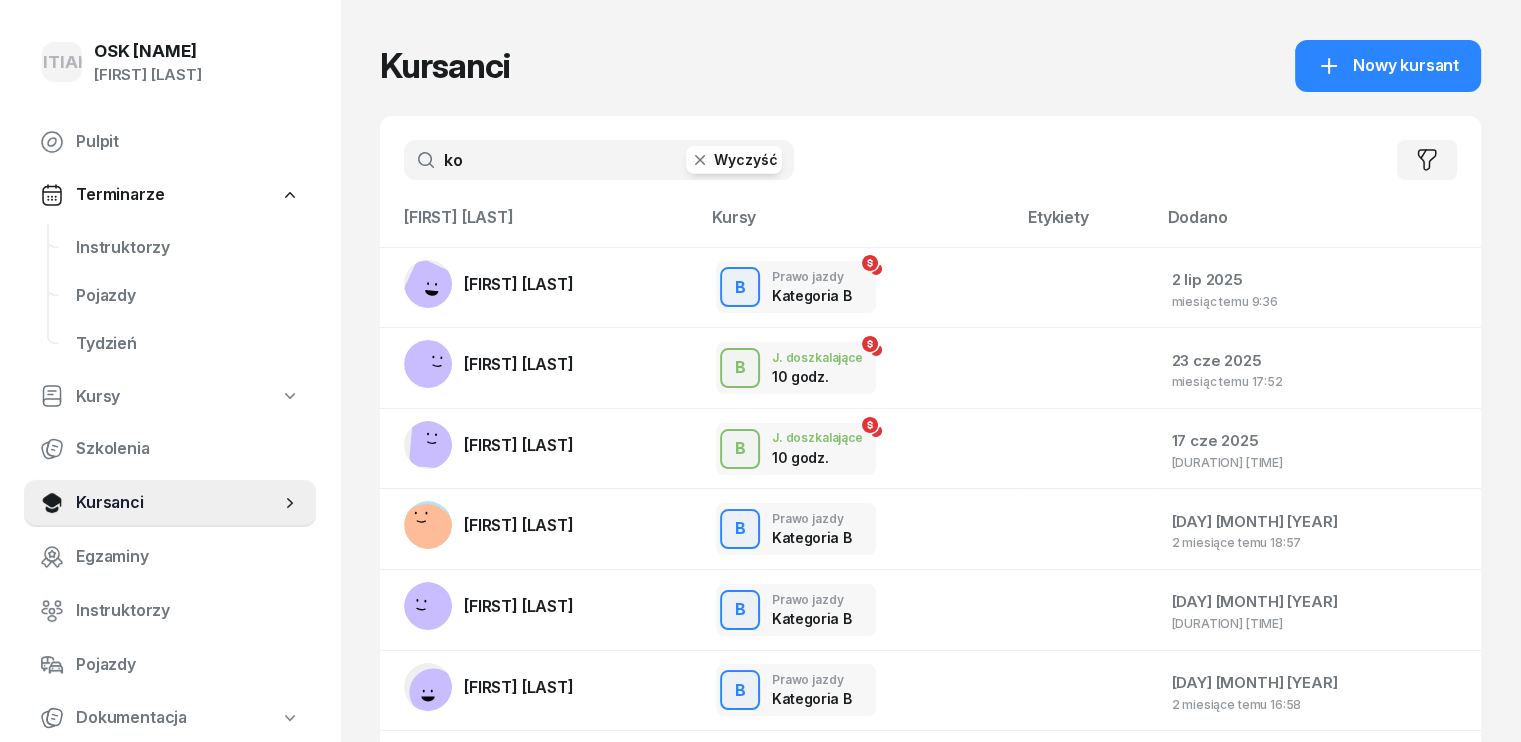 type on "k" 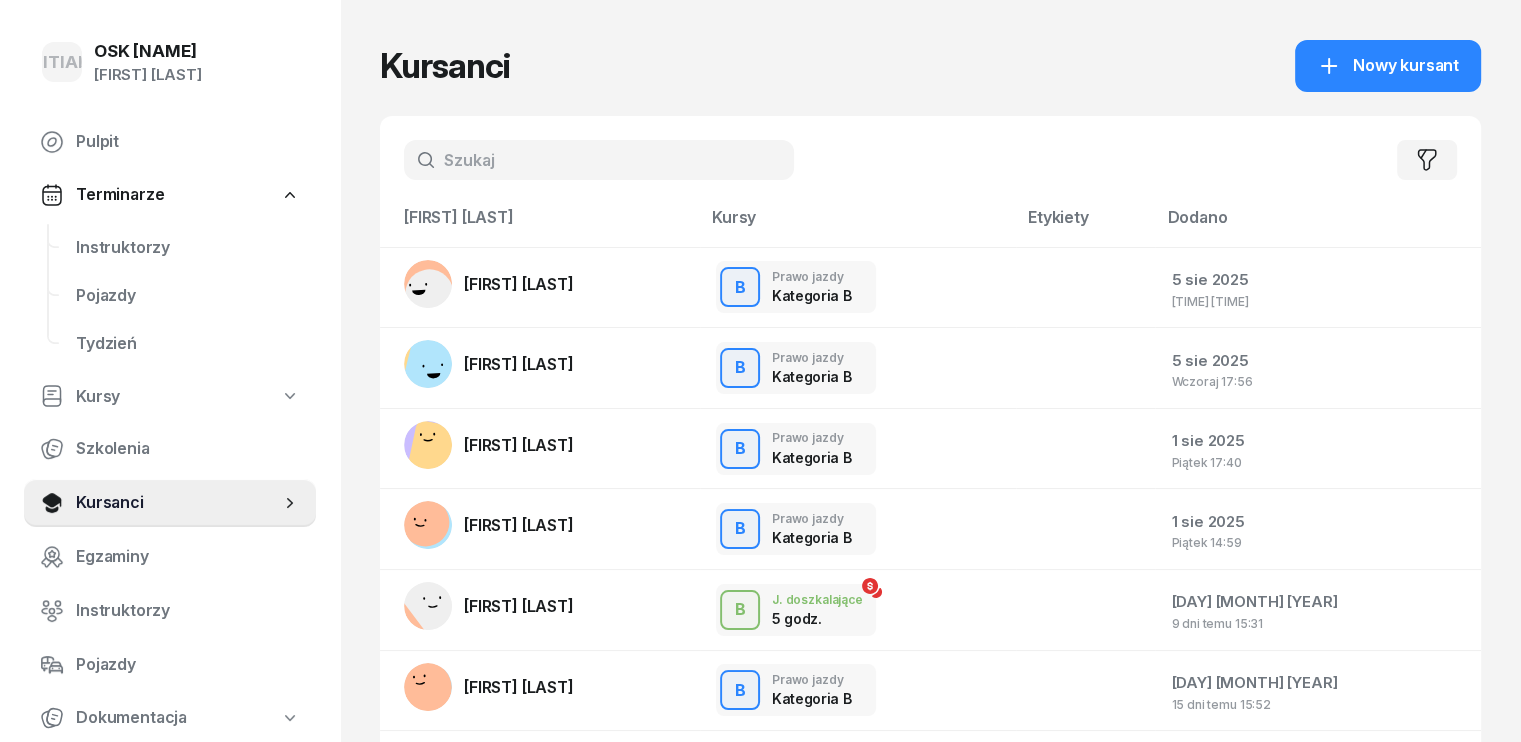 click at bounding box center (599, 160) 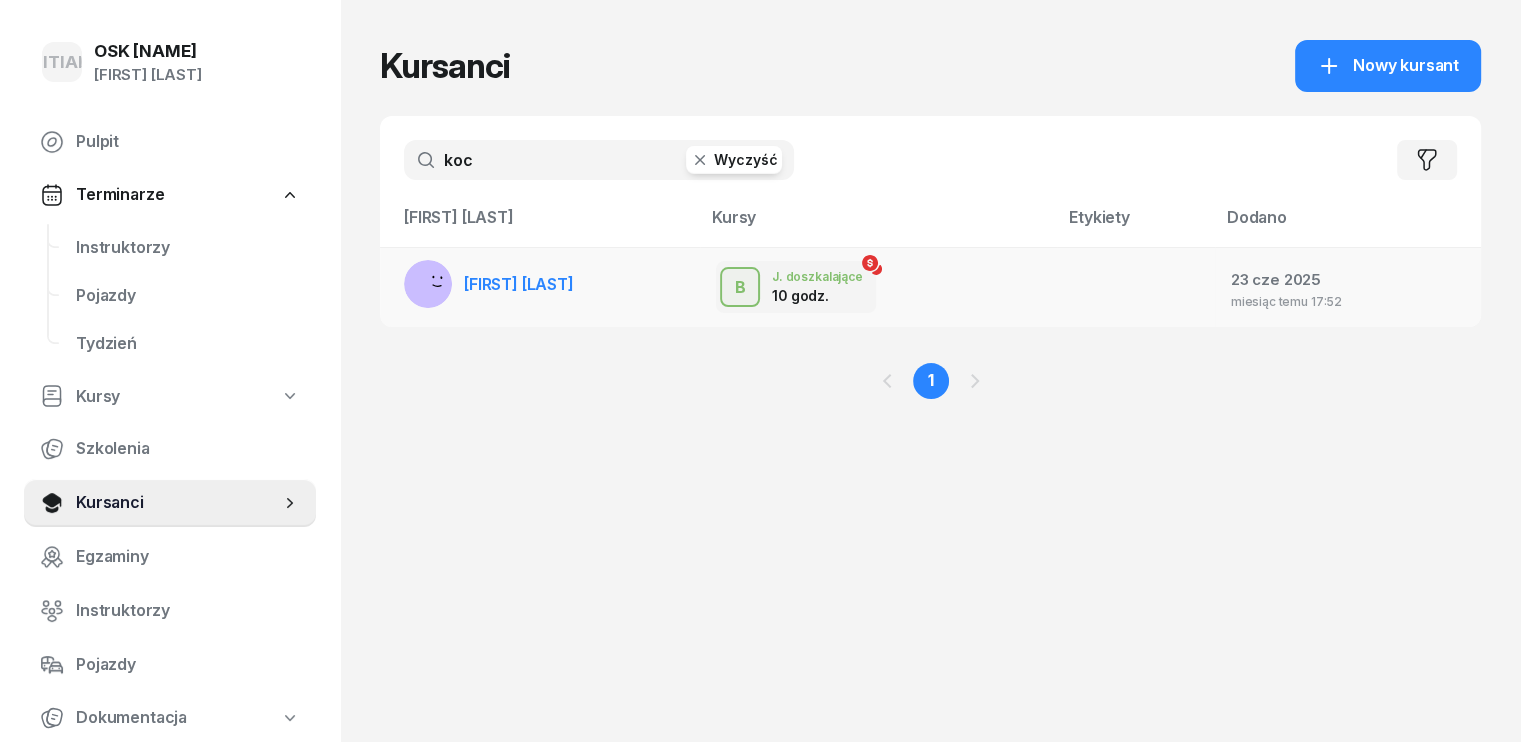type on "koc" 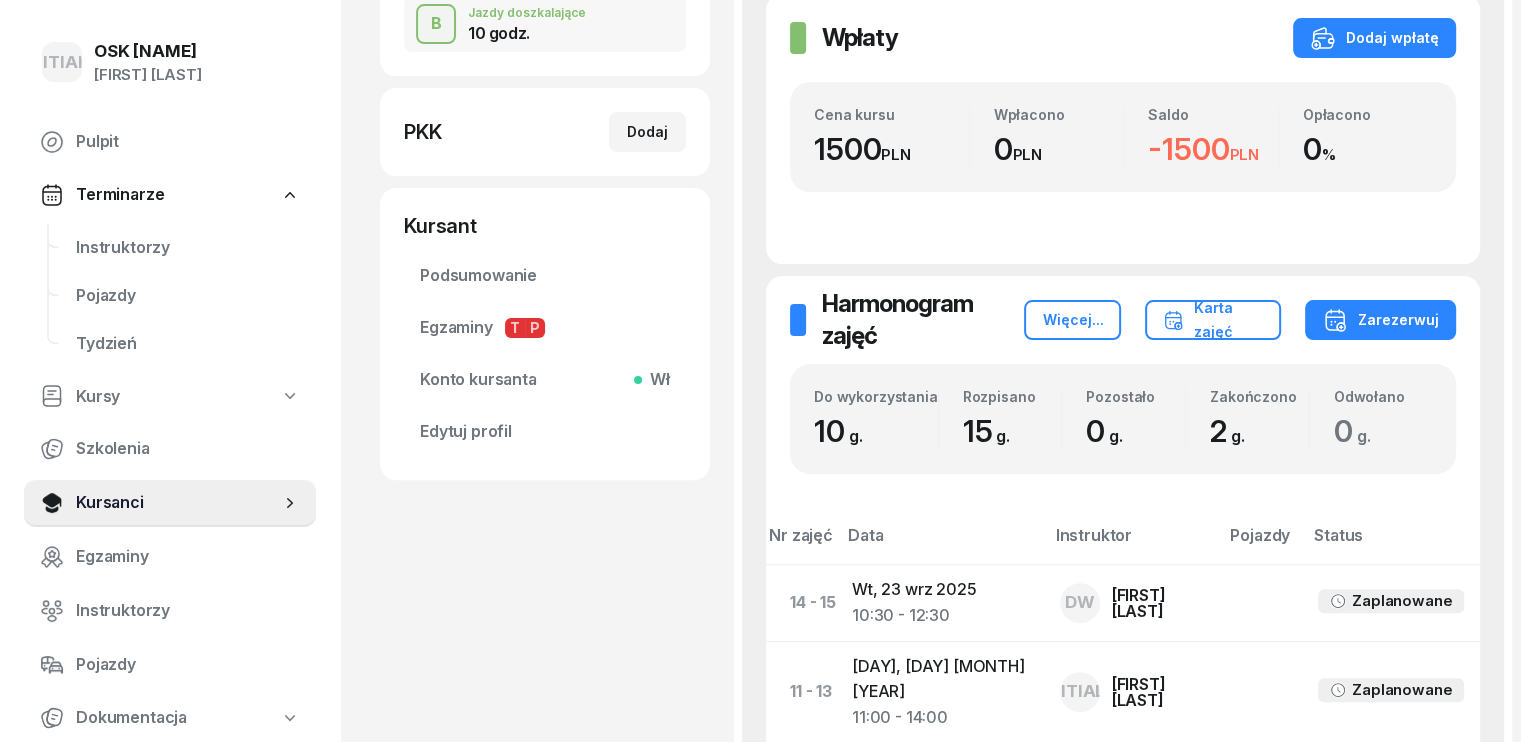 scroll, scrollTop: 500, scrollLeft: 0, axis: vertical 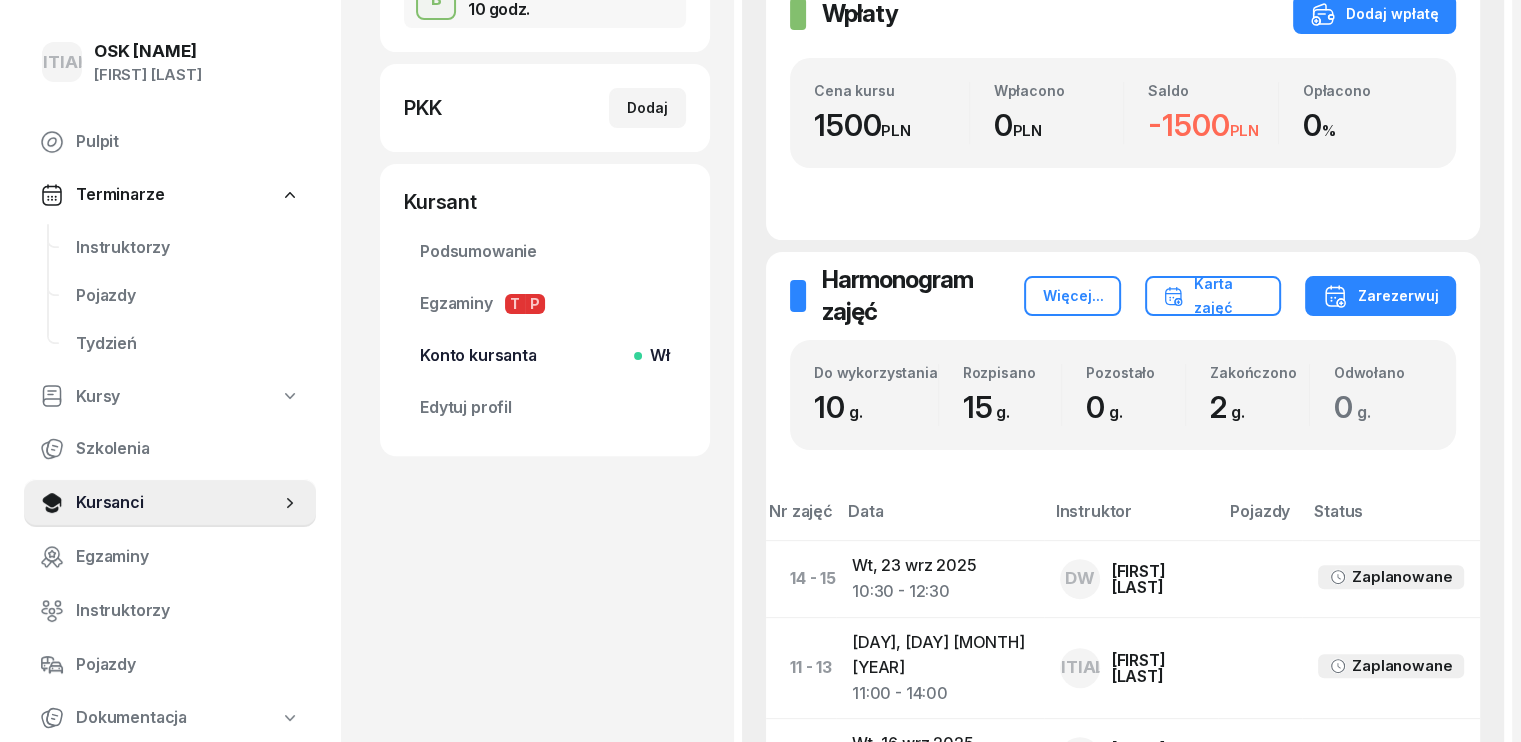 click on "Konto kursanta  Wł" at bounding box center [545, 356] 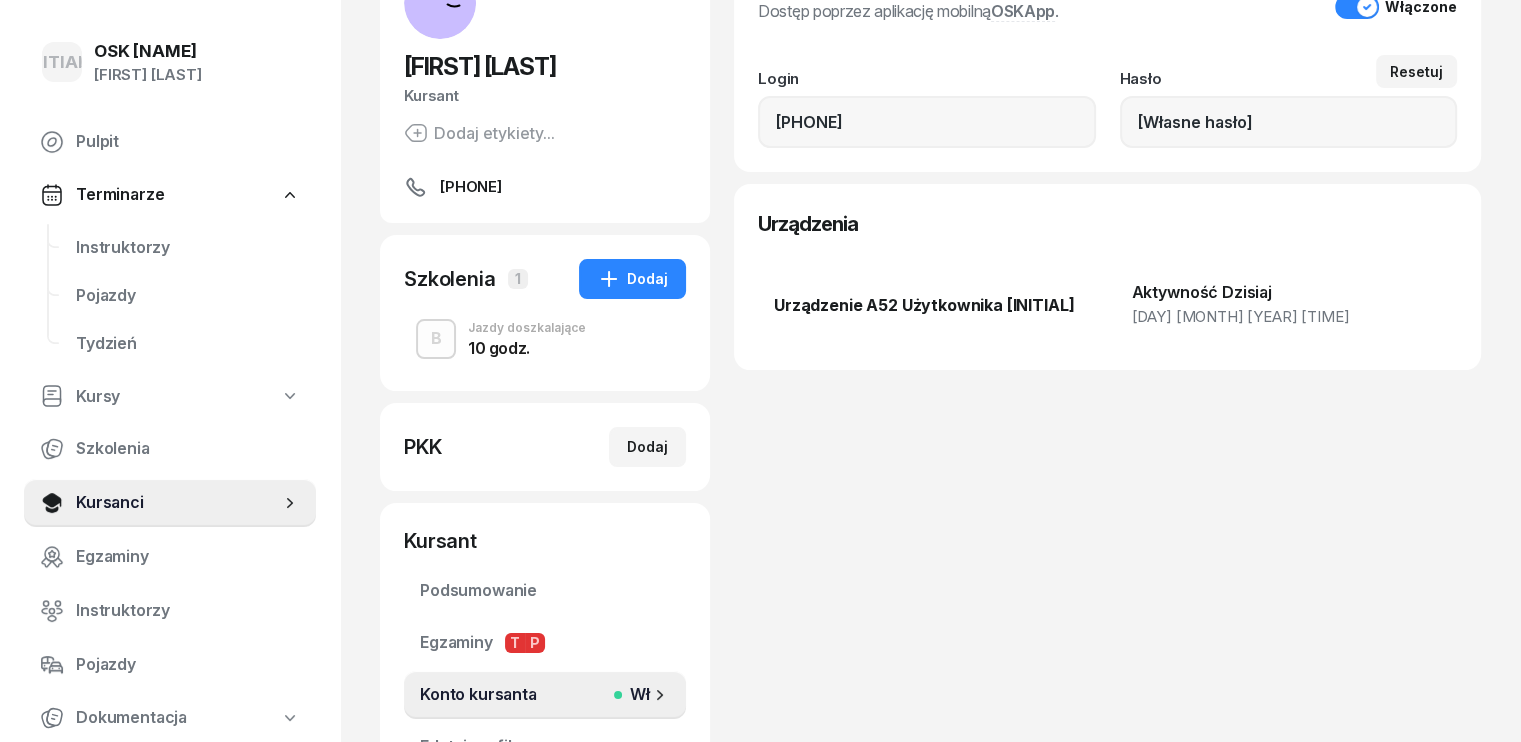 scroll, scrollTop: 300, scrollLeft: 0, axis: vertical 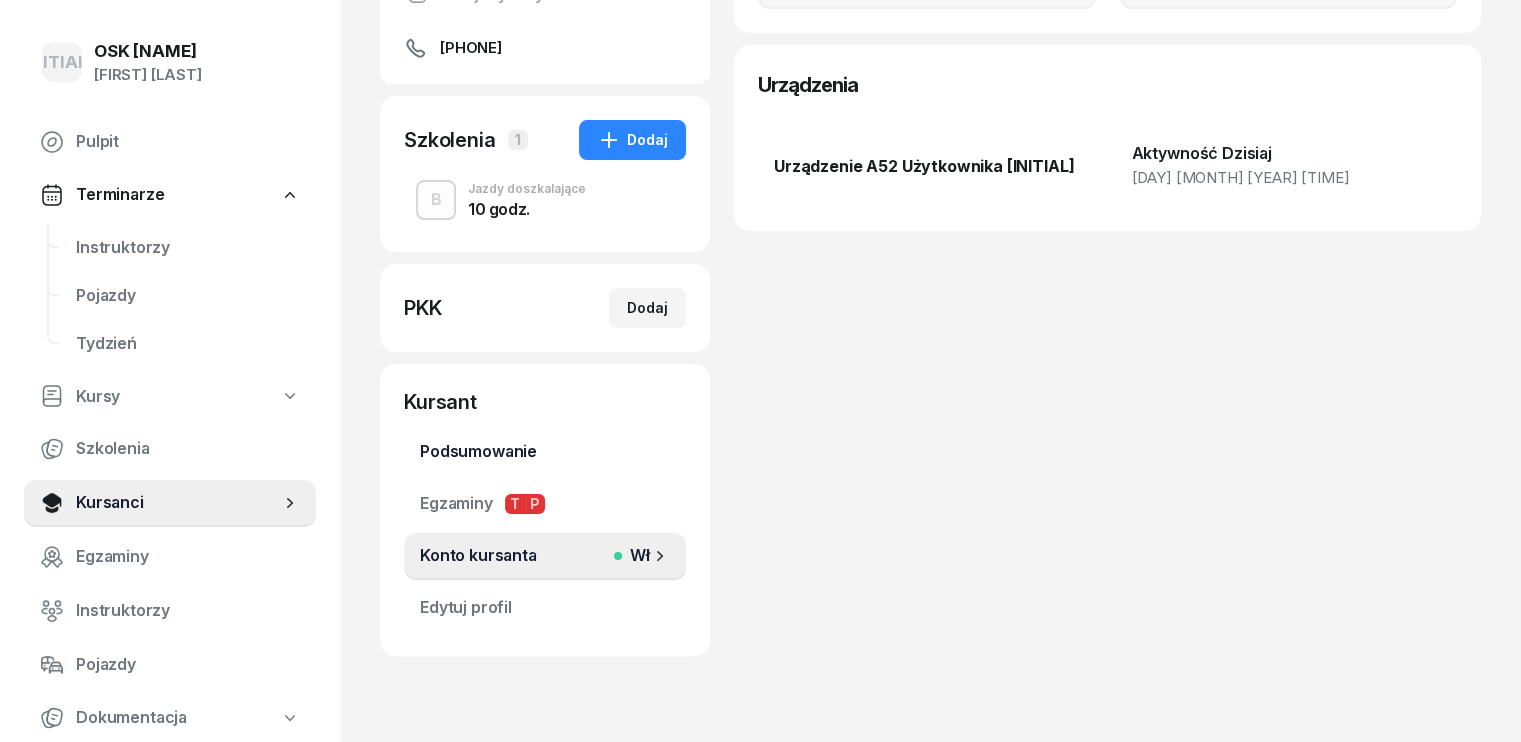 click on "Podsumowanie" at bounding box center (545, 452) 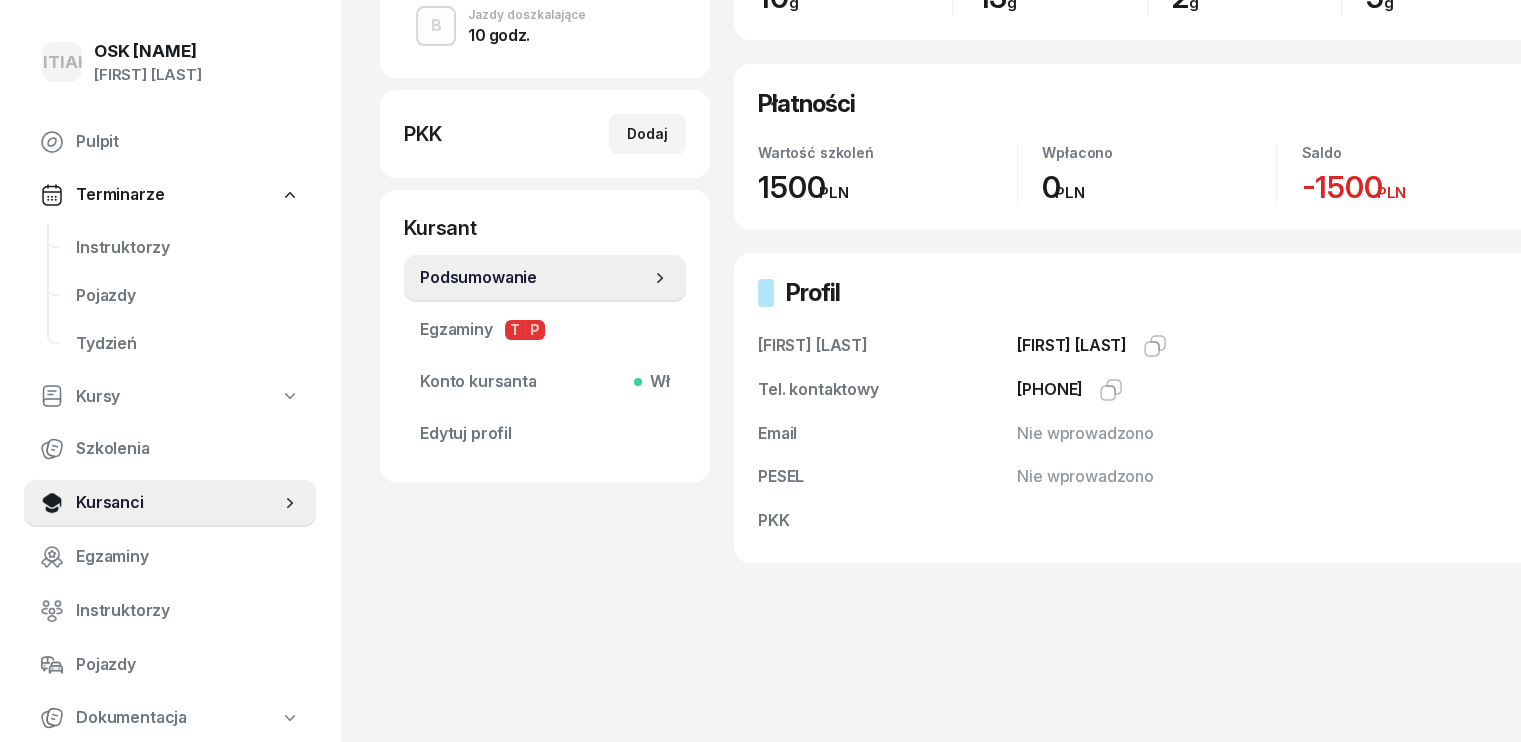 scroll, scrollTop: 479, scrollLeft: 0, axis: vertical 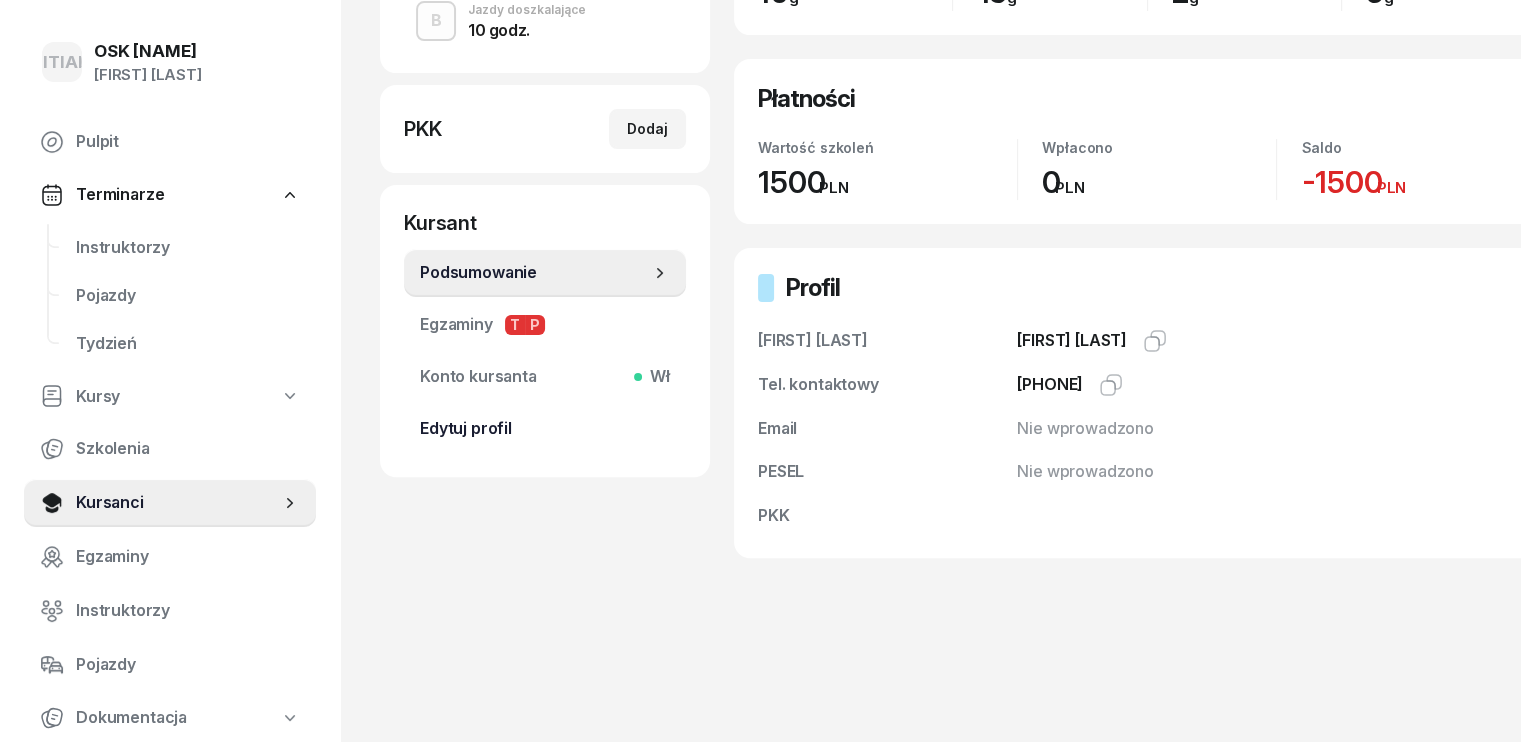 click on "Edytuj profil" at bounding box center (545, 429) 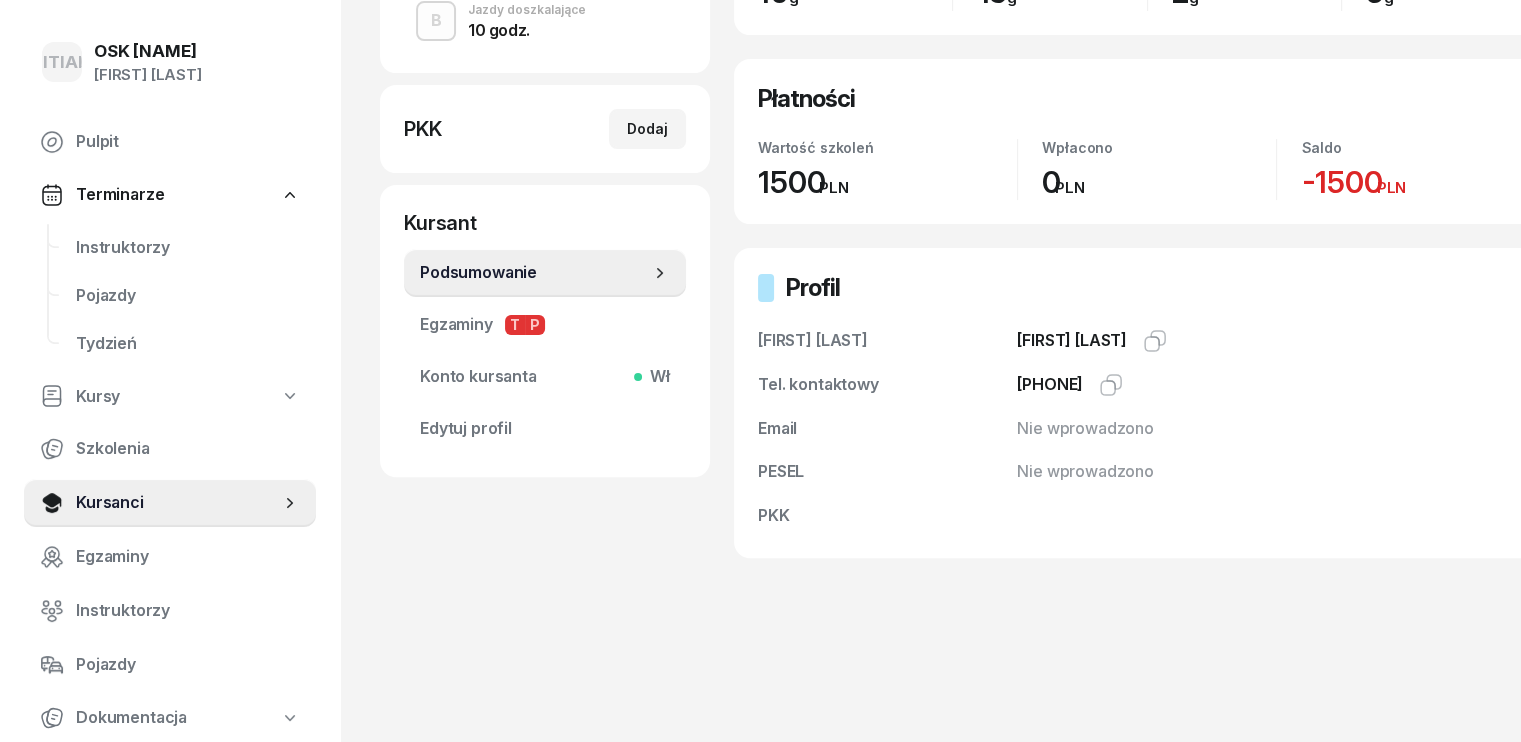 scroll, scrollTop: 0, scrollLeft: 0, axis: both 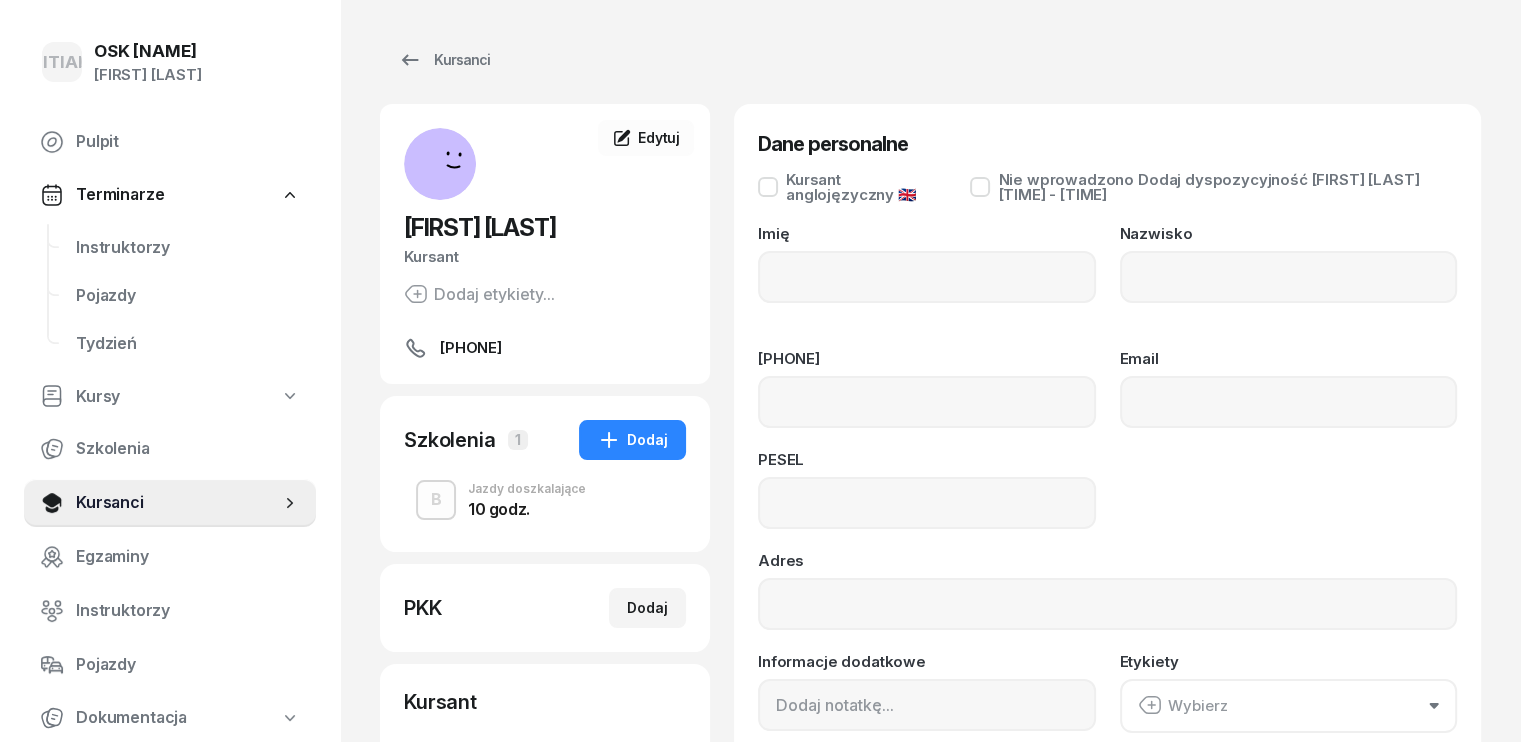 type on "[FIRST]" 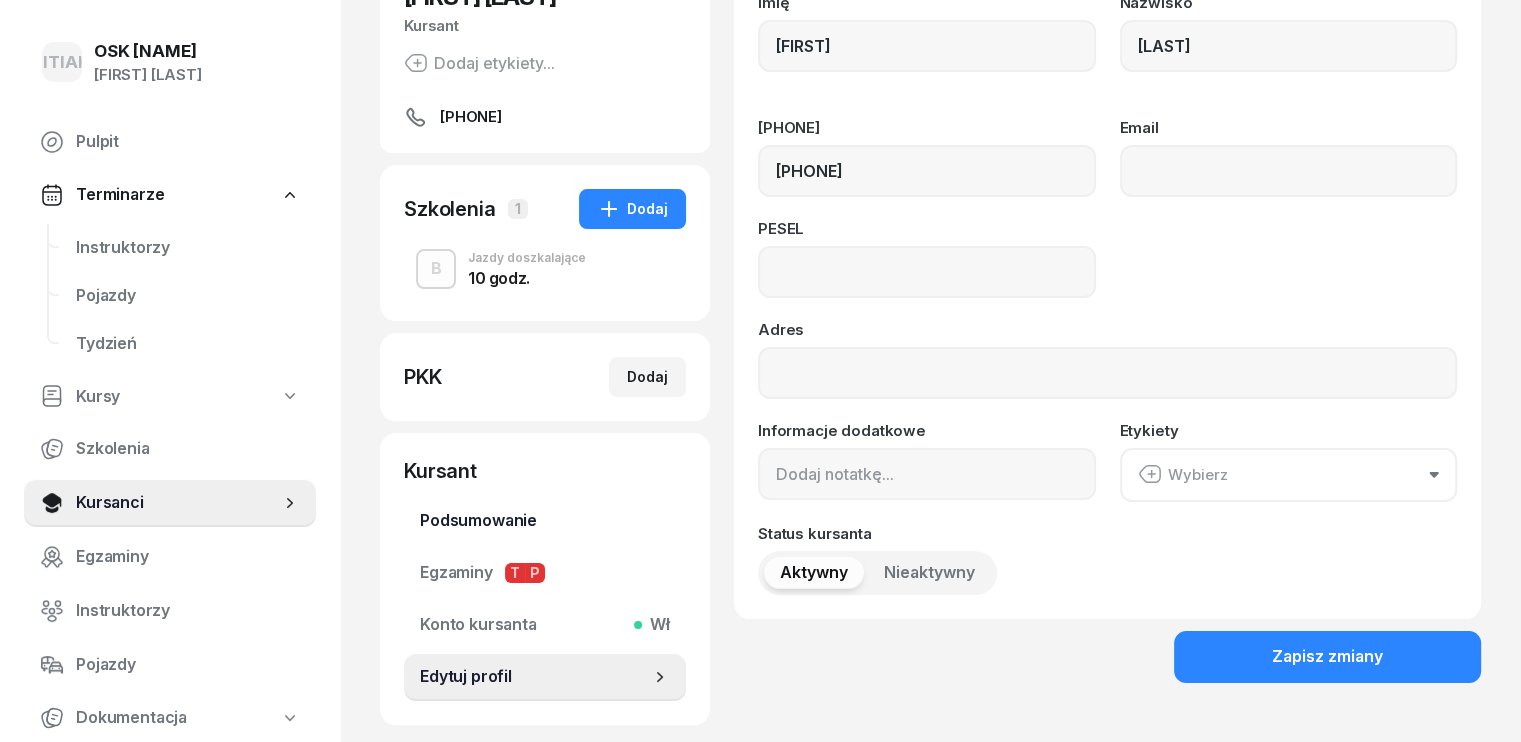 scroll, scrollTop: 300, scrollLeft: 0, axis: vertical 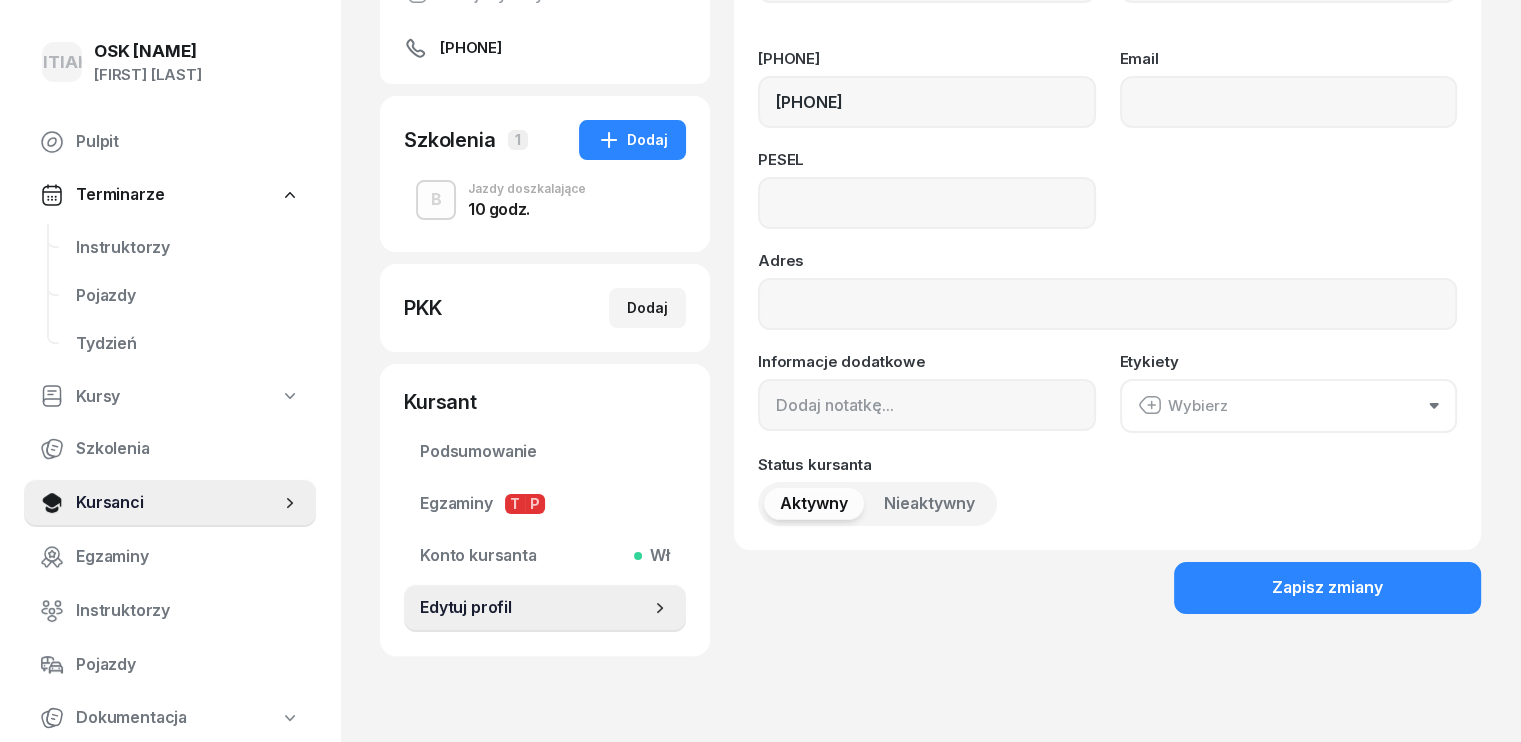 click on "10 godz." at bounding box center (527, 209) 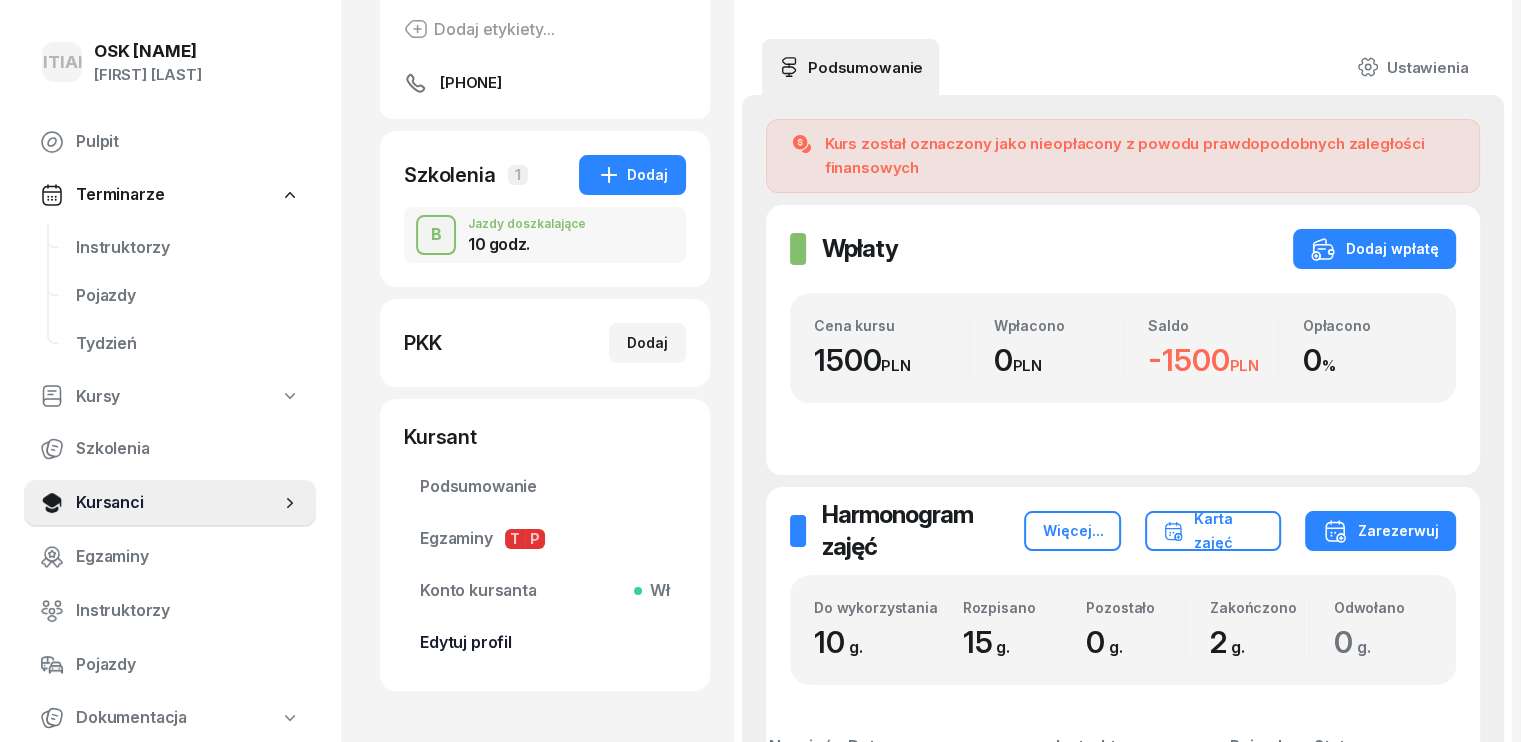 scroll, scrollTop: 300, scrollLeft: 0, axis: vertical 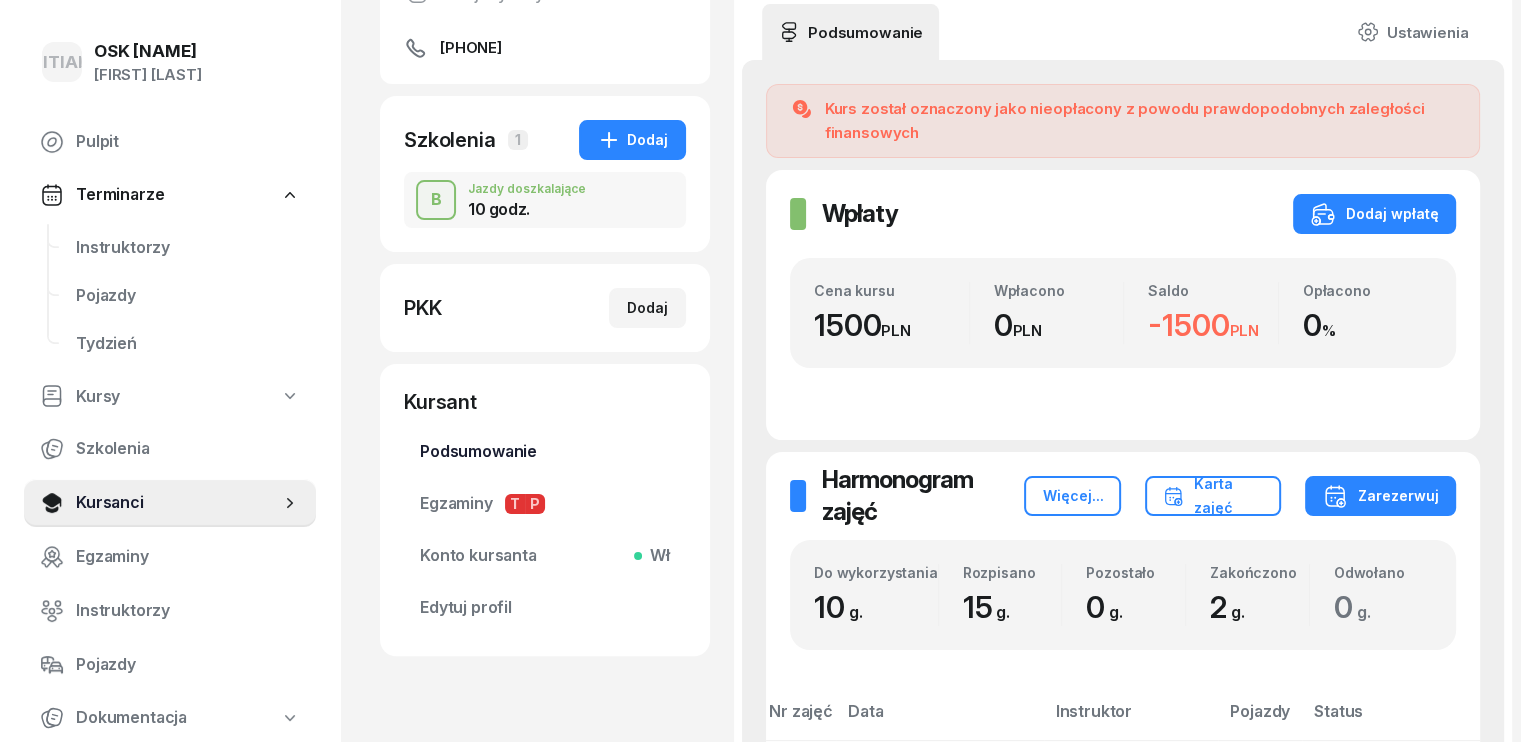 click on "Podsumowanie" at bounding box center [545, 452] 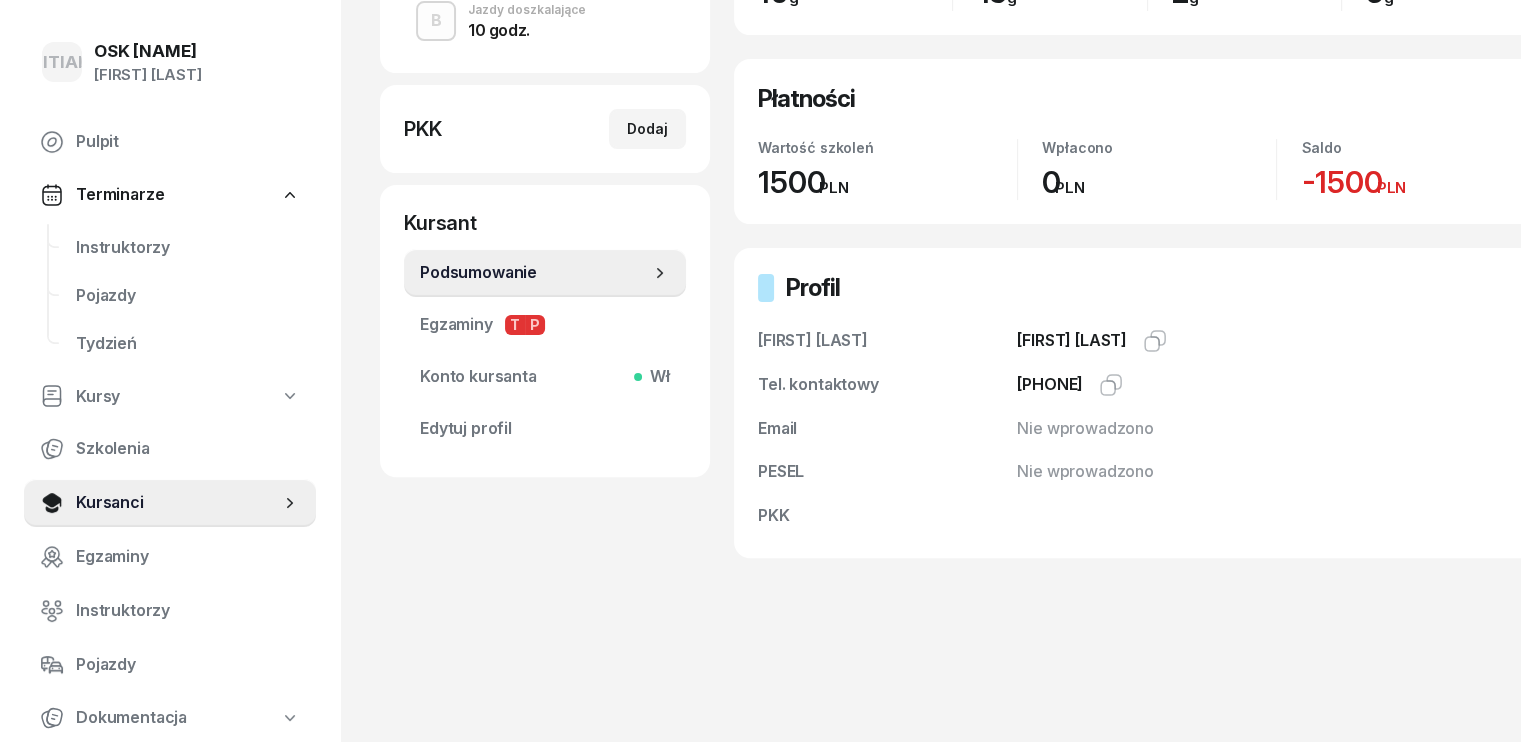 scroll, scrollTop: 0, scrollLeft: 0, axis: both 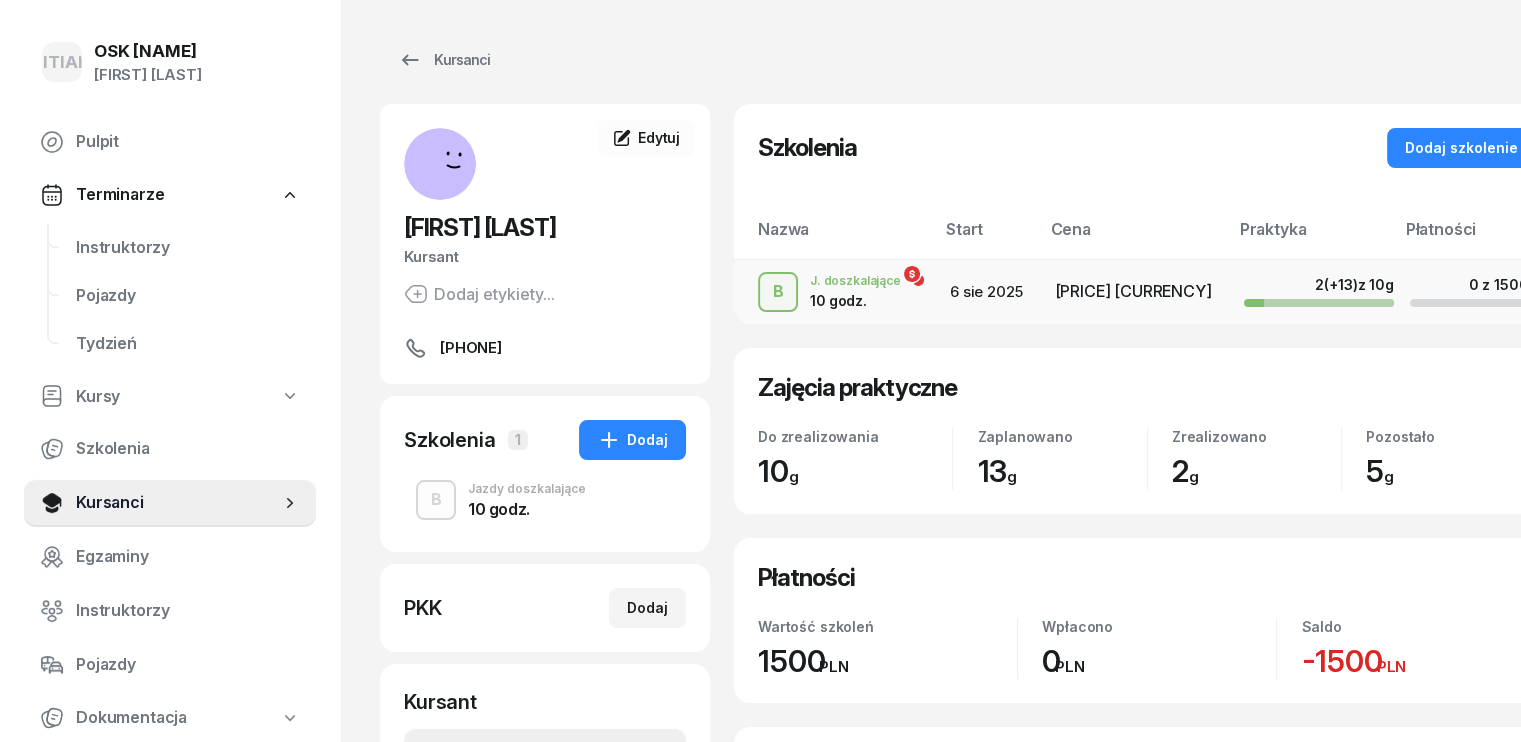 click on "6 sie 2025" 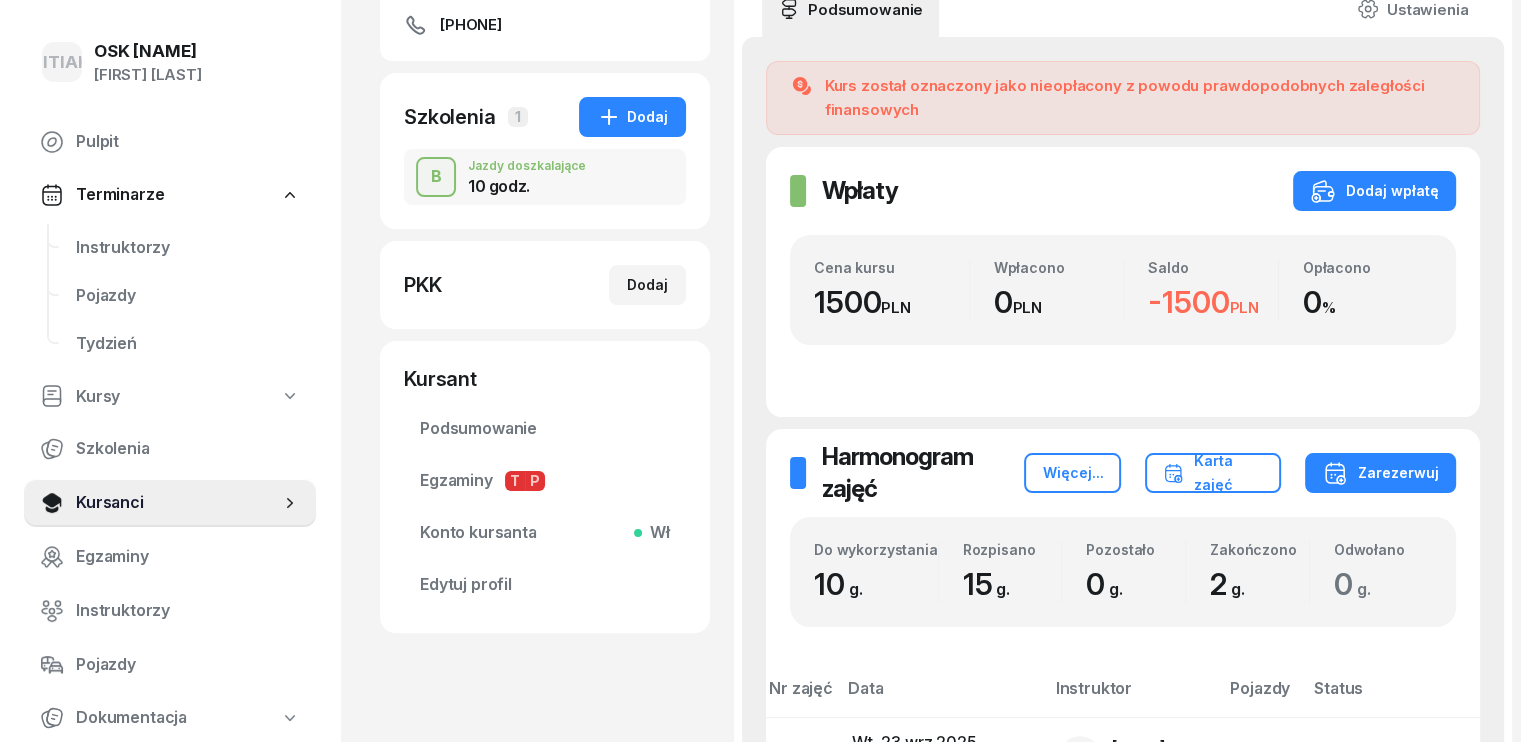 scroll, scrollTop: 300, scrollLeft: 0, axis: vertical 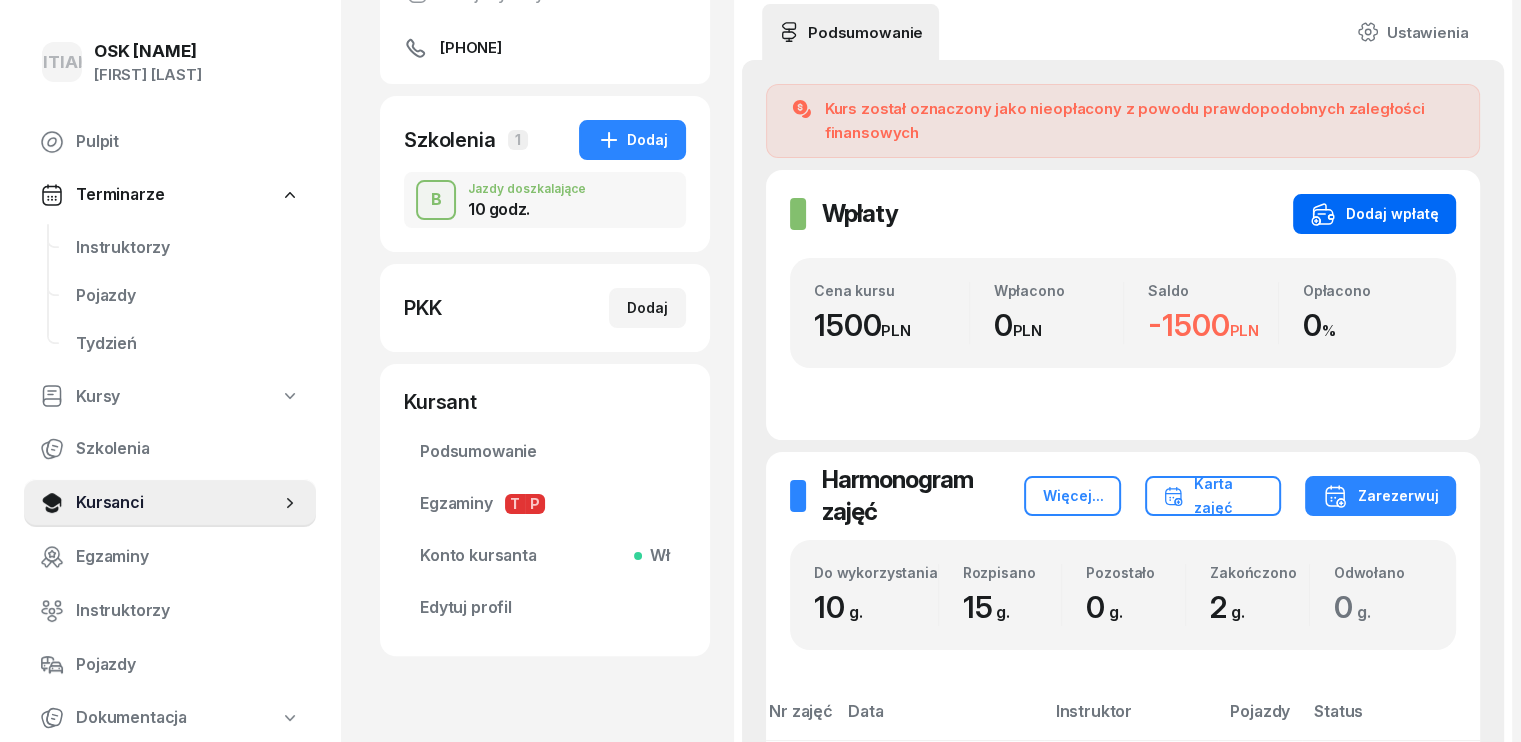 click on "Dodaj wpłatę" at bounding box center (1374, 214) 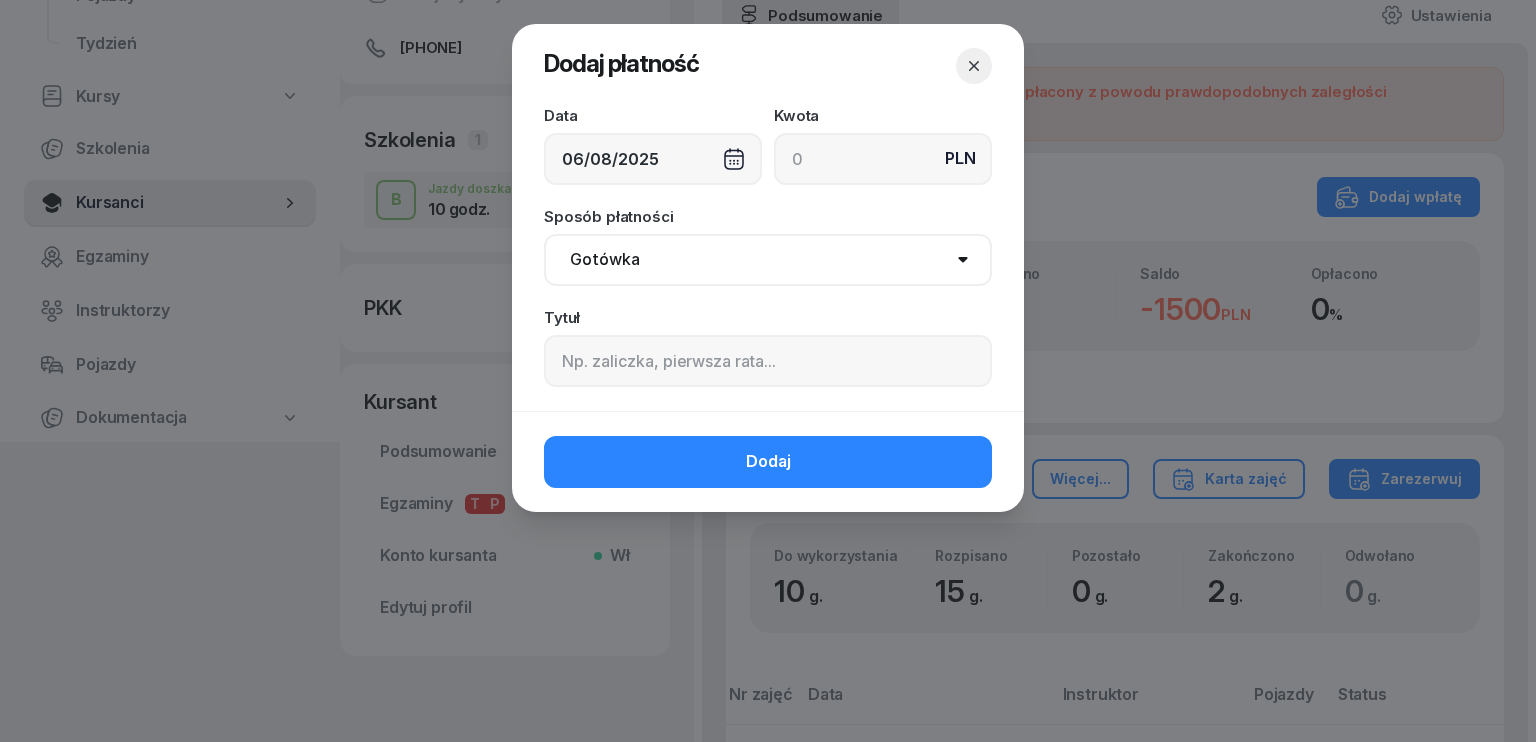 click 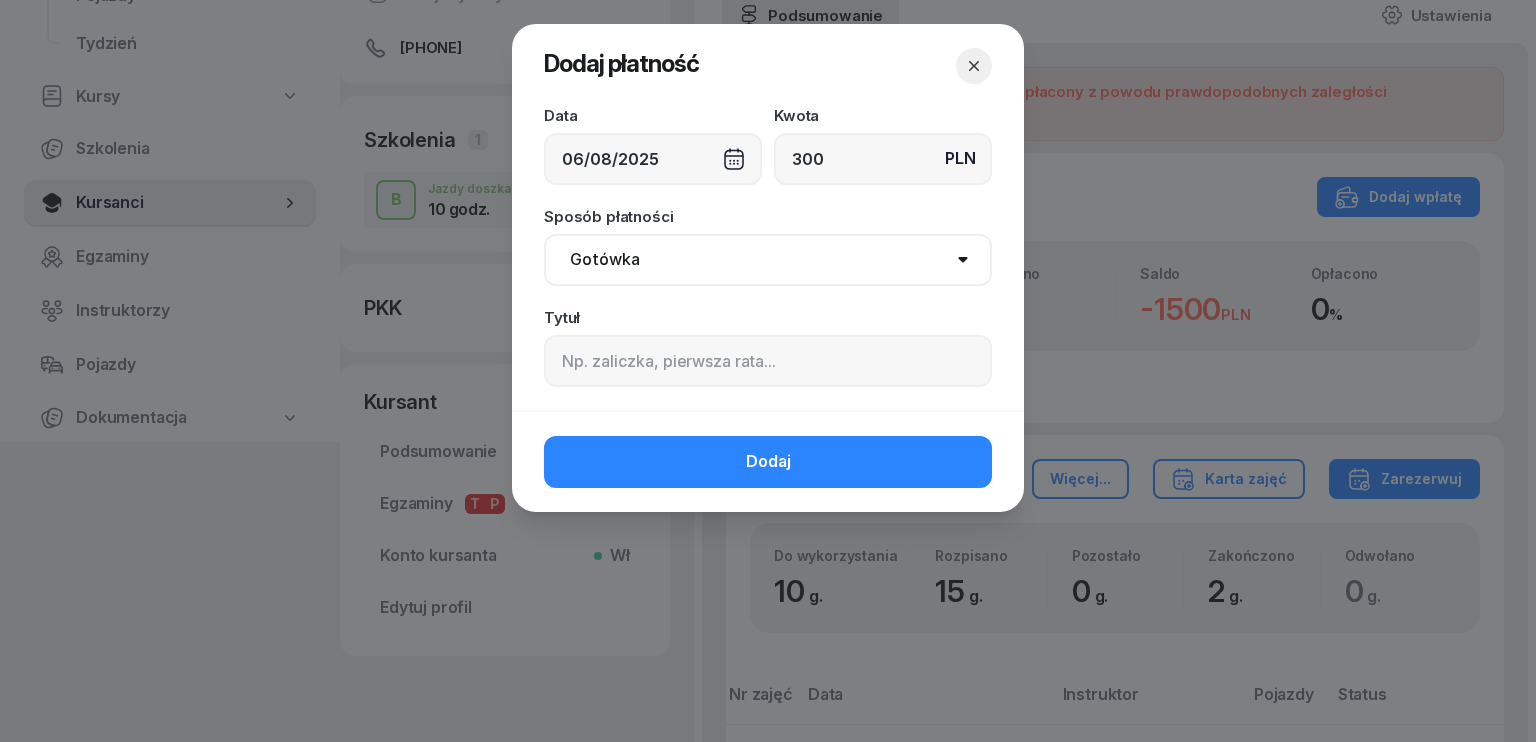 type on "300" 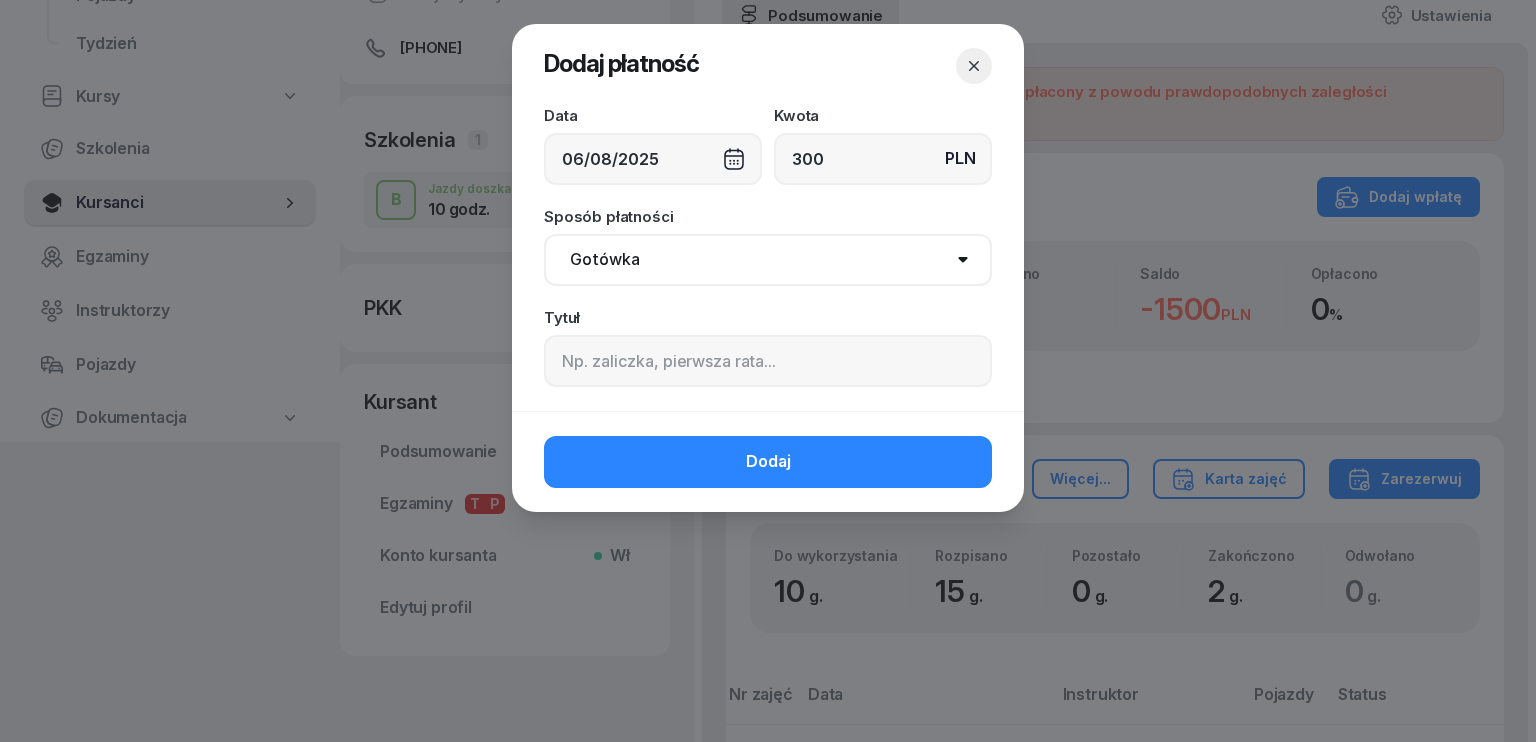 select on "transfer" 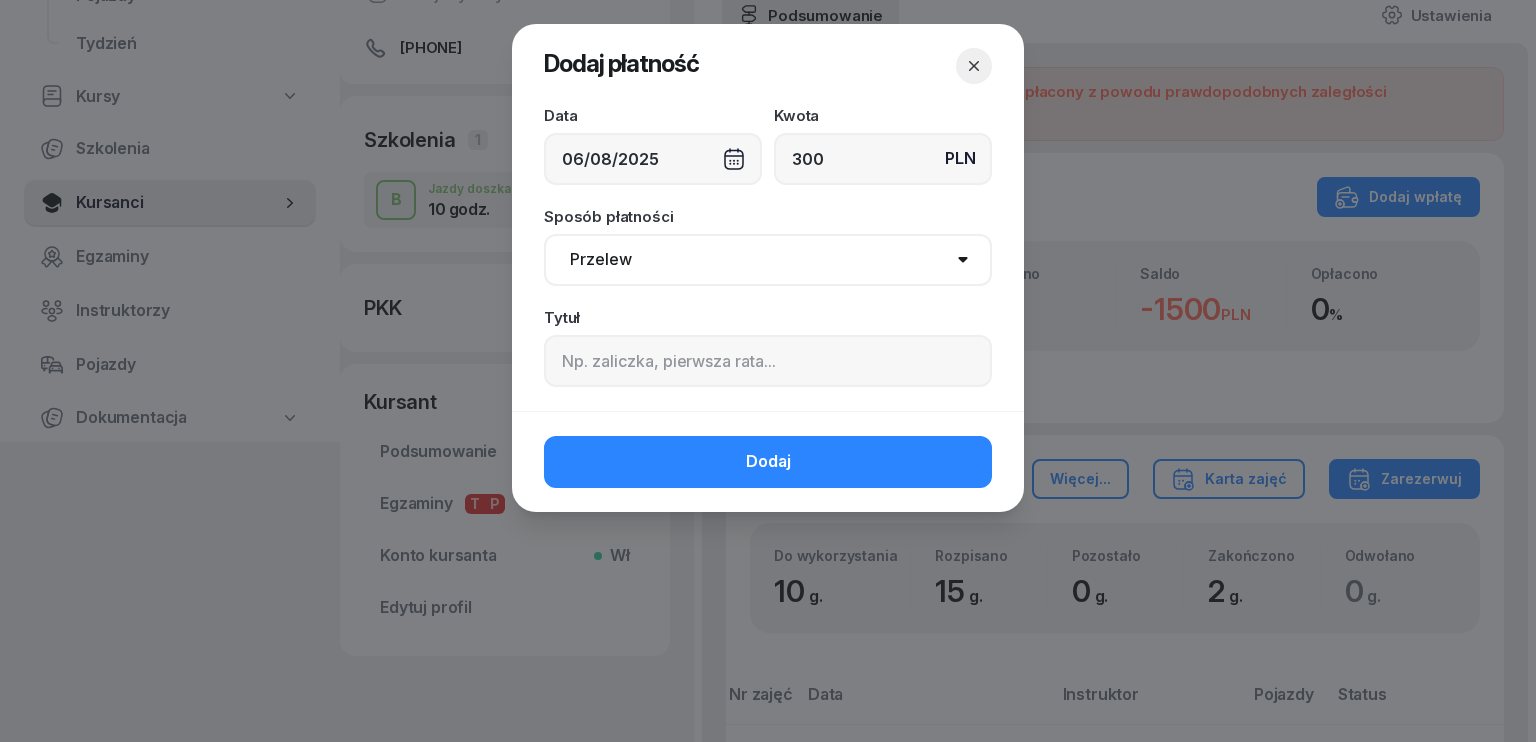 click on "Gotówka Karta Przelew Płatności online BLIK" at bounding box center (768, 260) 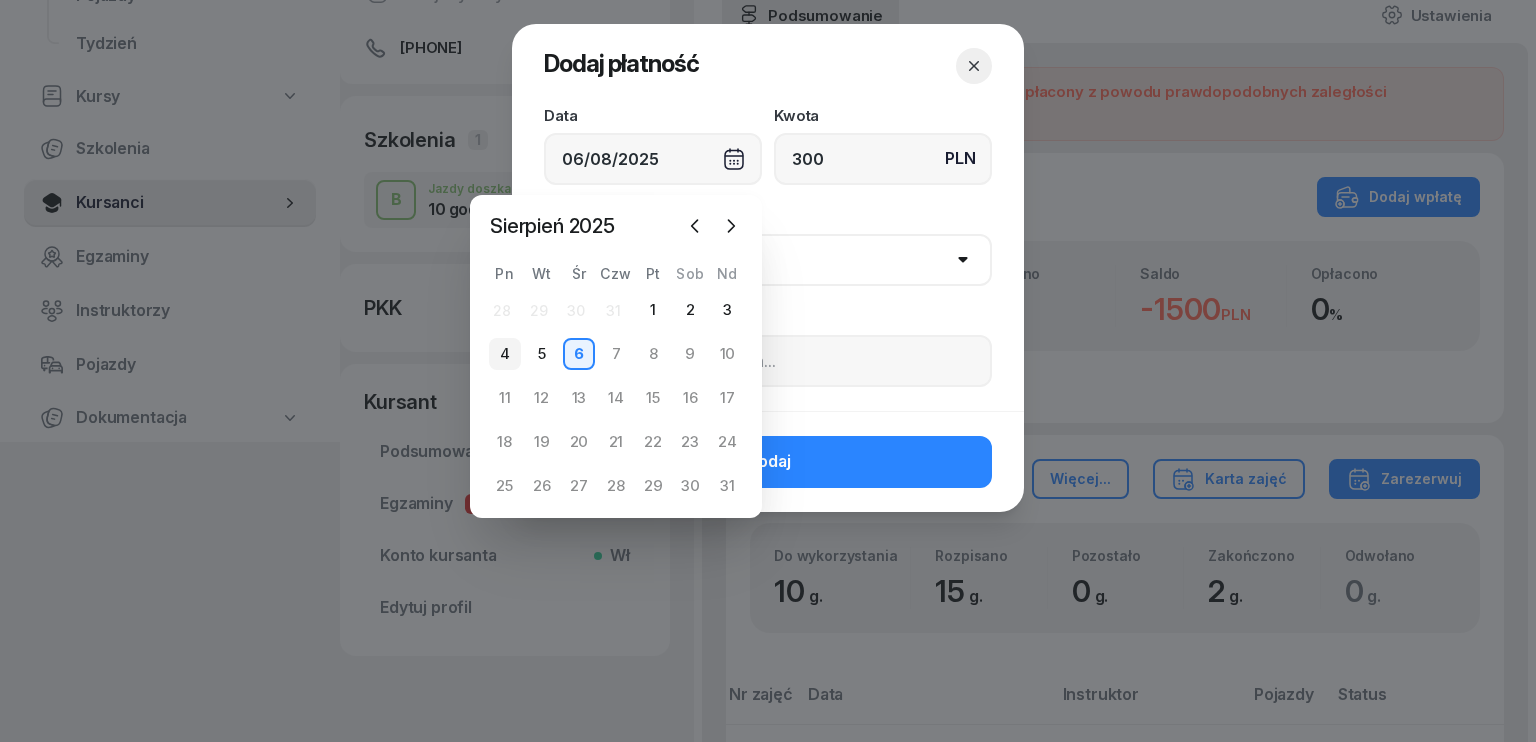 click on "4" at bounding box center (505, 354) 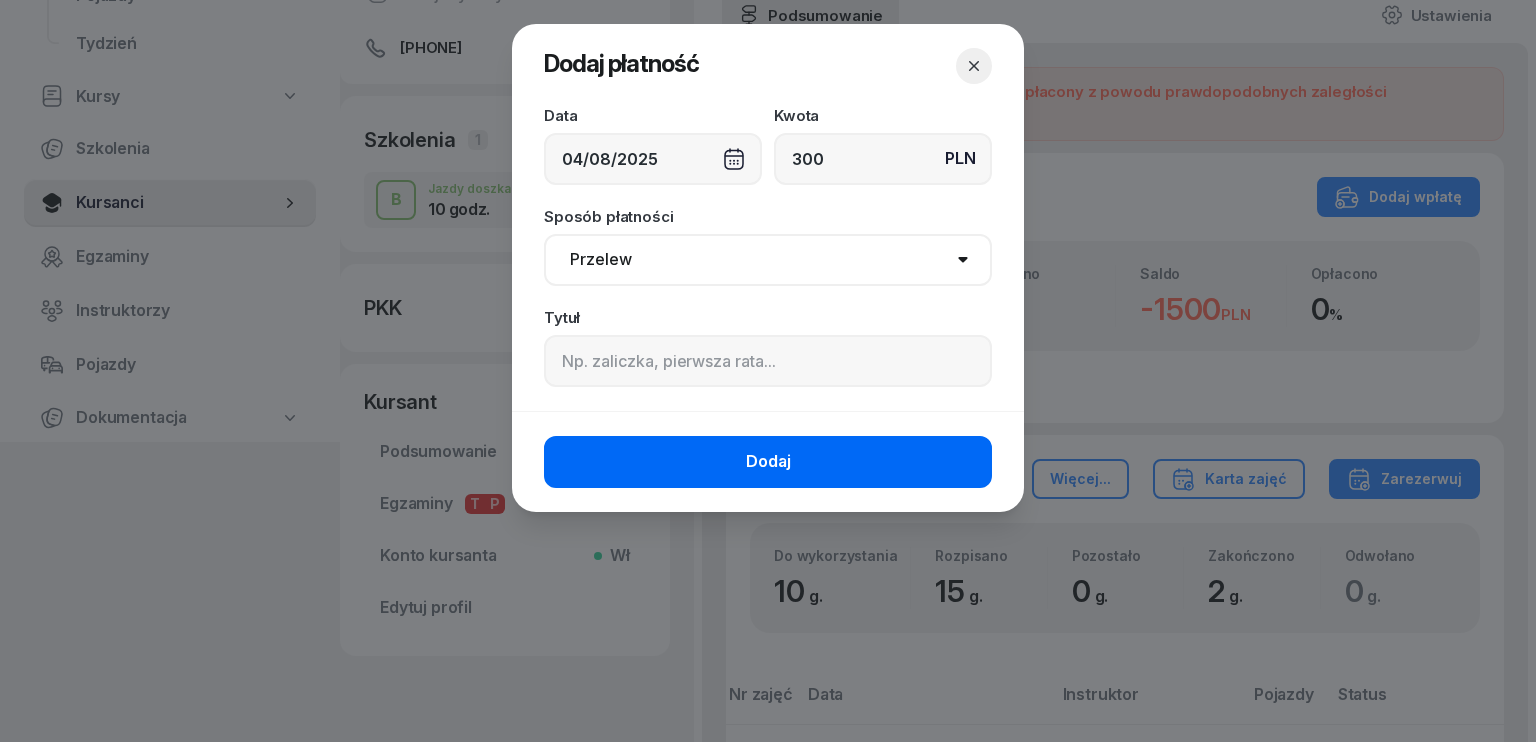 click on "Dodaj" 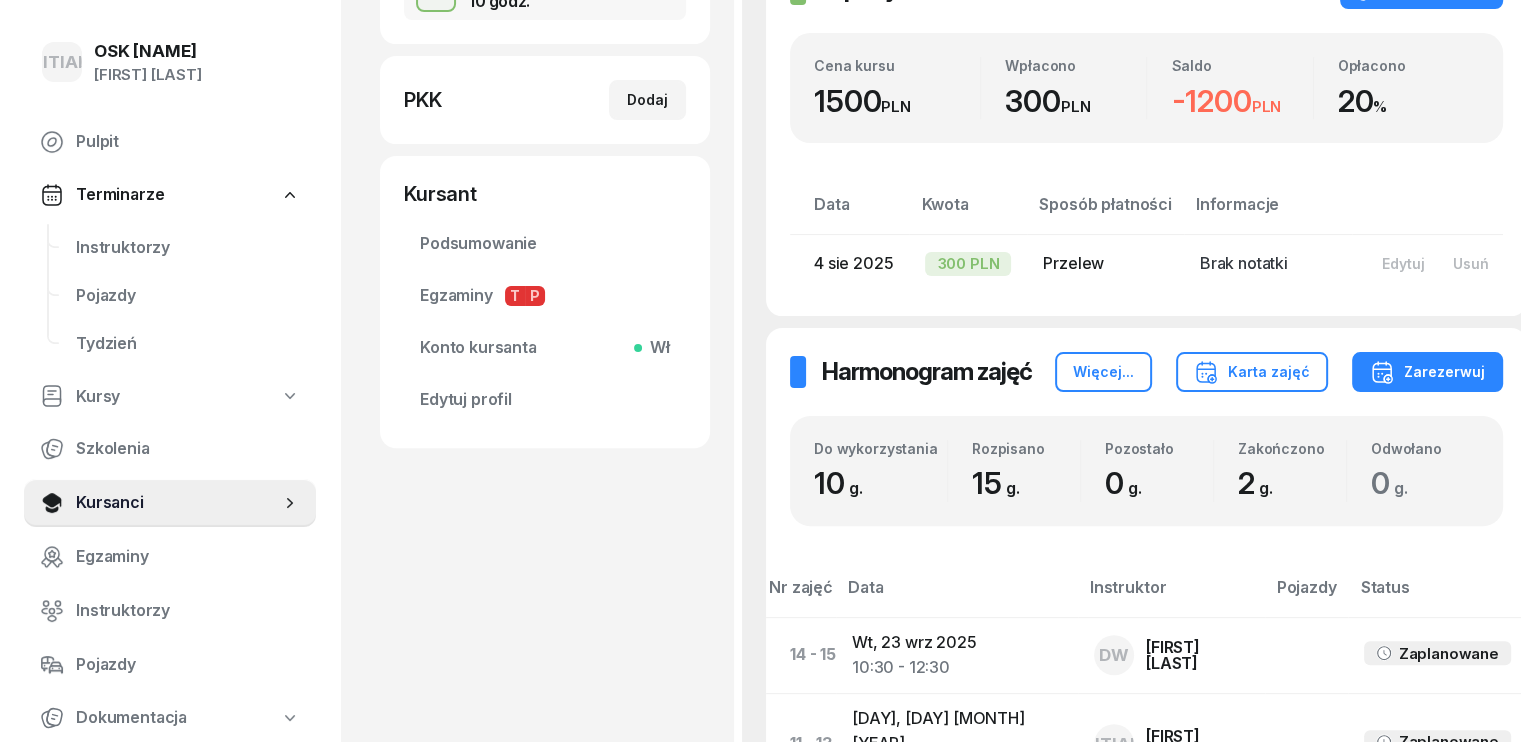 scroll, scrollTop: 500, scrollLeft: 0, axis: vertical 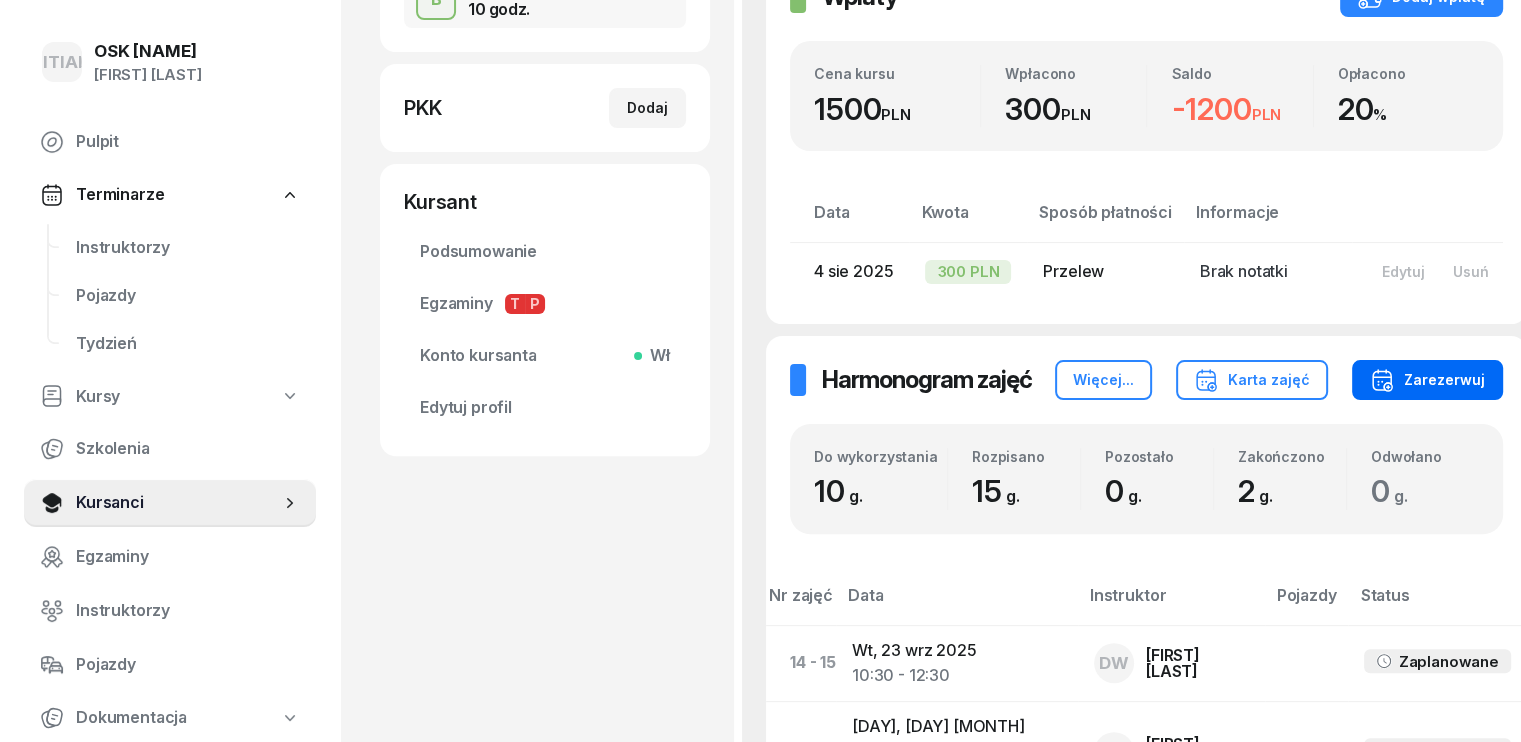 click on "Zarezerwuj" at bounding box center (1427, 380) 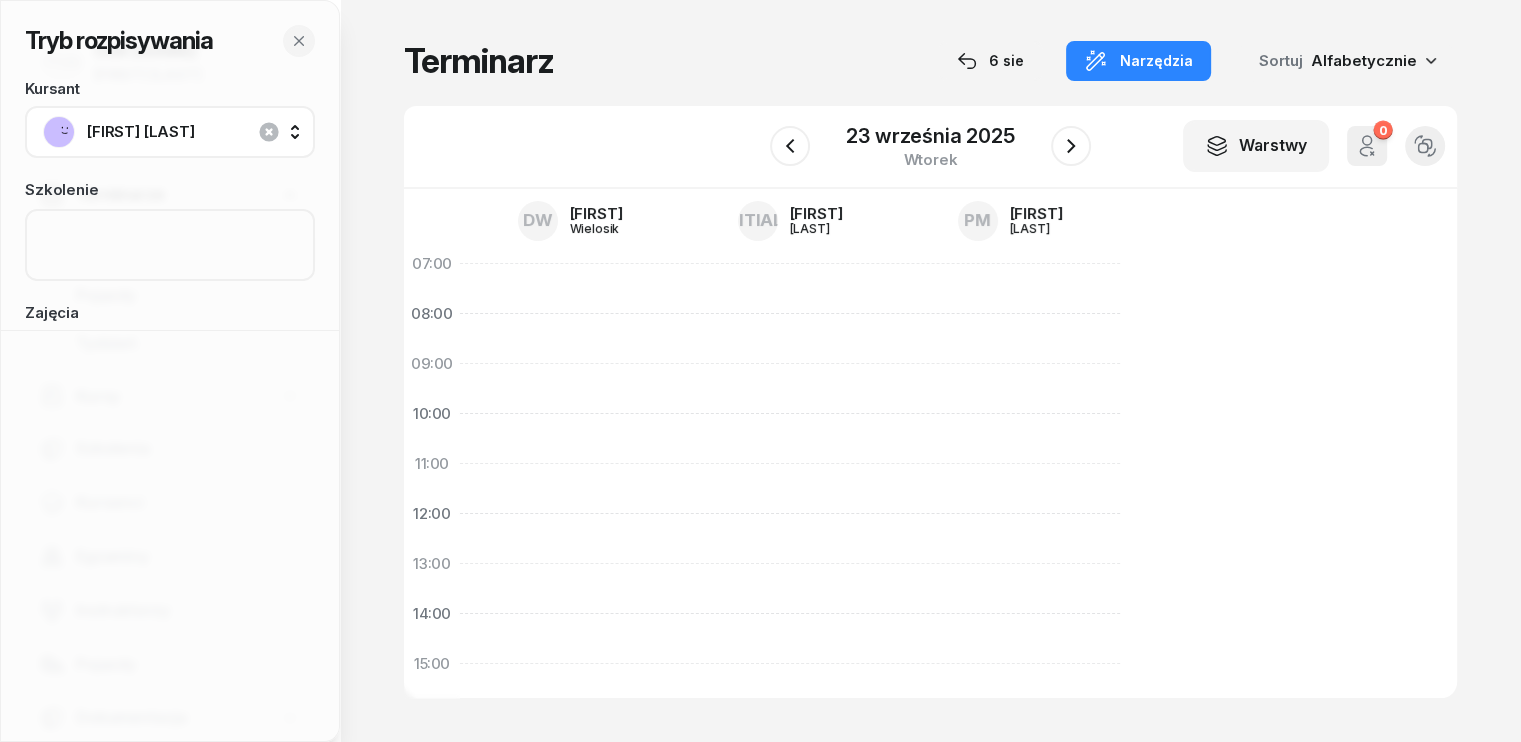 scroll, scrollTop: 0, scrollLeft: 0, axis: both 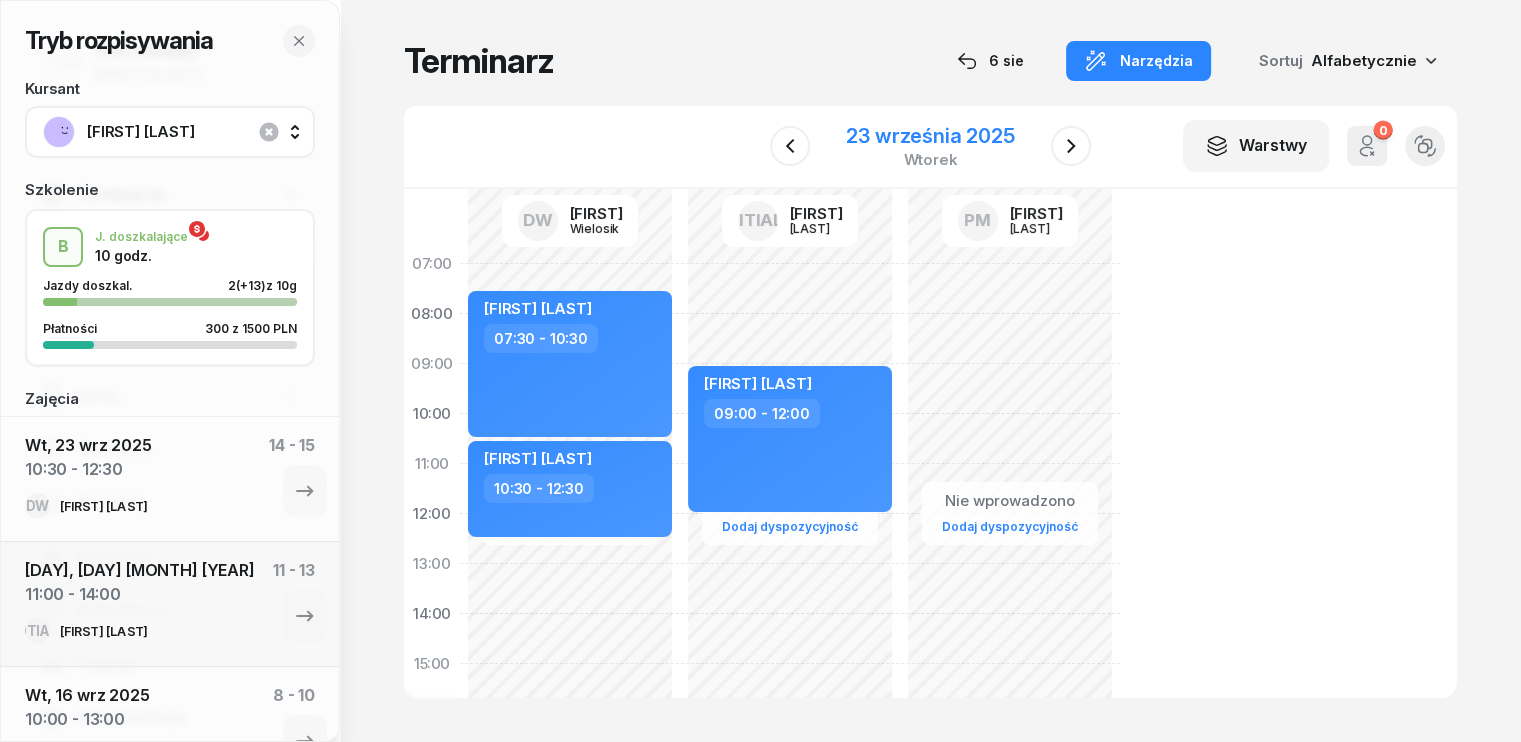 click on "23 września 2025" at bounding box center [930, 136] 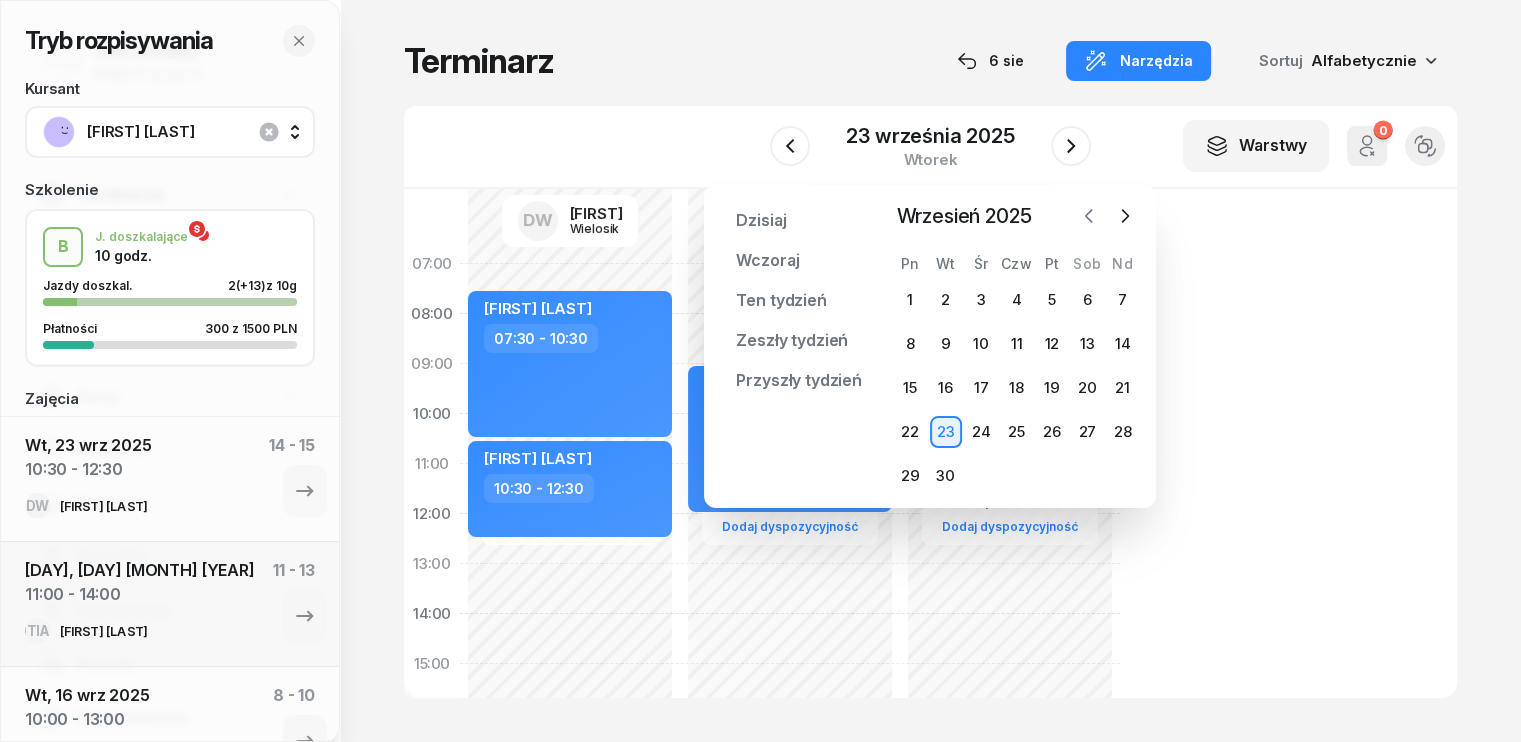 click 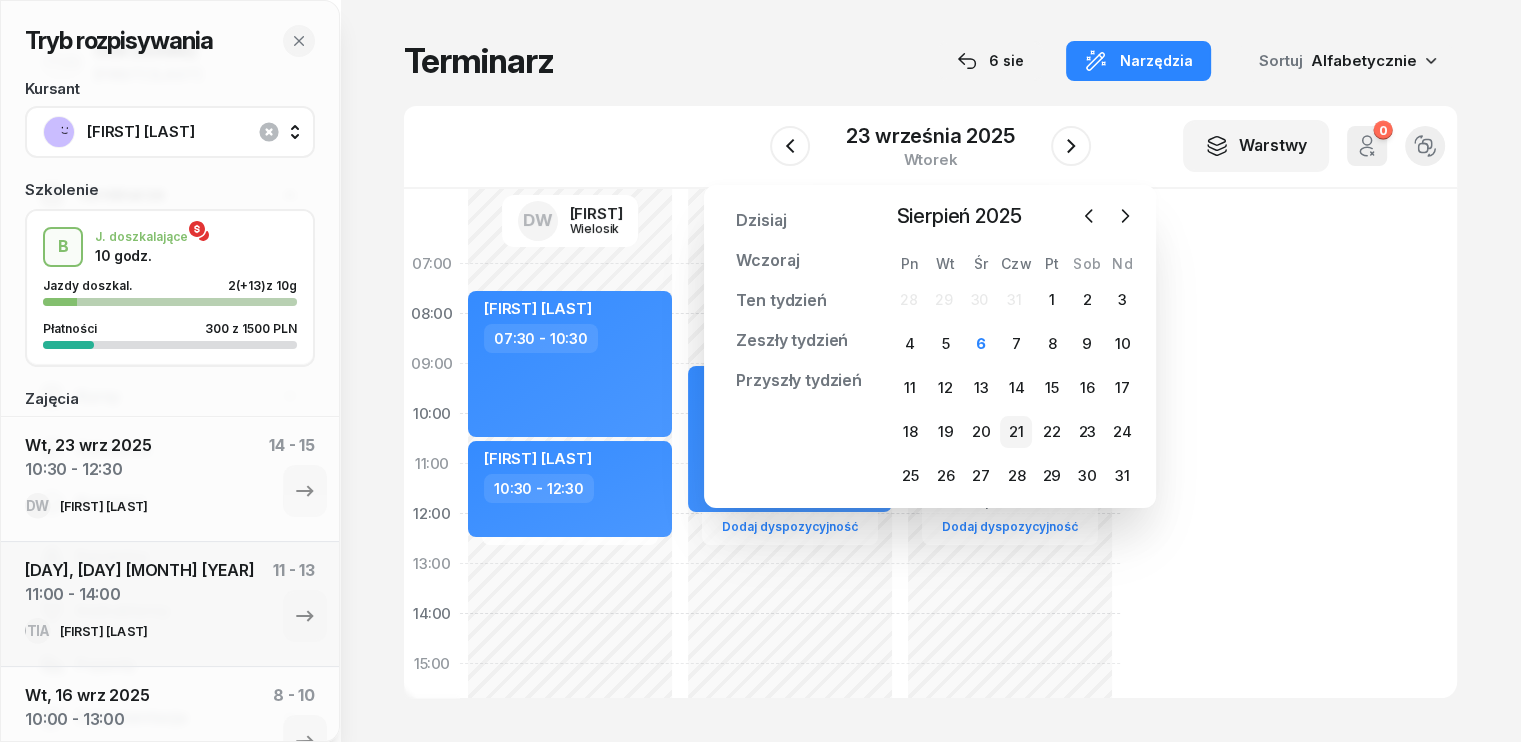 click on "21" at bounding box center [1016, 432] 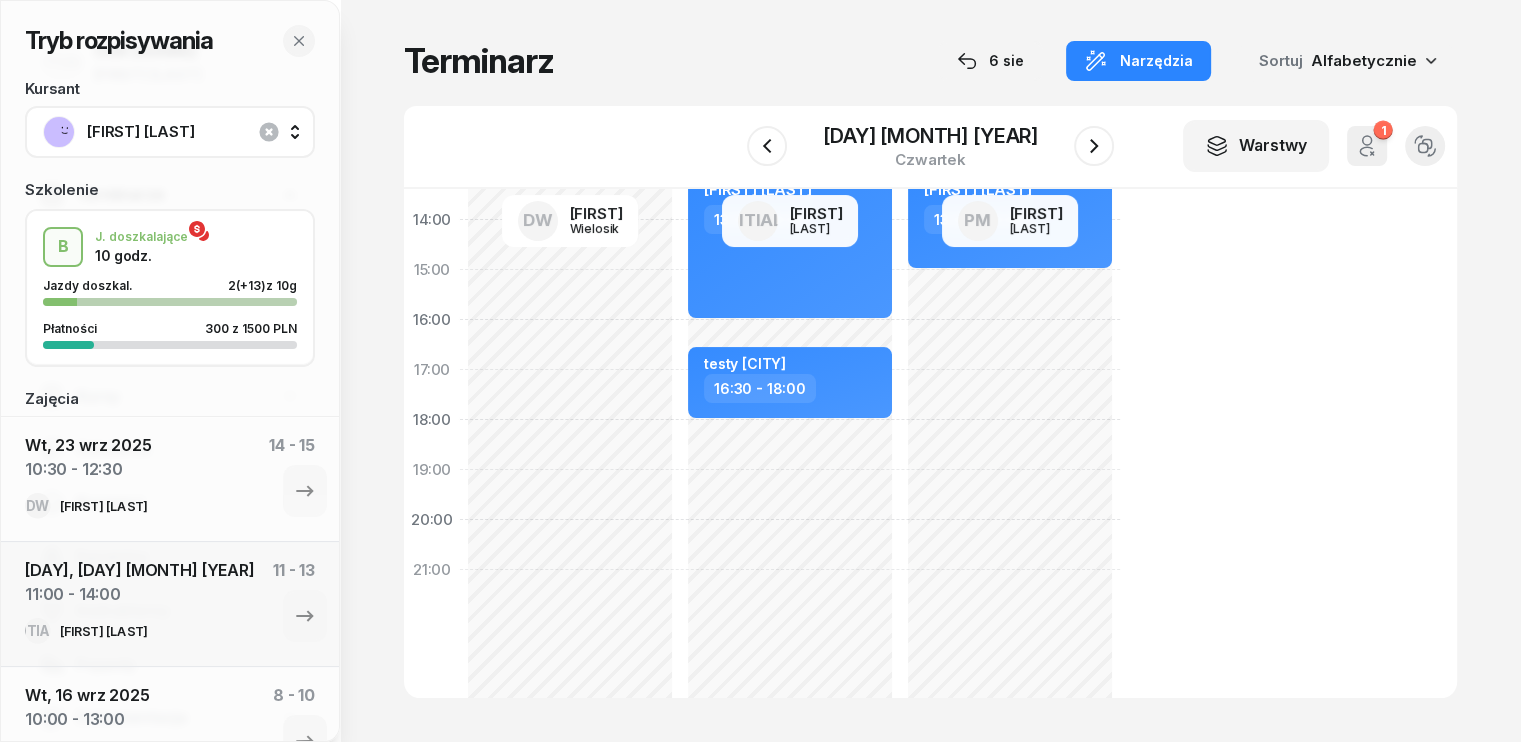 scroll, scrollTop: 400, scrollLeft: 0, axis: vertical 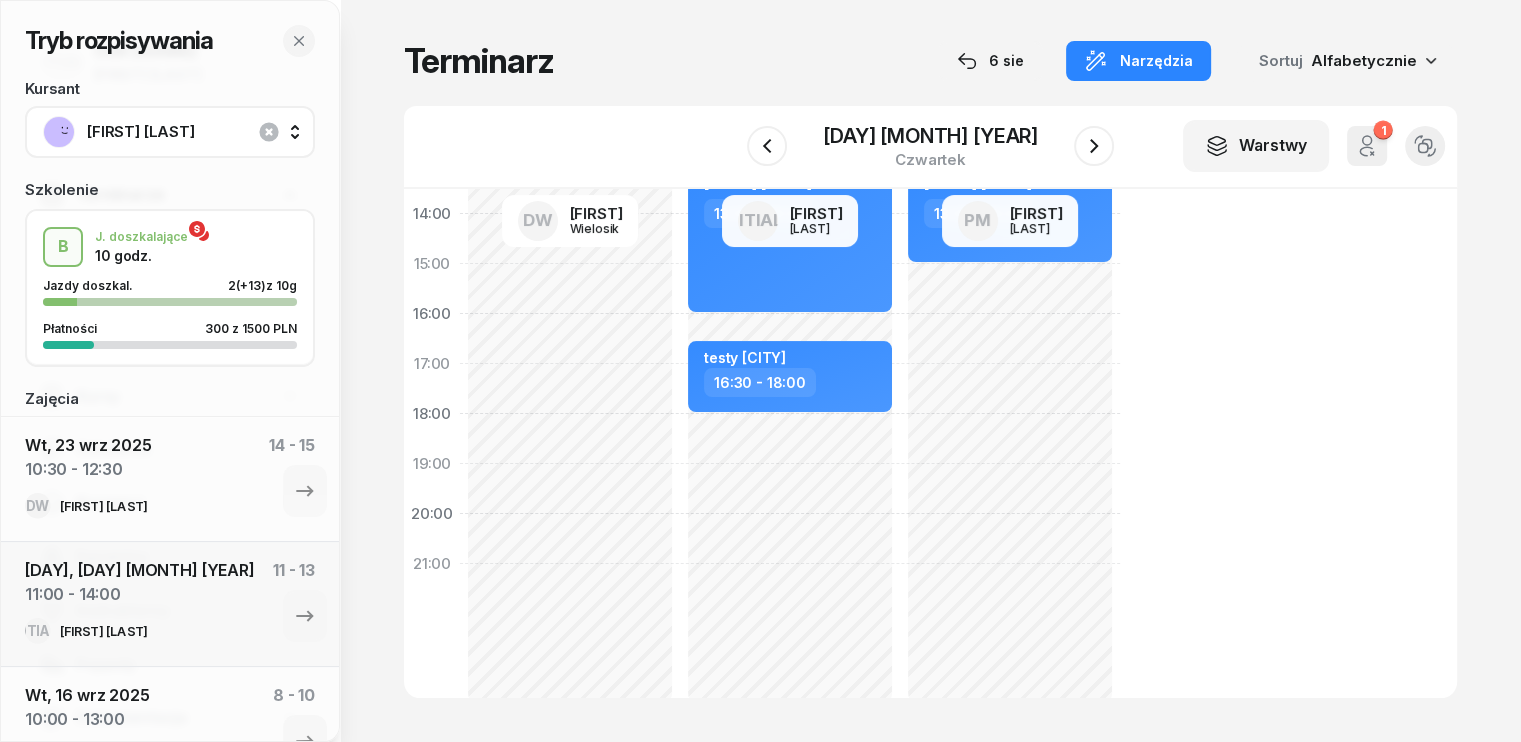 click on "Nie wprowadzono Dodaj dyspozycyjność my odwołaliśmy [FIRST] [LAST] [TIME] - [TIME] [STREET] [FIRST] [LAST] [TIME] - [TIME] [FIRST] [LAST] [TIME] - [TIME]" 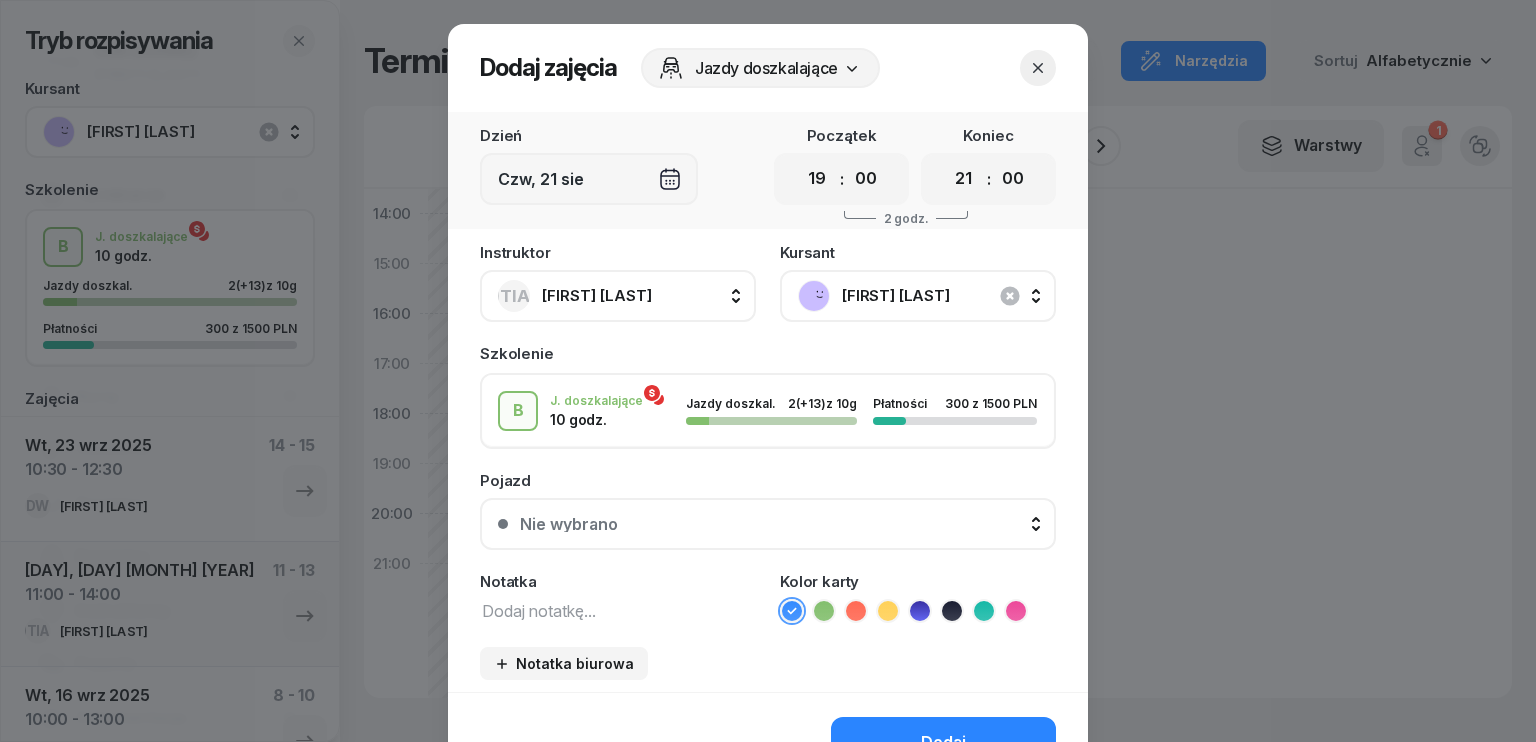 click 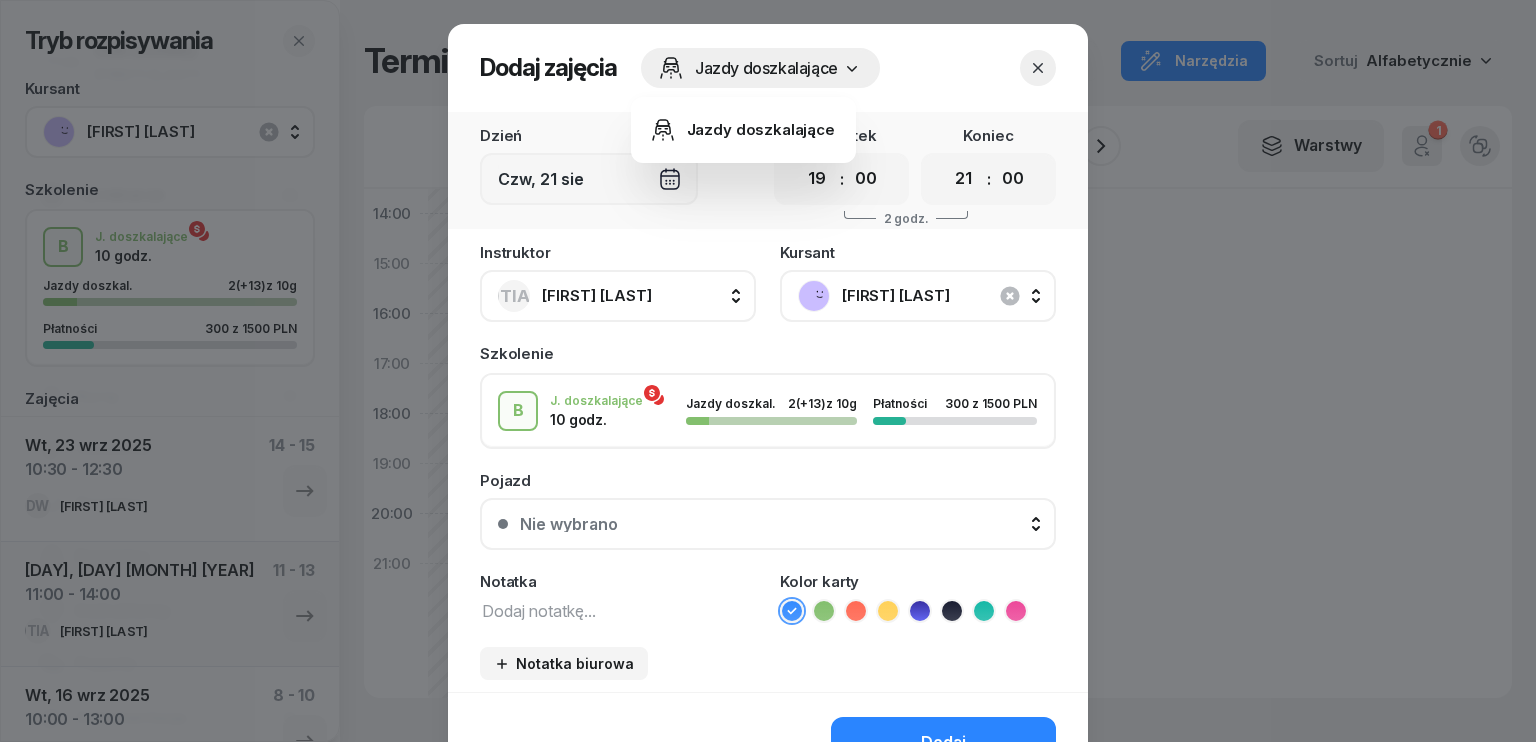 click 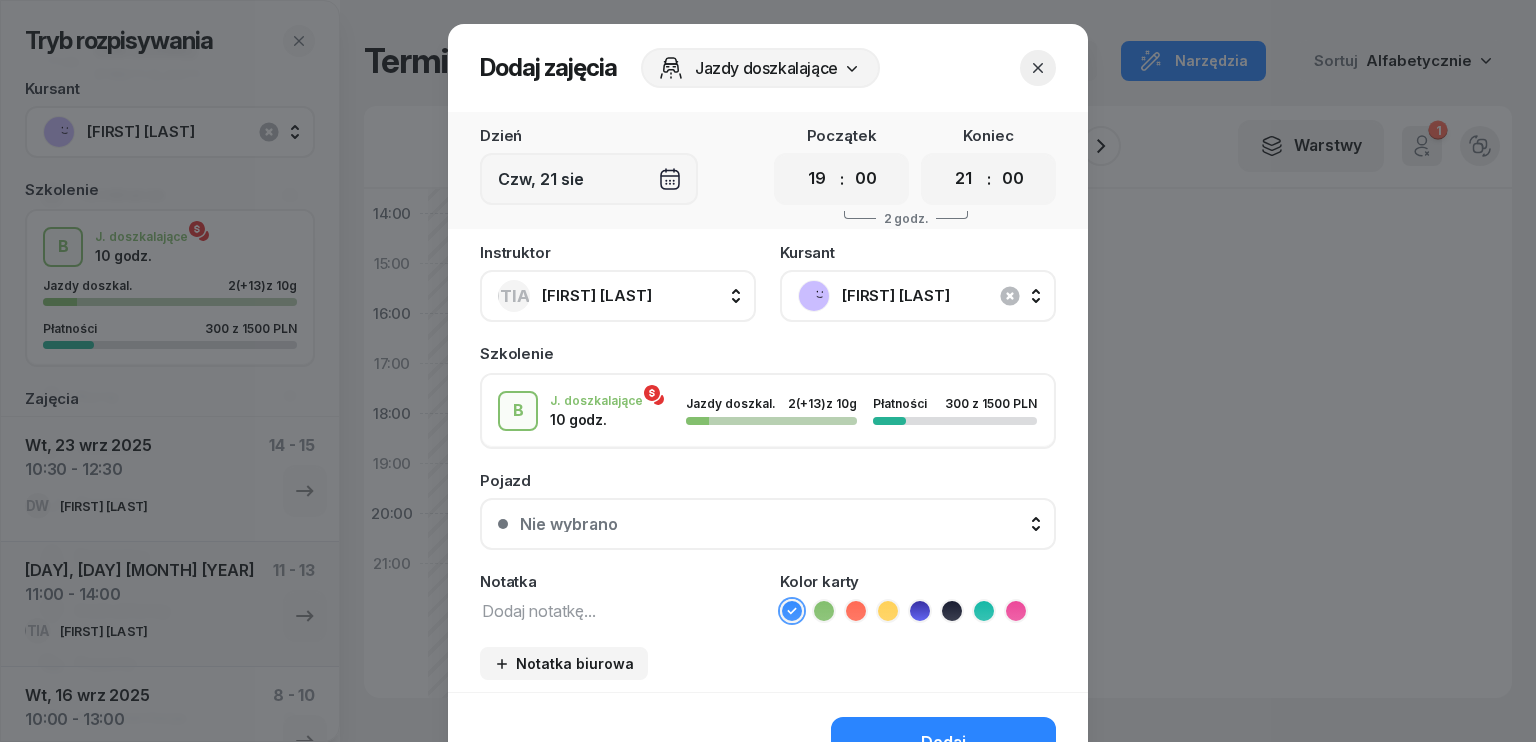 click 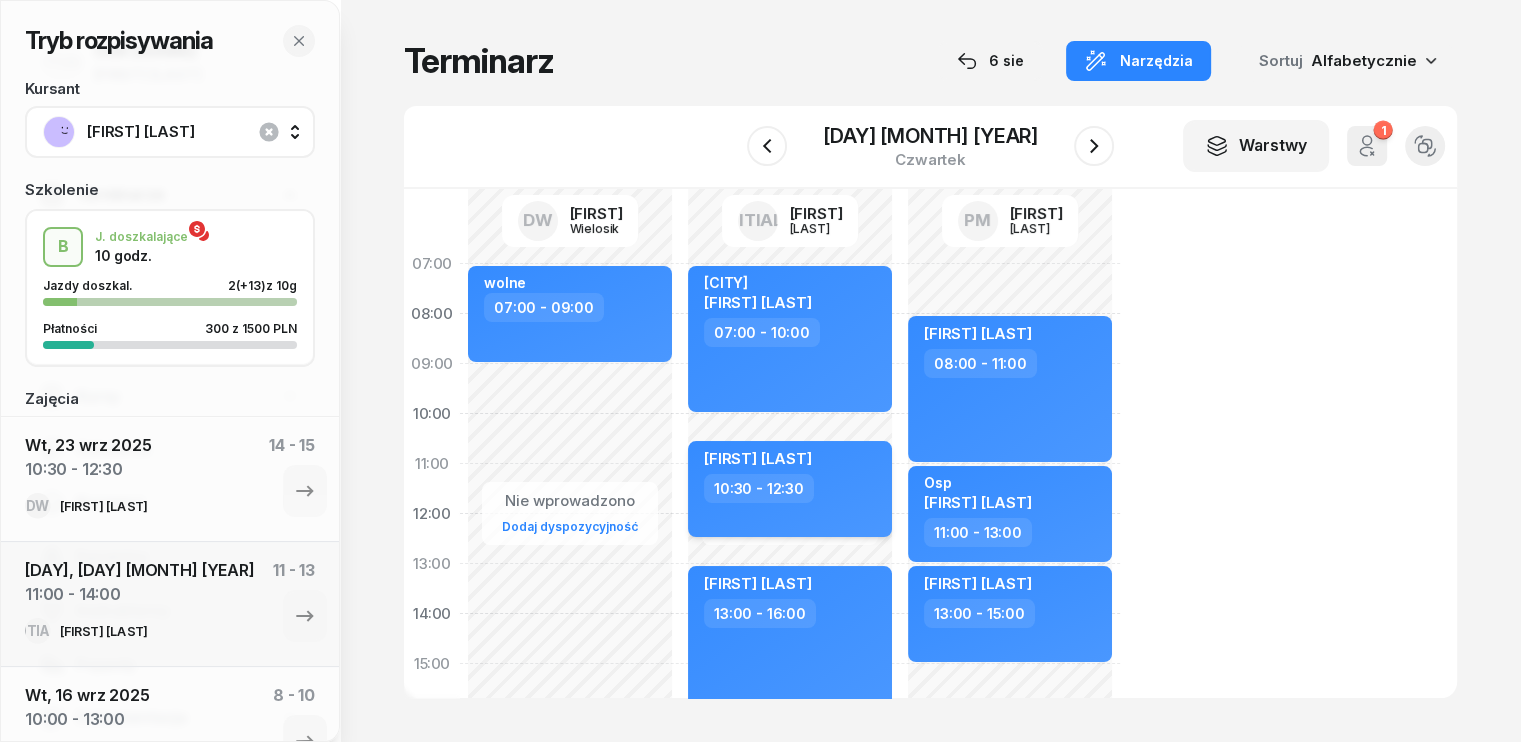 scroll, scrollTop: 400, scrollLeft: 0, axis: vertical 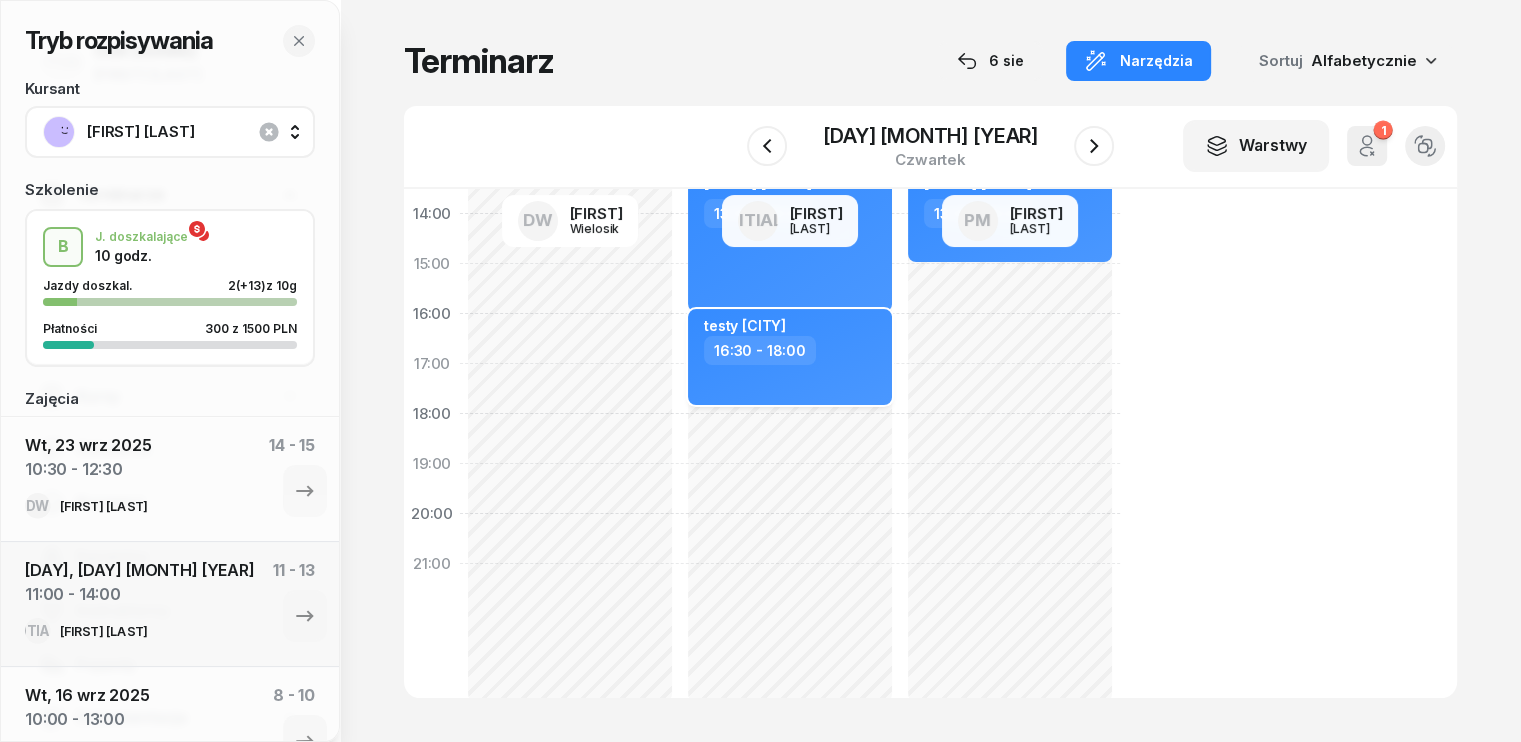 click on "16:30 - 18:00" at bounding box center [792, 350] 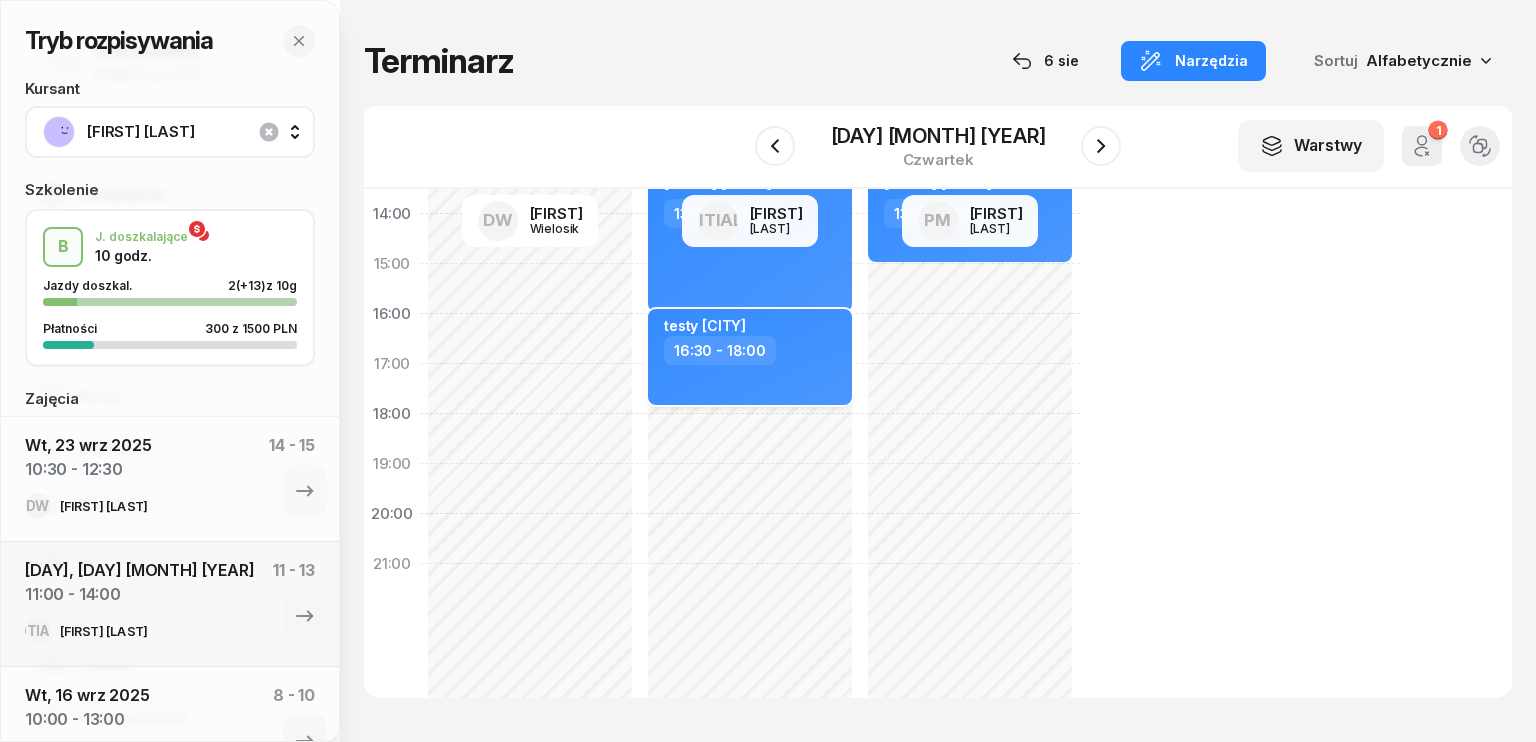 select on "16" 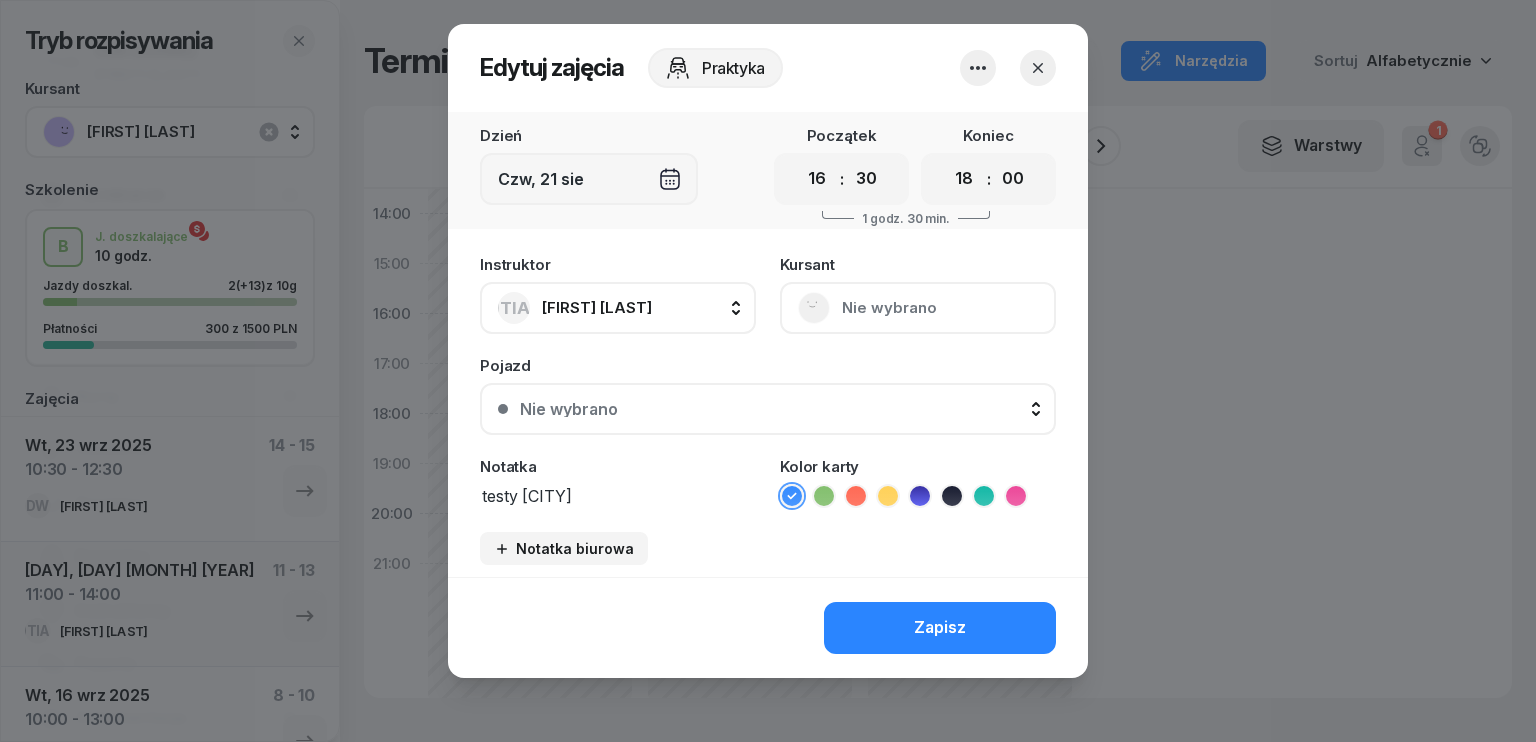 click on "Kursant Nie wybrano" at bounding box center [918, 295] 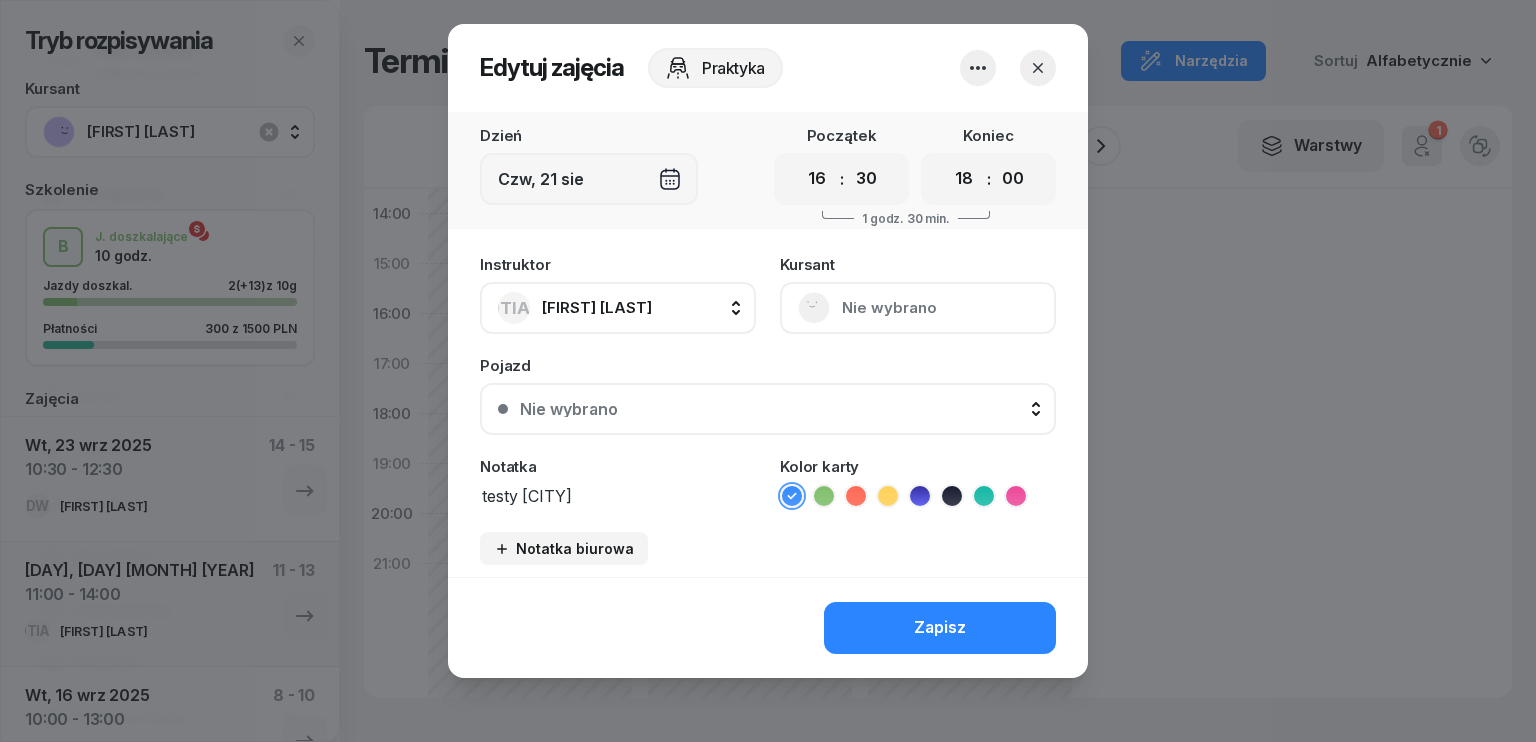 click 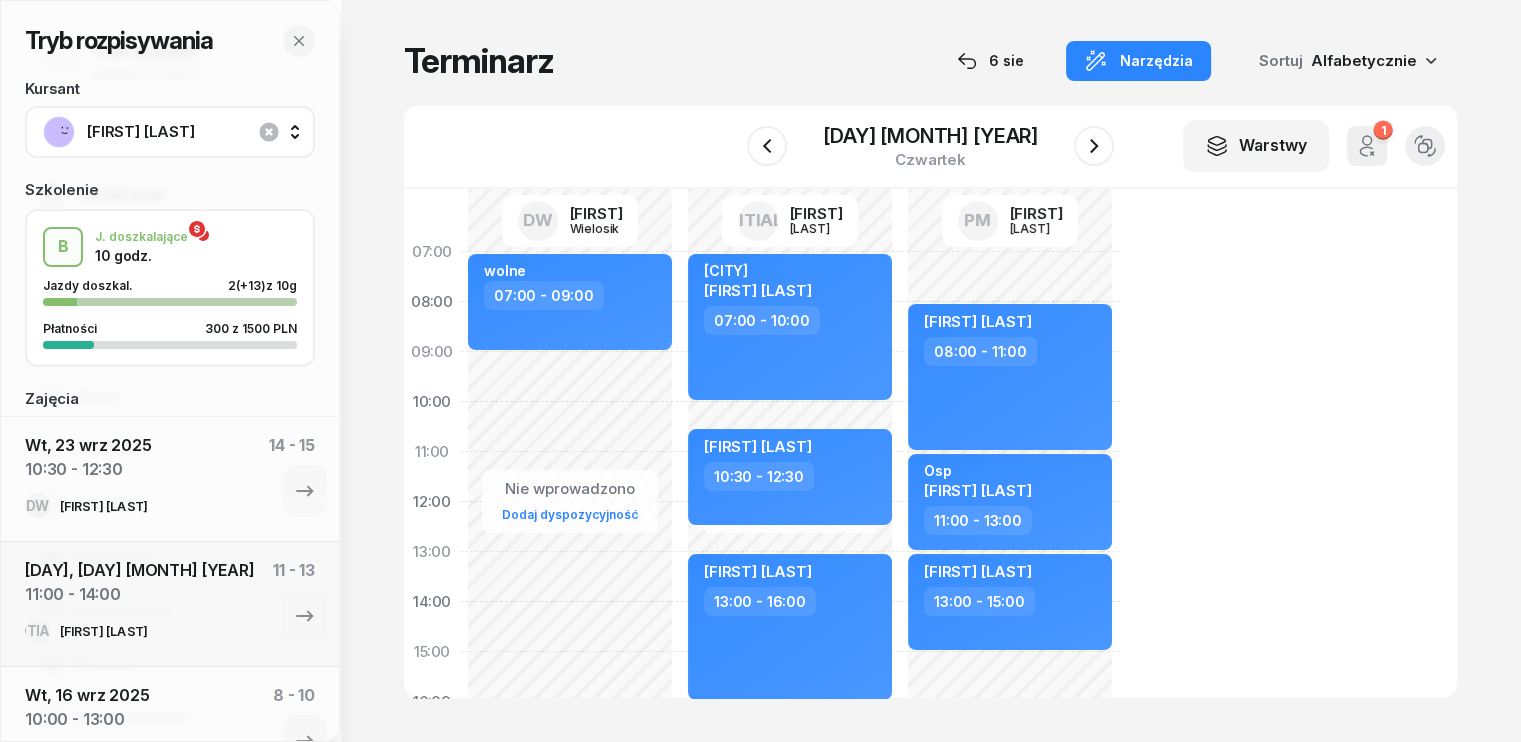 scroll, scrollTop: 0, scrollLeft: 0, axis: both 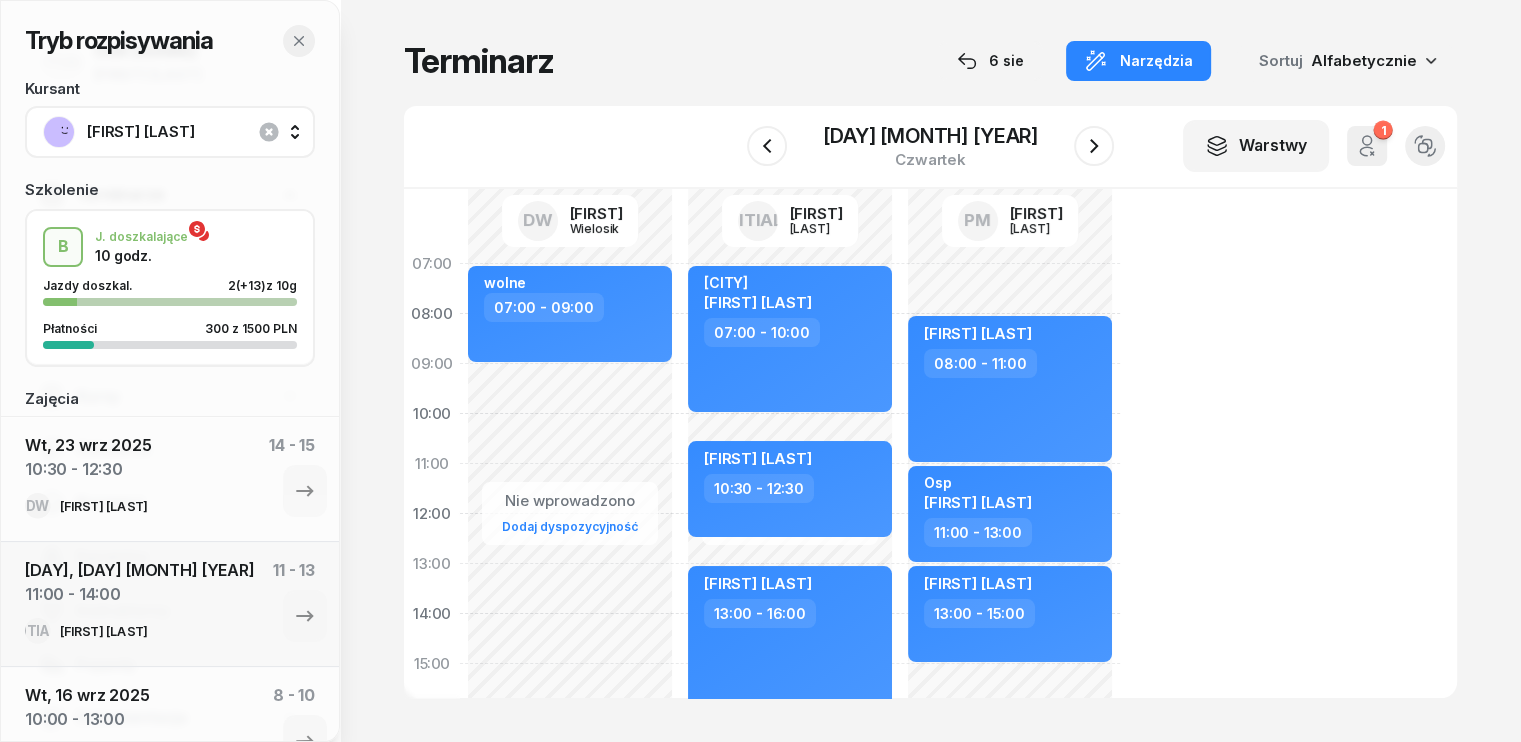 click 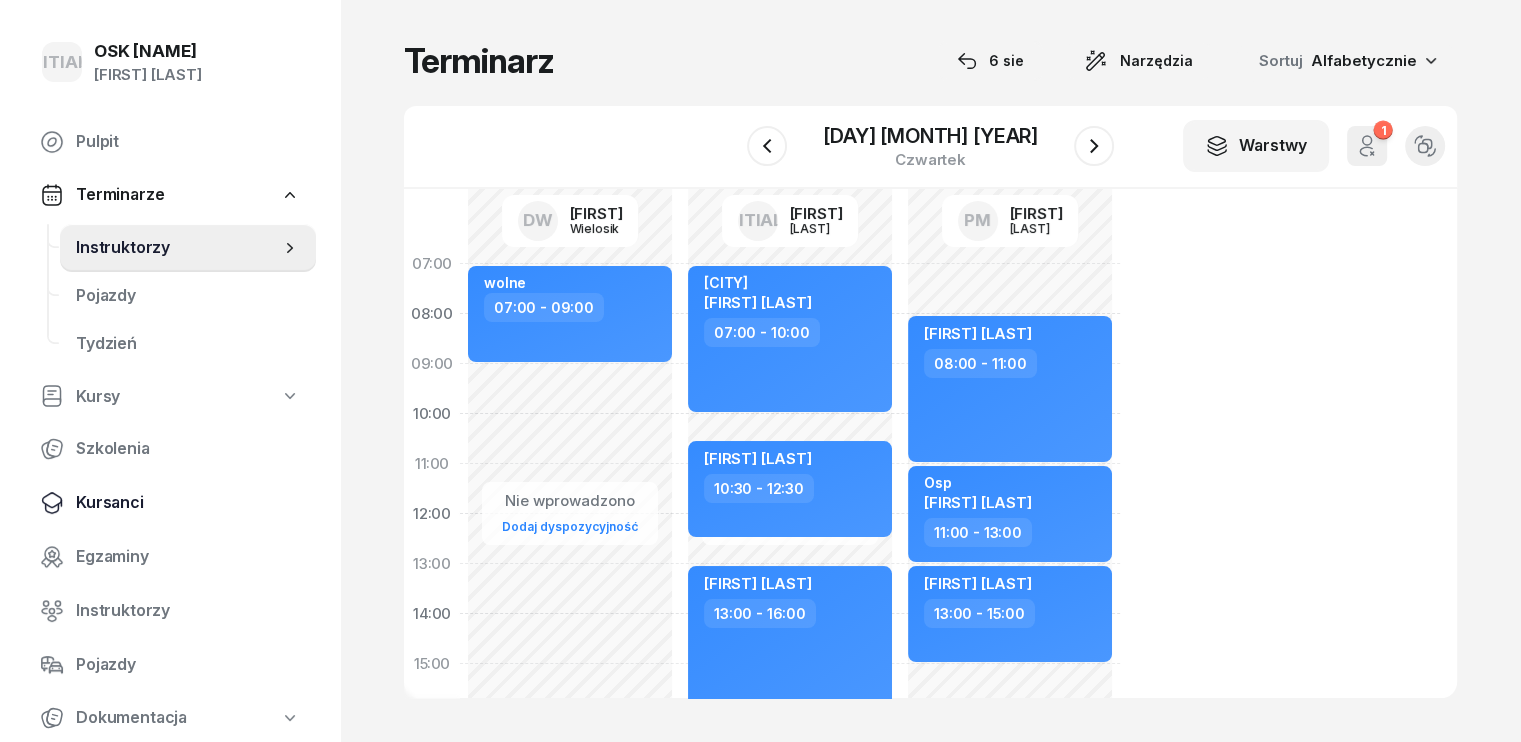 click on "Kursanci" at bounding box center (188, 503) 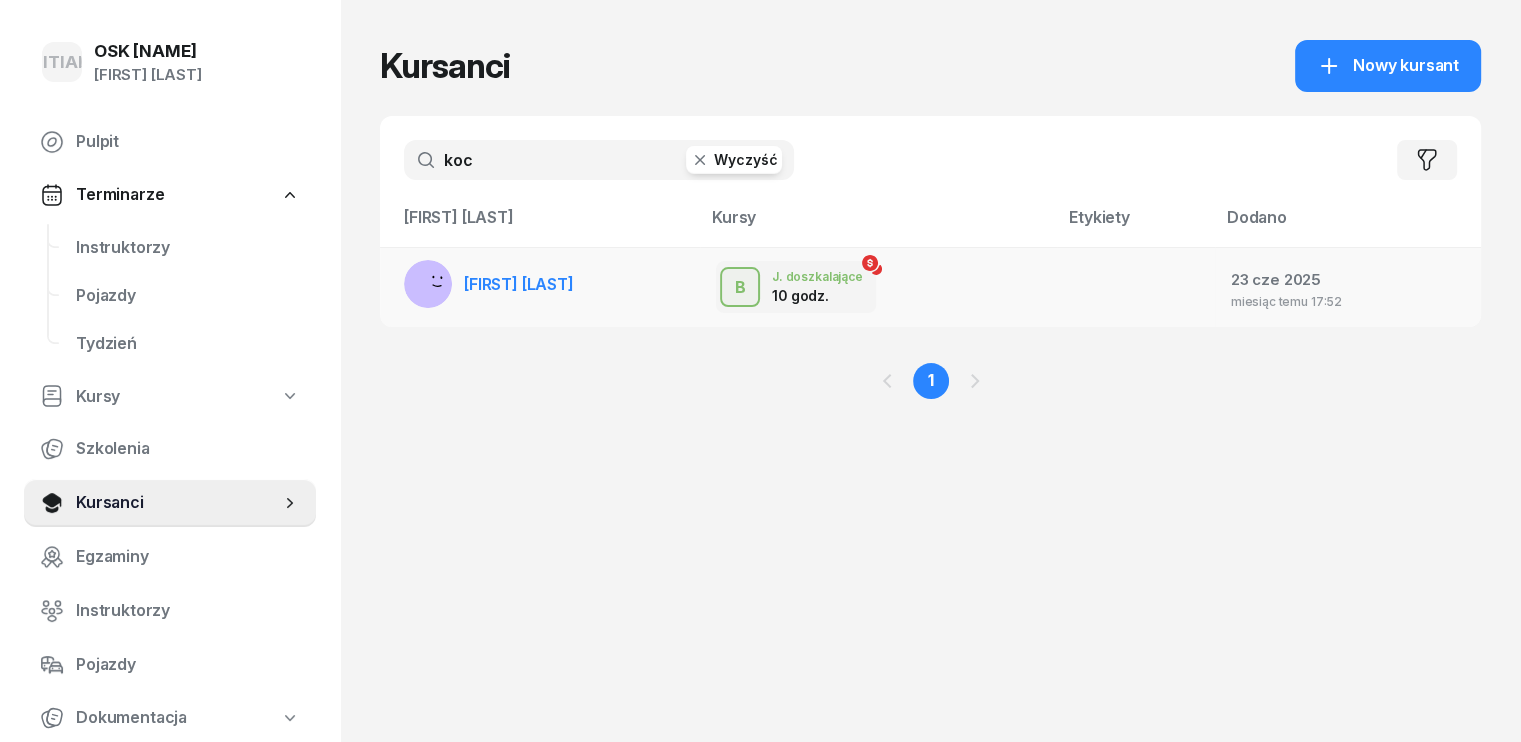click on "[FIRST] [LAST]" 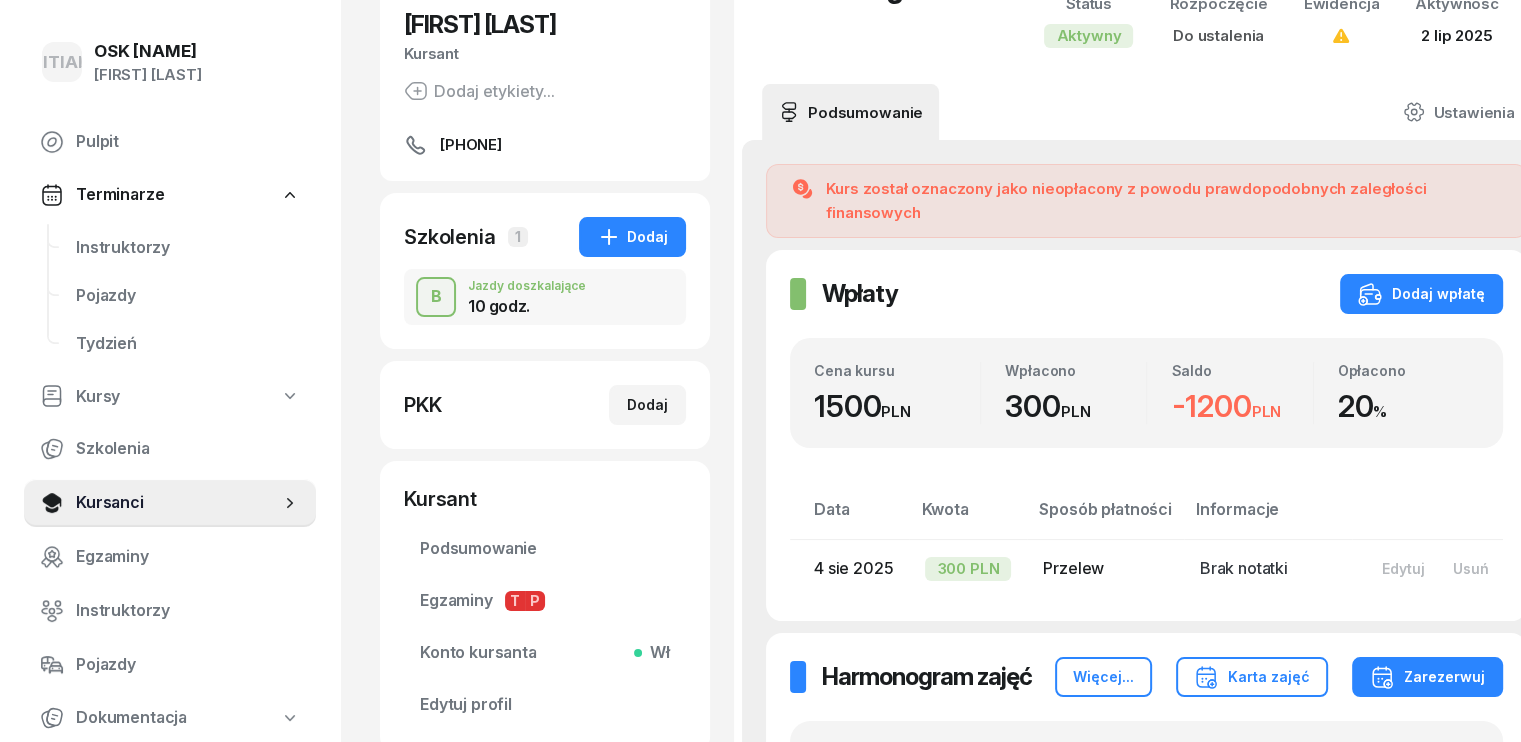 scroll, scrollTop: 200, scrollLeft: 0, axis: vertical 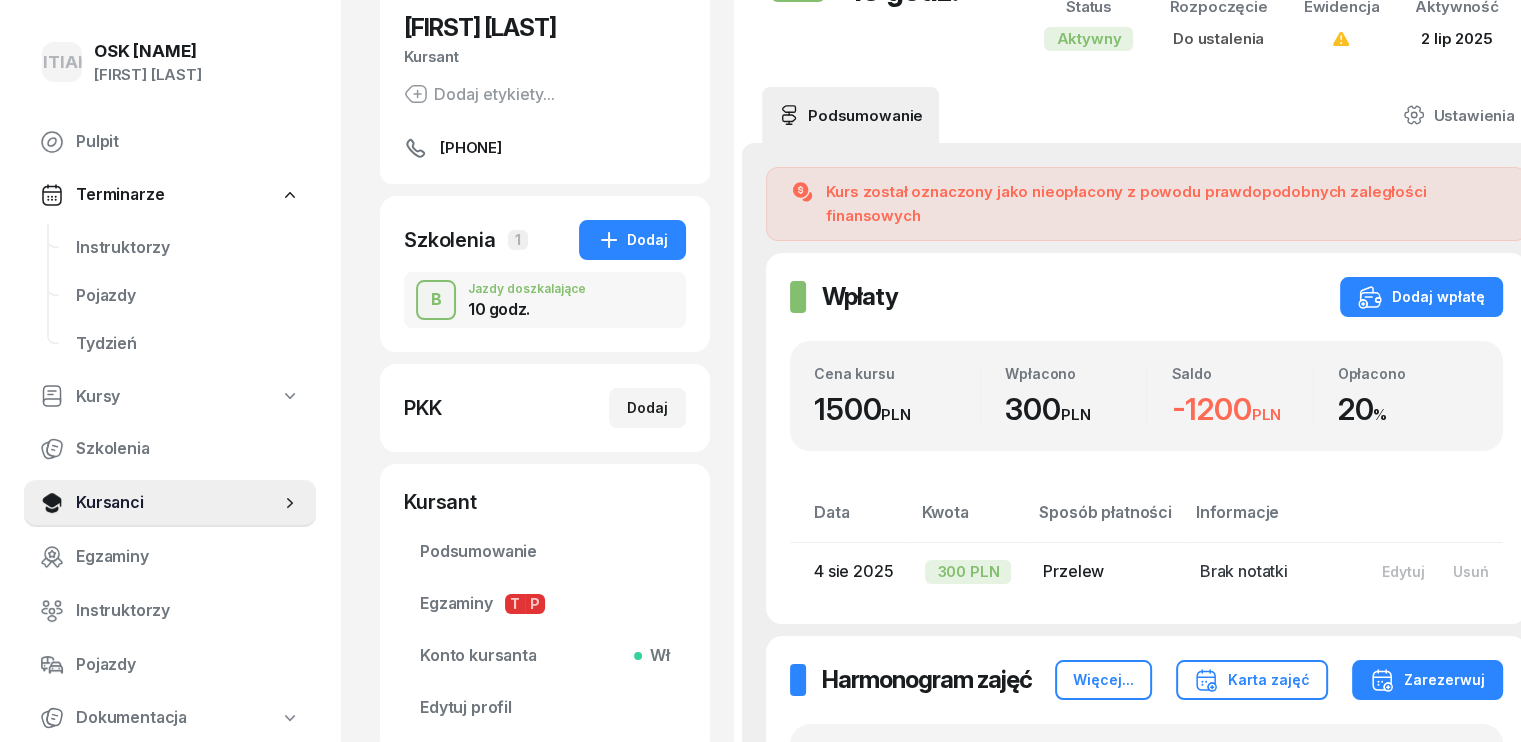 drag, startPoint x: 469, startPoint y: 298, endPoint x: 537, endPoint y: 253, distance: 81.5414 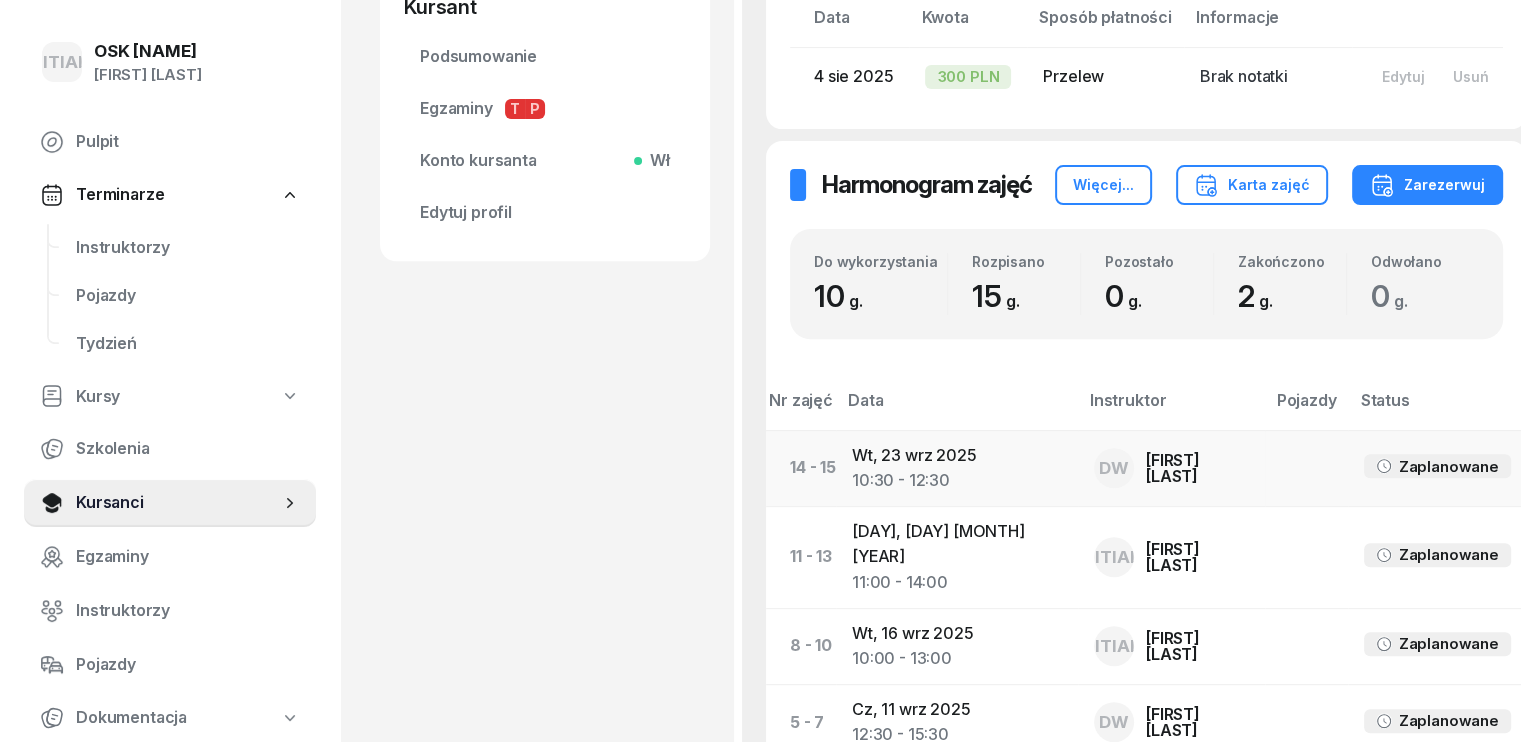 scroll, scrollTop: 700, scrollLeft: 0, axis: vertical 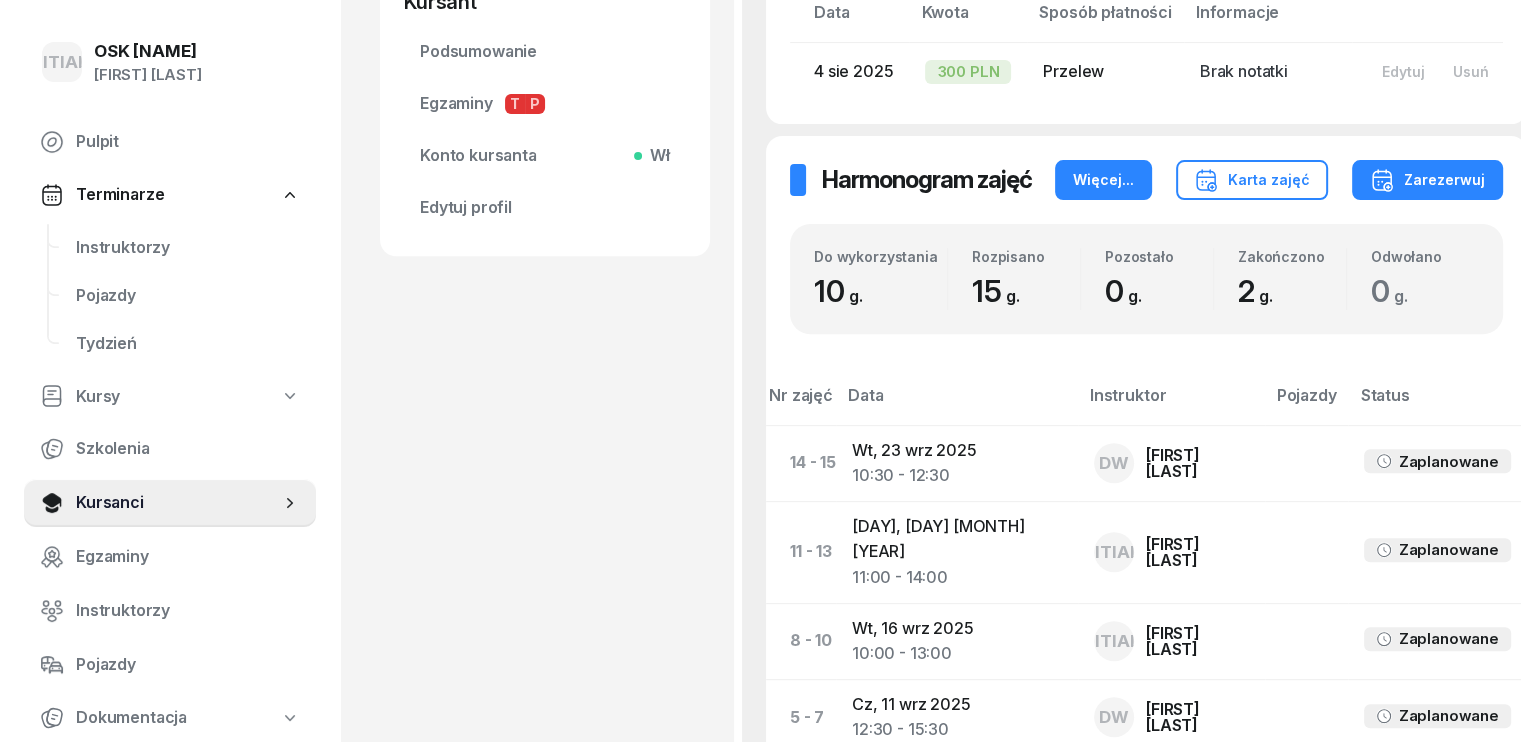click on "Więcej..." at bounding box center [1103, 180] 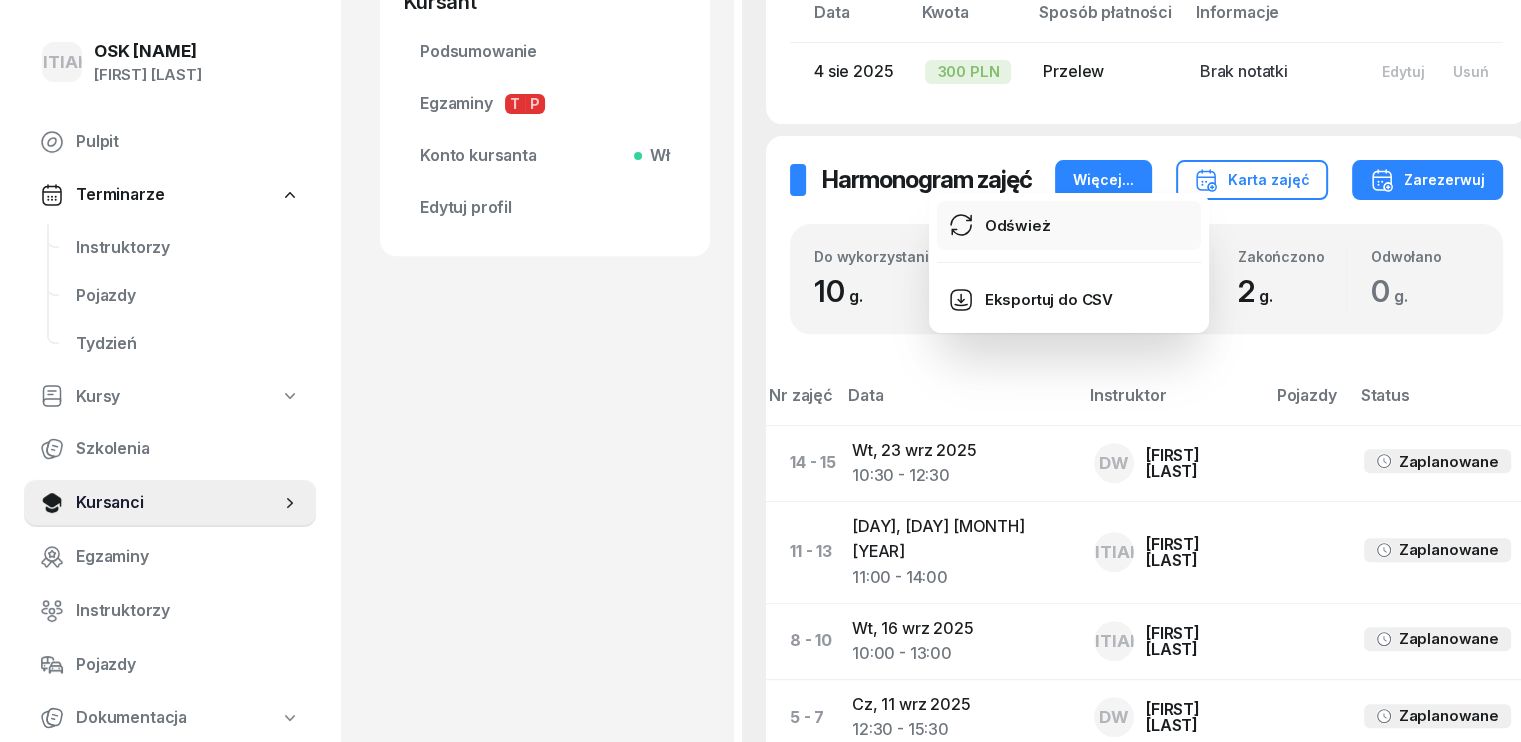 click on "Odśwież" at bounding box center (1018, 226) 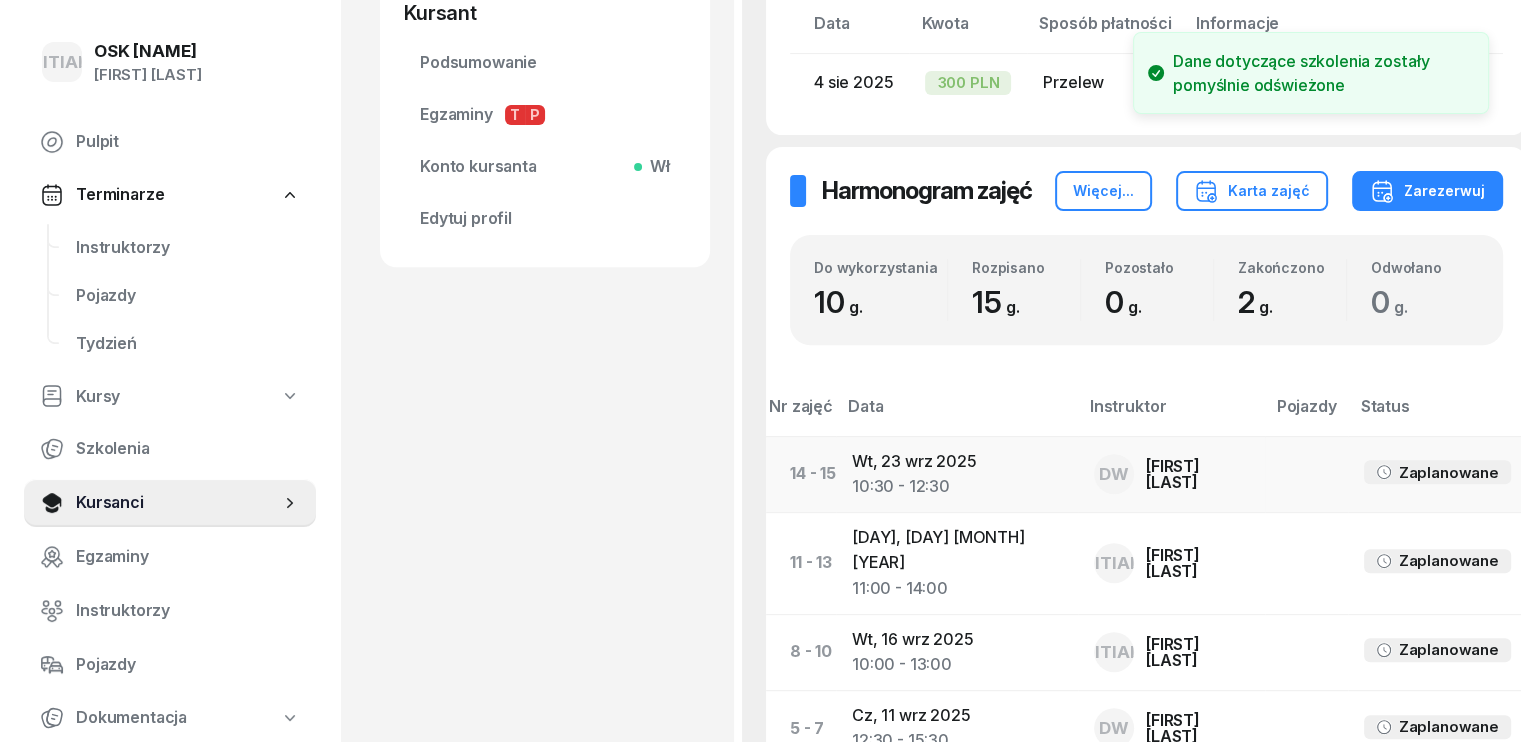 scroll, scrollTop: 589, scrollLeft: 0, axis: vertical 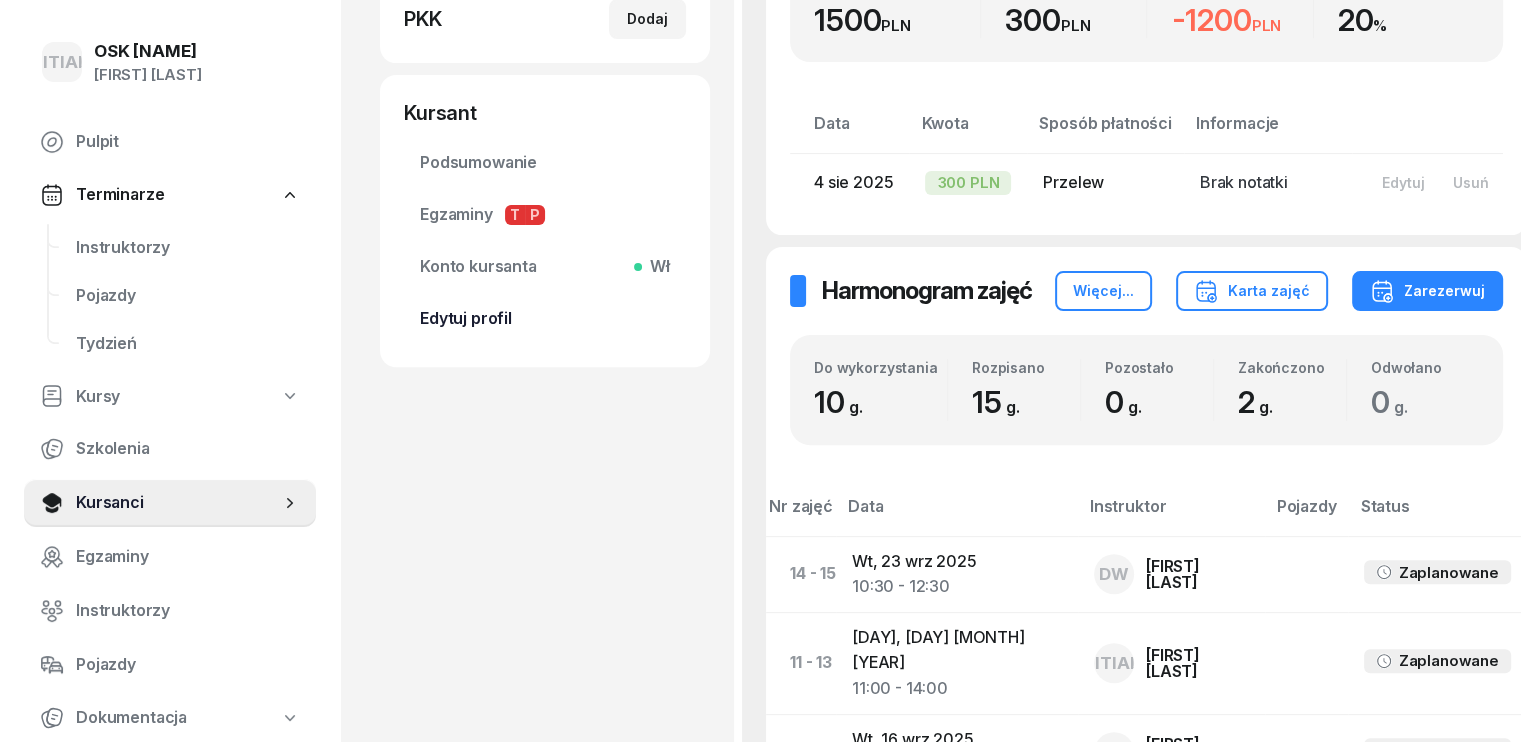 click on "Edytuj profil" at bounding box center (545, 319) 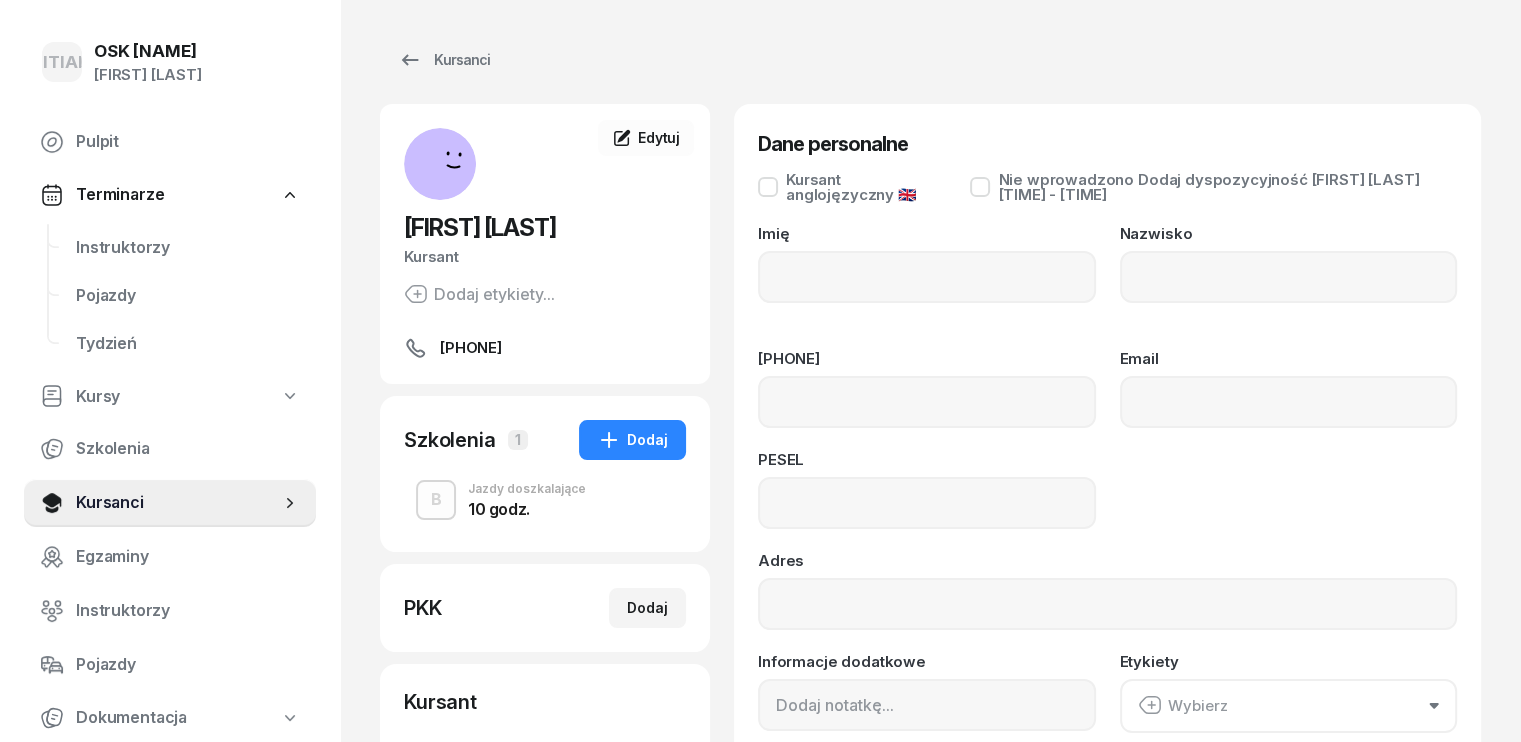 type on "[FIRST]" 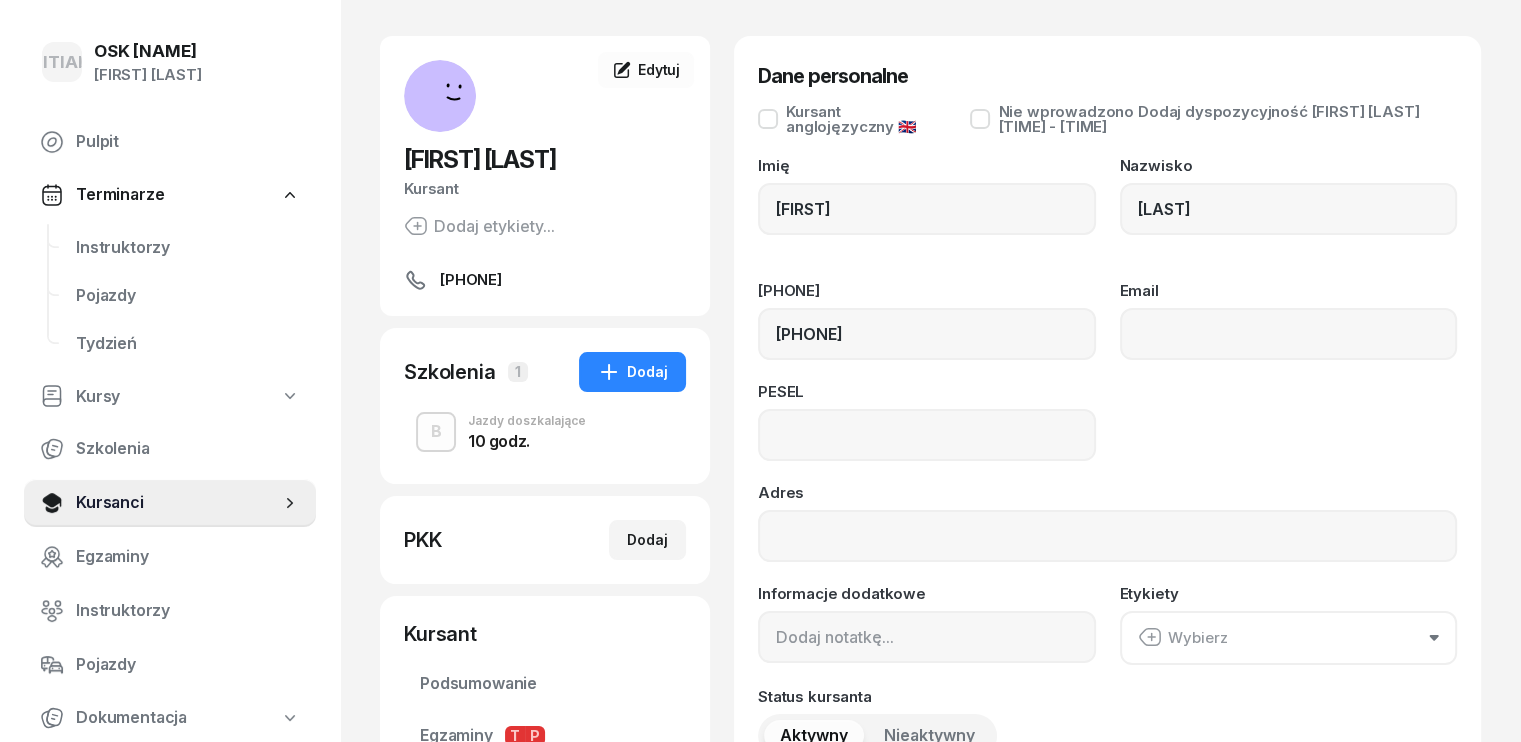 scroll, scrollTop: 100, scrollLeft: 0, axis: vertical 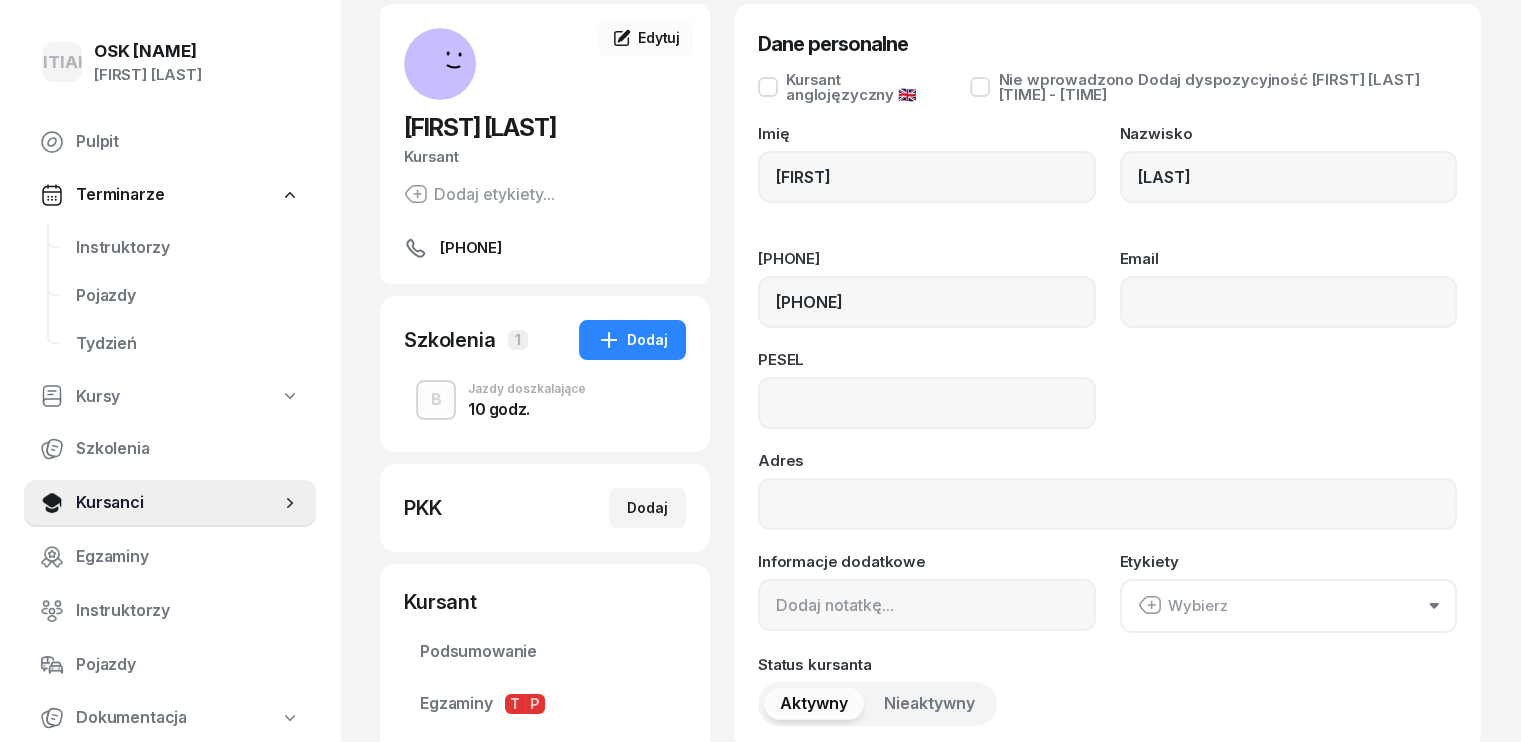 click on "10 godz." at bounding box center [527, 409] 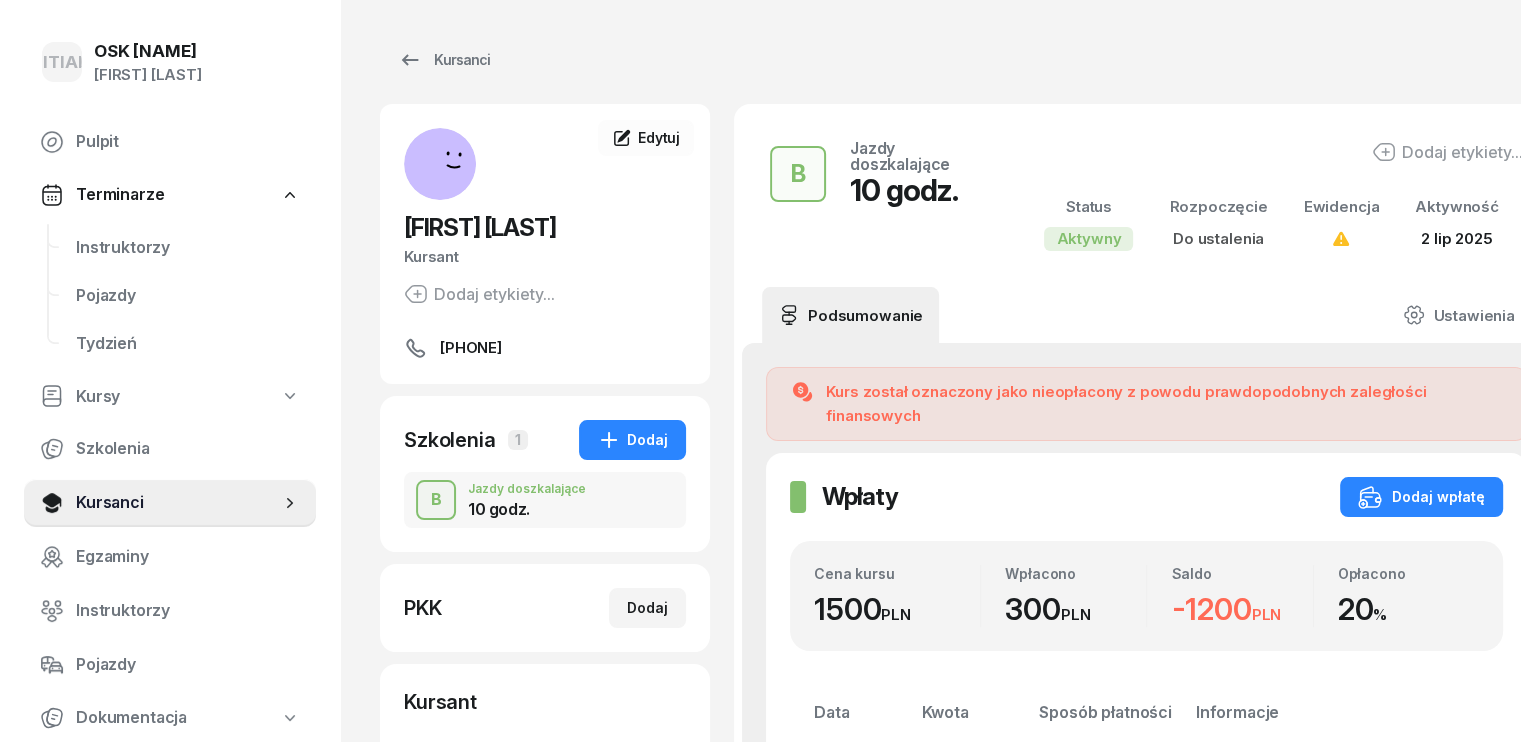 click on "B  Jazdy doszkalające  10 godz." at bounding box center [545, 500] 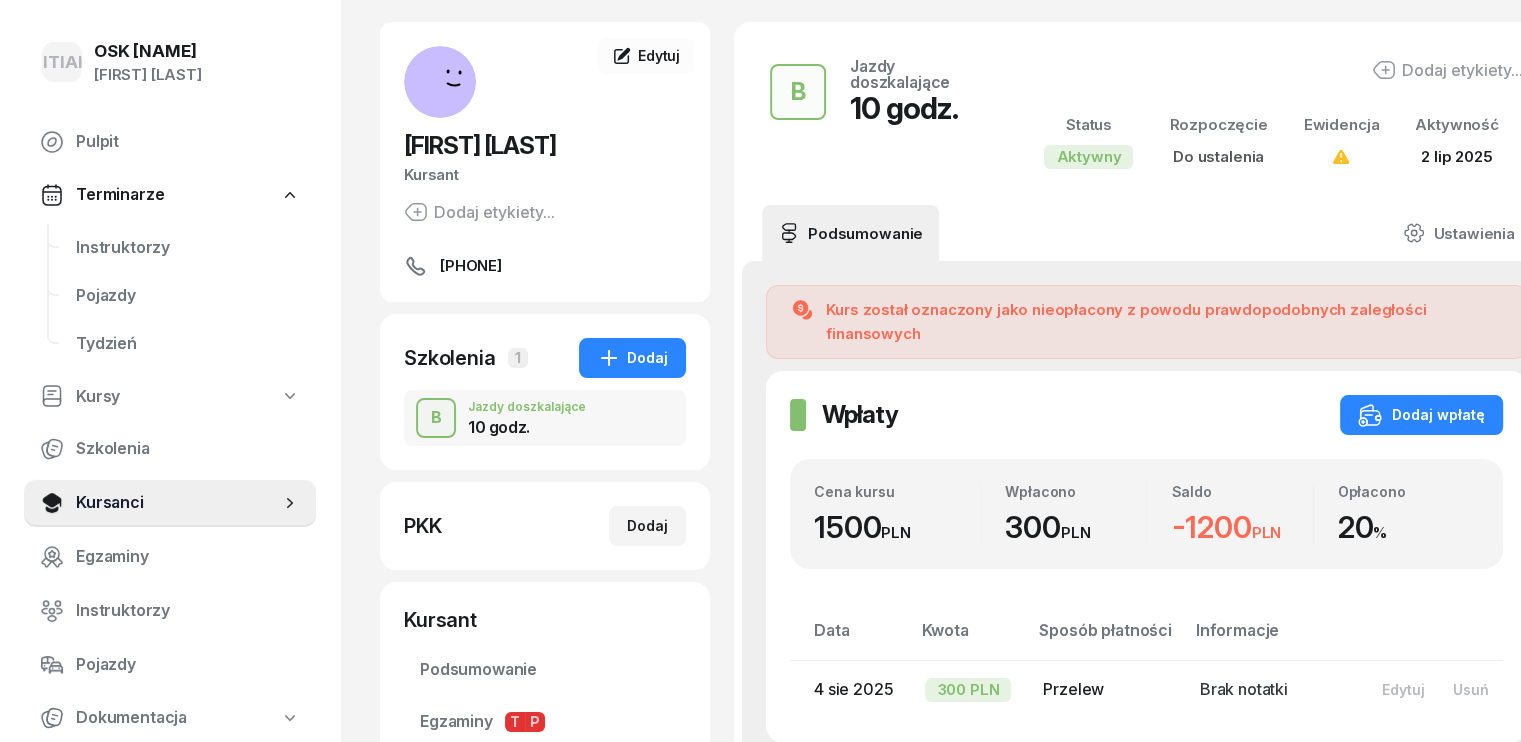 scroll, scrollTop: 0, scrollLeft: 0, axis: both 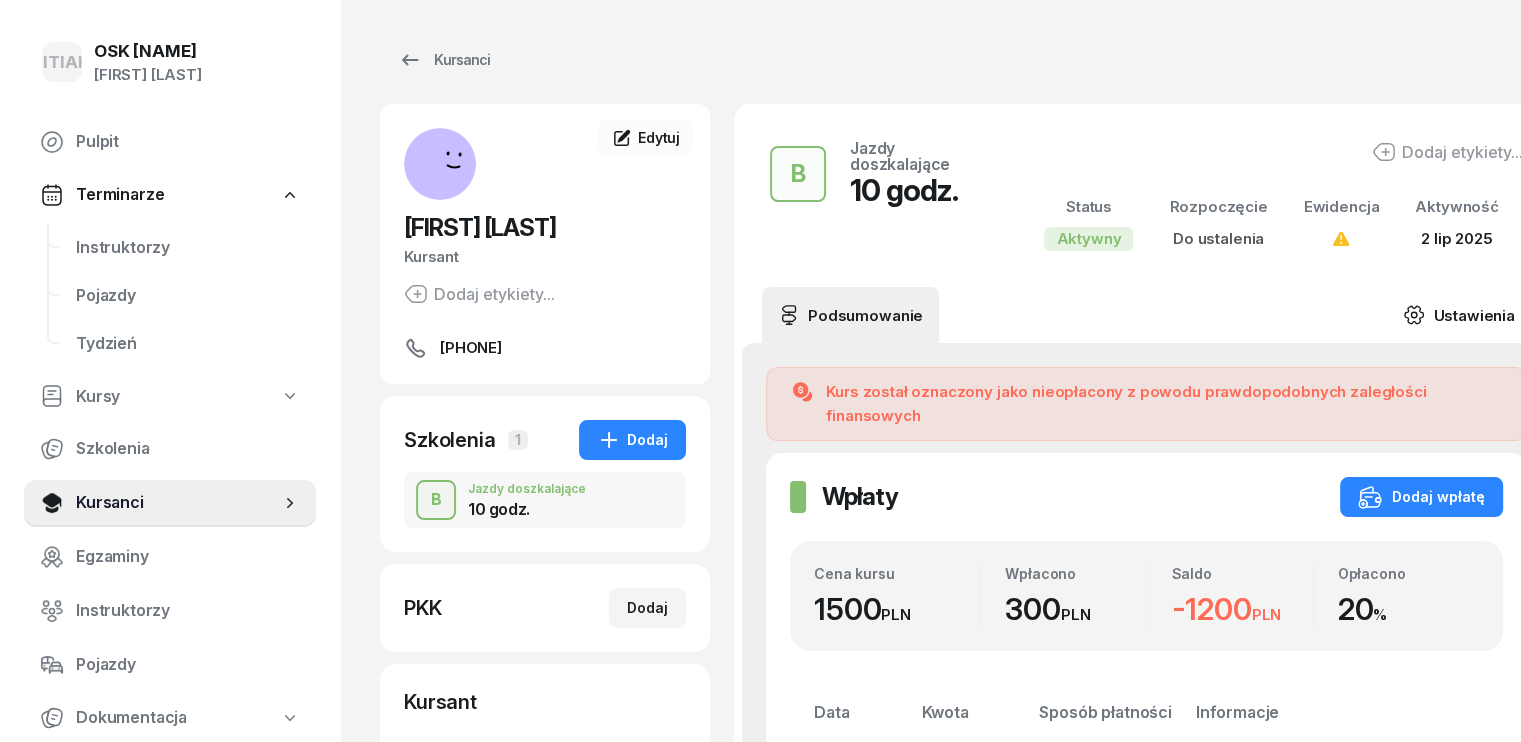 click on "Ustawienia" 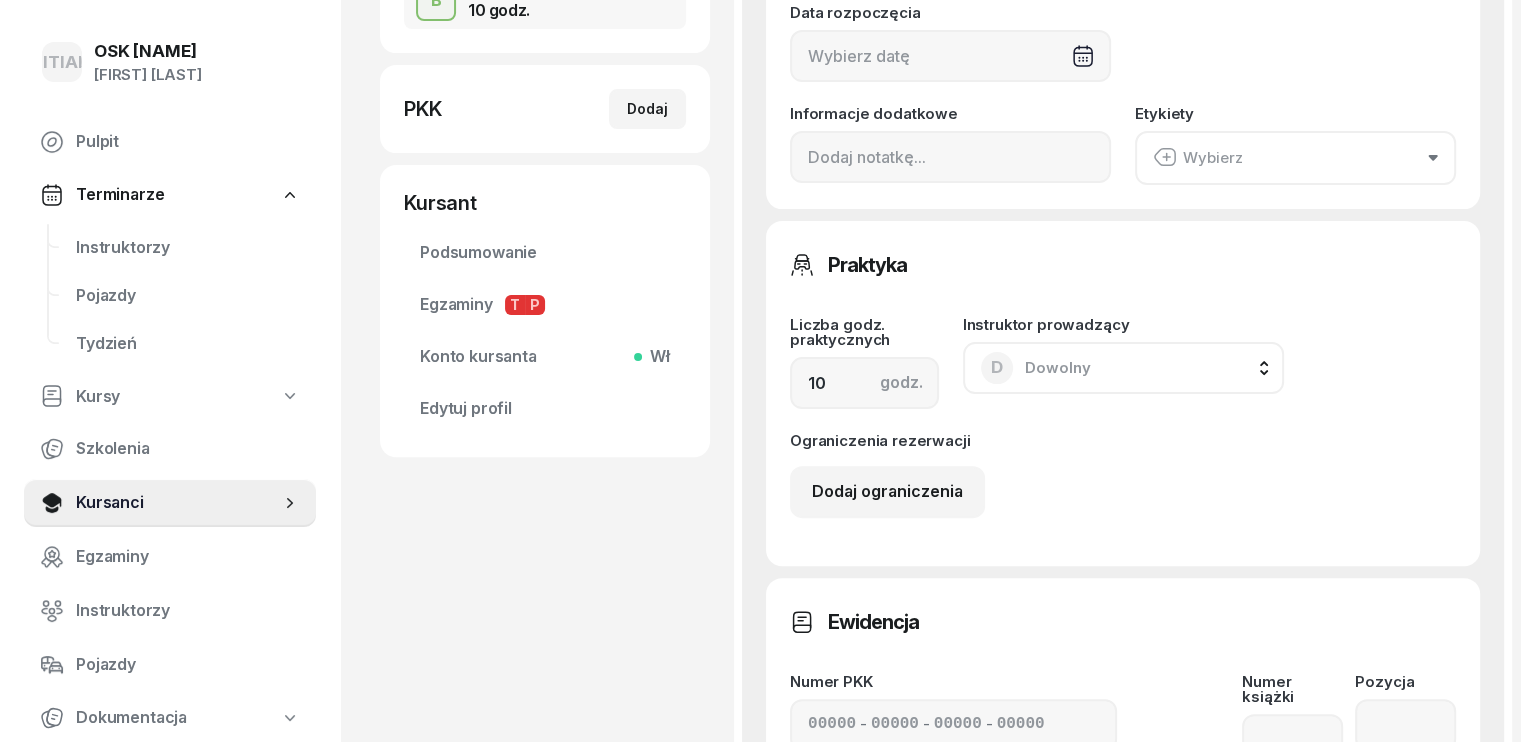 scroll, scrollTop: 500, scrollLeft: 0, axis: vertical 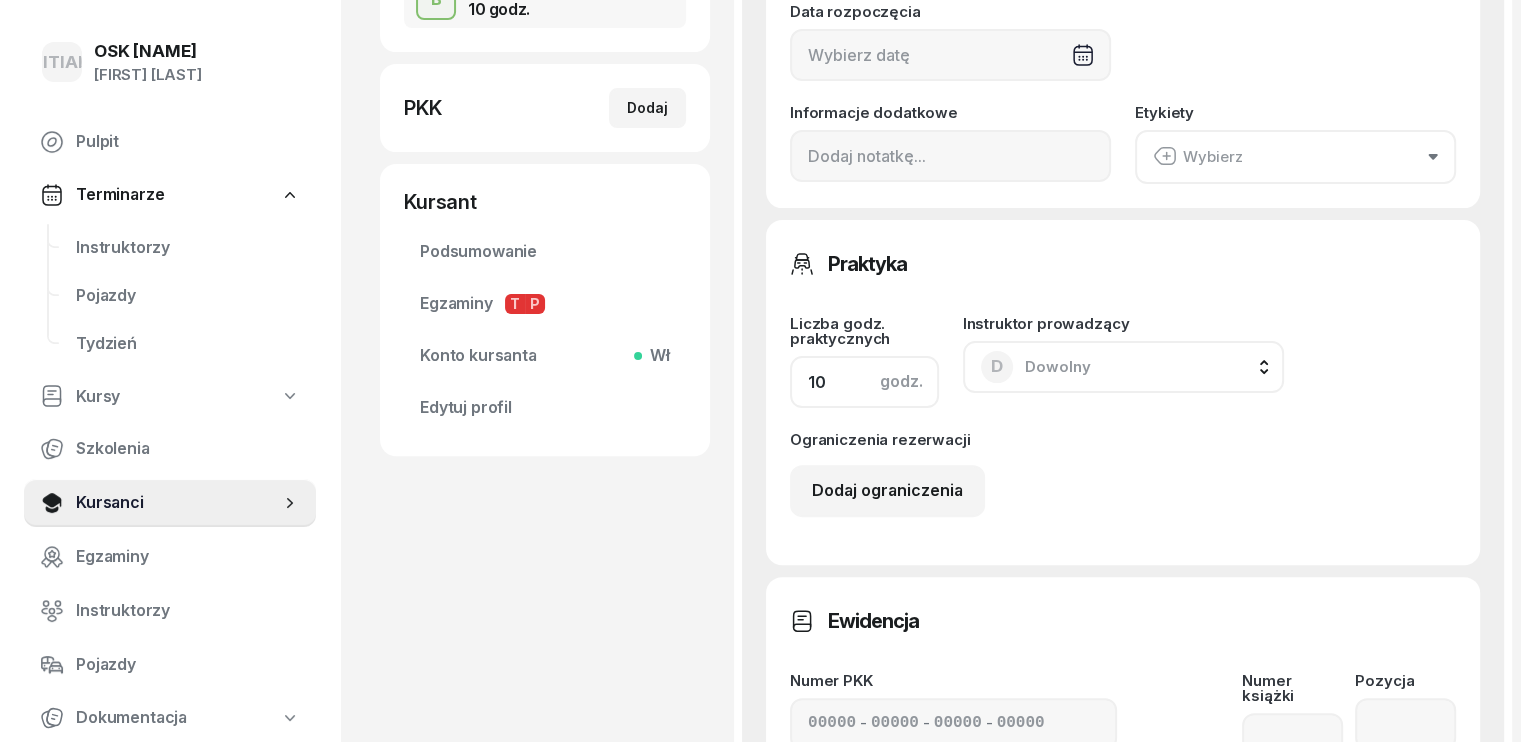 click on "10" 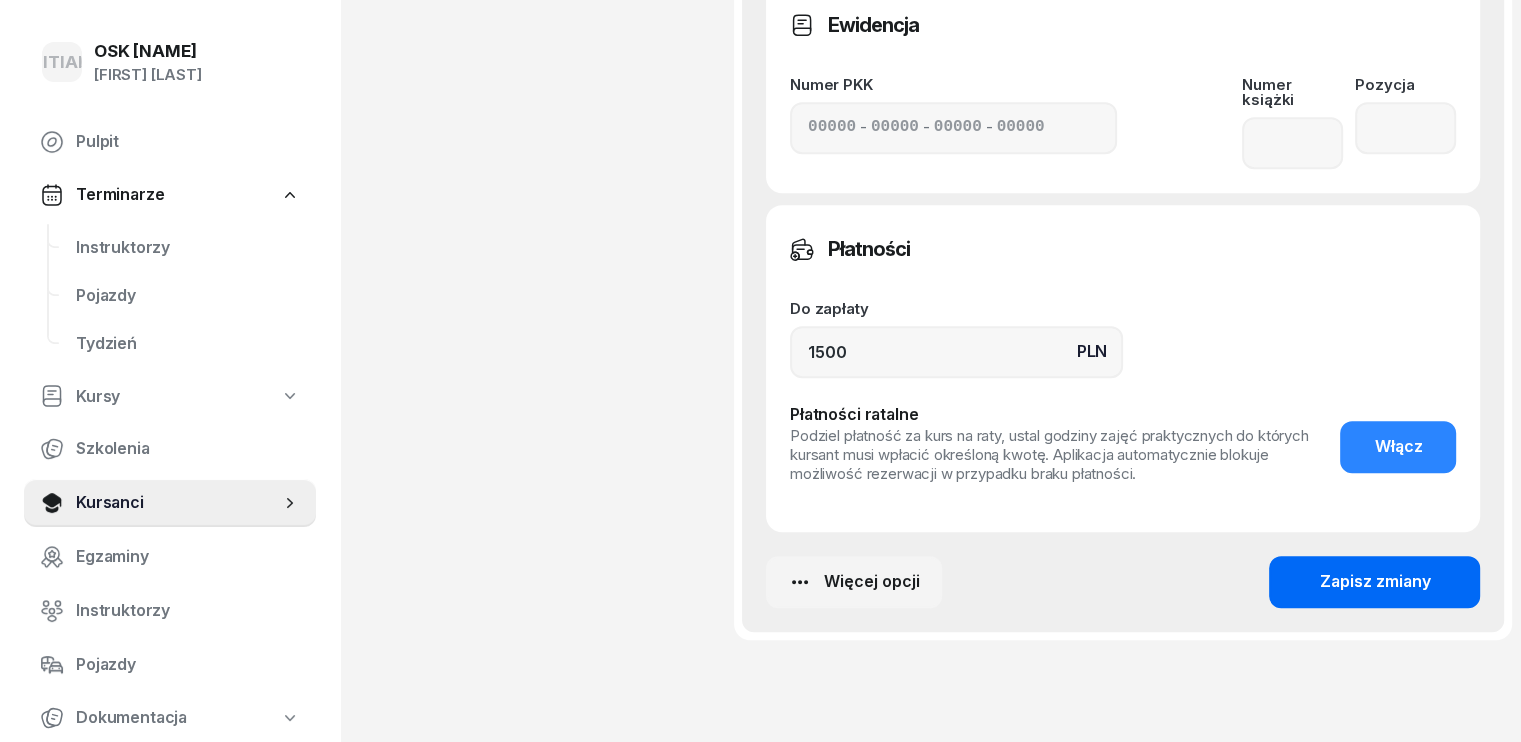 scroll, scrollTop: 1100, scrollLeft: 0, axis: vertical 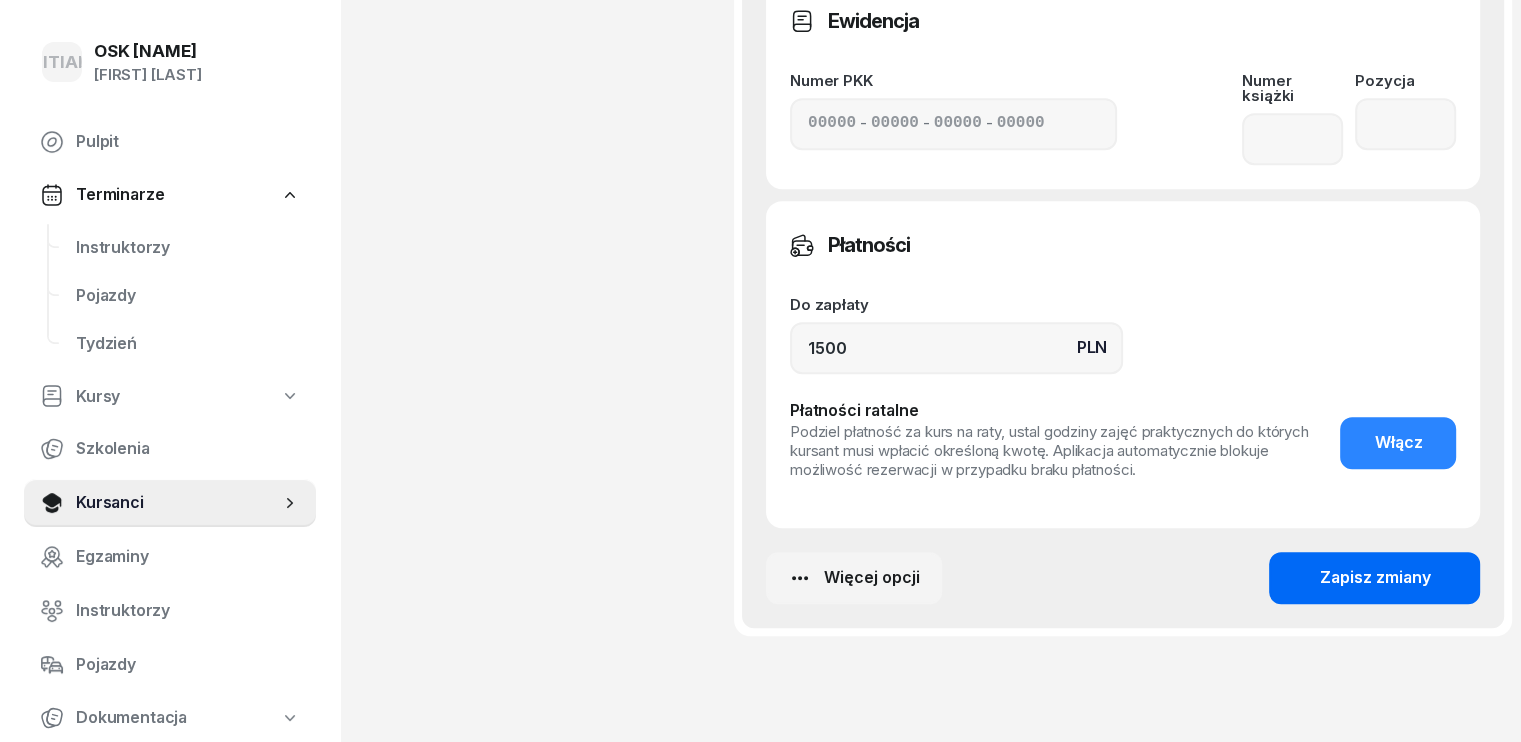 type on "15" 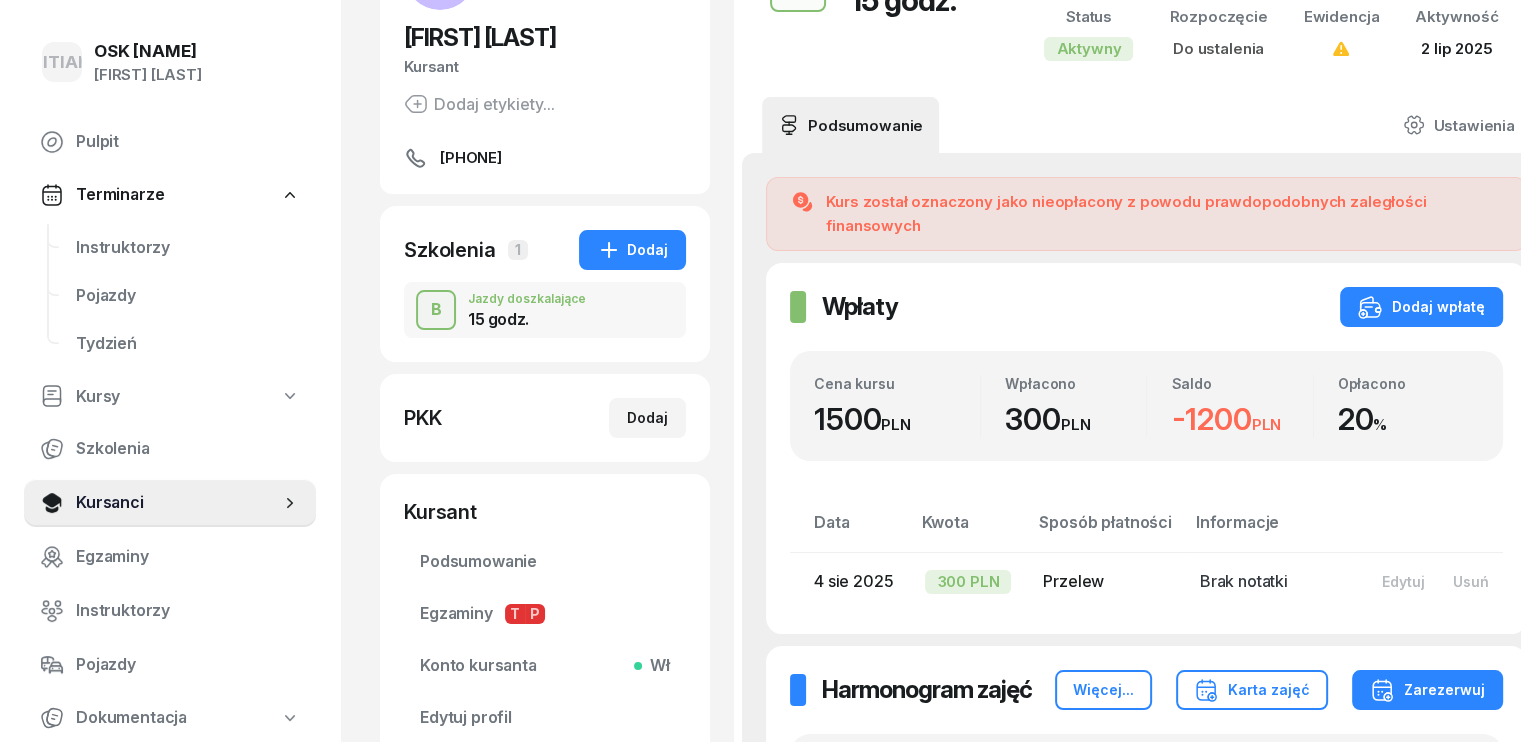 scroll, scrollTop: 189, scrollLeft: 0, axis: vertical 